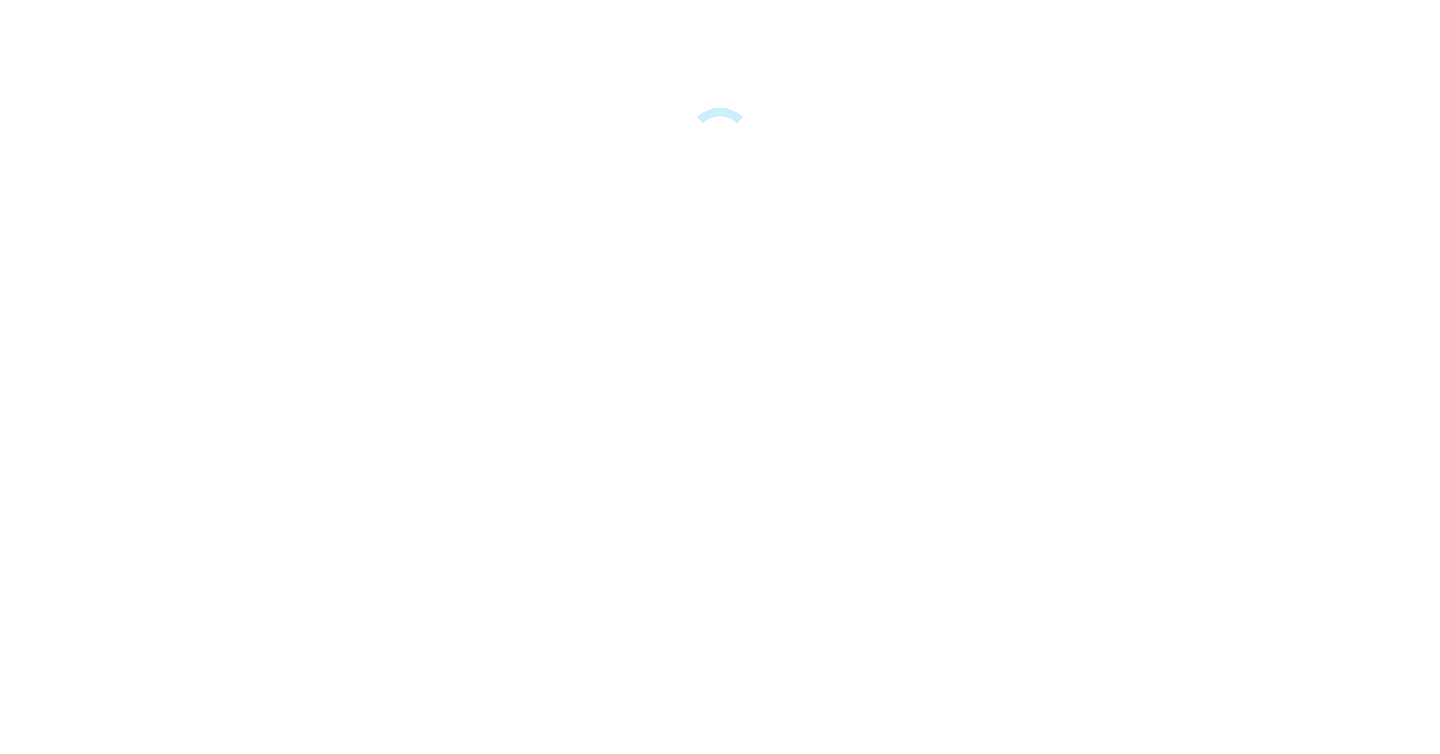scroll, scrollTop: 0, scrollLeft: 0, axis: both 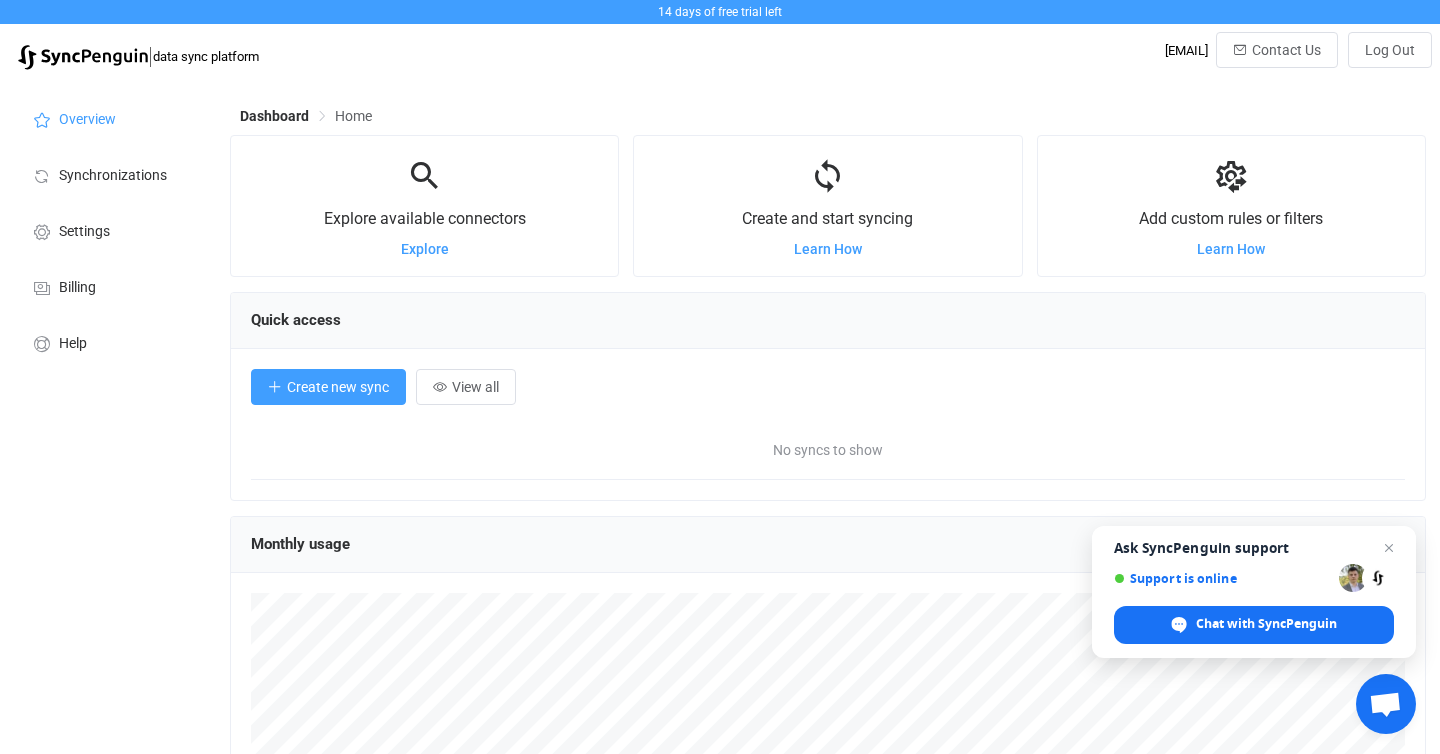 click on "Create new sync" at bounding box center (328, 387) 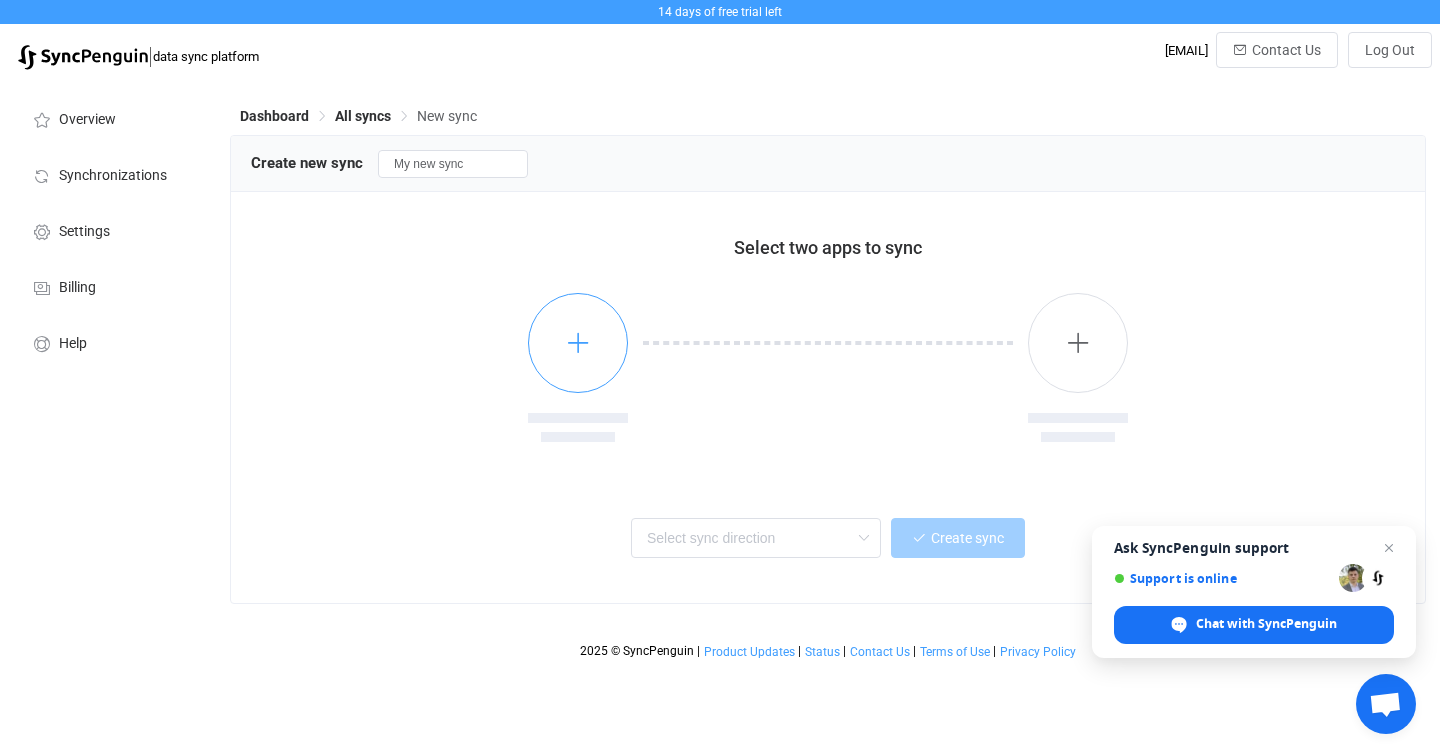 click at bounding box center (578, 343) 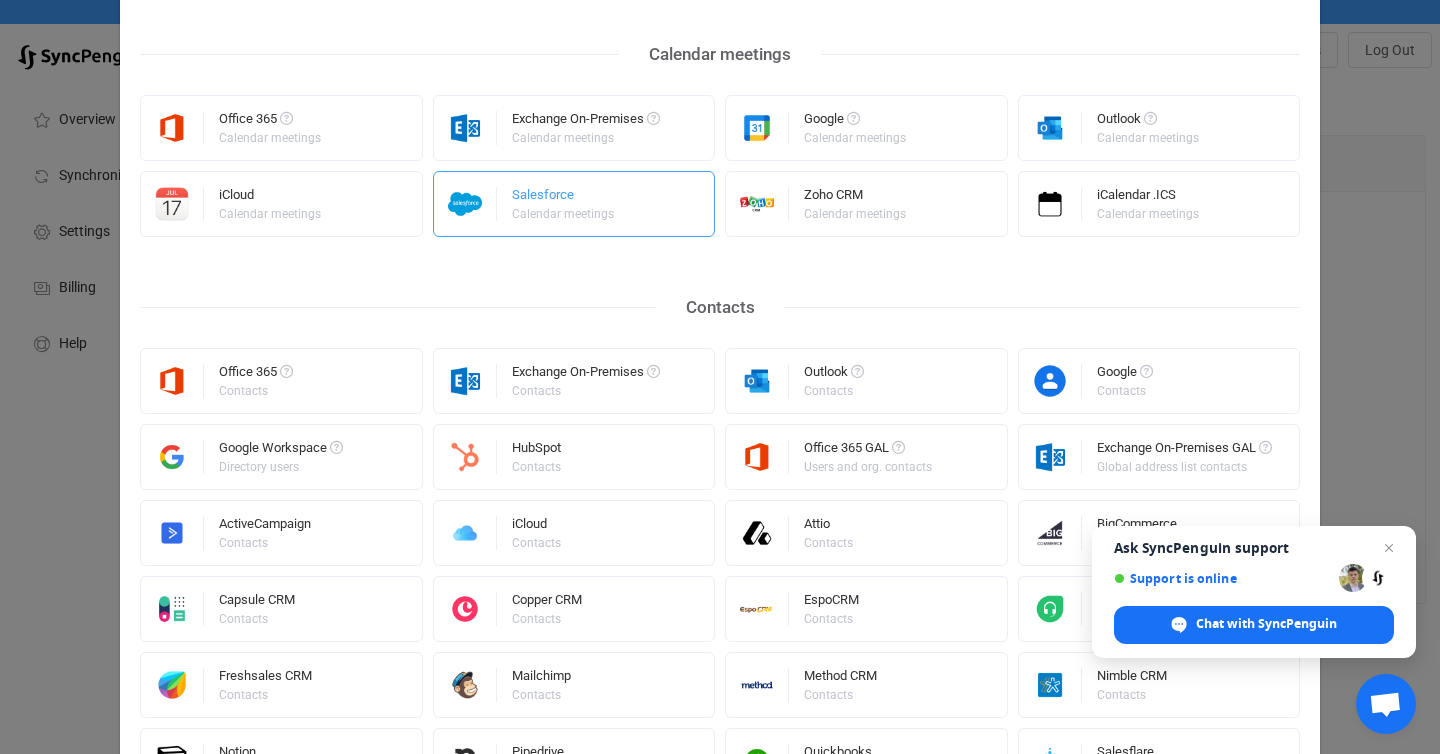 scroll, scrollTop: 161, scrollLeft: 0, axis: vertical 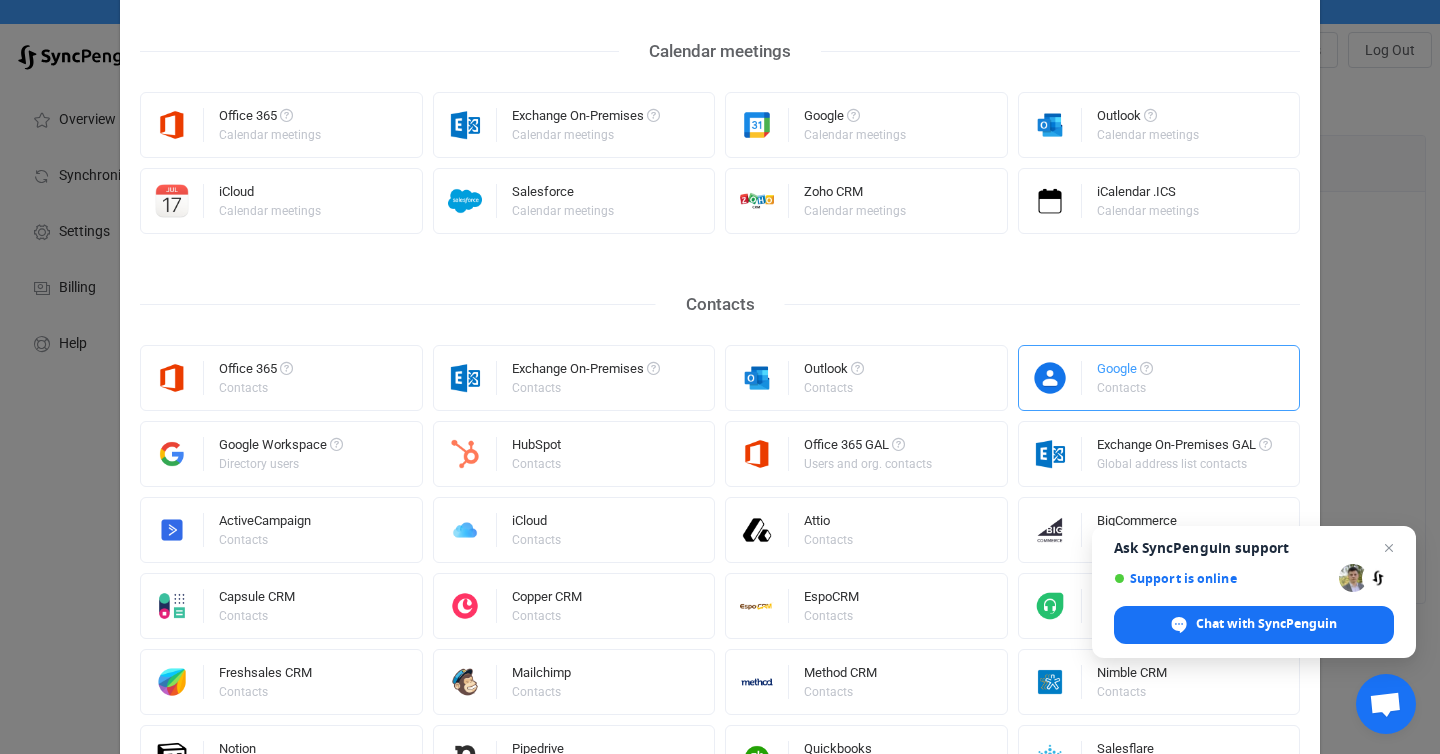 click at bounding box center (1050, 378) 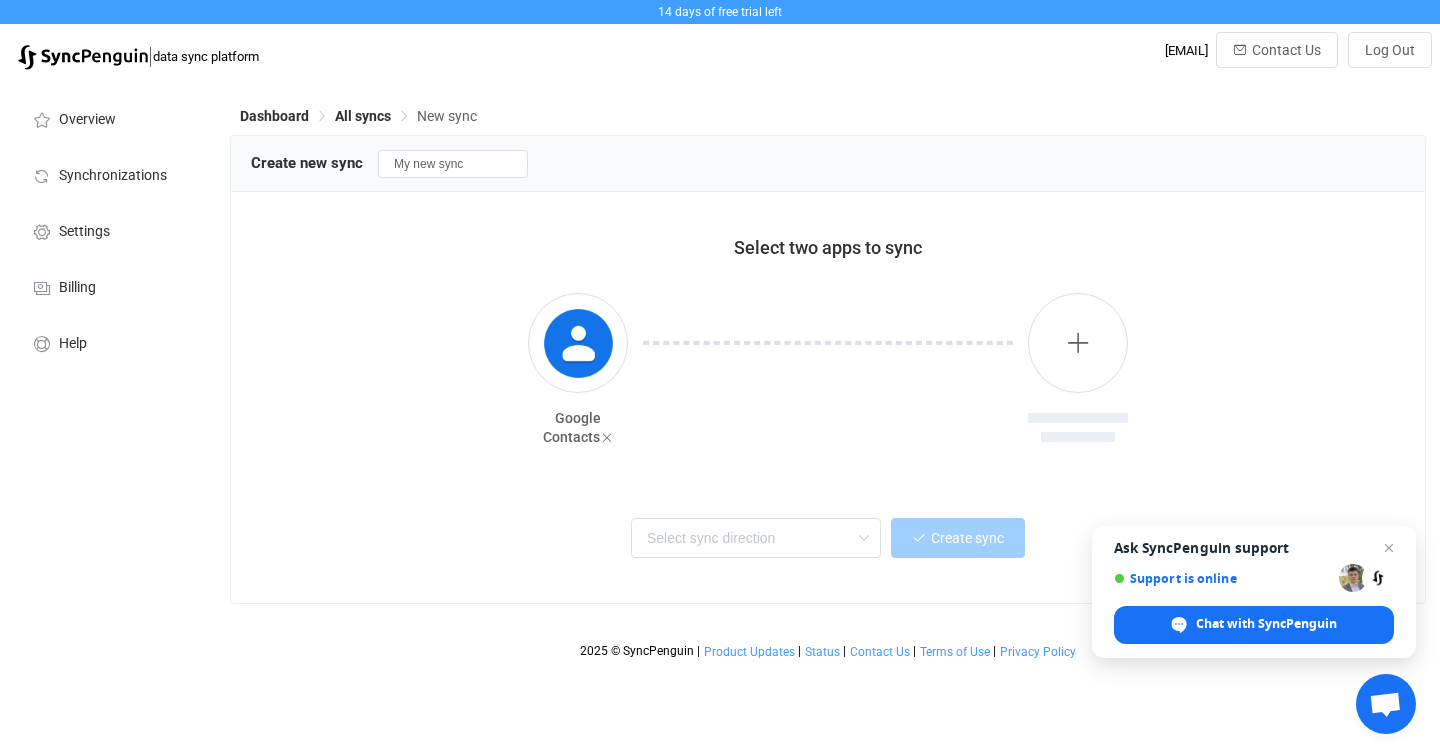 click at bounding box center [1389, 548] 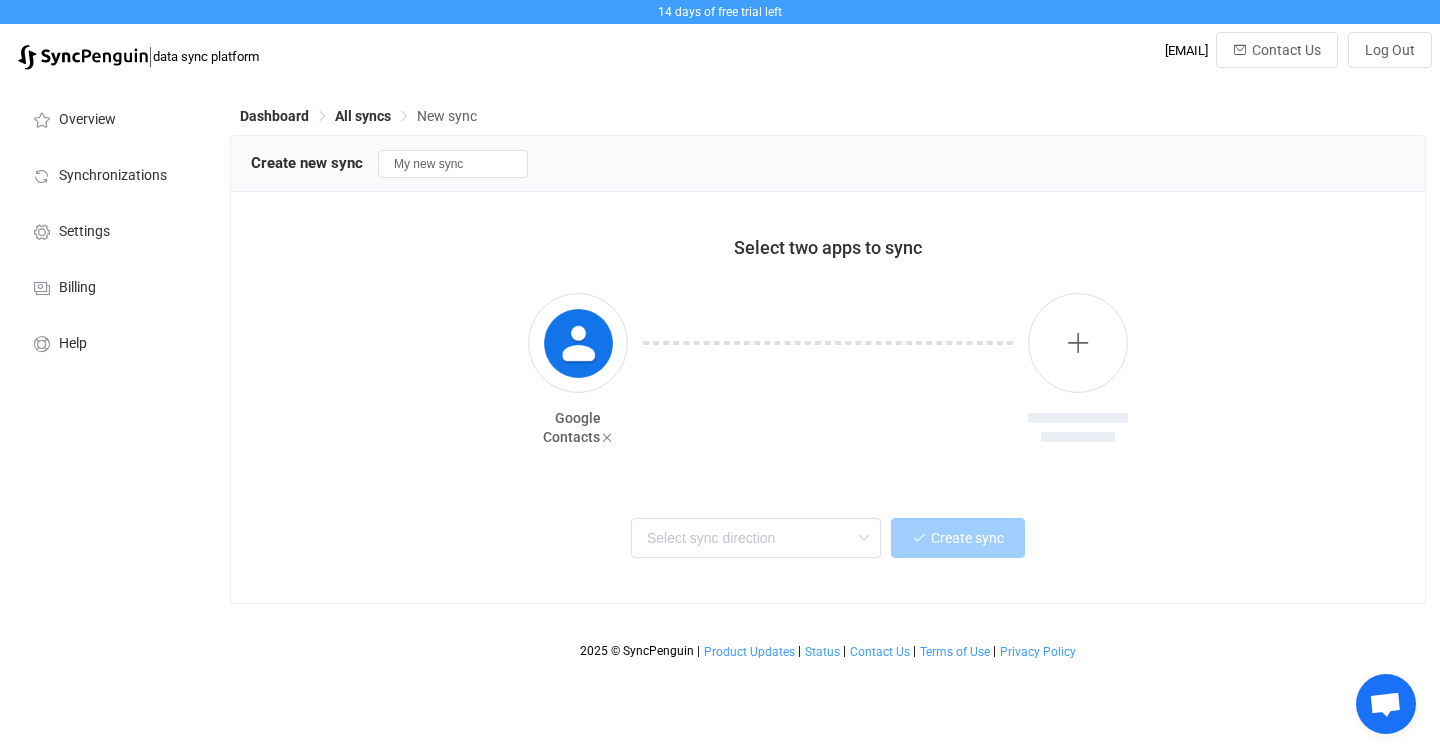 click on "Google Contacts" at bounding box center [828, 370] 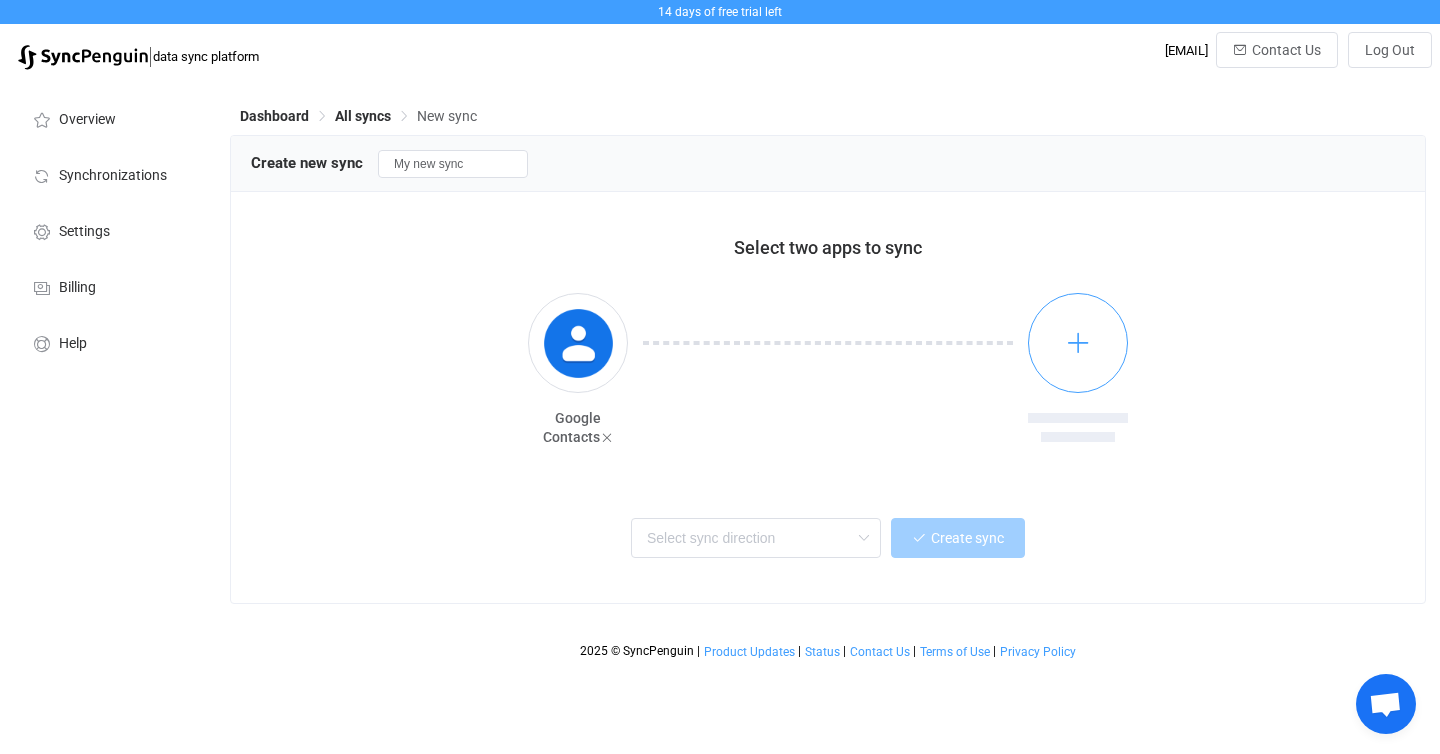 click at bounding box center (1078, 343) 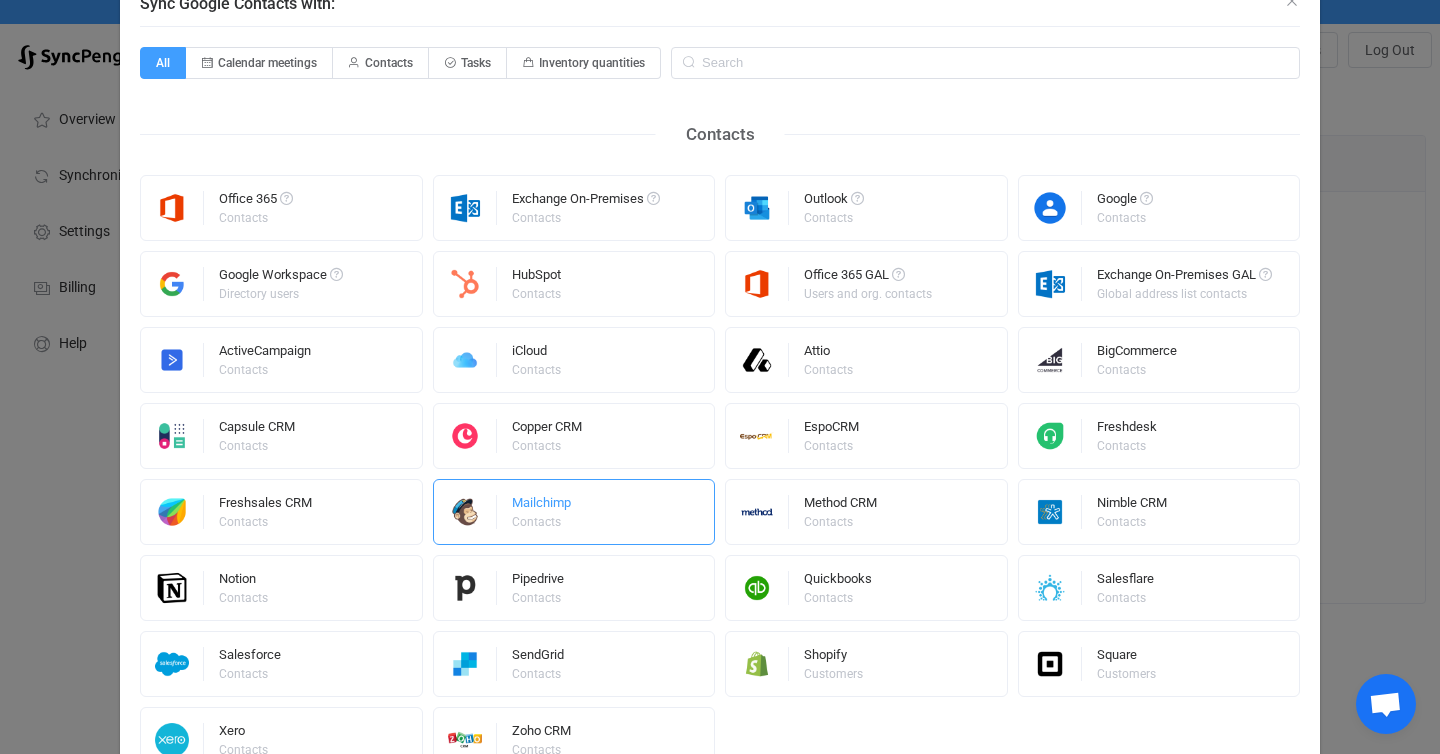scroll, scrollTop: 121, scrollLeft: 0, axis: vertical 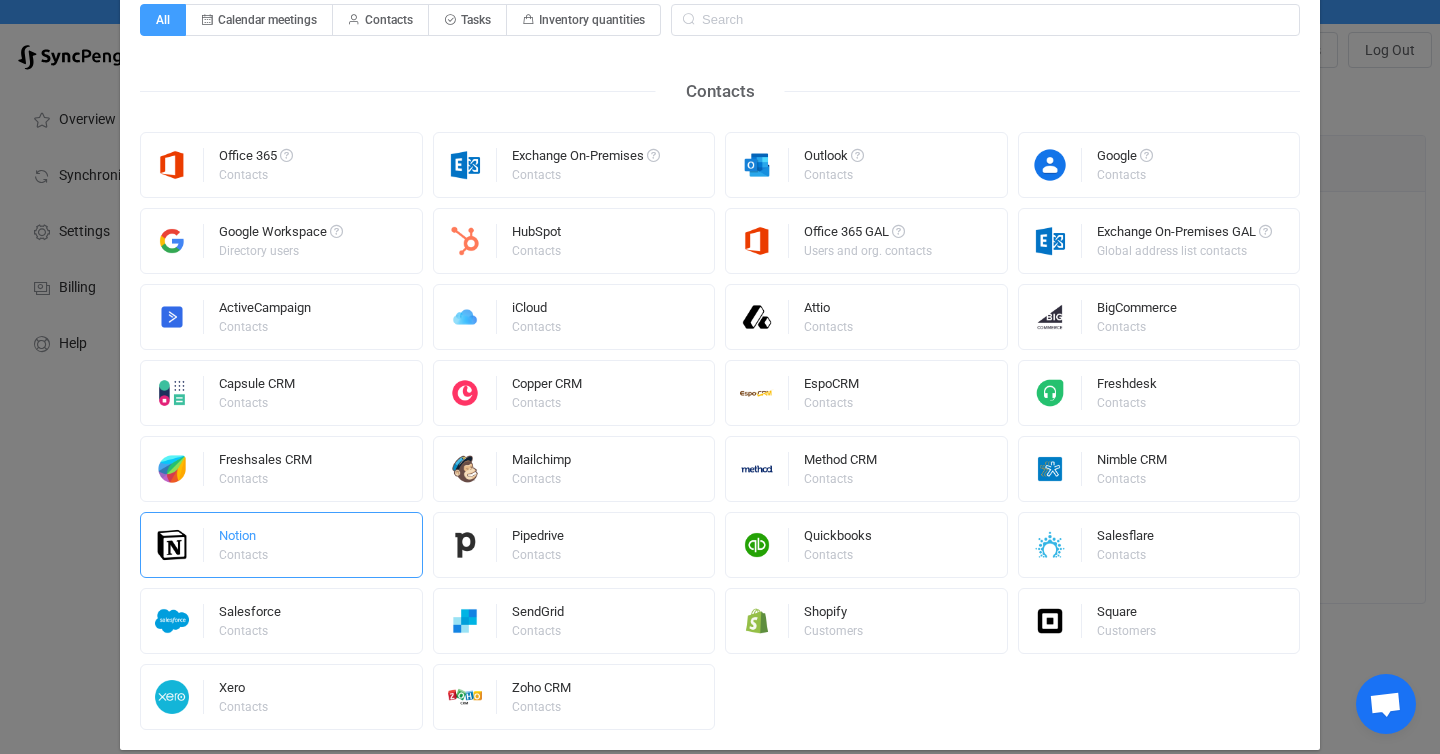 click on "Notion
Contacts" at bounding box center [281, 545] 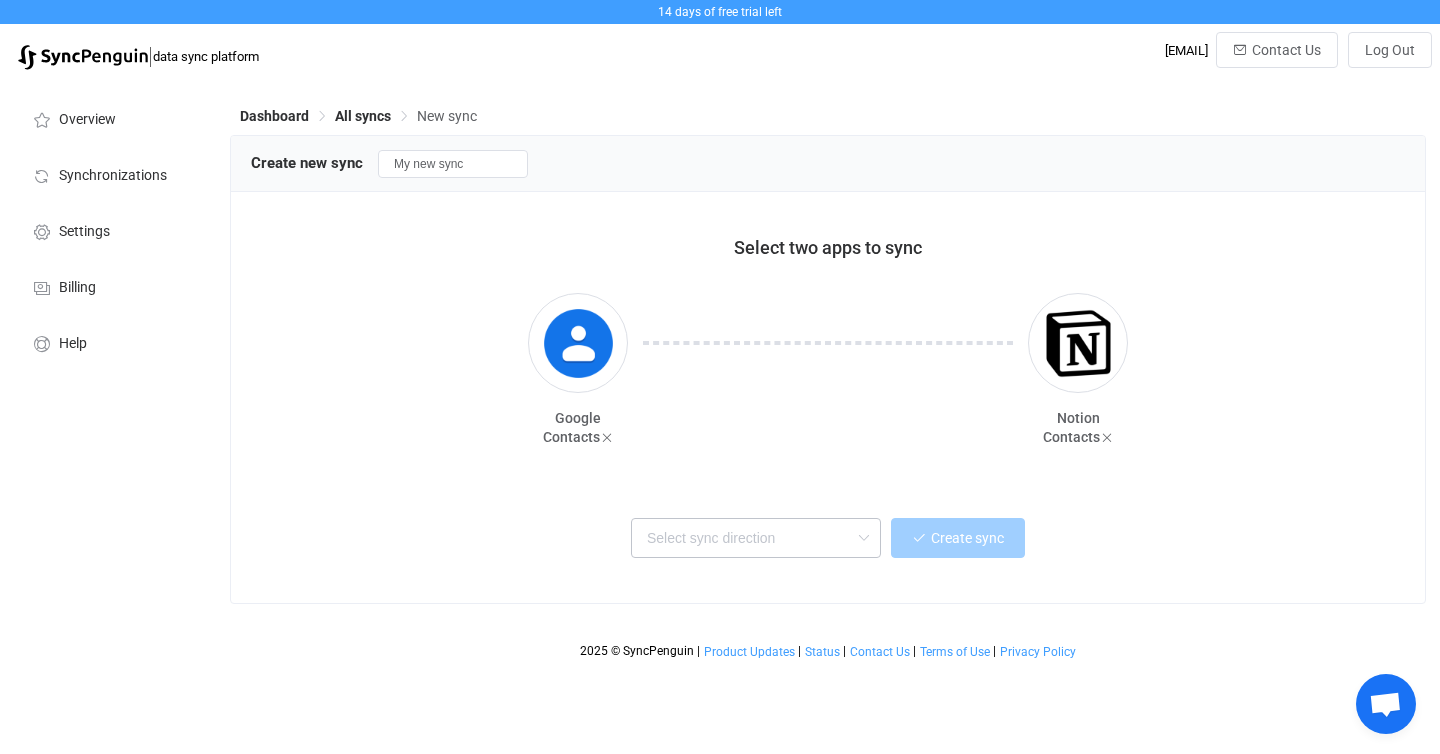 click at bounding box center (863, 538) 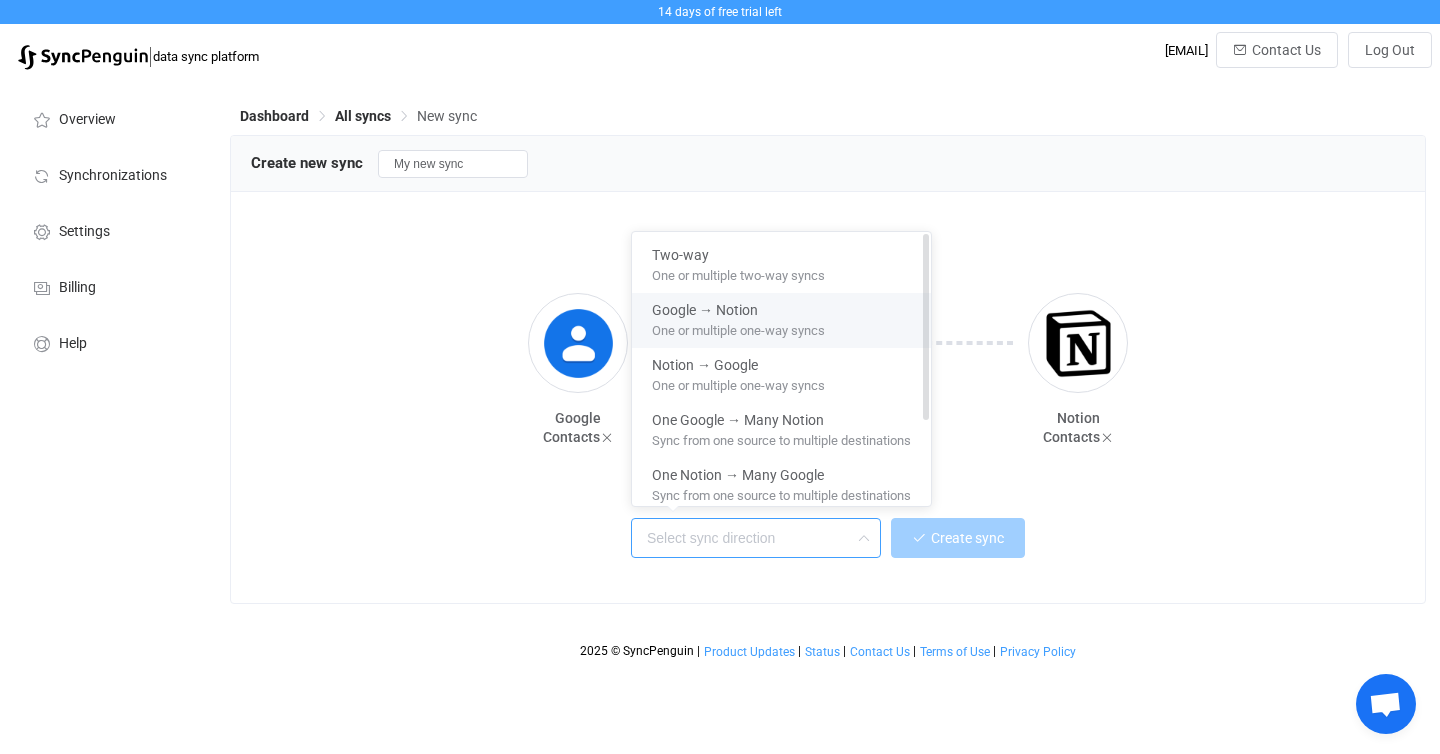 click on "One or multiple one-way syncs" at bounding box center [781, 330] 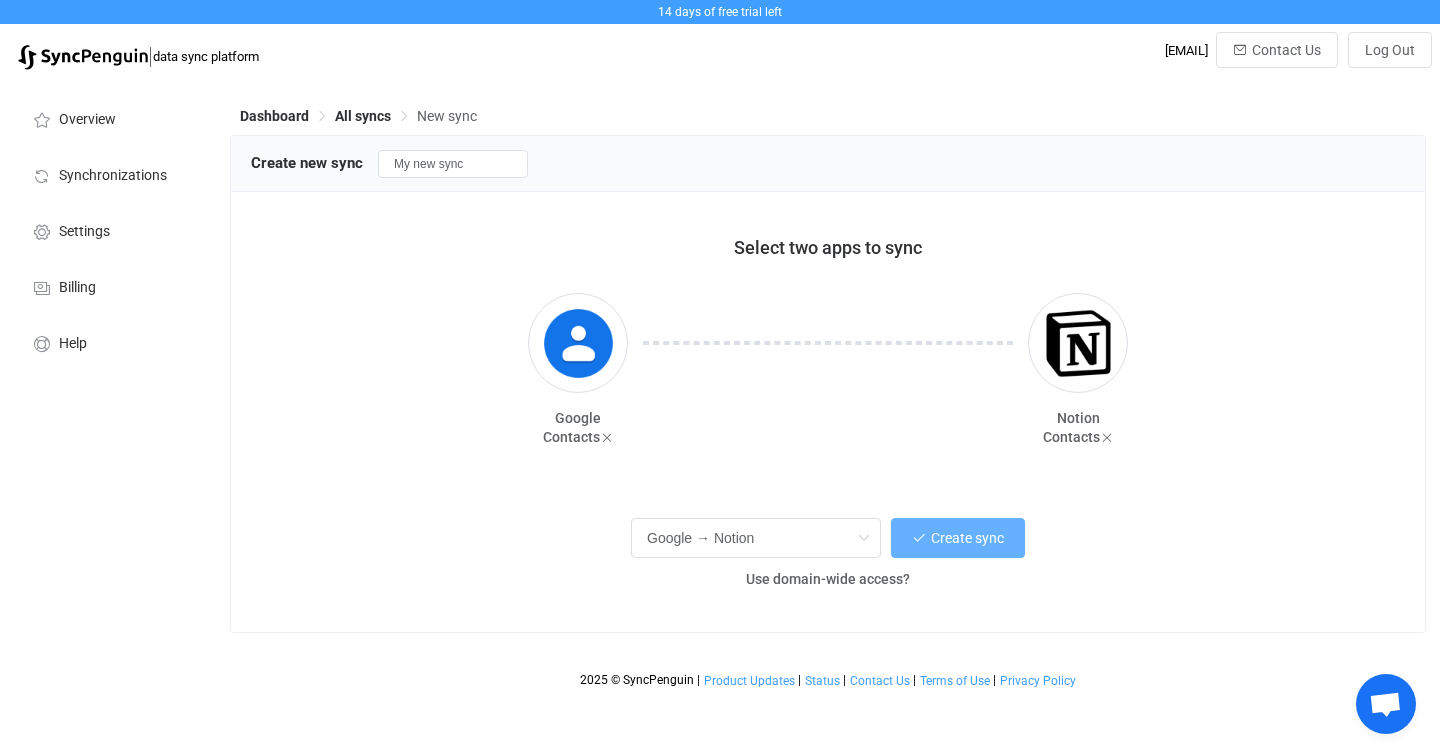 click on "Create sync" at bounding box center [967, 538] 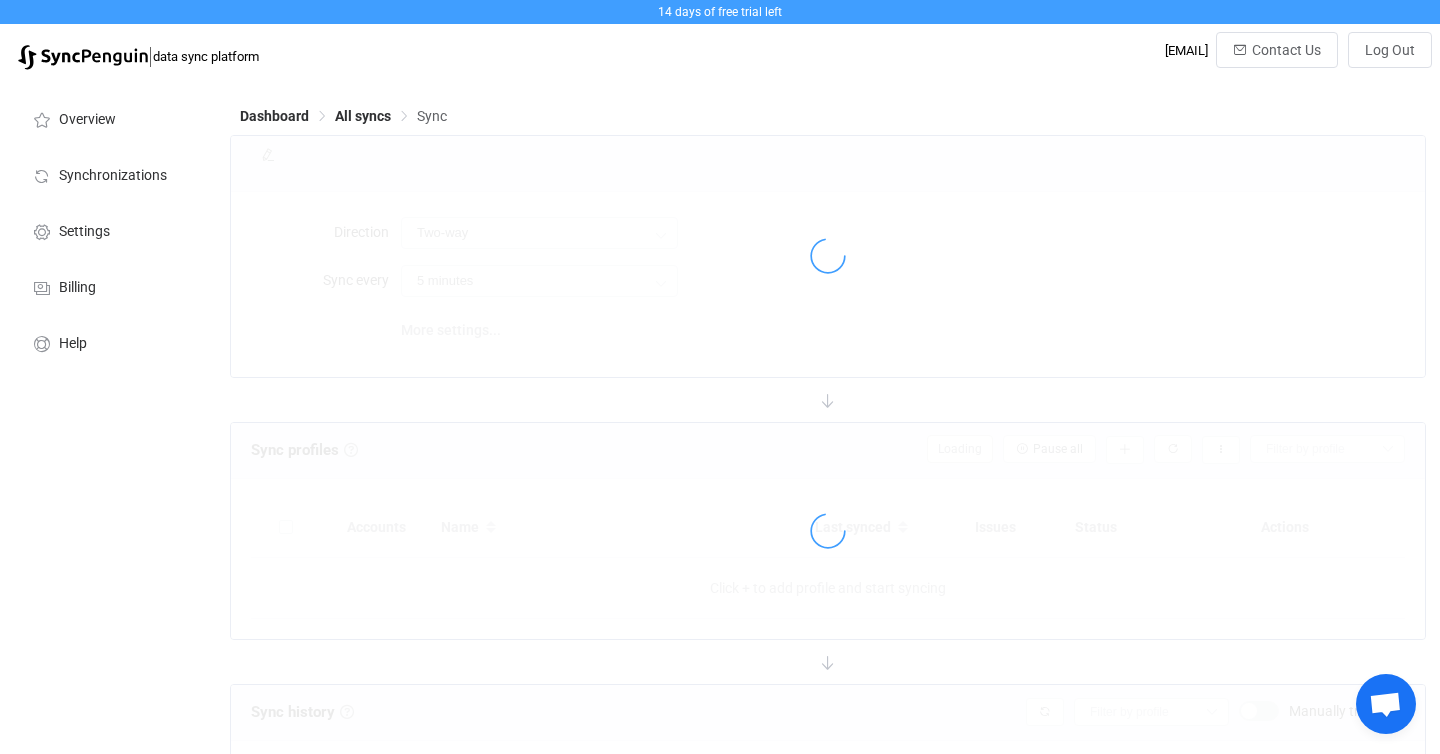type on "Google → Notion" 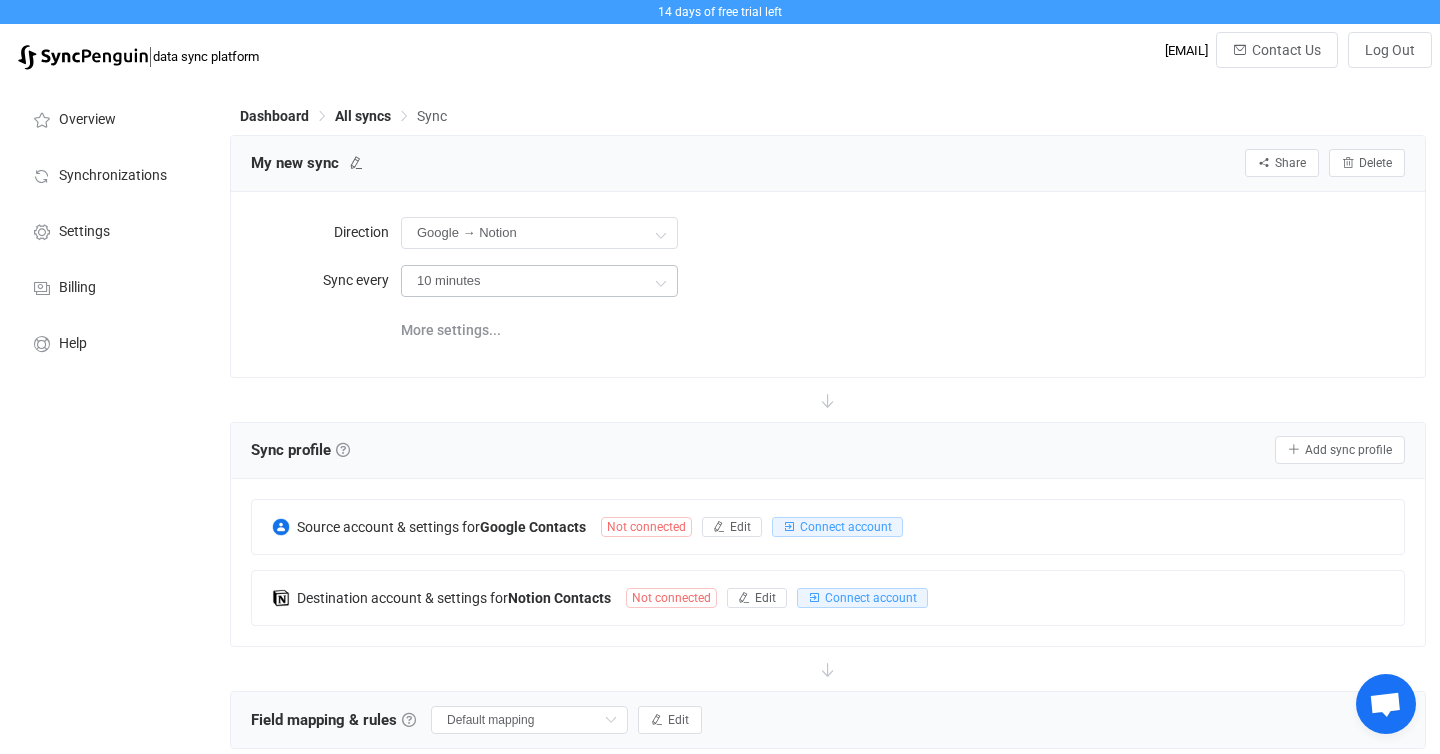click at bounding box center [660, 282] 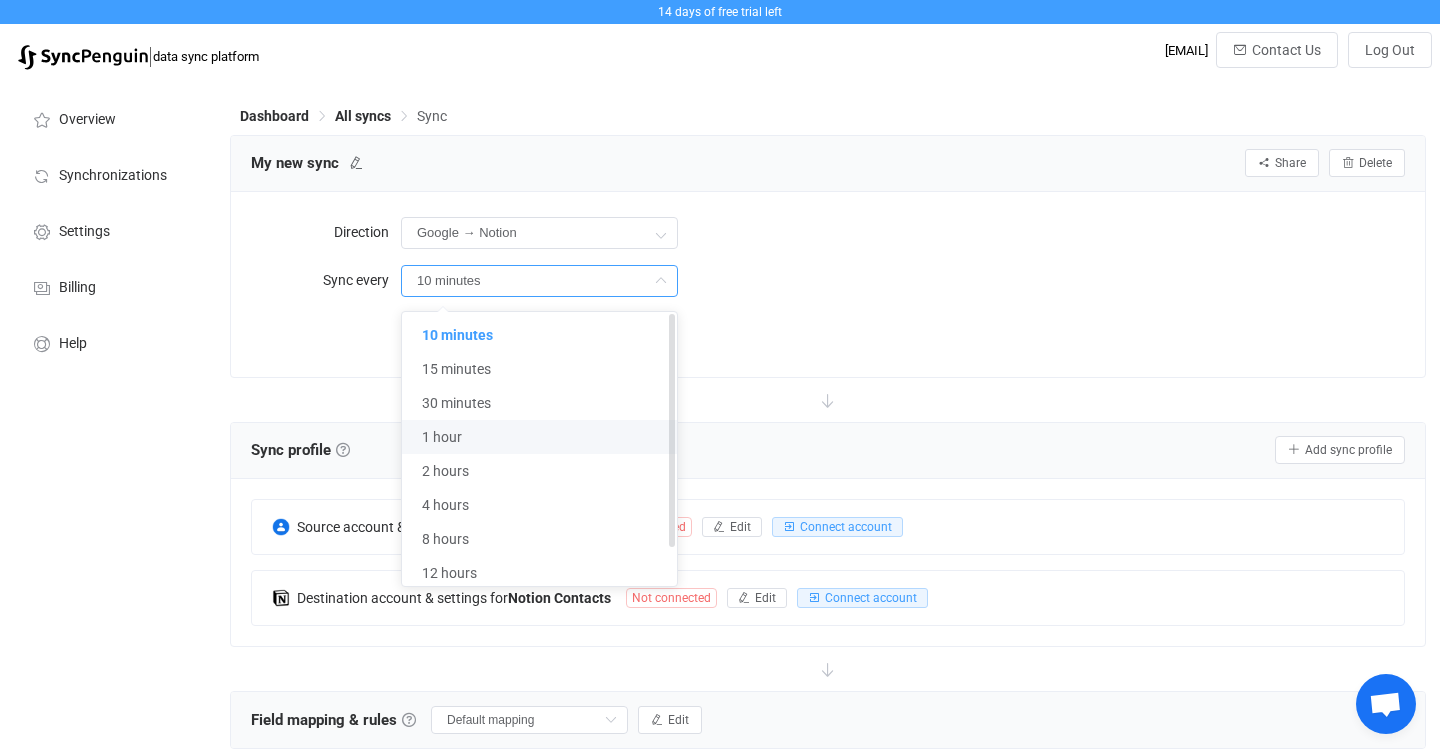 click on "1 hour" at bounding box center [539, 437] 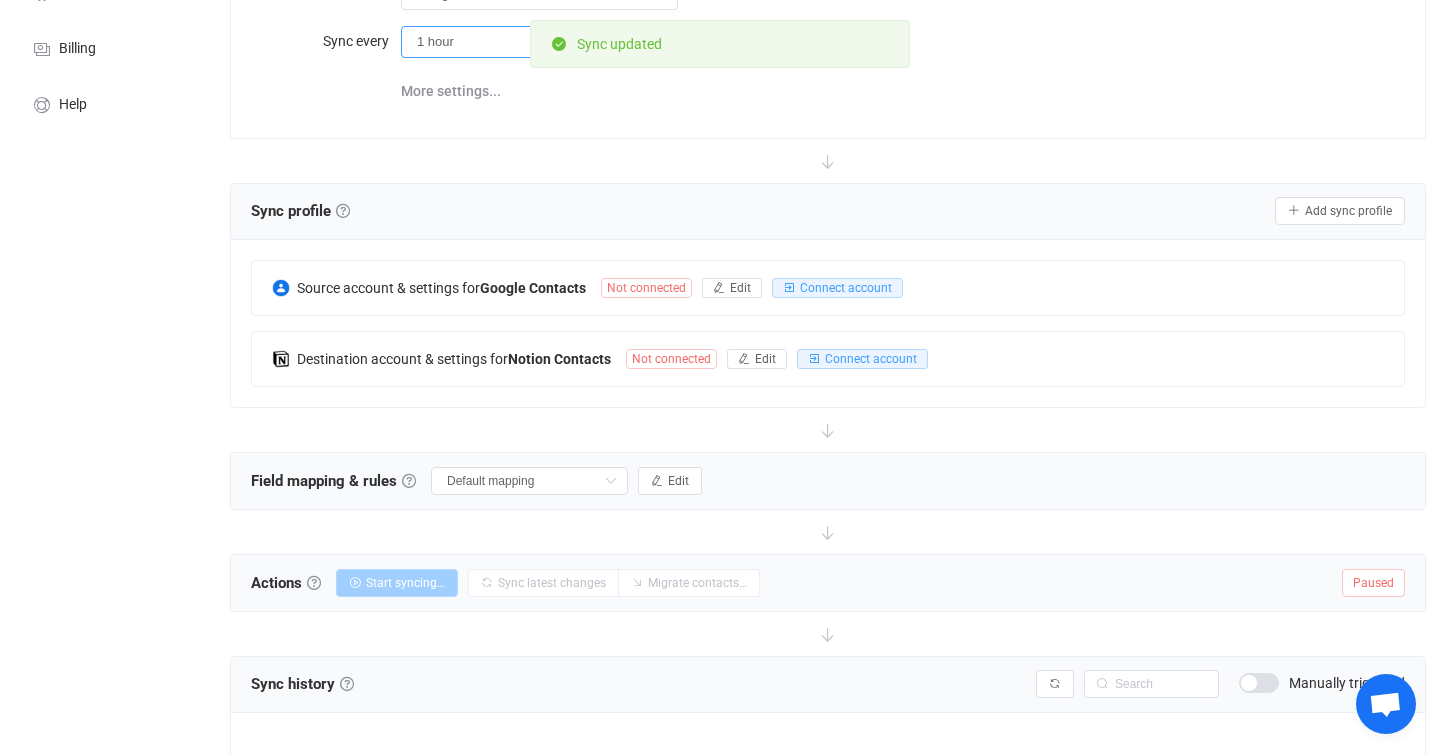 scroll, scrollTop: 238, scrollLeft: 0, axis: vertical 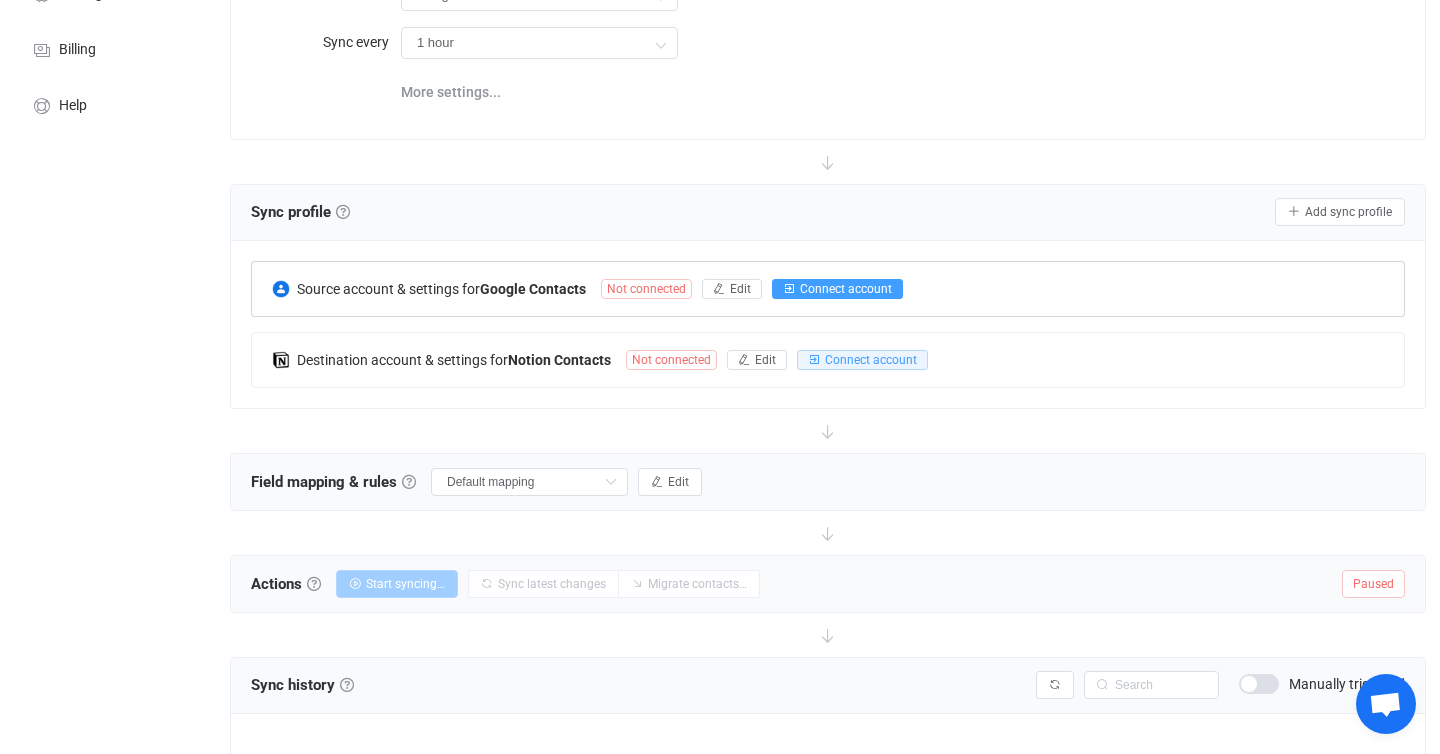 click on "Connect account" at bounding box center [846, 289] 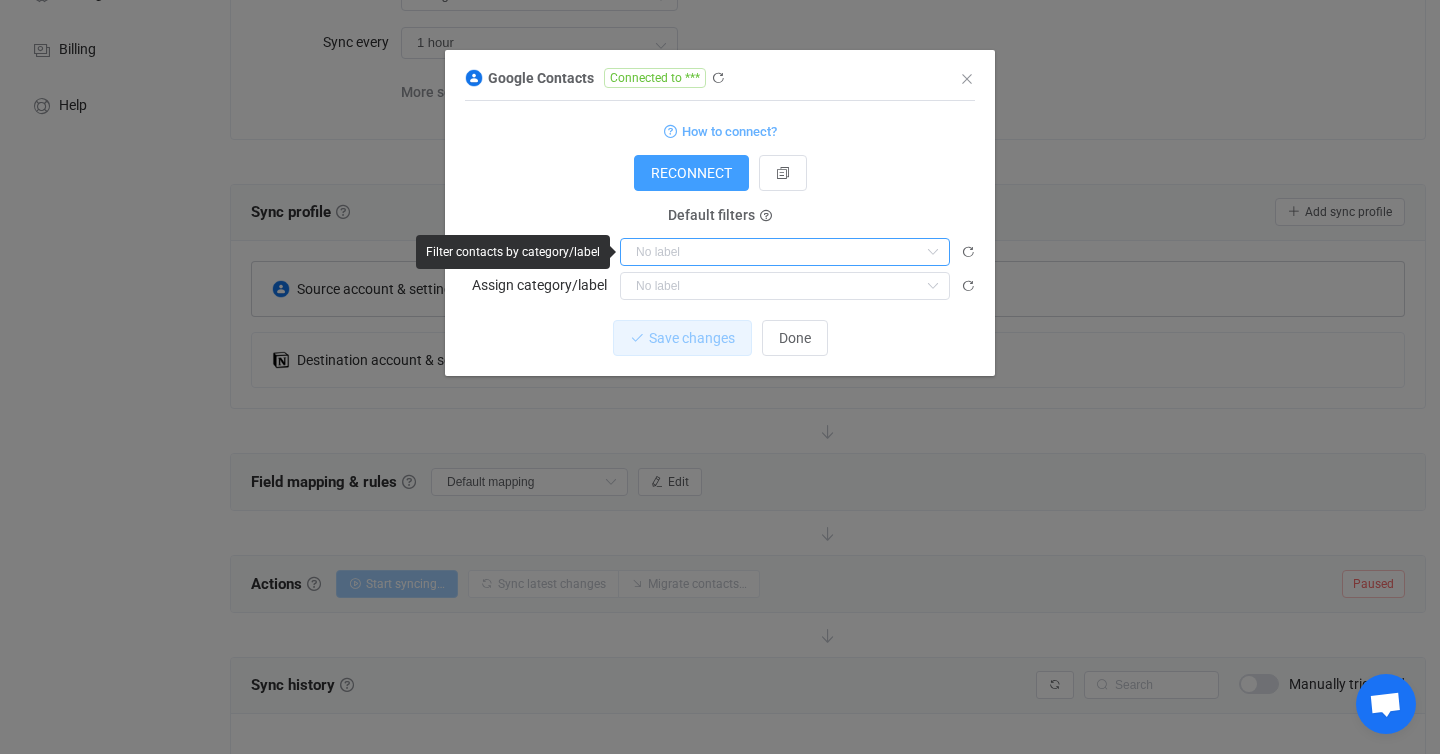 click at bounding box center (785, 252) 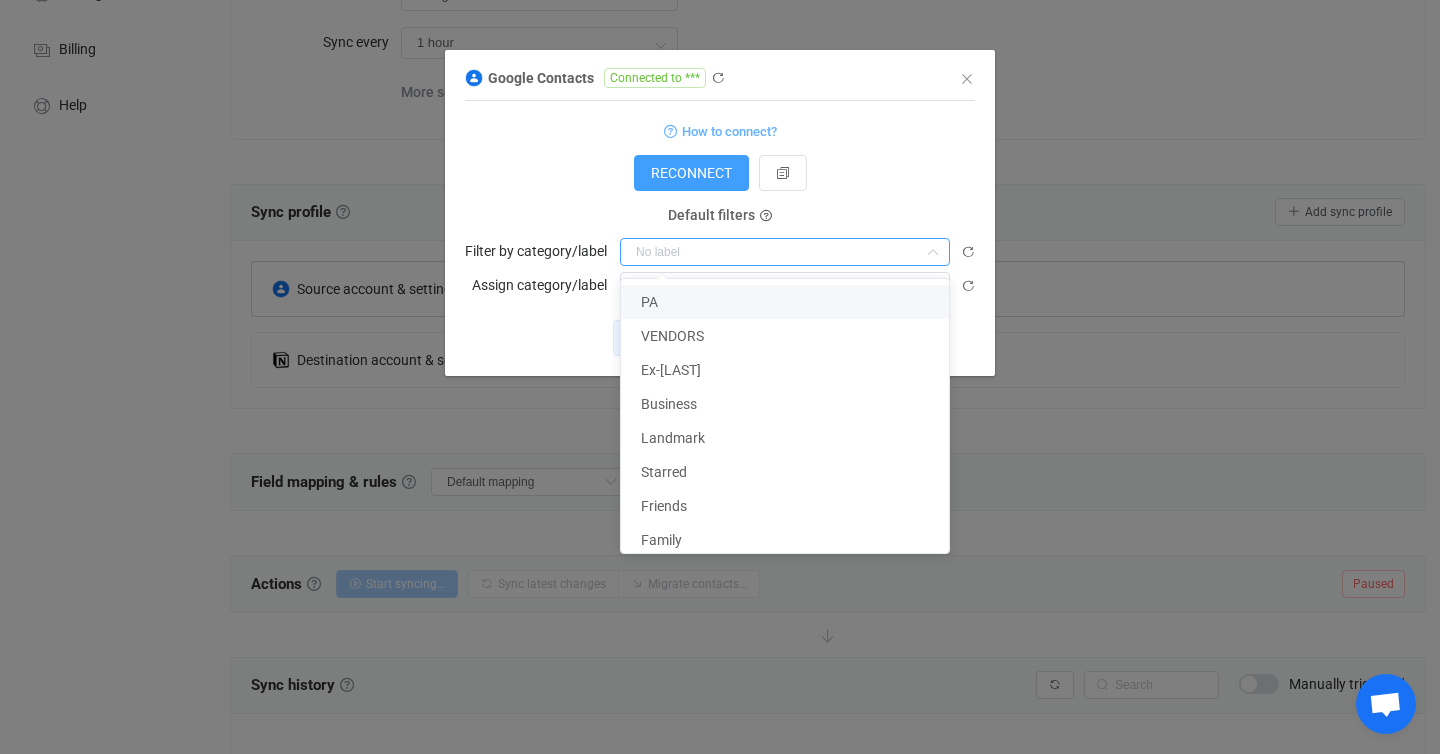 click on "How to connect?
RECONNECT Service account Service account JSON Service account Admin email User group User group
Nothing found or no access
Additional settings User email Default filters Filter by category/label Assign category/label PA VENDORS Ex-[LAST] Business Landmark Starred Friends Family Coworkers My Contacts" at bounding box center (720, 209) 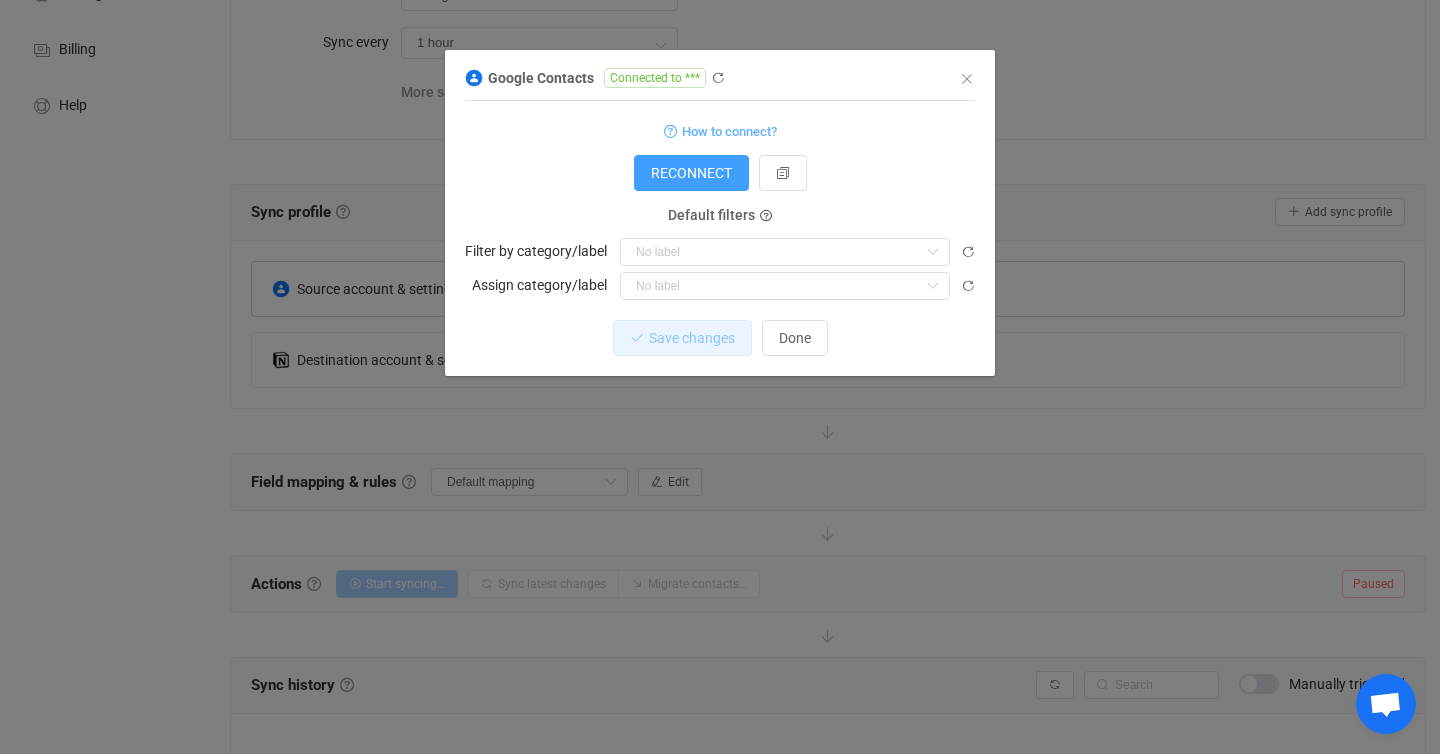 click on "PA VENDORS Ex-[LAST] Business Landmark Starred Friends Family Coworkers My Contacts" at bounding box center [797, 285] 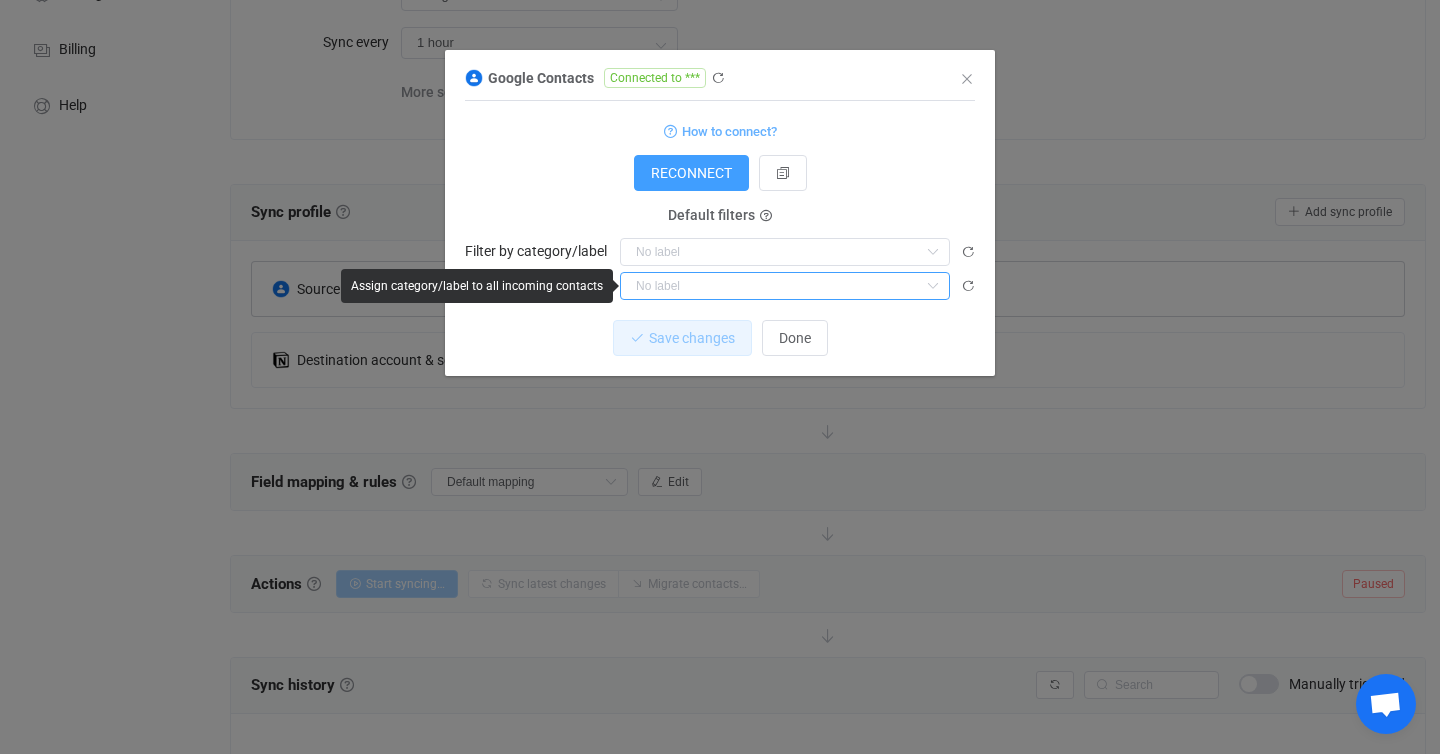 click at bounding box center (785, 286) 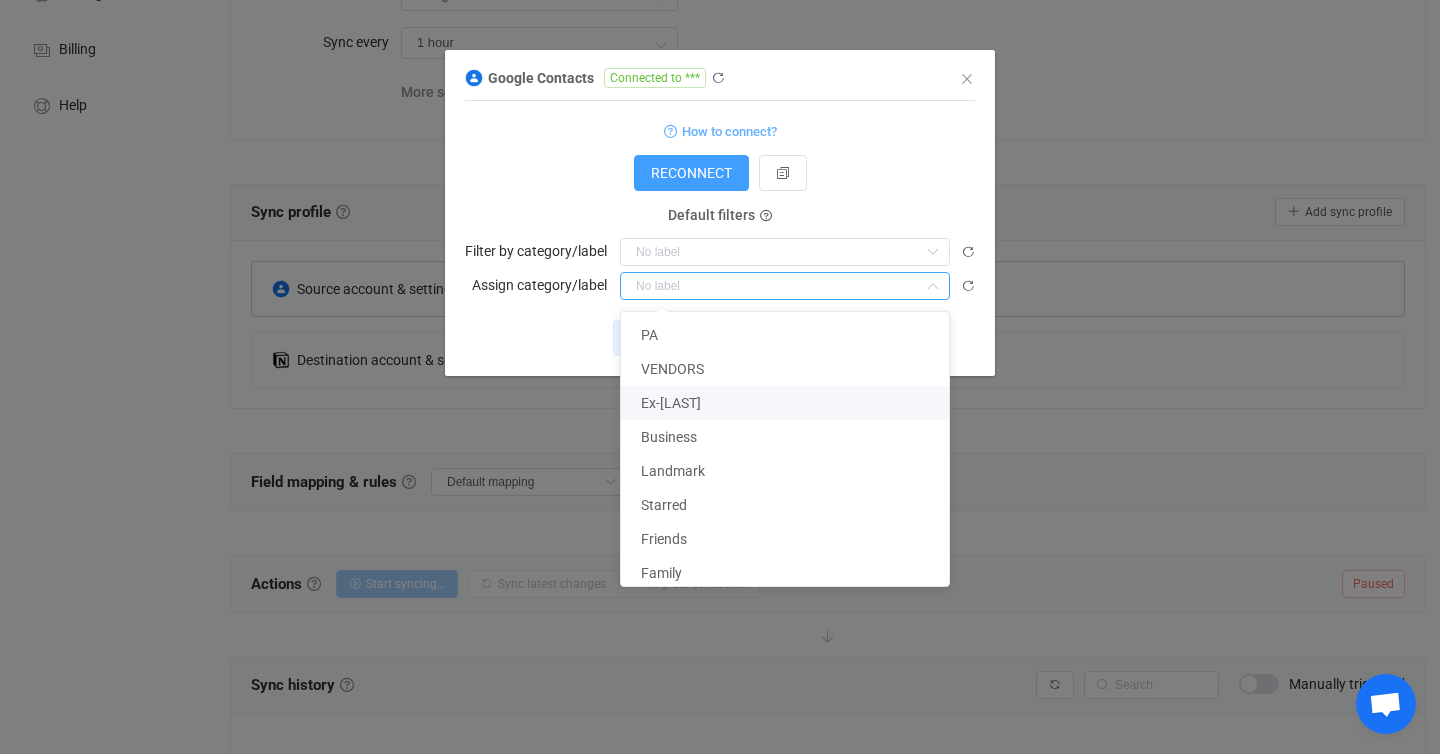click on "RECONNECT" at bounding box center [720, 173] 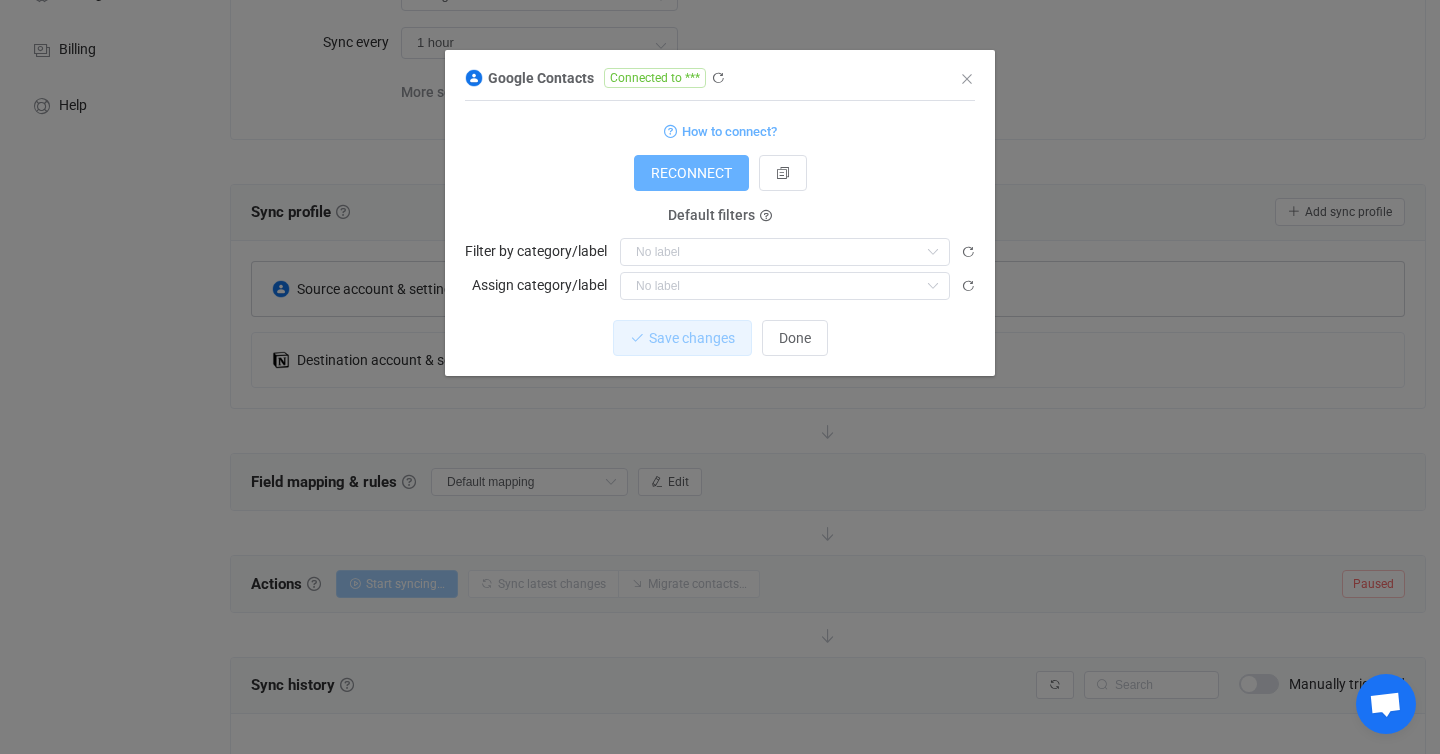 click on "RECONNECT" at bounding box center (691, 173) 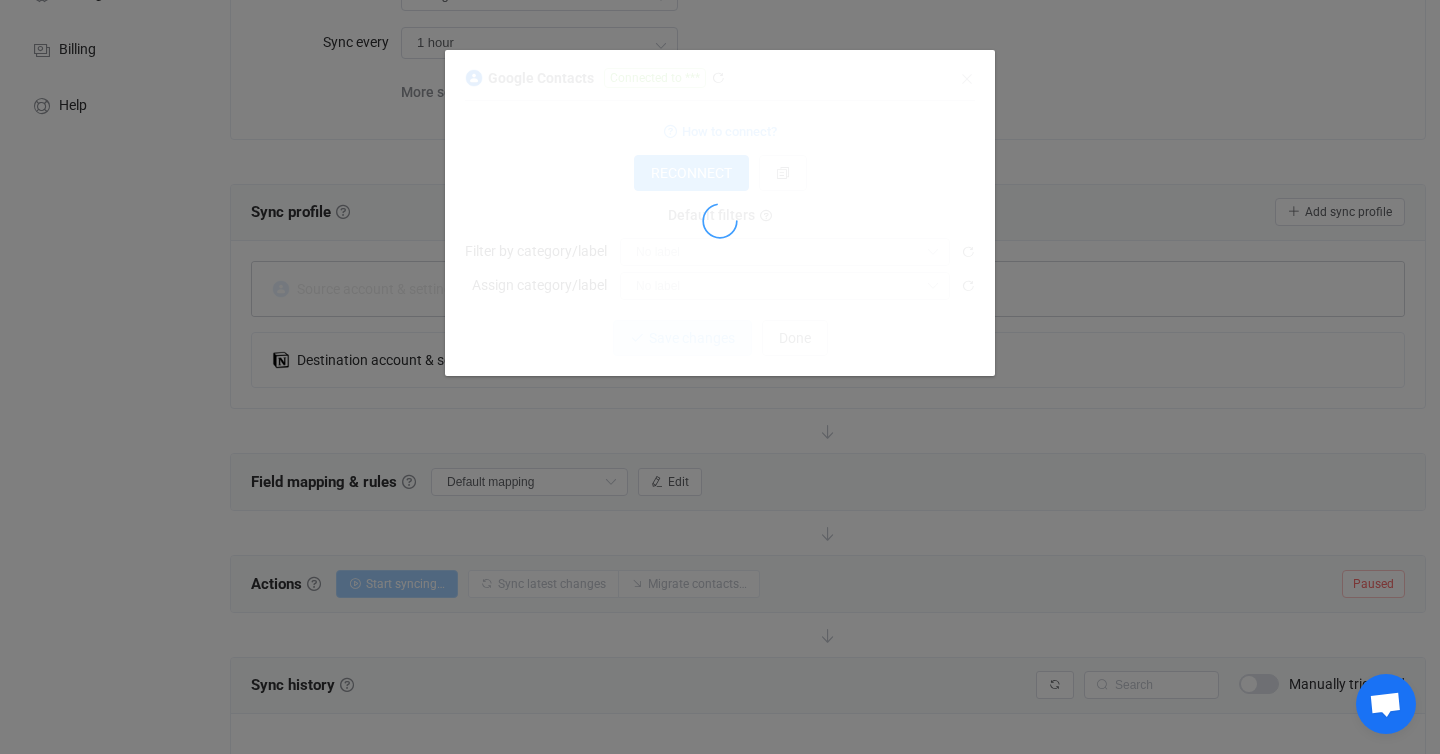 click at bounding box center (720, 220) 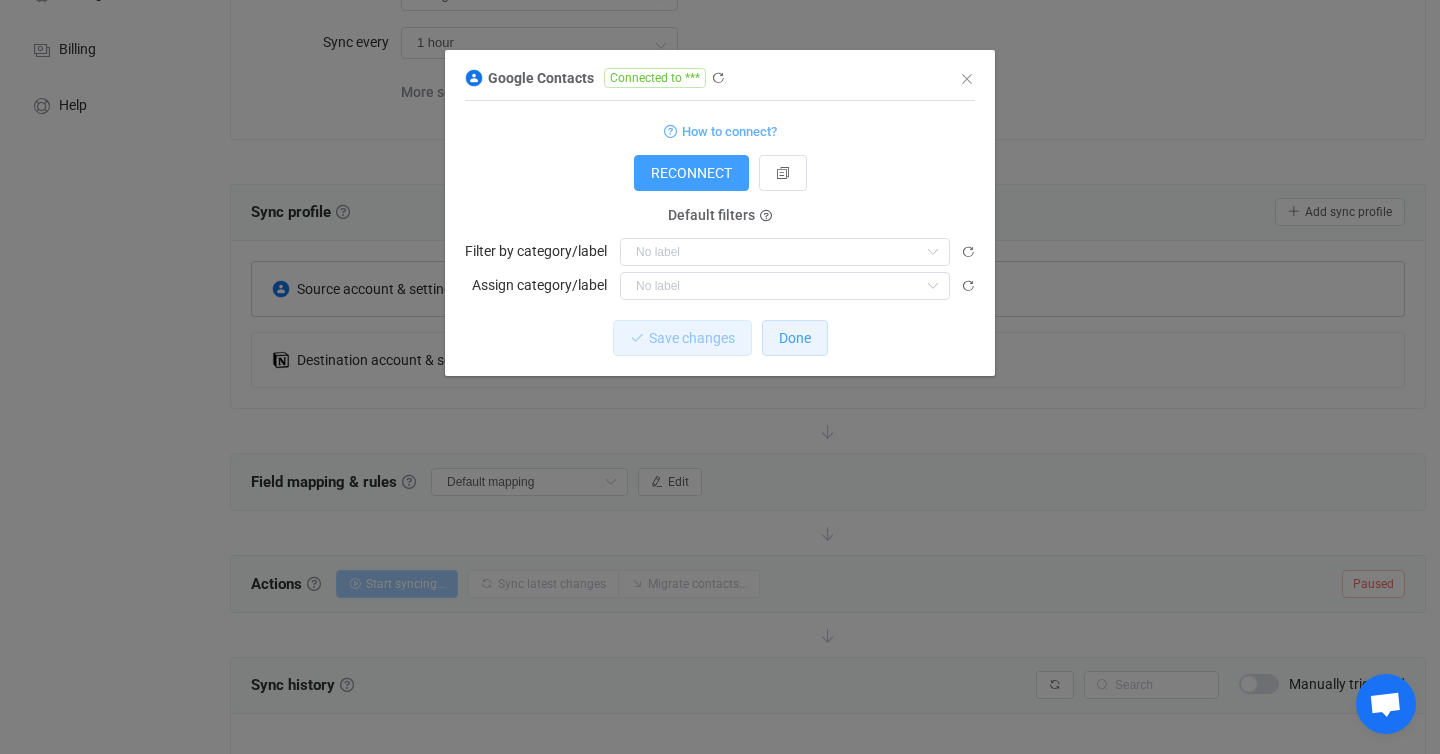 click on "Done" at bounding box center (795, 338) 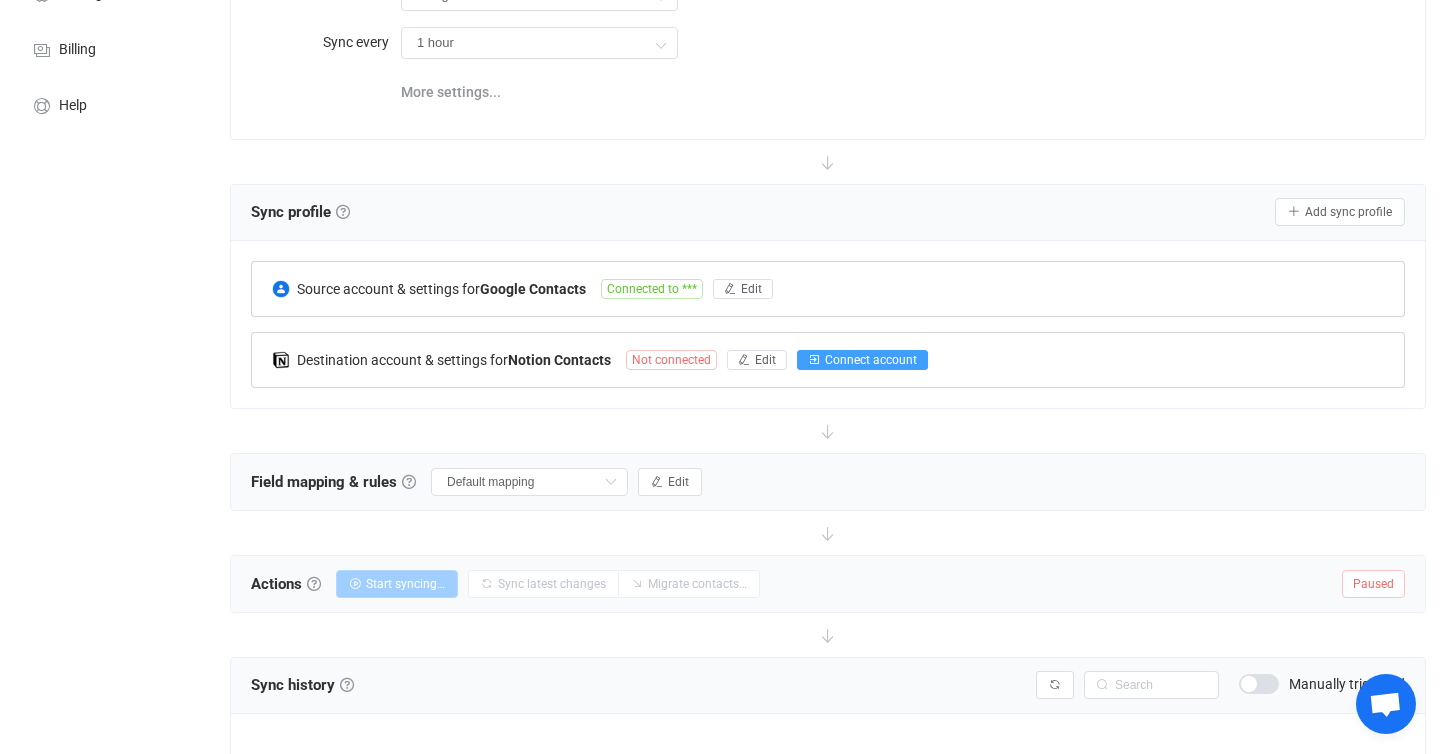 click on "Connect account" at bounding box center (871, 360) 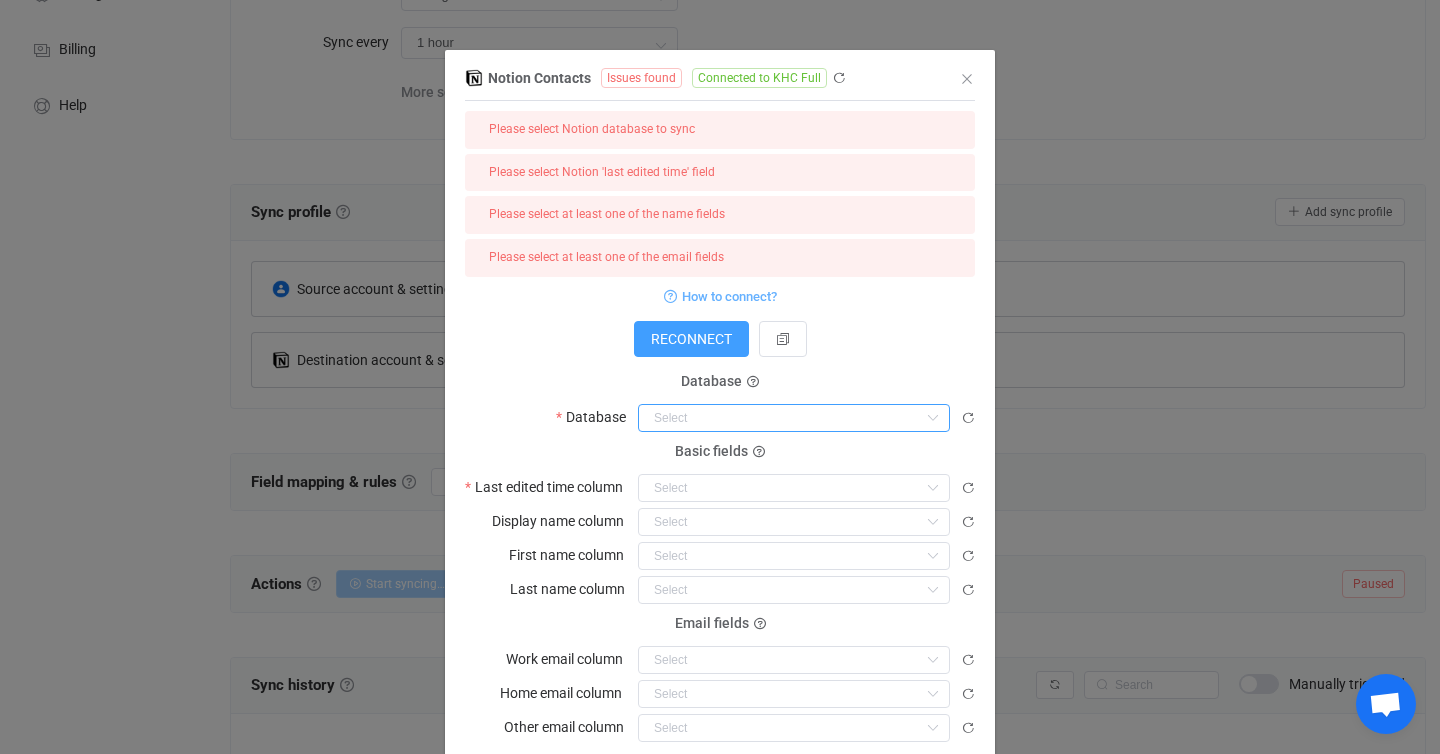 click at bounding box center (794, 418) 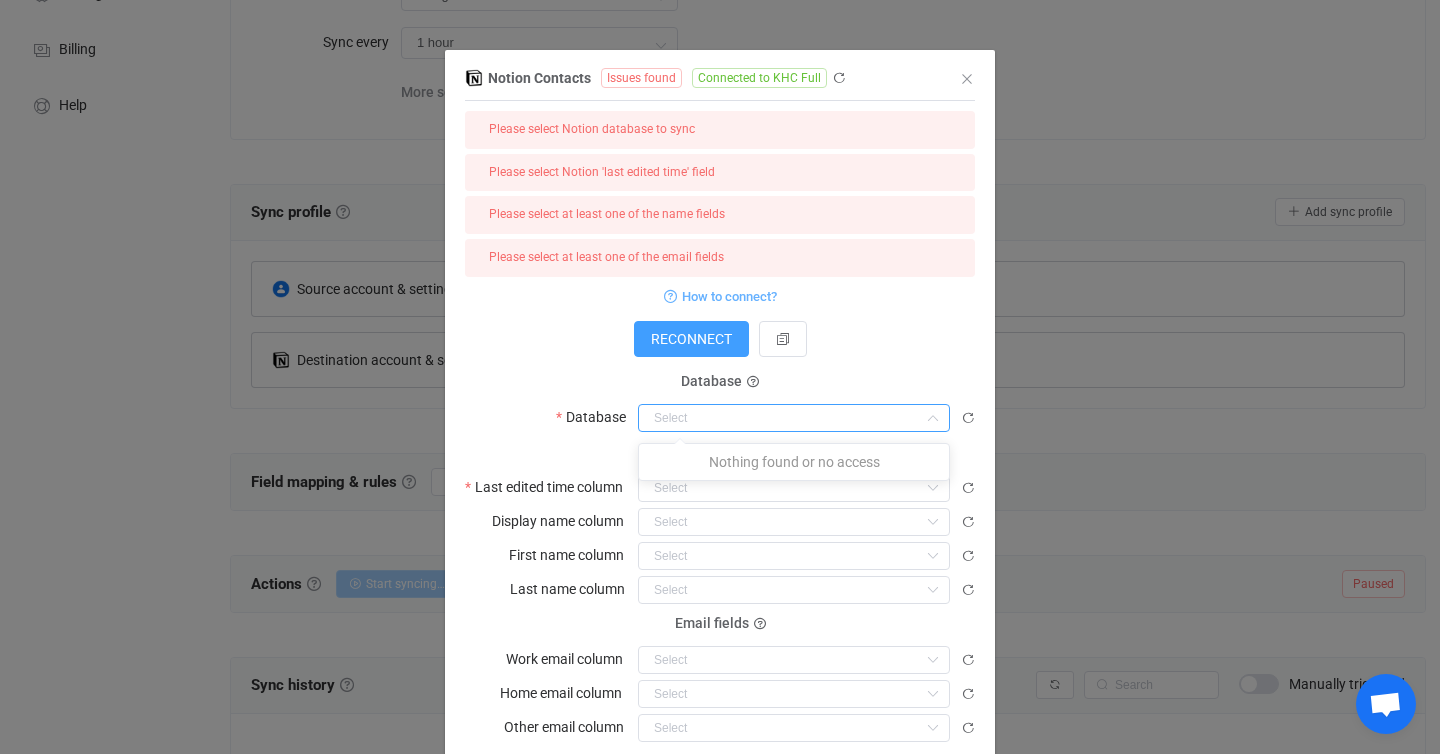 click at bounding box center [794, 418] 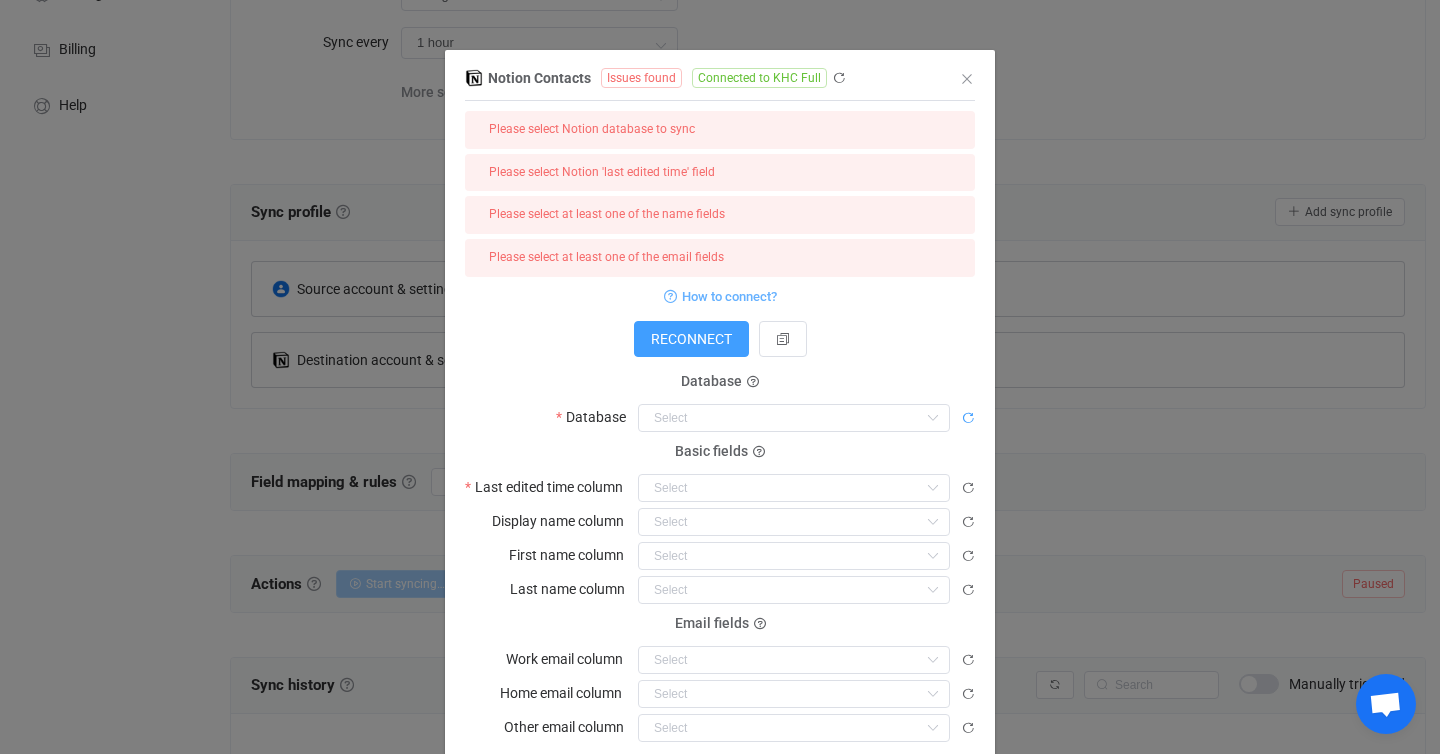 click at bounding box center [968, 418] 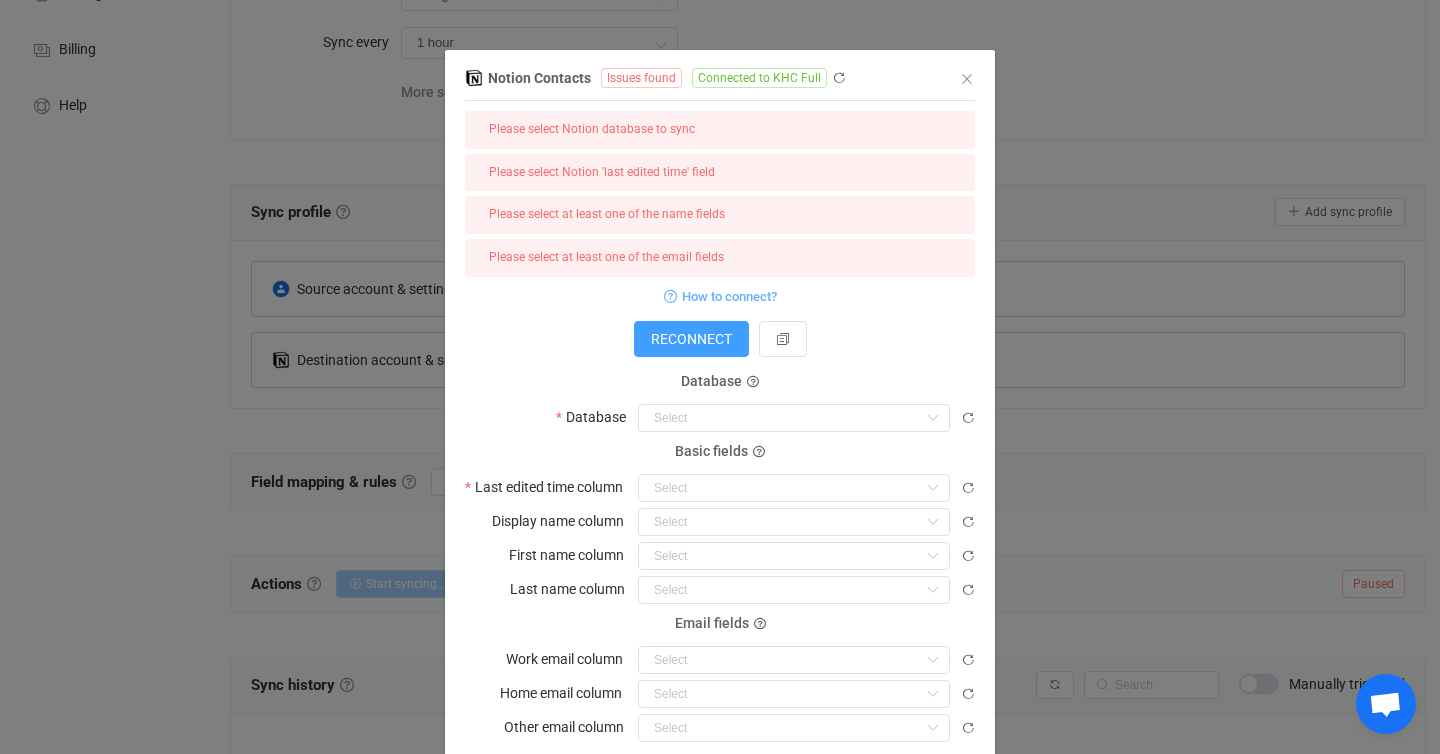 click on "Database" at bounding box center [711, 381] 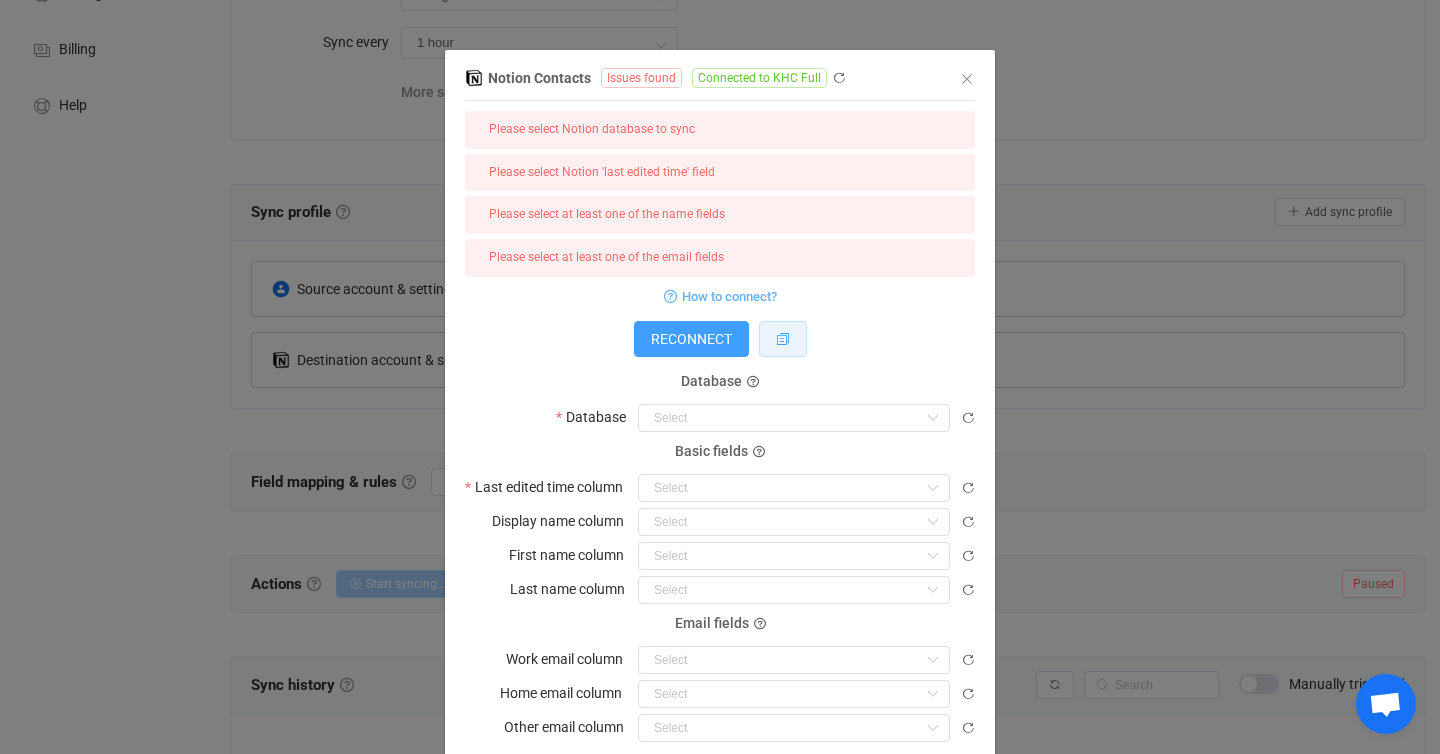 click at bounding box center (783, 339) 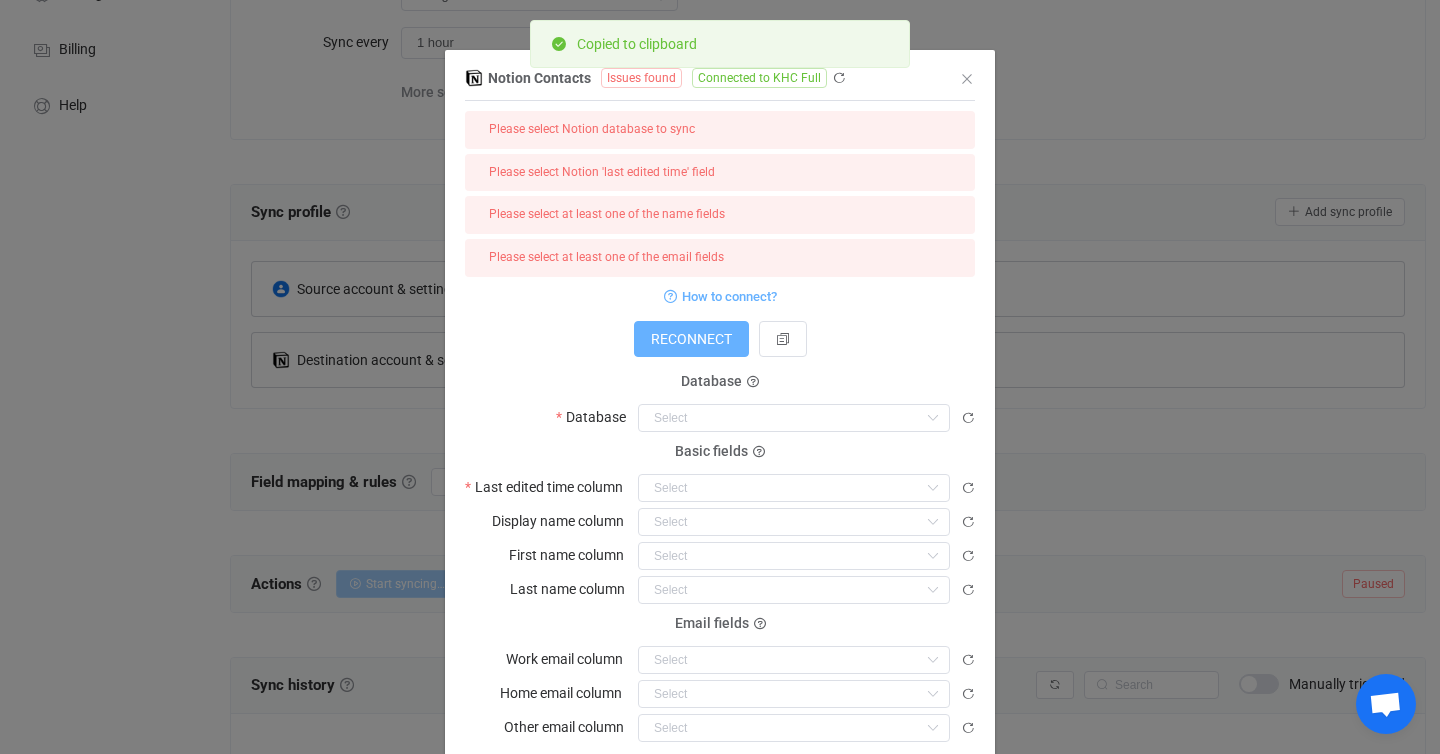 click on "RECONNECT" at bounding box center [691, 339] 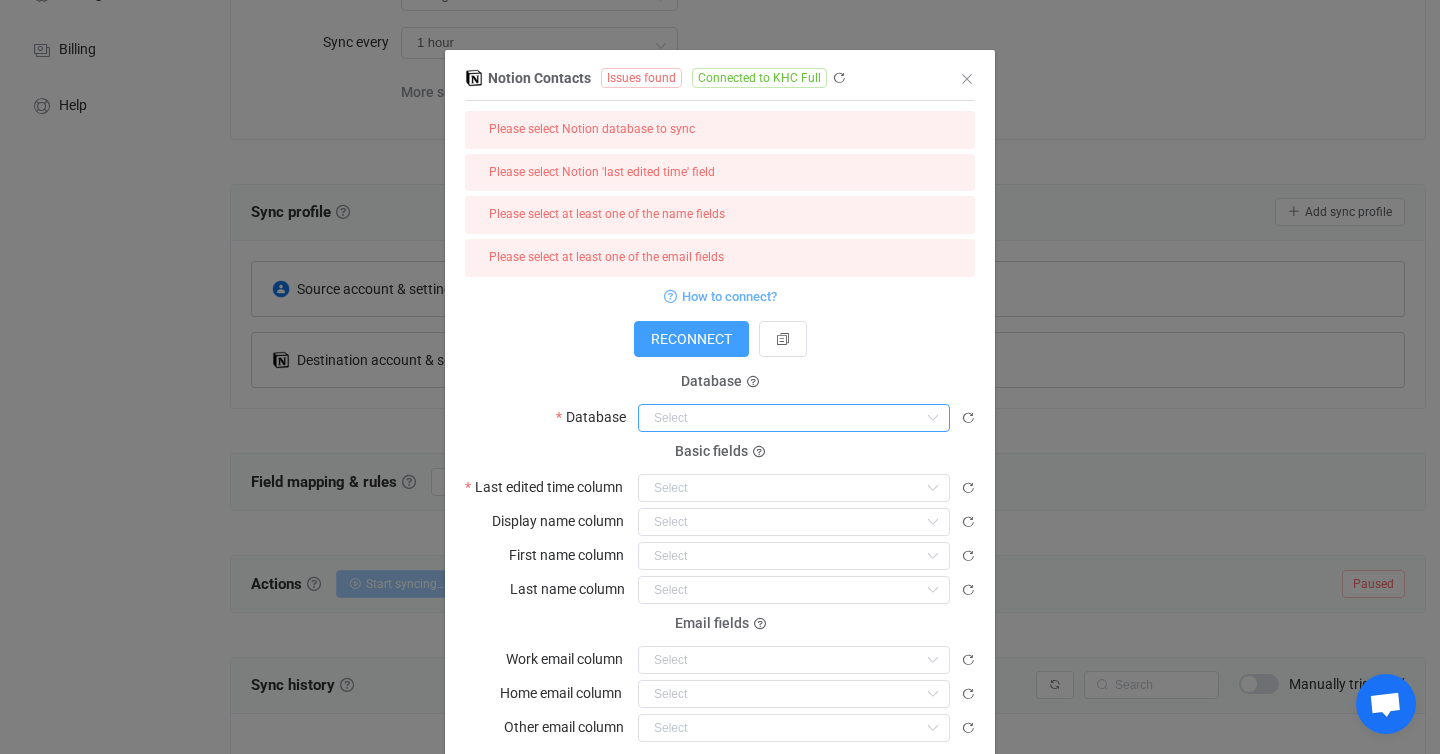 click at bounding box center (794, 418) 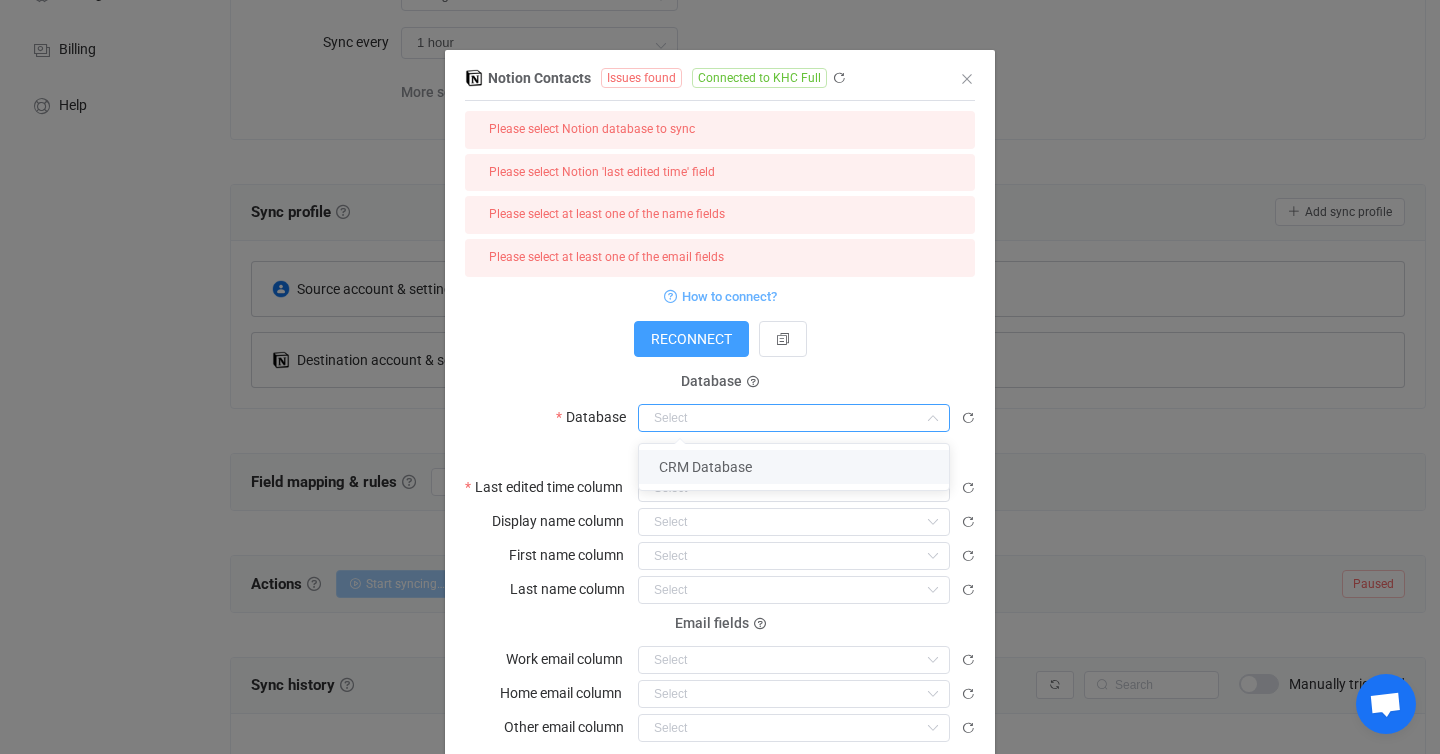 click on "CRM Database" at bounding box center [794, 467] 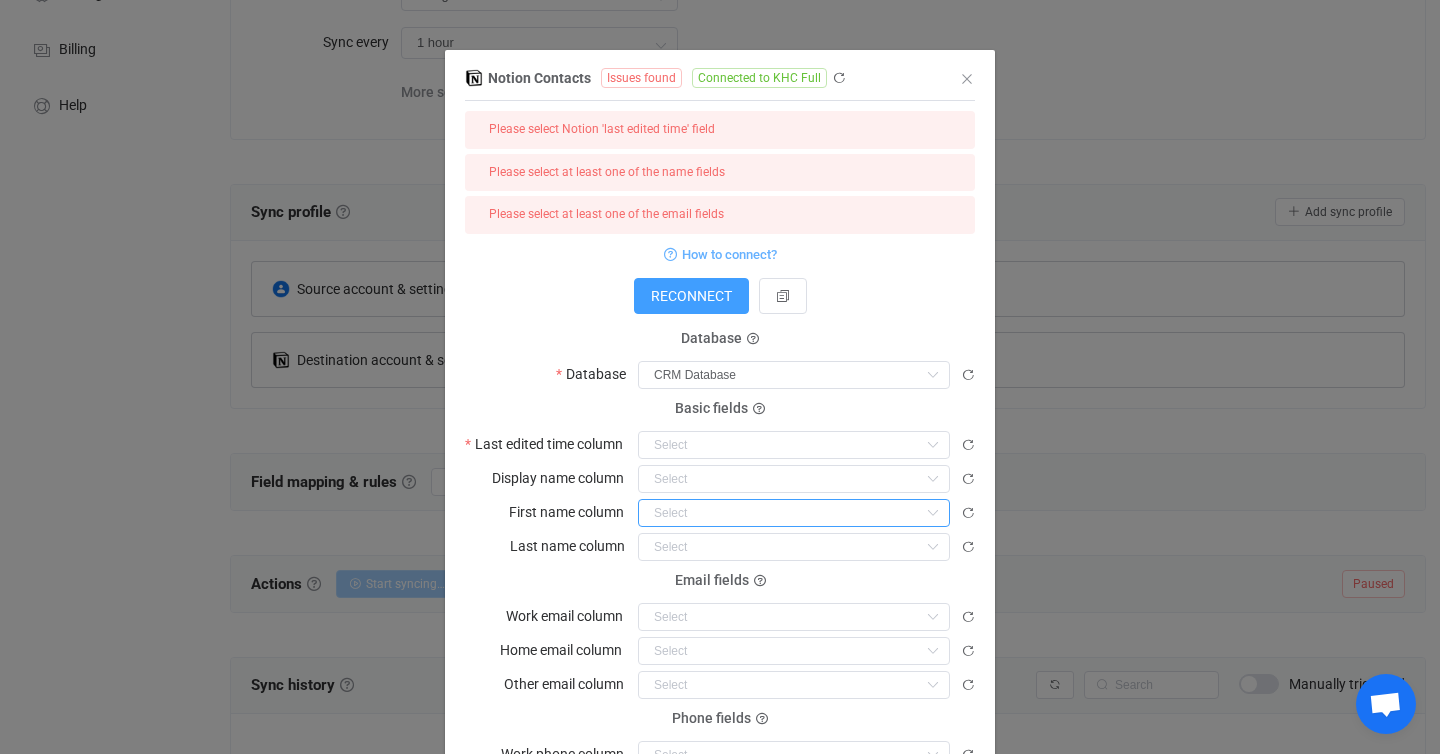 click at bounding box center (794, 513) 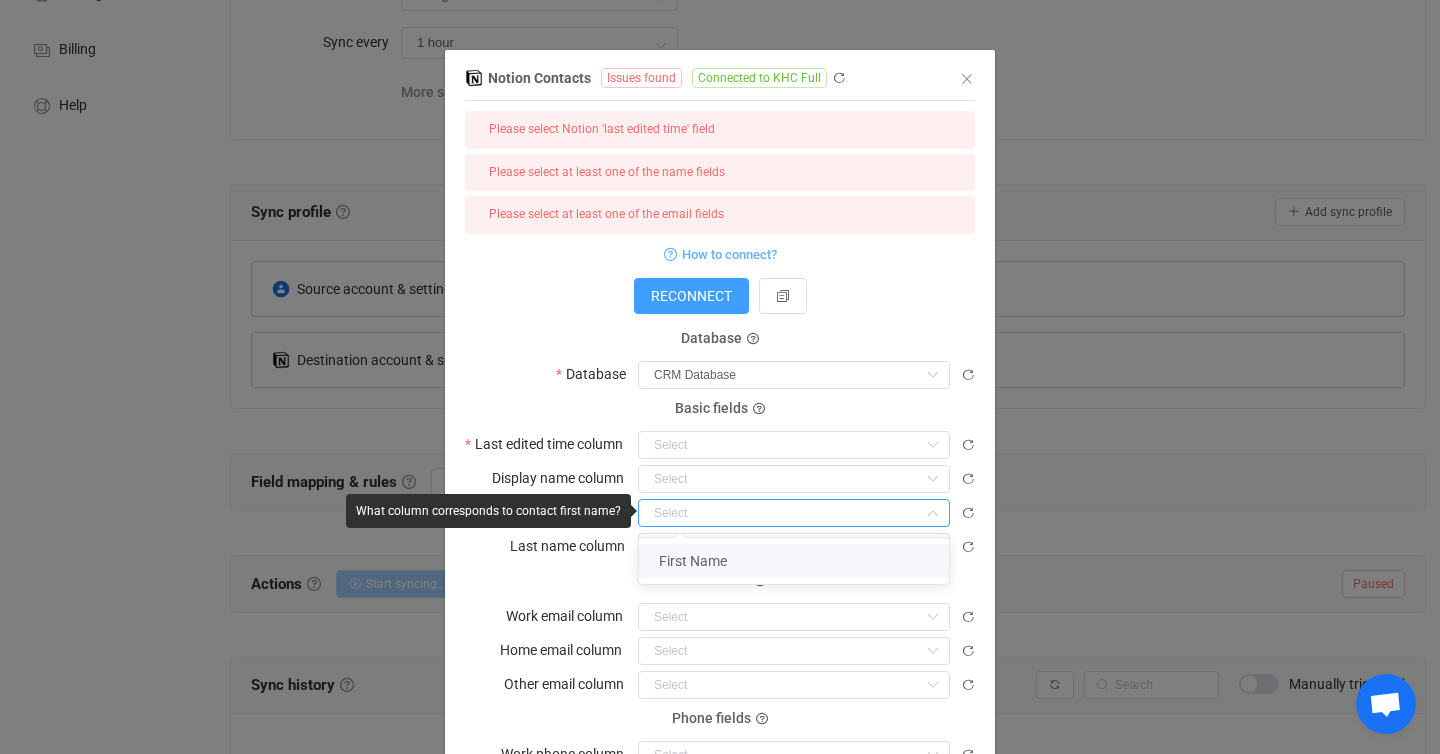 click on "First Name" at bounding box center (794, 561) 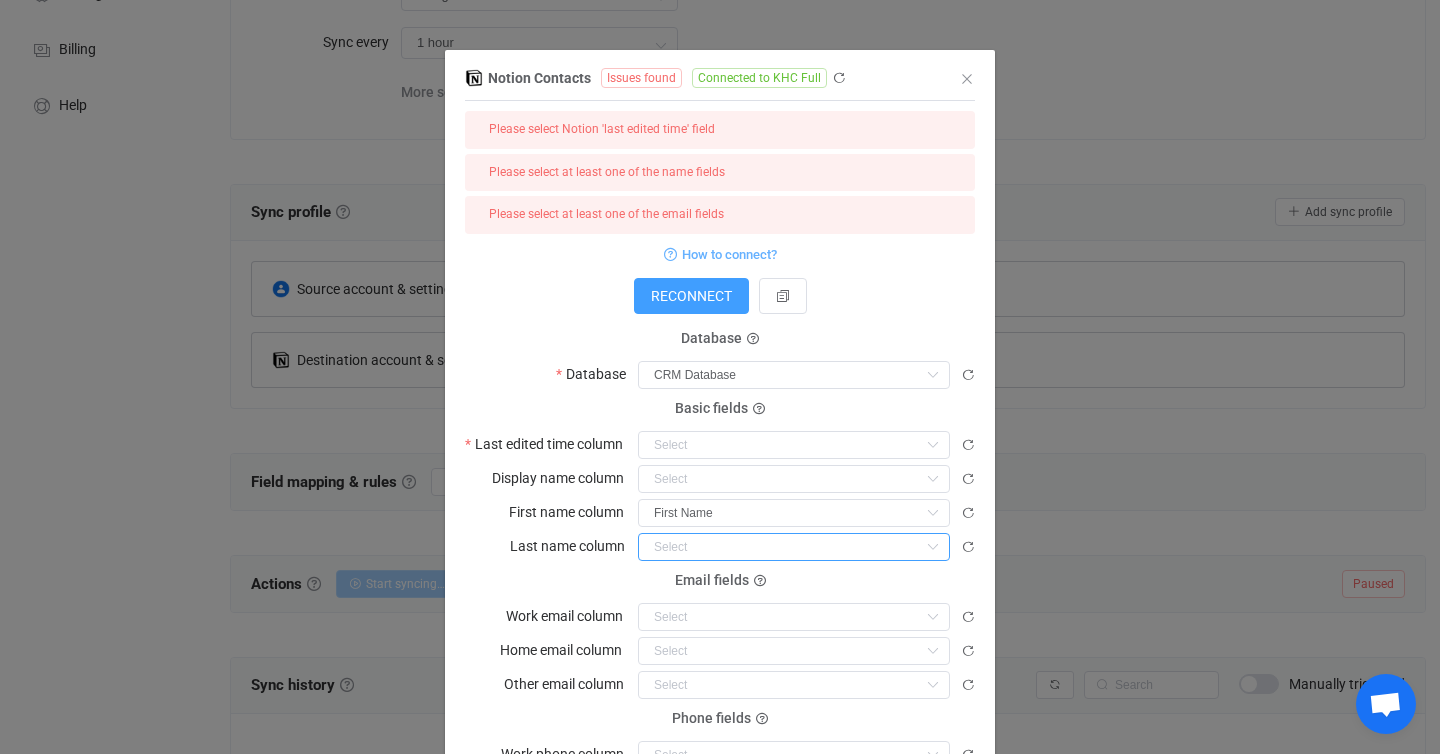 click at bounding box center (794, 547) 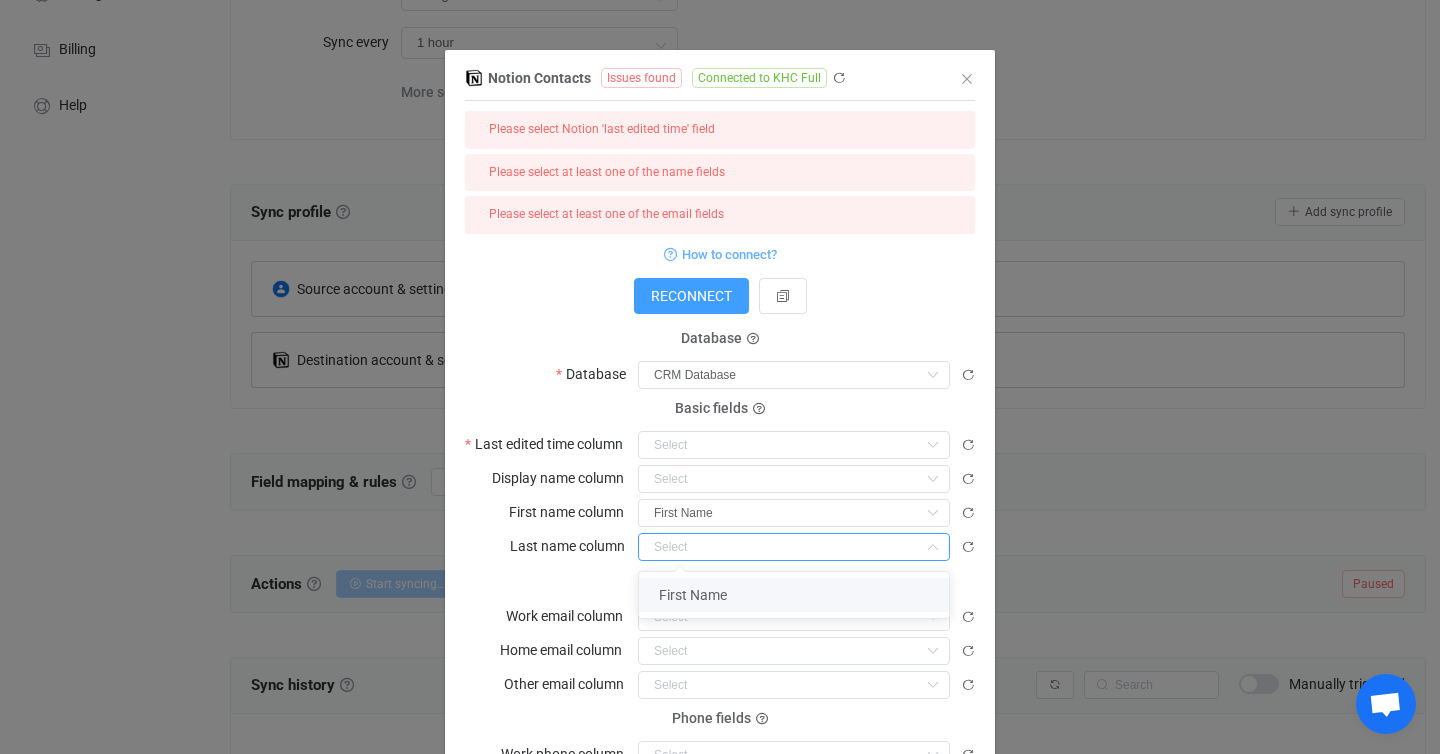click on "First Name" at bounding box center (794, 595) 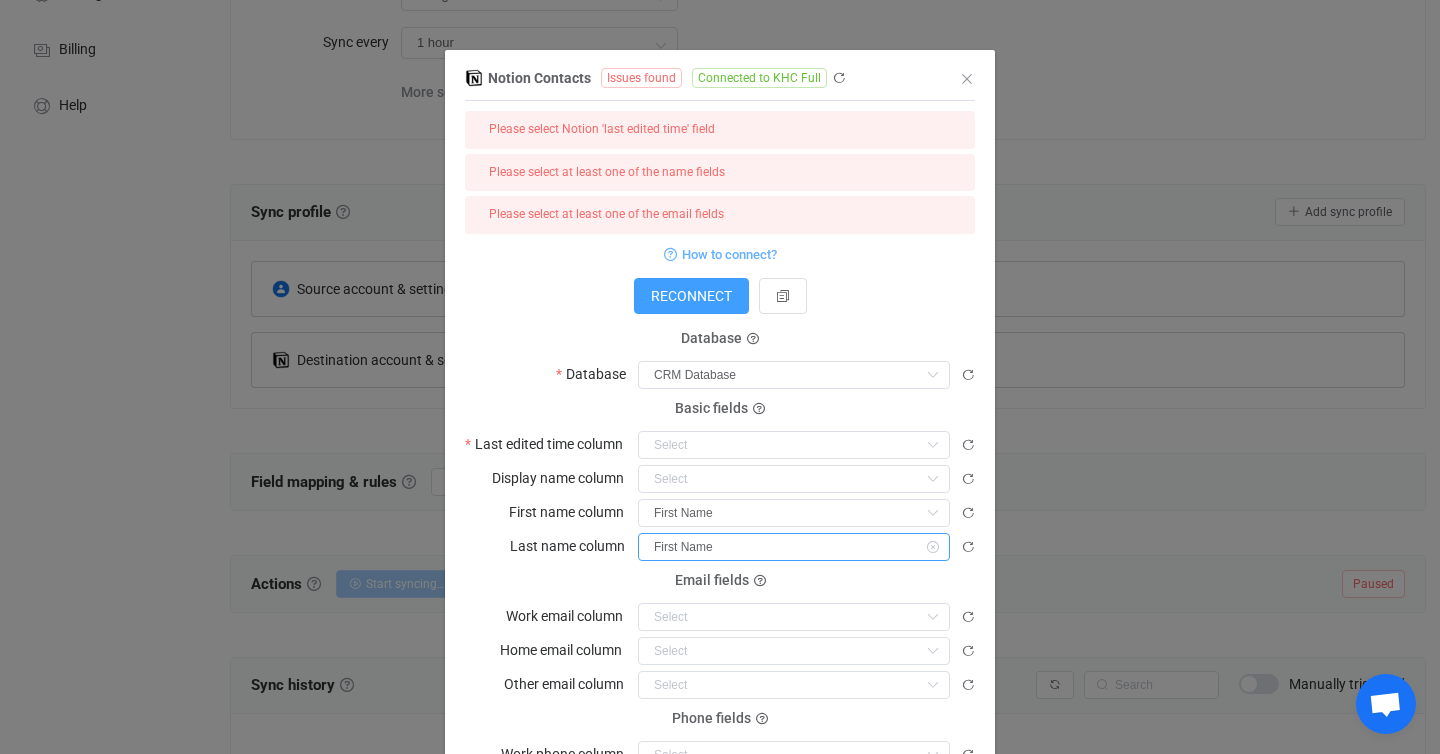 click on "First Name" at bounding box center [794, 547] 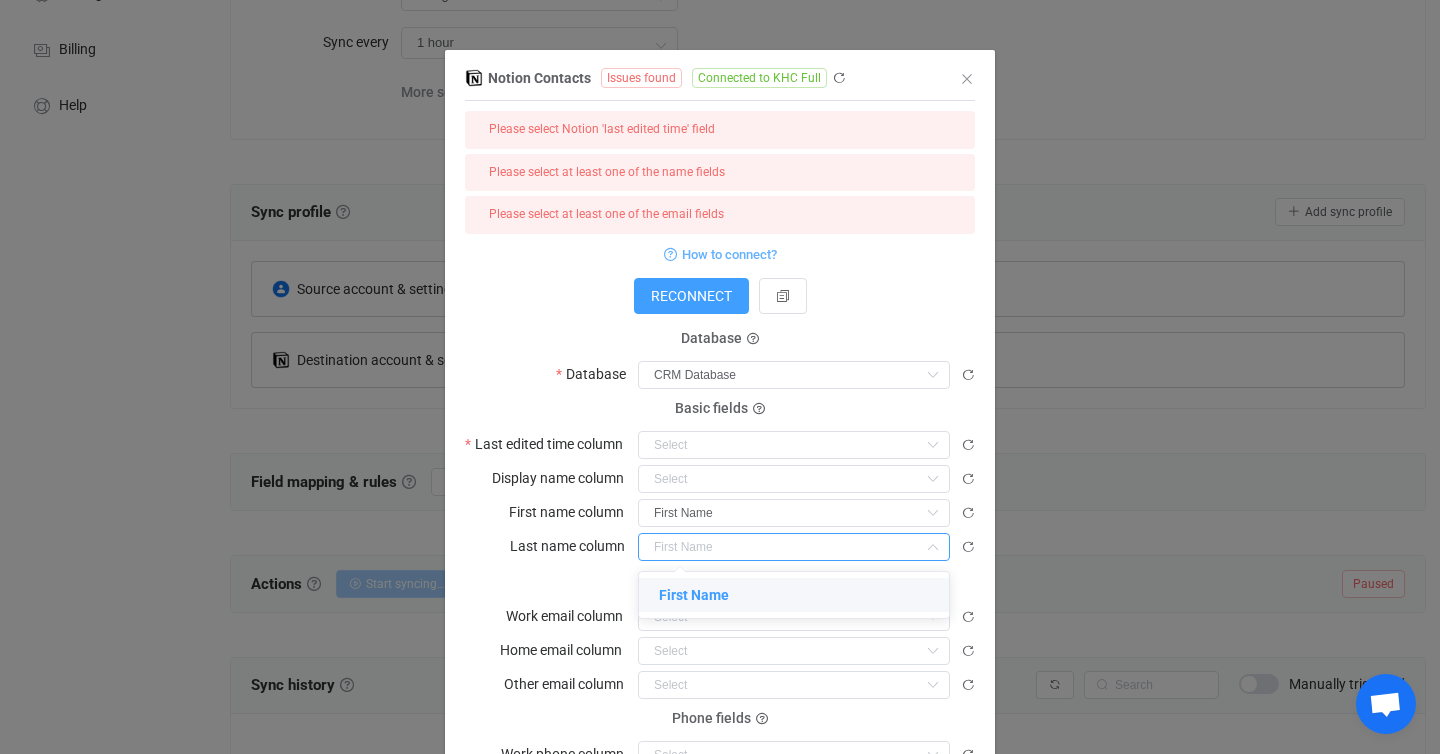 click on "Please select Notion 'last edited time' field Please select at least one of the name fields Please select at least one of the email fields
How to connect?
RECONNECT Database Database CRM Database Basic fields Last edited time column Last Name Display name column First Name First name column First Name Last name column Email fields Work email column Email (Home) Email (Work) Home email column Email (Home) Email (Work) Other email column Email (Home) Email (Work) Phone fields Work phone column Phone (Home) Mobile phone column Phone (Home) Other phone column Phone (Home)" at bounding box center [720, 474] 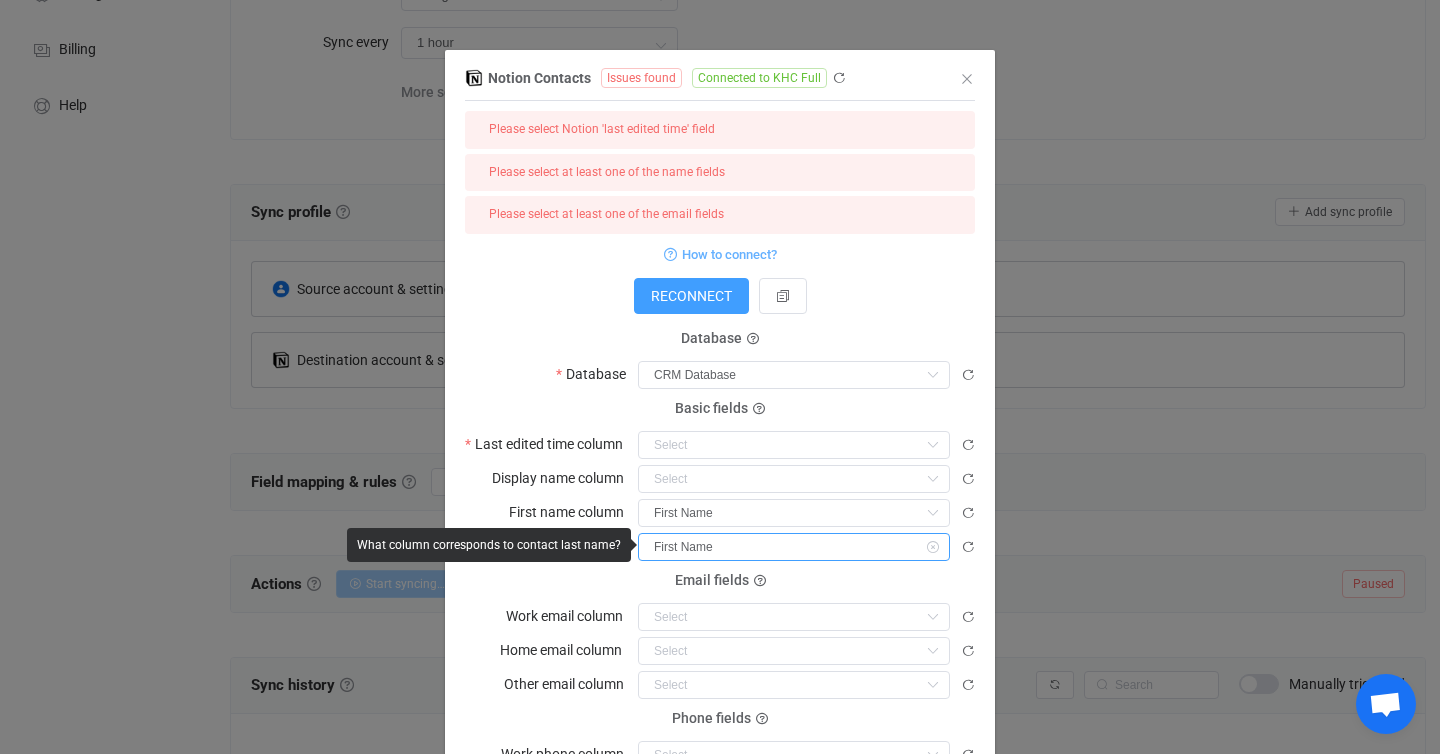 type 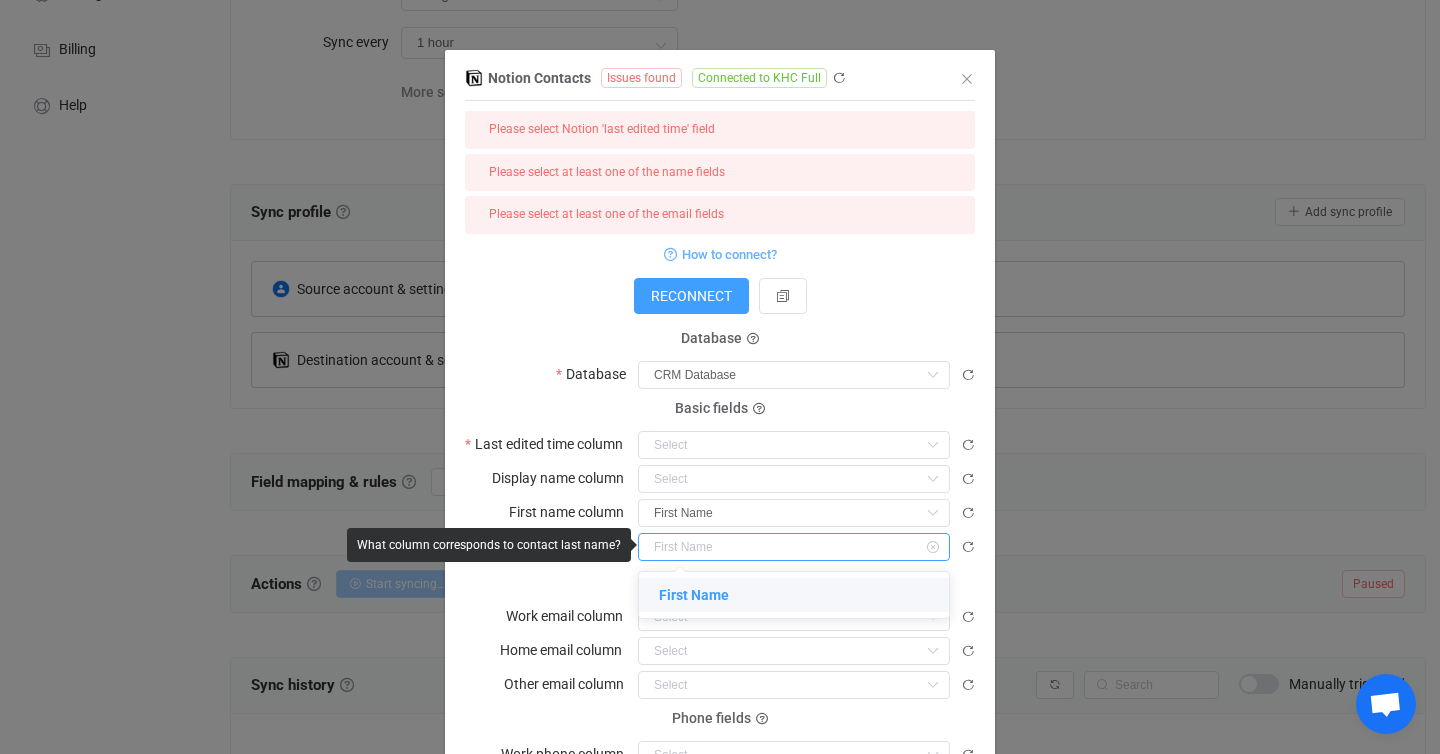 click at bounding box center [794, 547] 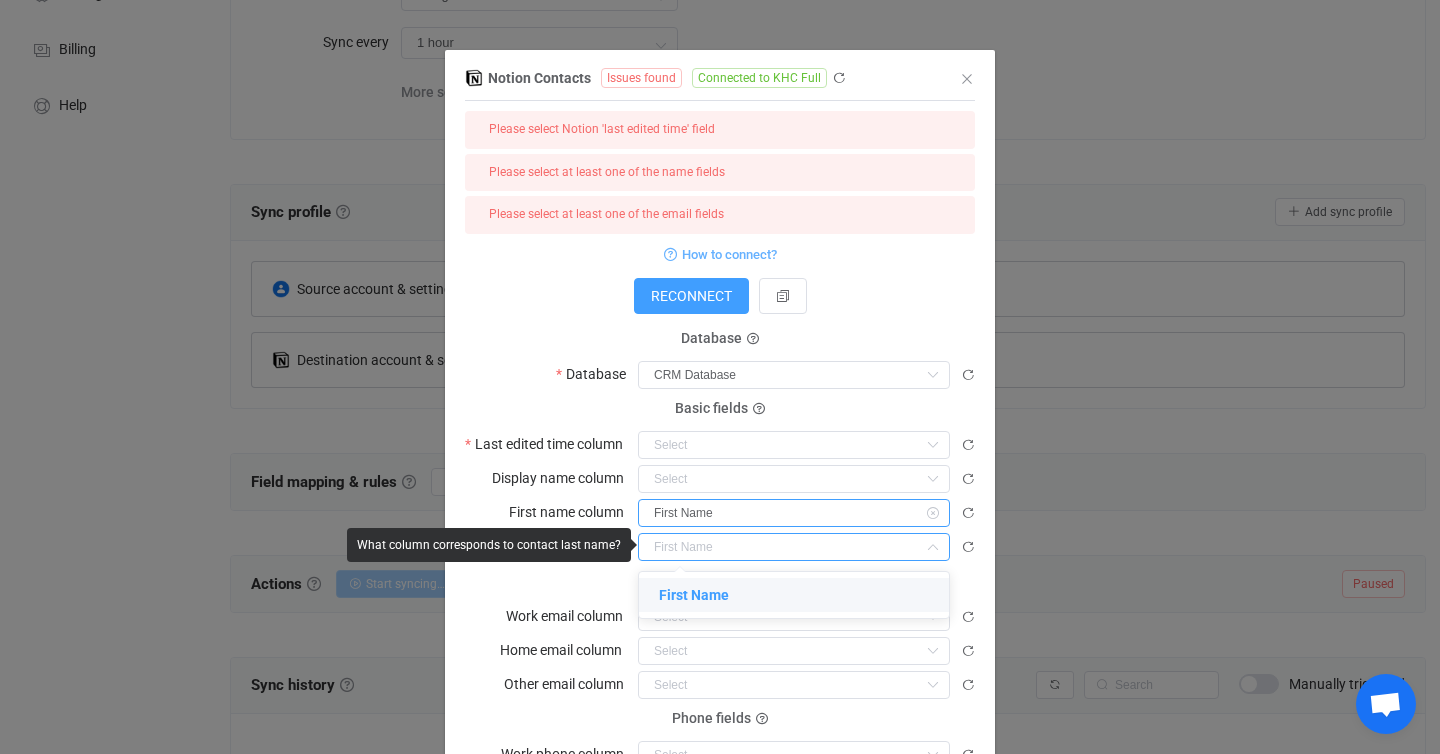 type 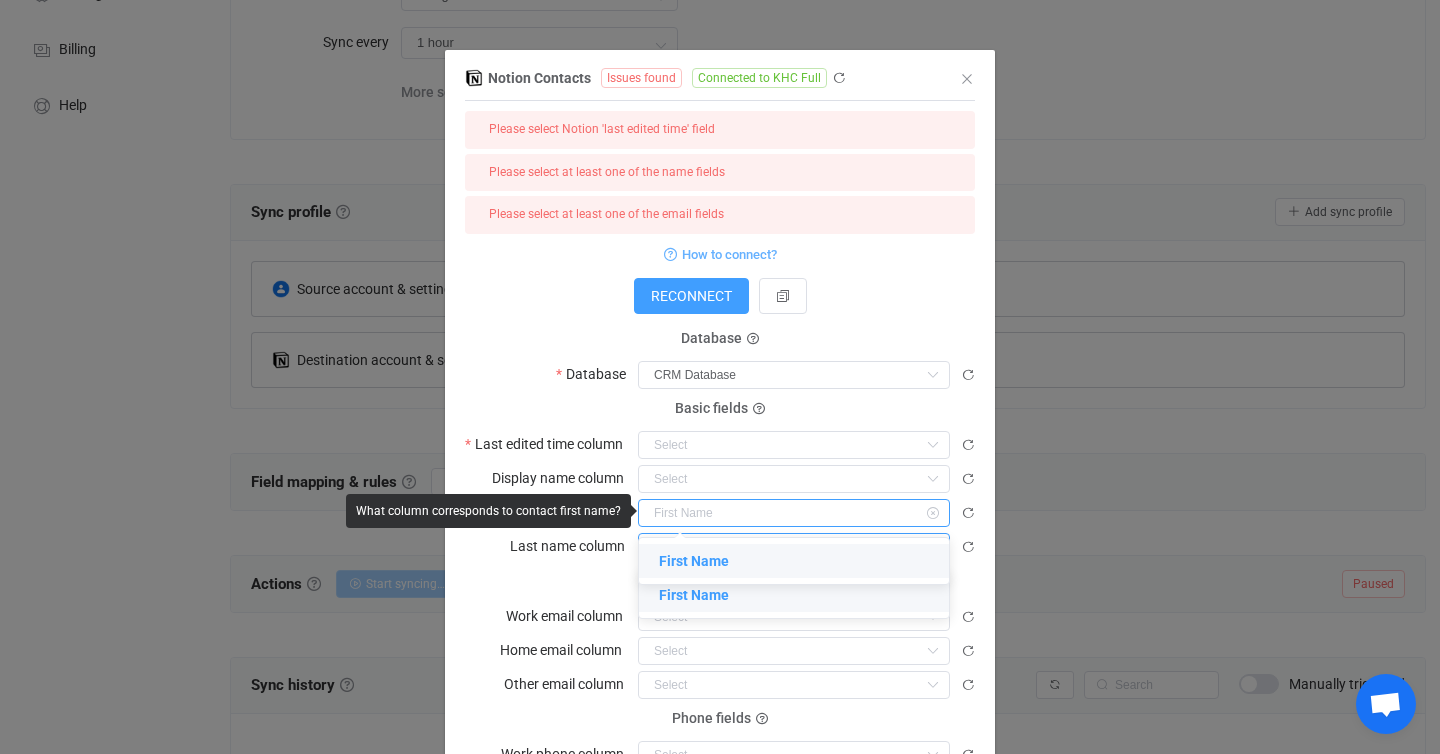 click at bounding box center (794, 513) 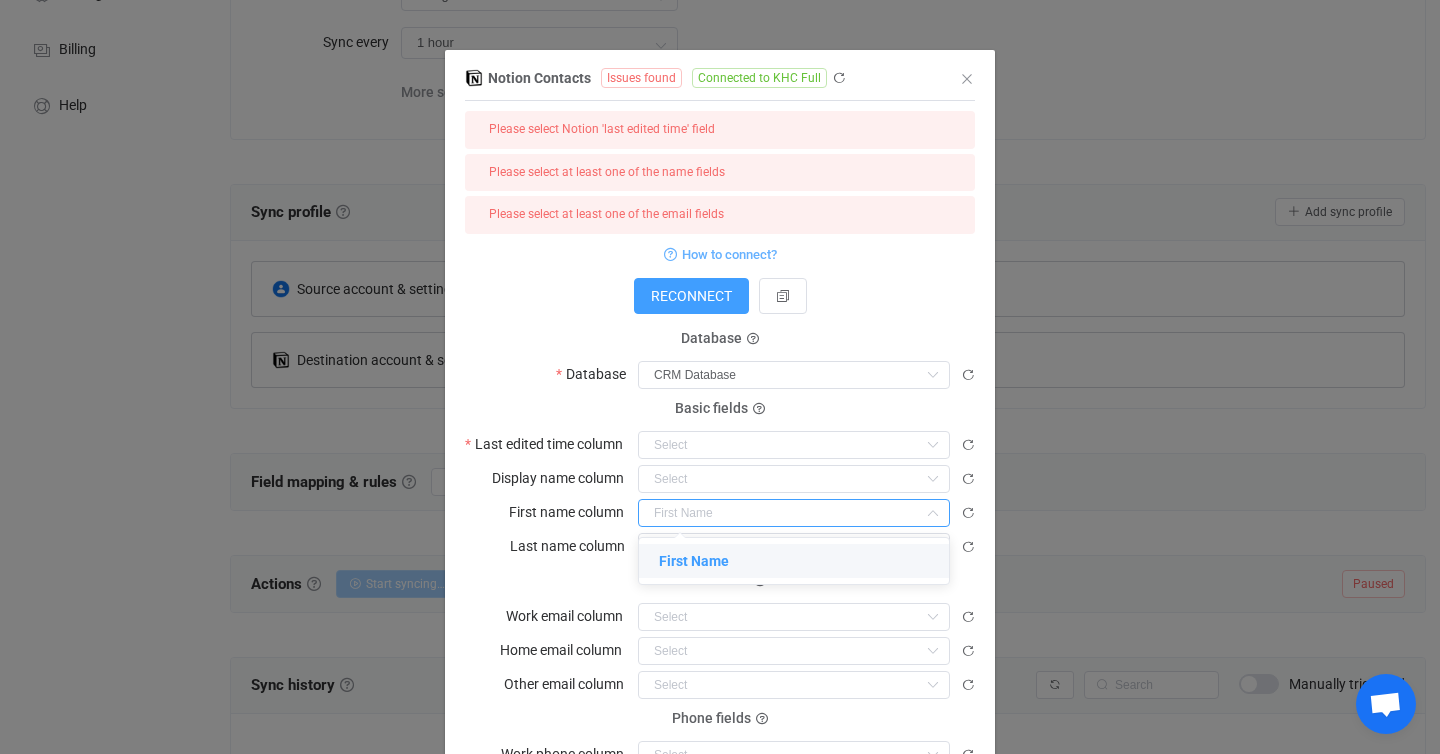 click on "First Name" at bounding box center (794, 561) 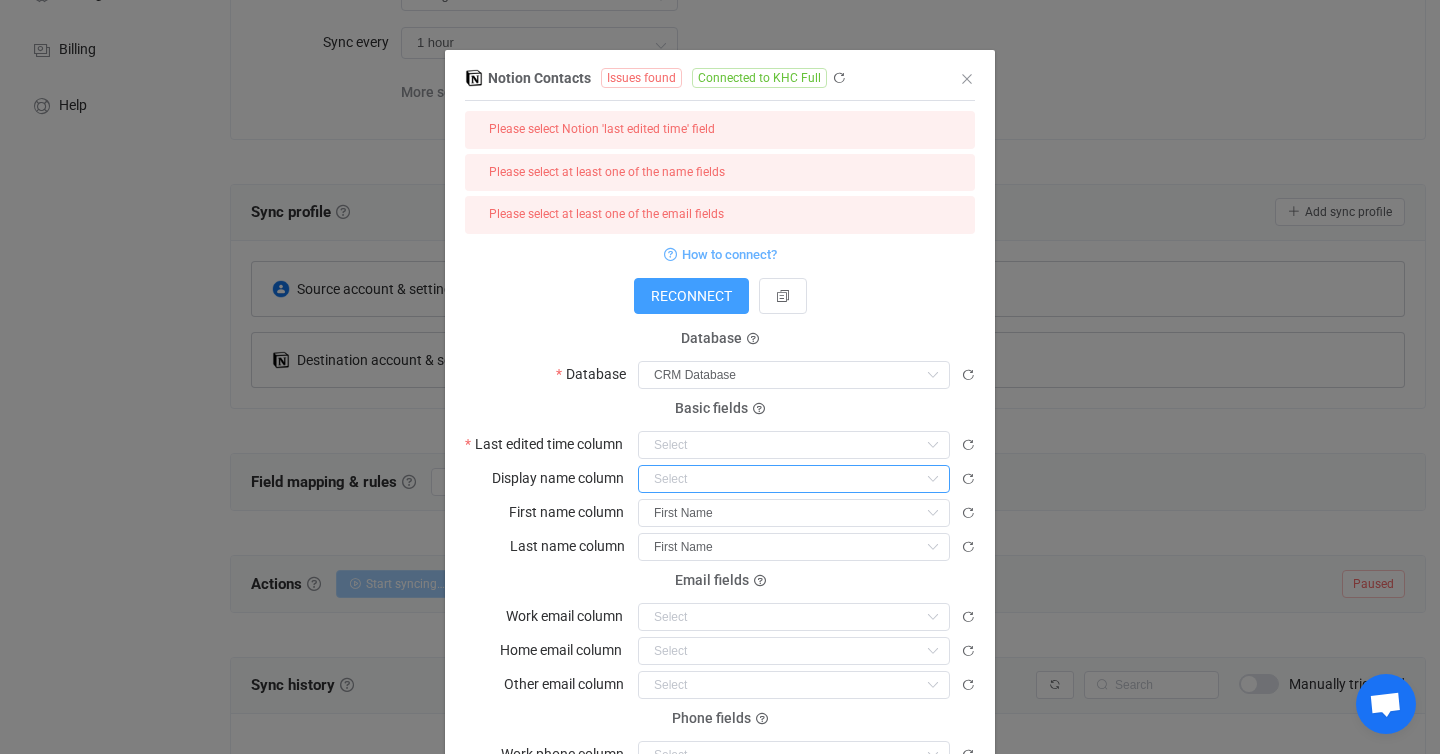 click at bounding box center (794, 479) 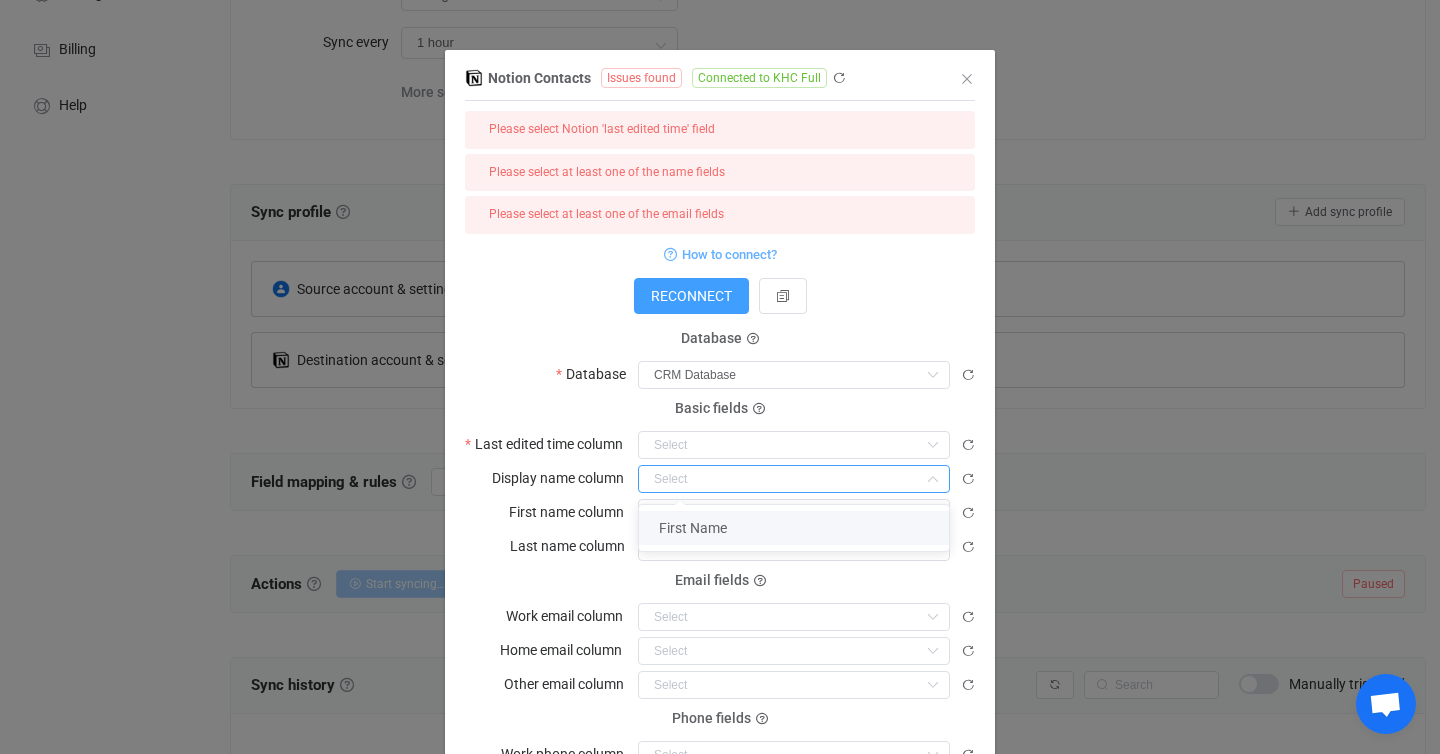 click on "First Name" at bounding box center [794, 528] 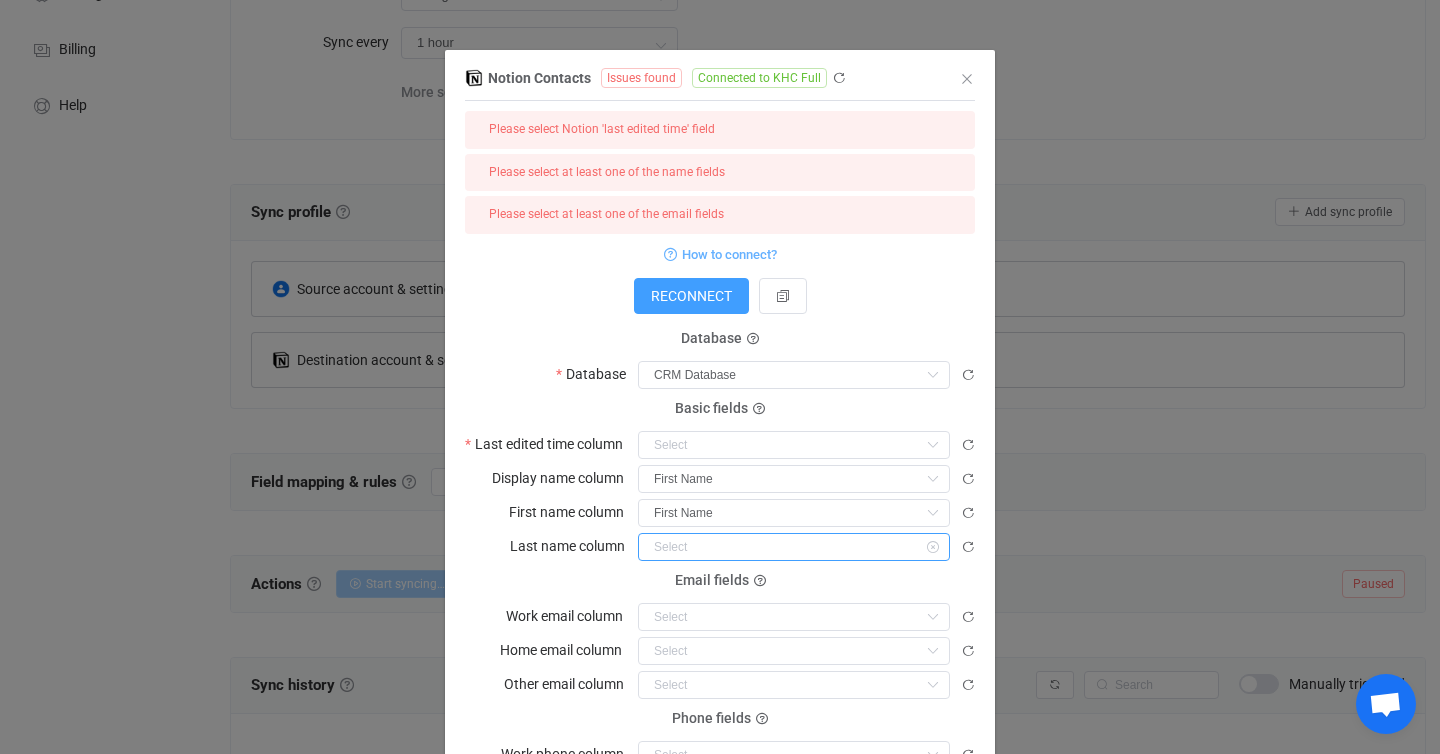 click at bounding box center (794, 547) 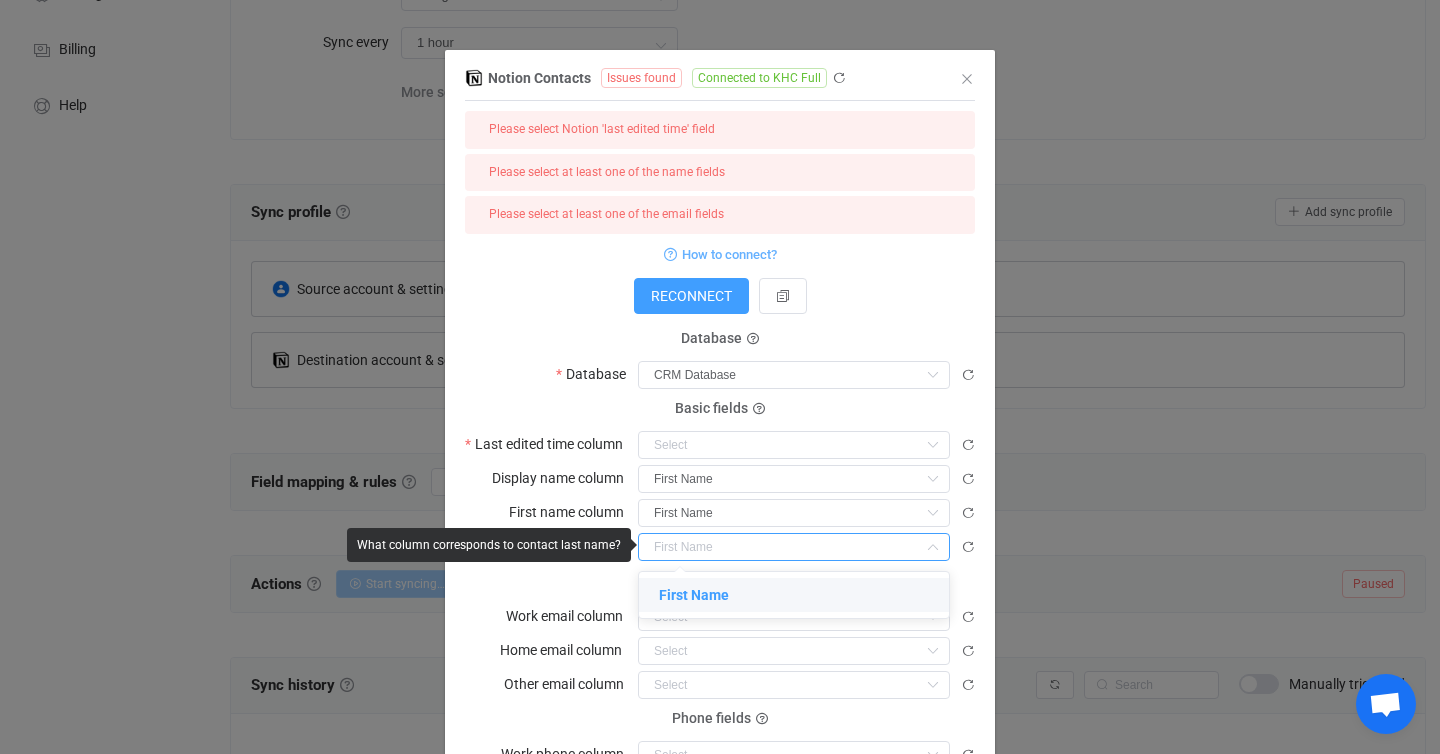 click on "Please select Notion 'last edited time' field Please select at least one of the name fields Please select at least one of the email fields
How to connect?
RECONNECT Database Database CRM Database Basic fields Last edited time column Last Name Display name column First Name First name column First Name Last name column Email fields Work email column Email (Home) Email (Work) Home email column Email (Home) Email (Work) Other email column Email (Home) Email (Work) Phone fields Work phone column Phone (Home) Mobile phone column Phone (Home) Other phone column Phone (Home)" at bounding box center [720, 474] 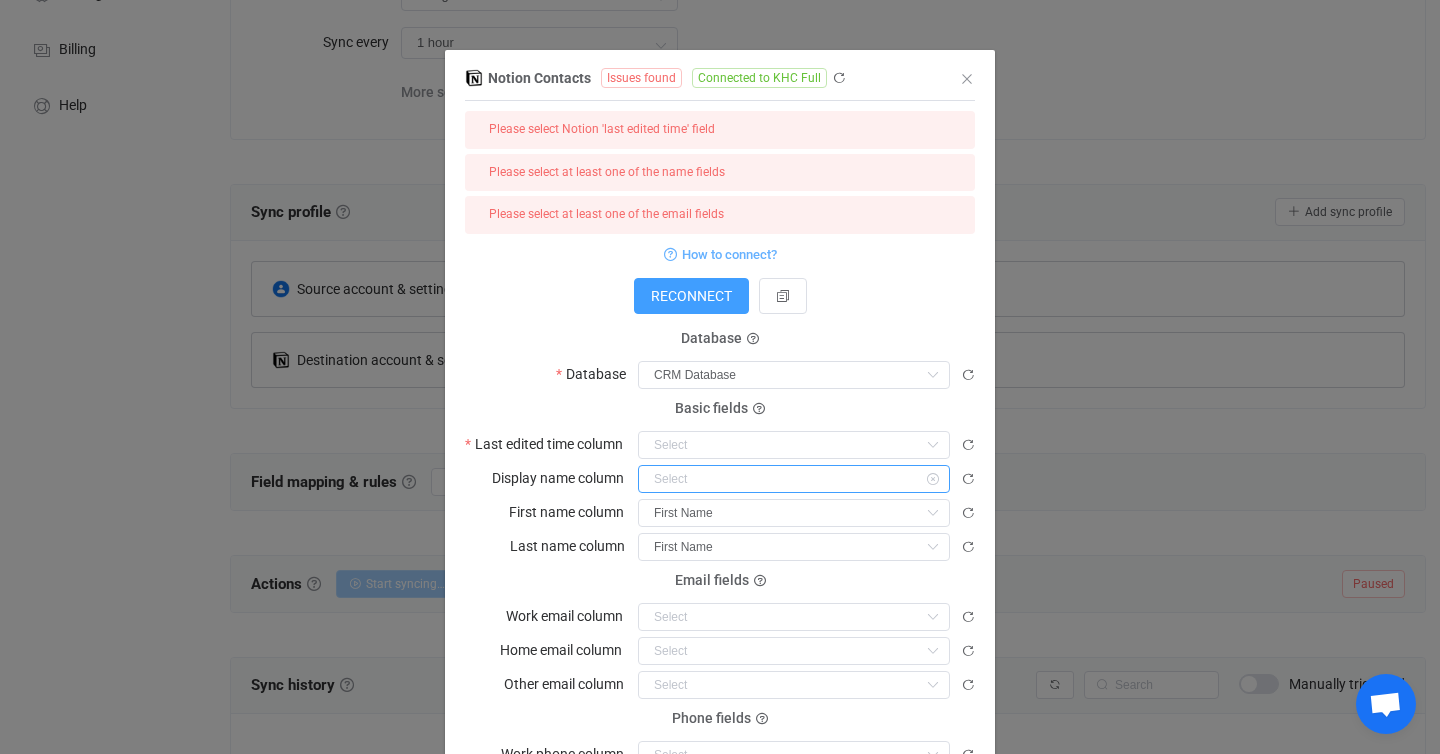 click at bounding box center (794, 479) 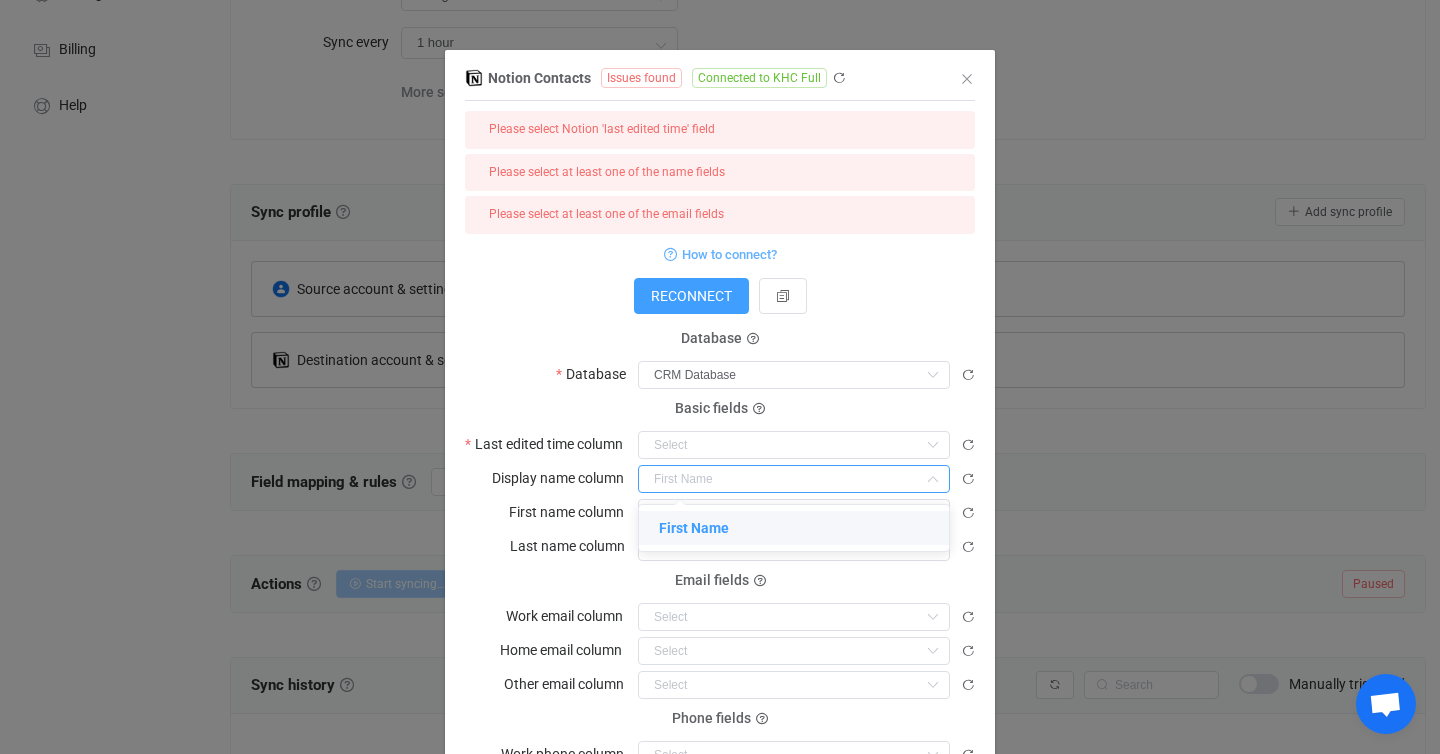 click on "First Name" at bounding box center (794, 528) 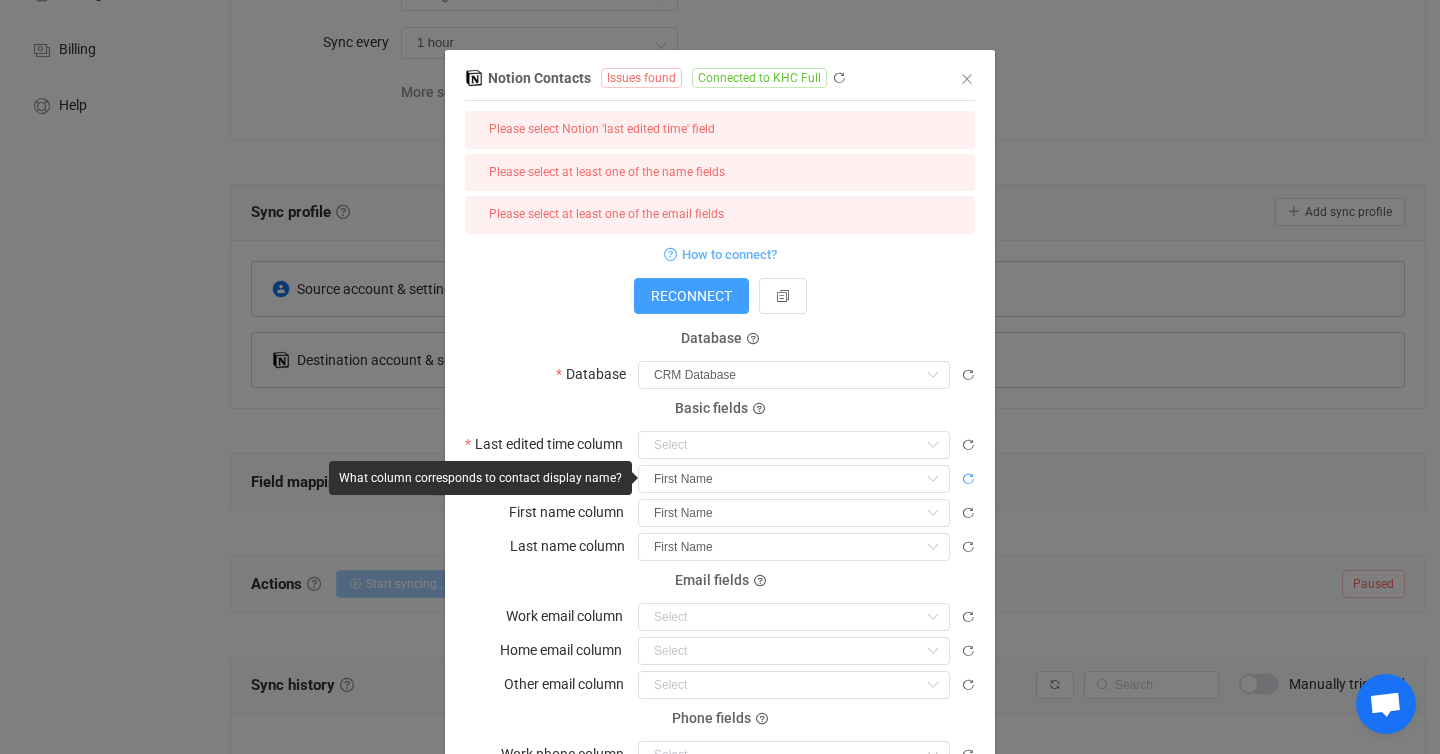click at bounding box center (968, 479) 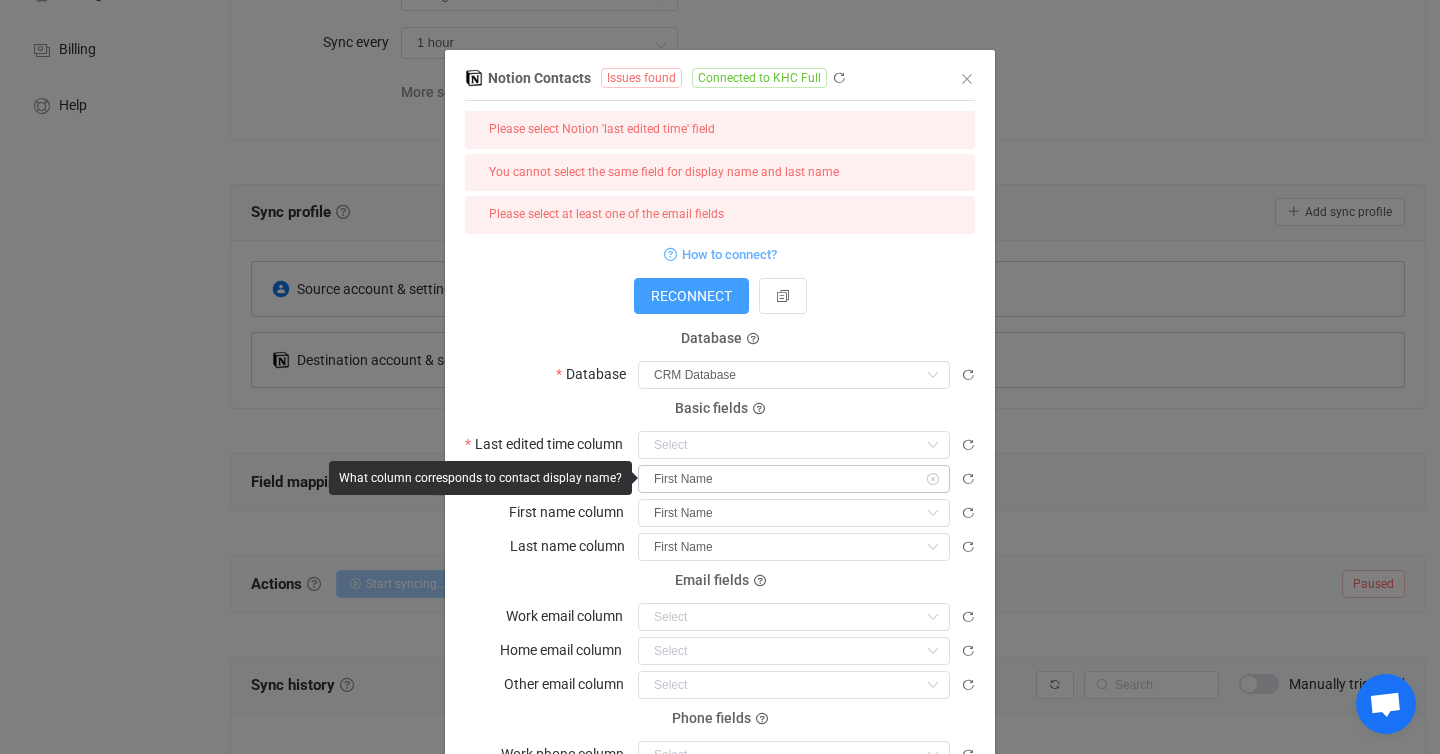 click at bounding box center [932, 479] 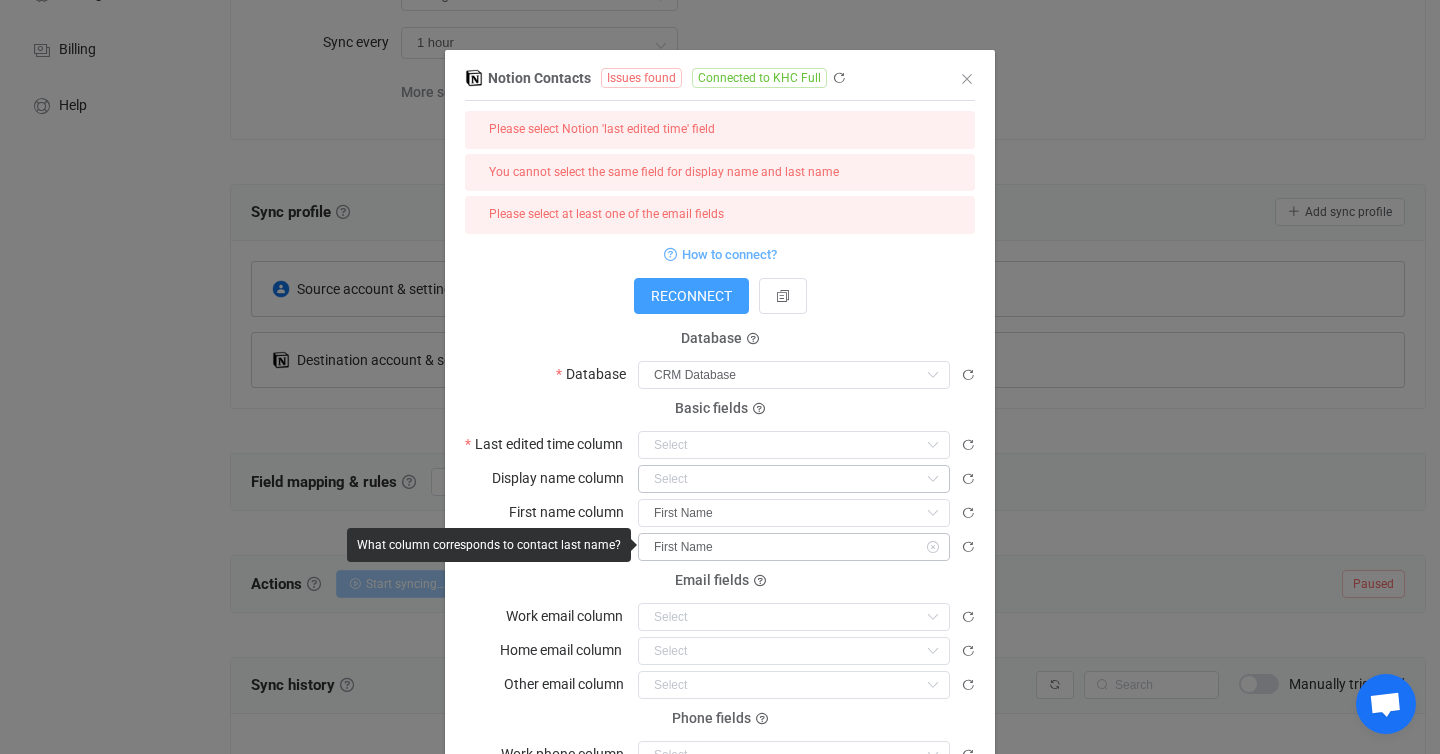 click at bounding box center (932, 547) 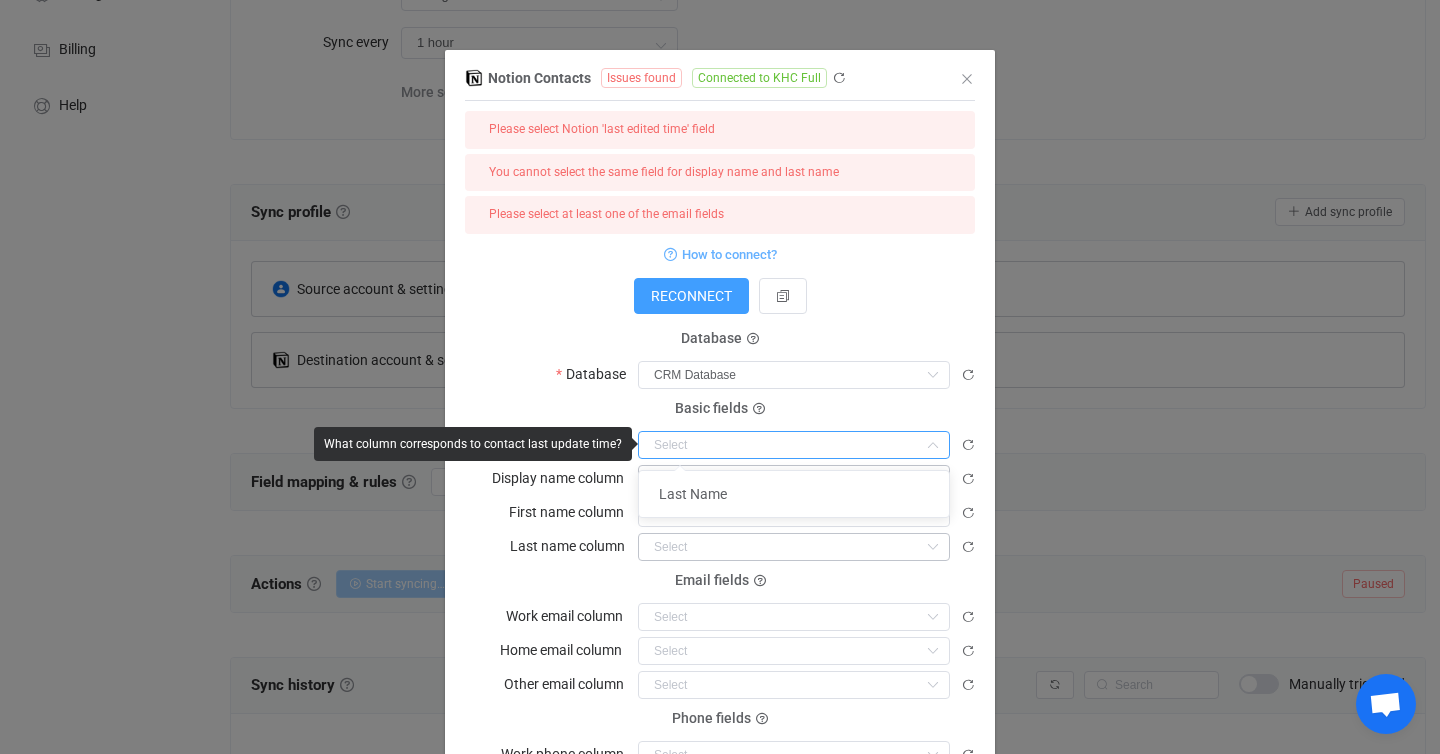 click at bounding box center (794, 445) 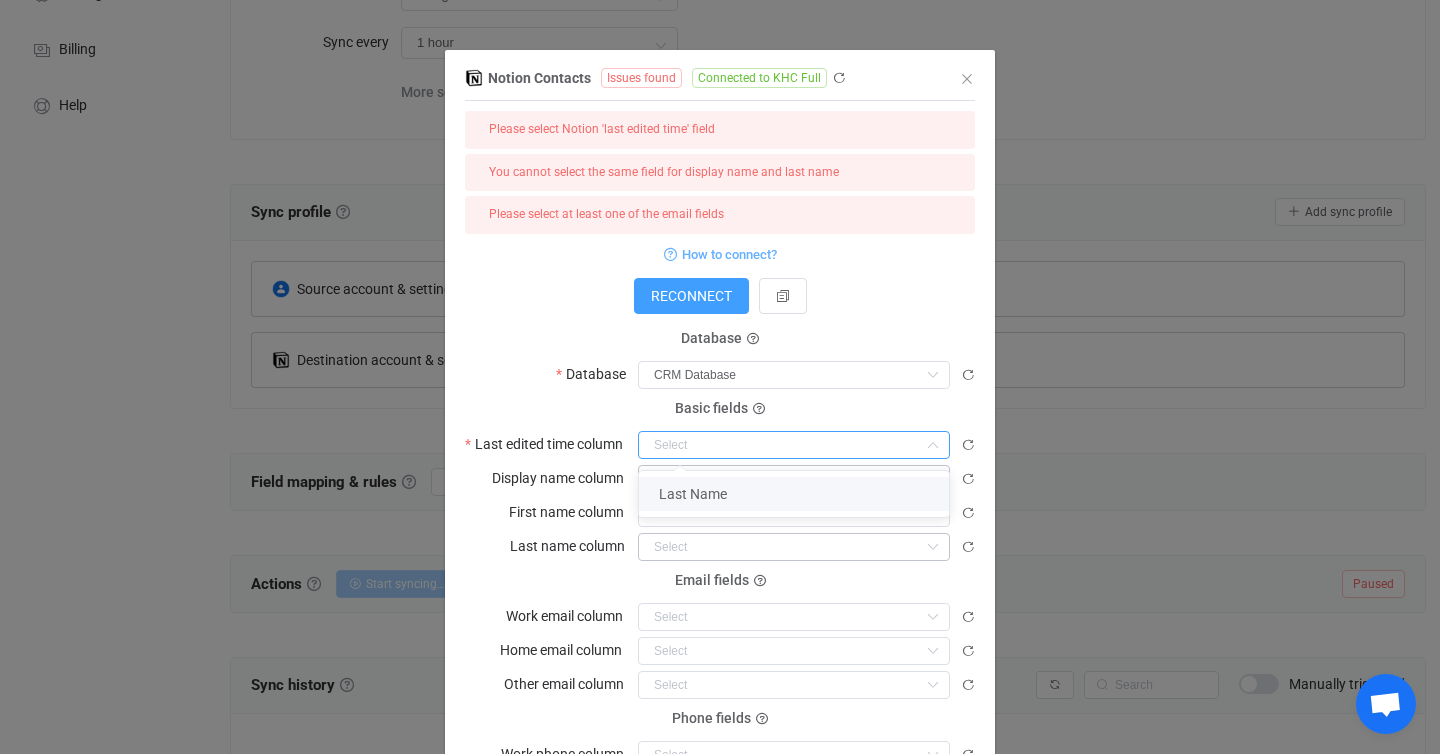 click on "Basic fields Last edited time column" at bounding box center (720, 434) 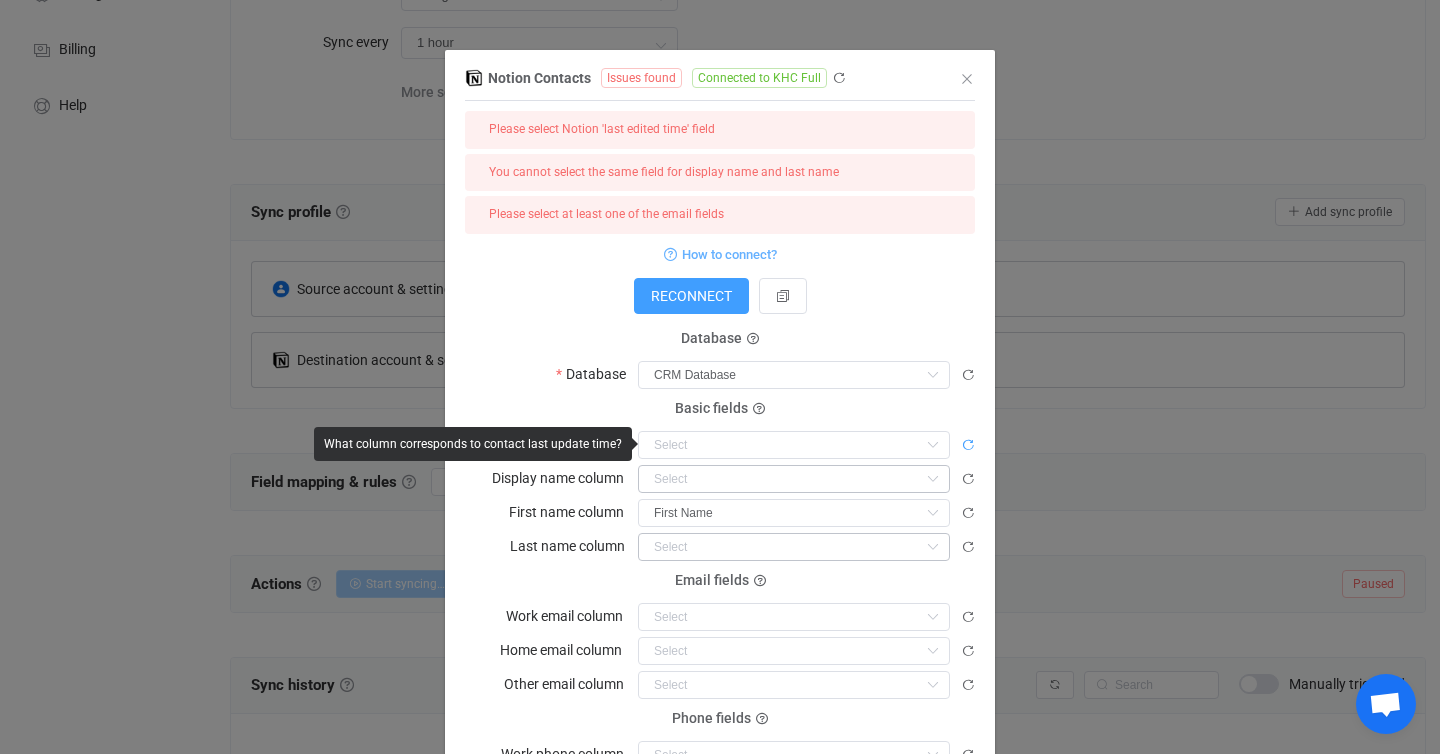 click at bounding box center (968, 445) 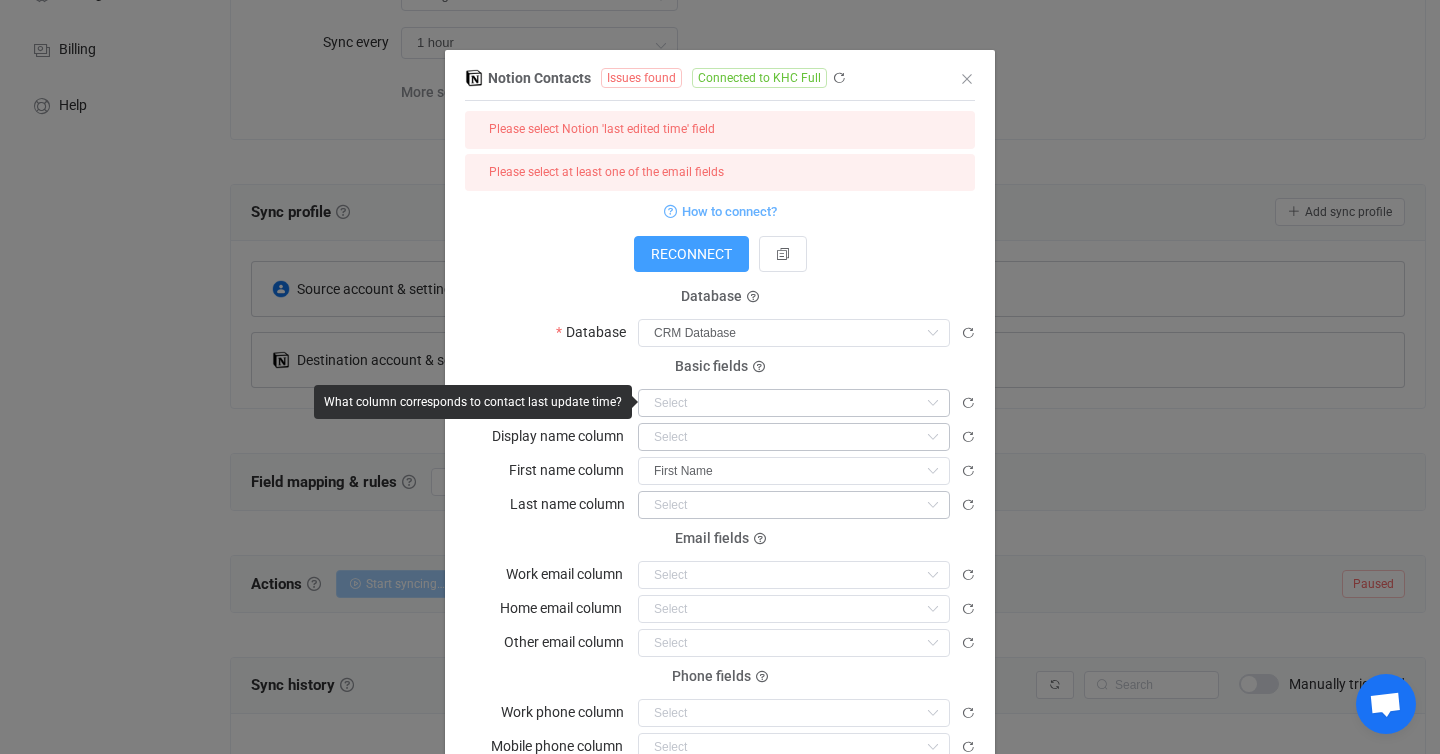 click at bounding box center (932, 403) 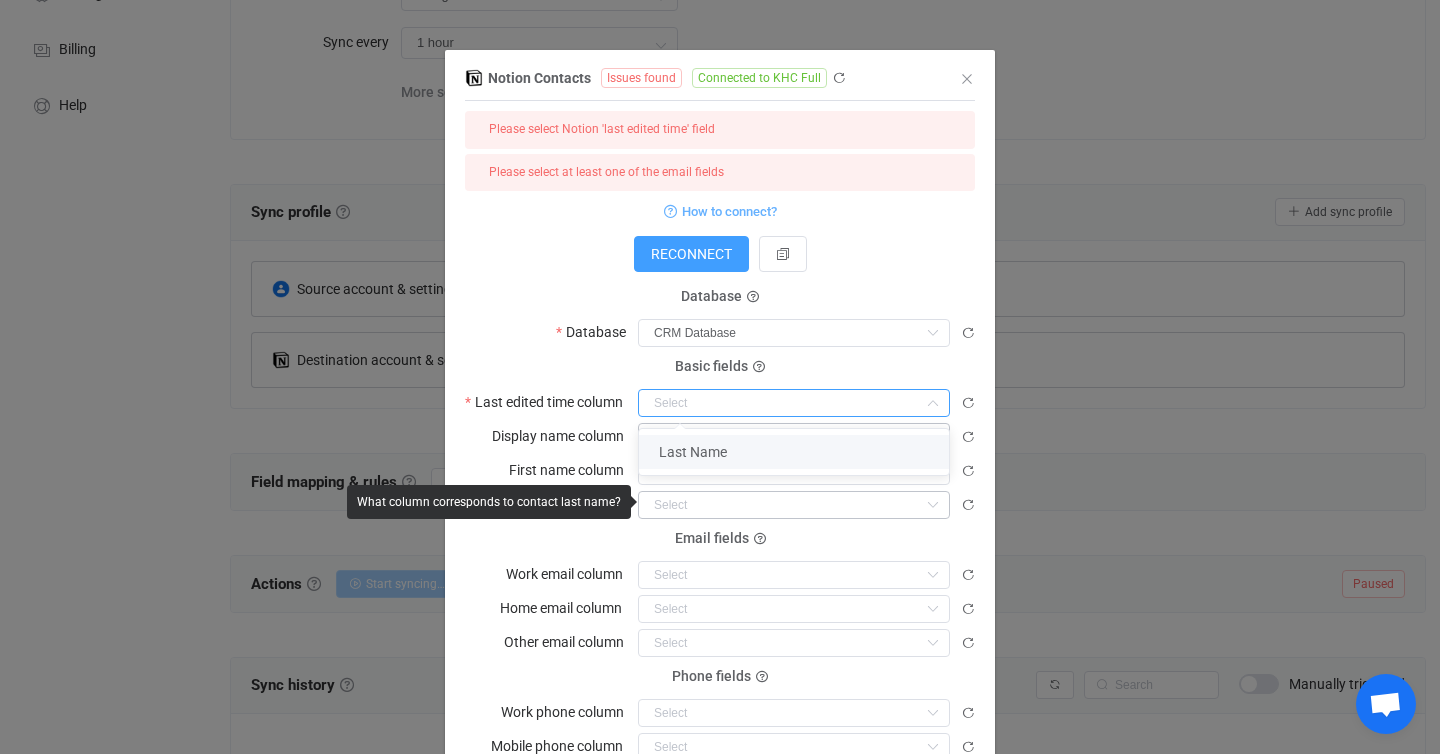 click at bounding box center [932, 505] 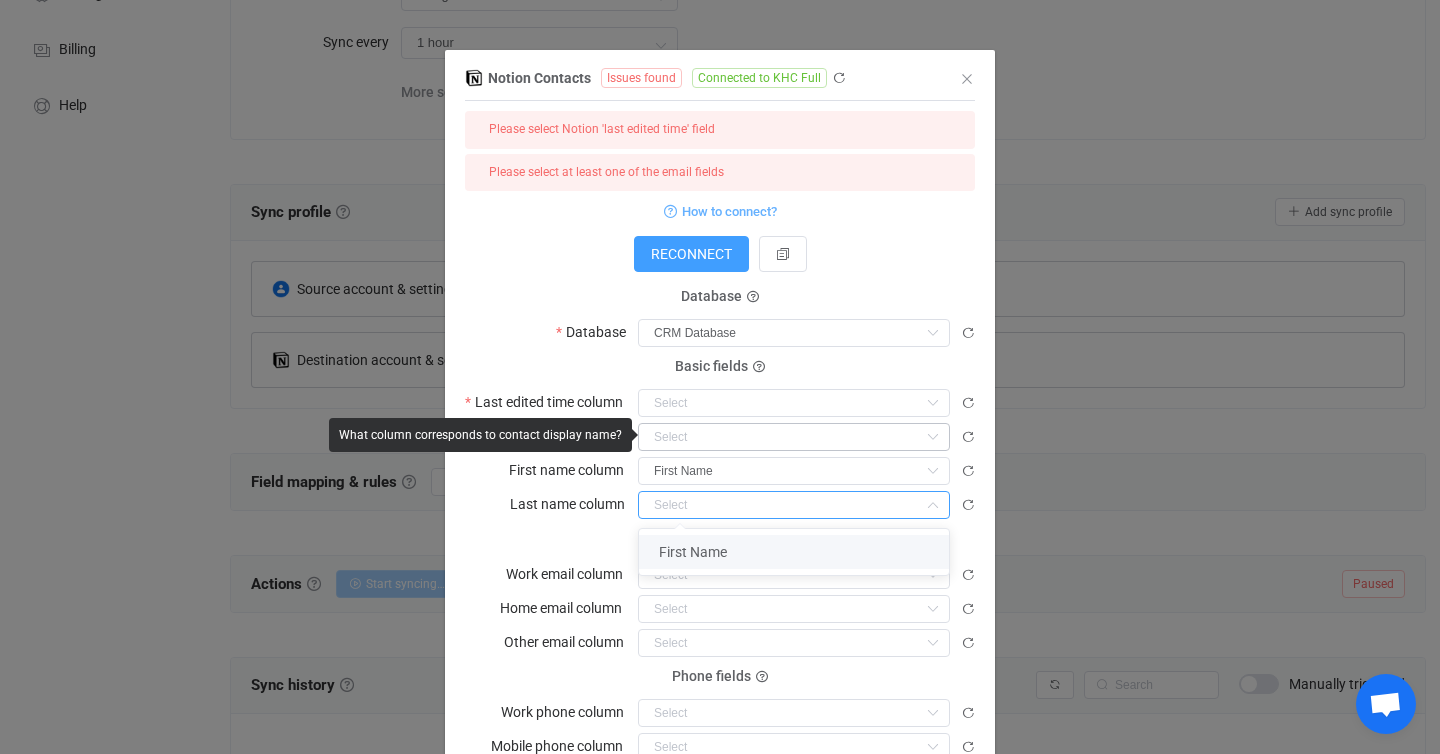 click at bounding box center (932, 437) 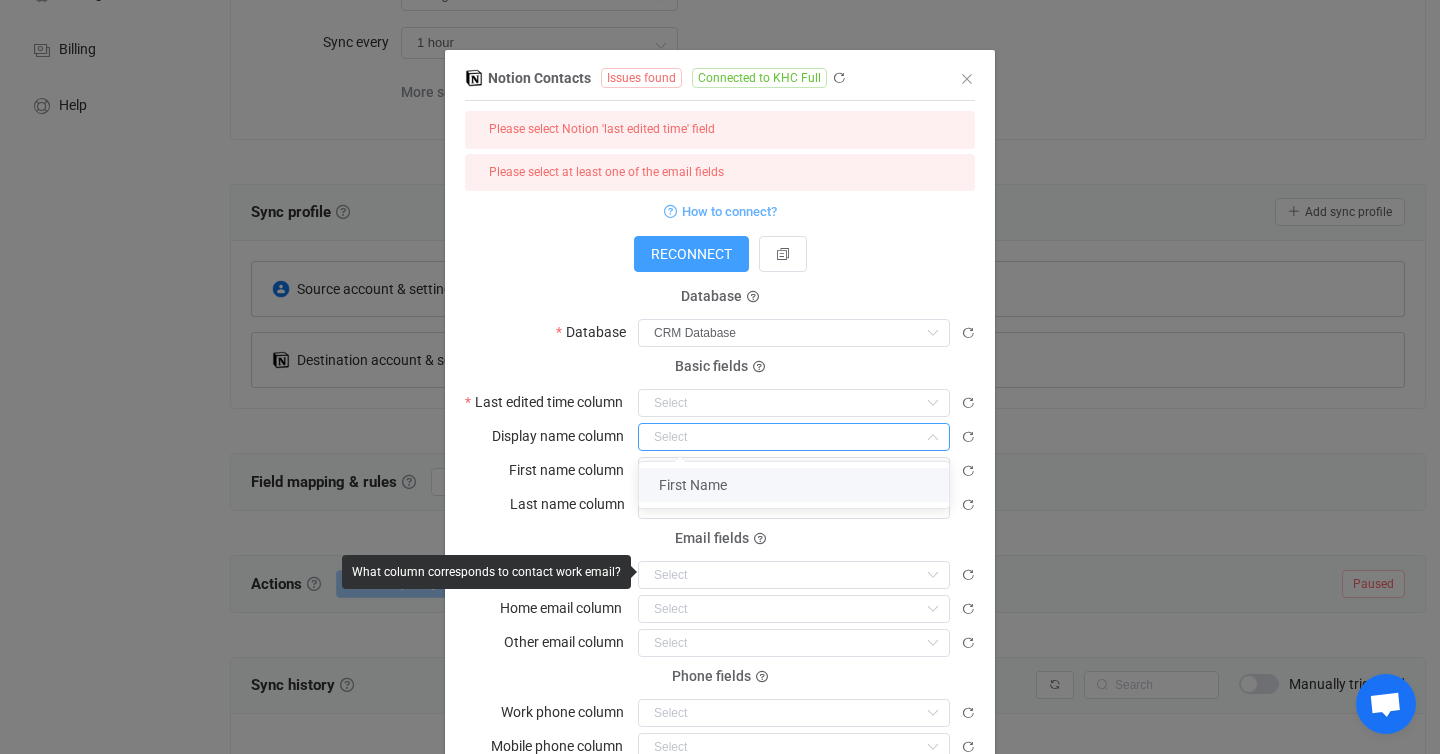 click on "Email fields Work email column Email (Home) Email (Work)" at bounding box center [720, 564] 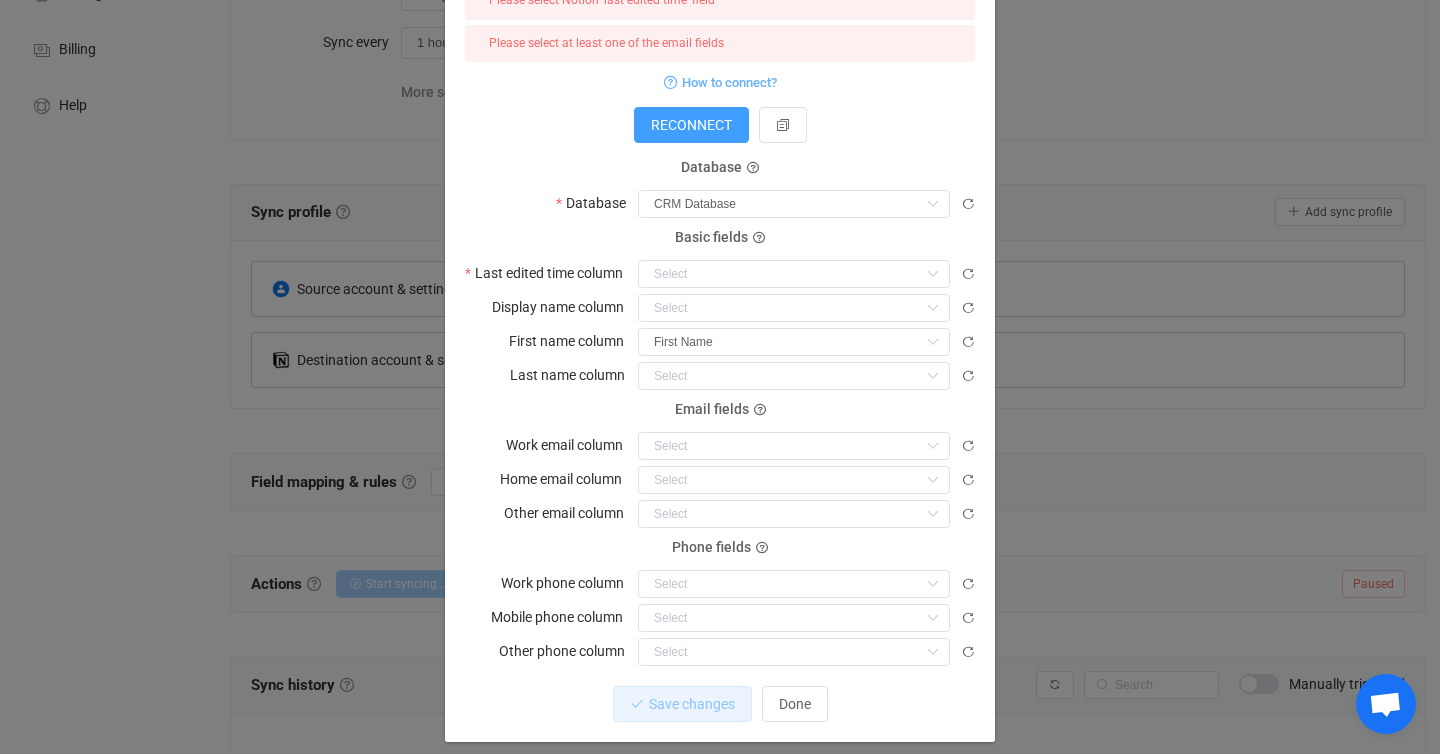 scroll, scrollTop: 154, scrollLeft: 0, axis: vertical 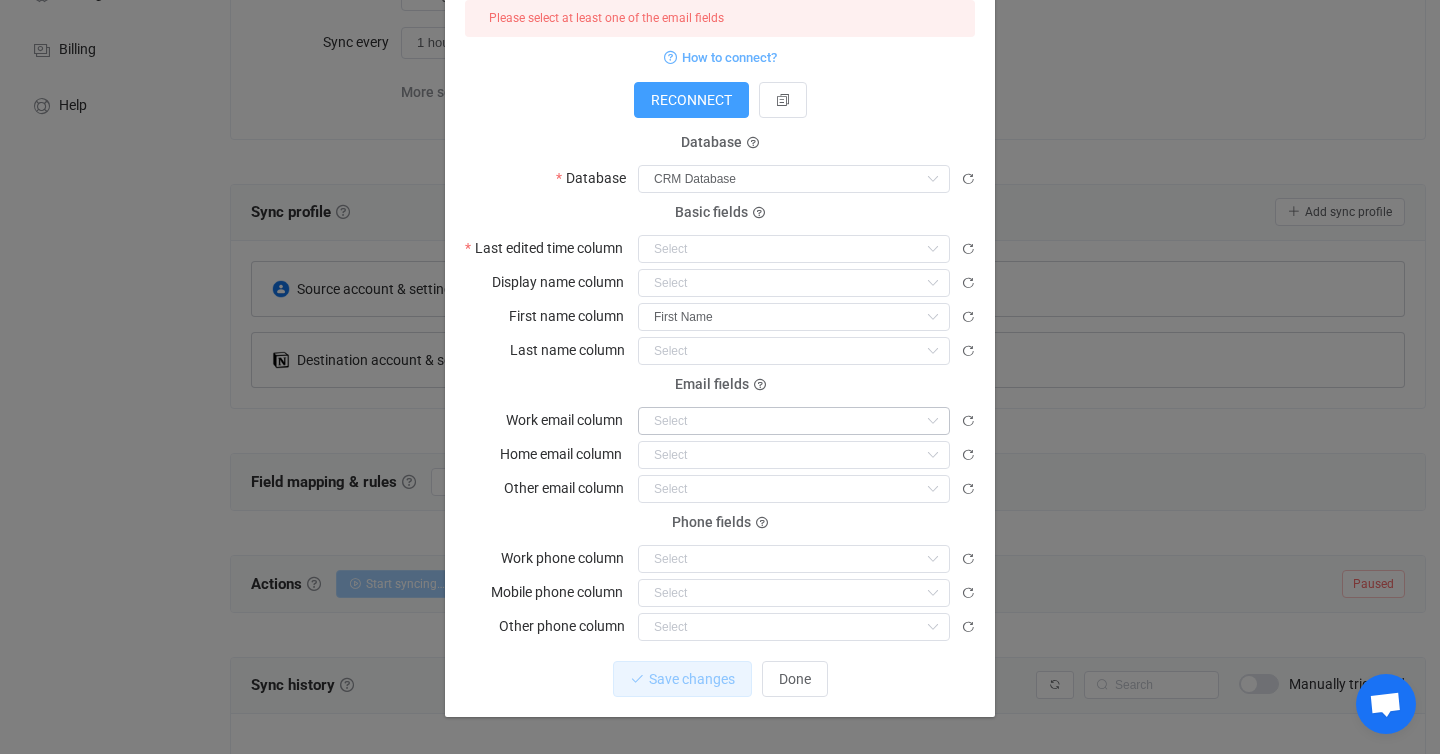 click at bounding box center (932, 421) 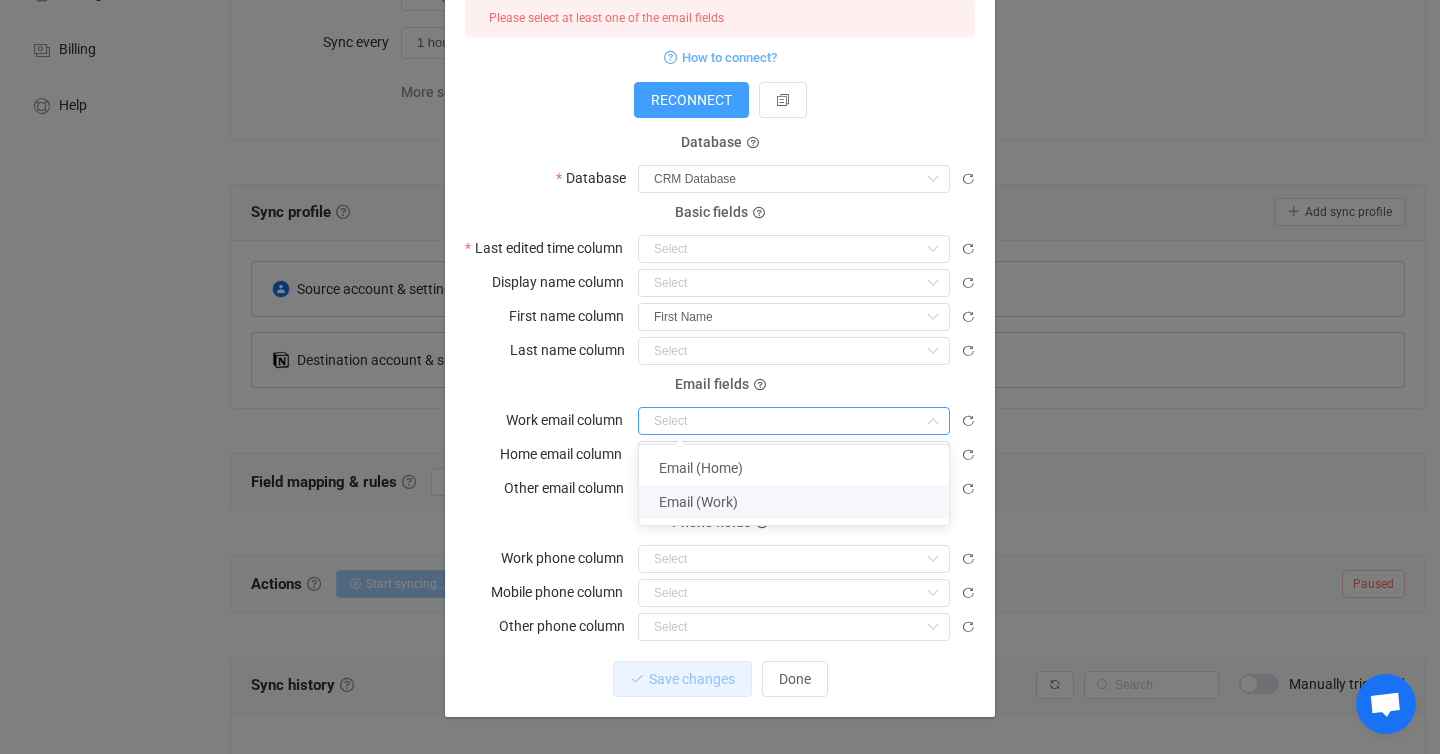 click on "Email (Work)" at bounding box center [794, 502] 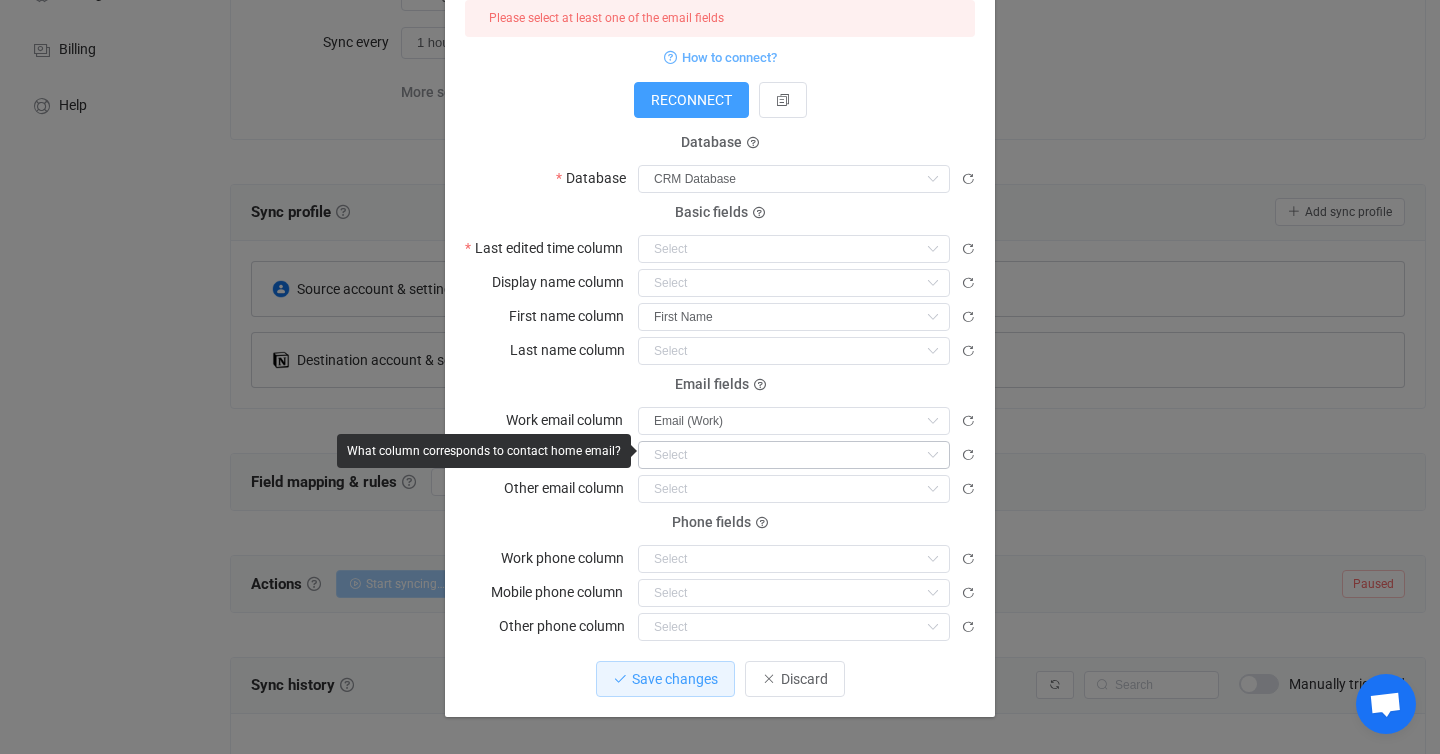 click at bounding box center [932, 455] 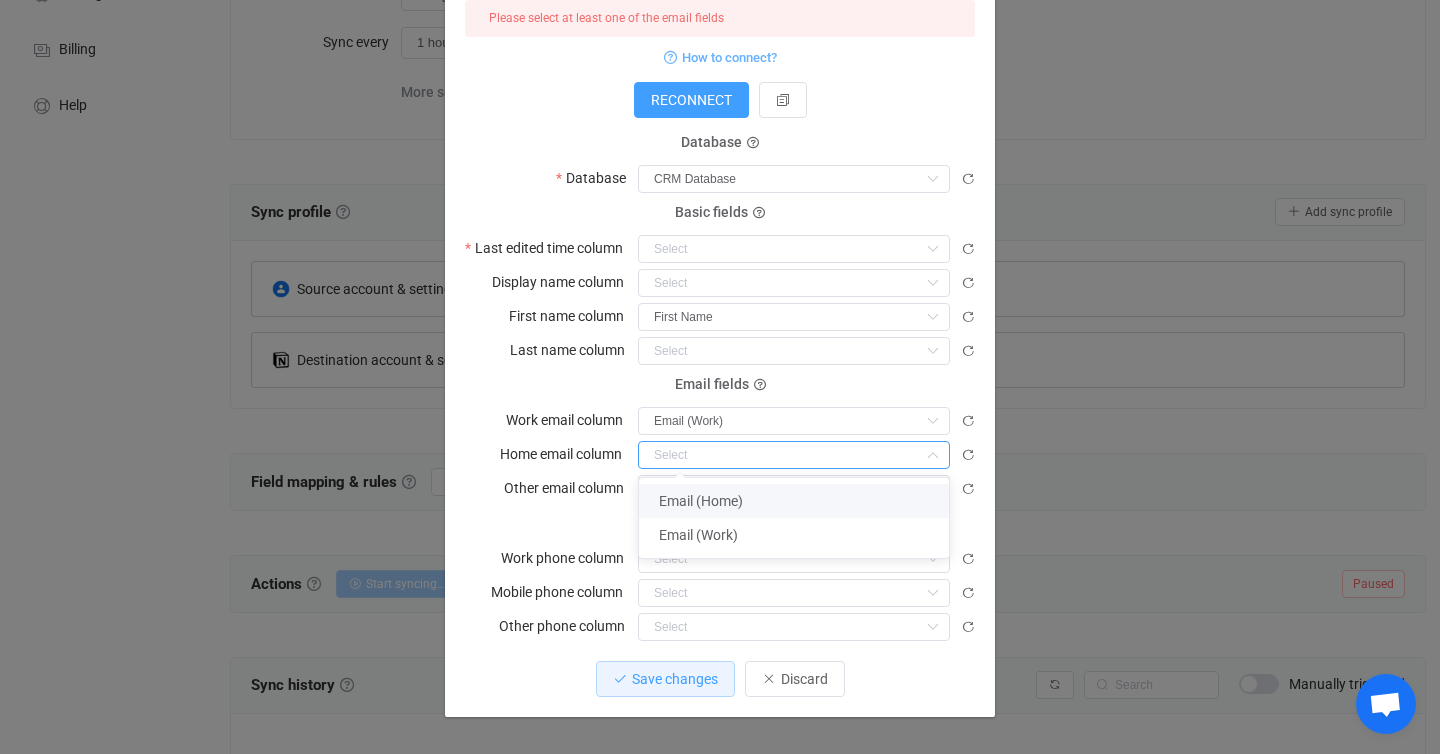 click on "Email (Home)" at bounding box center [794, 501] 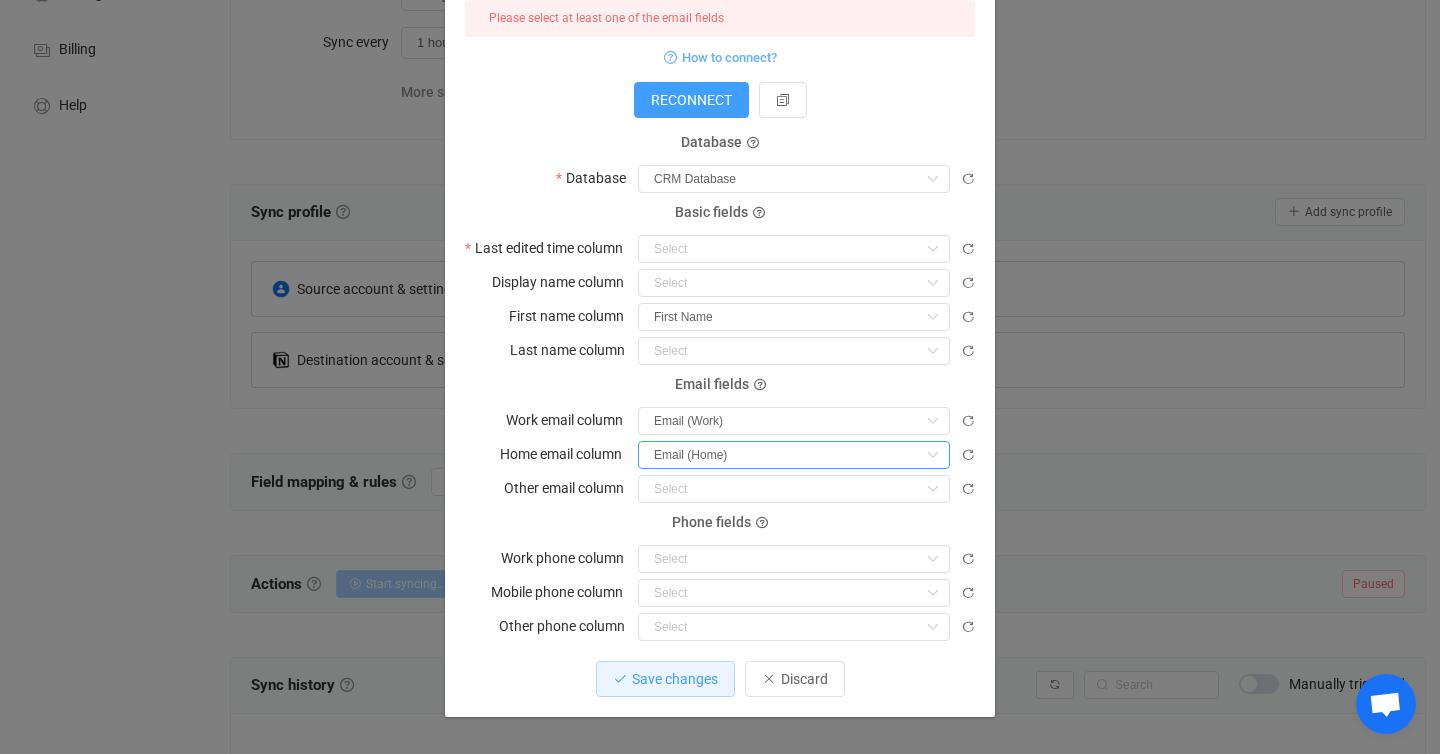 scroll, scrollTop: 162, scrollLeft: 0, axis: vertical 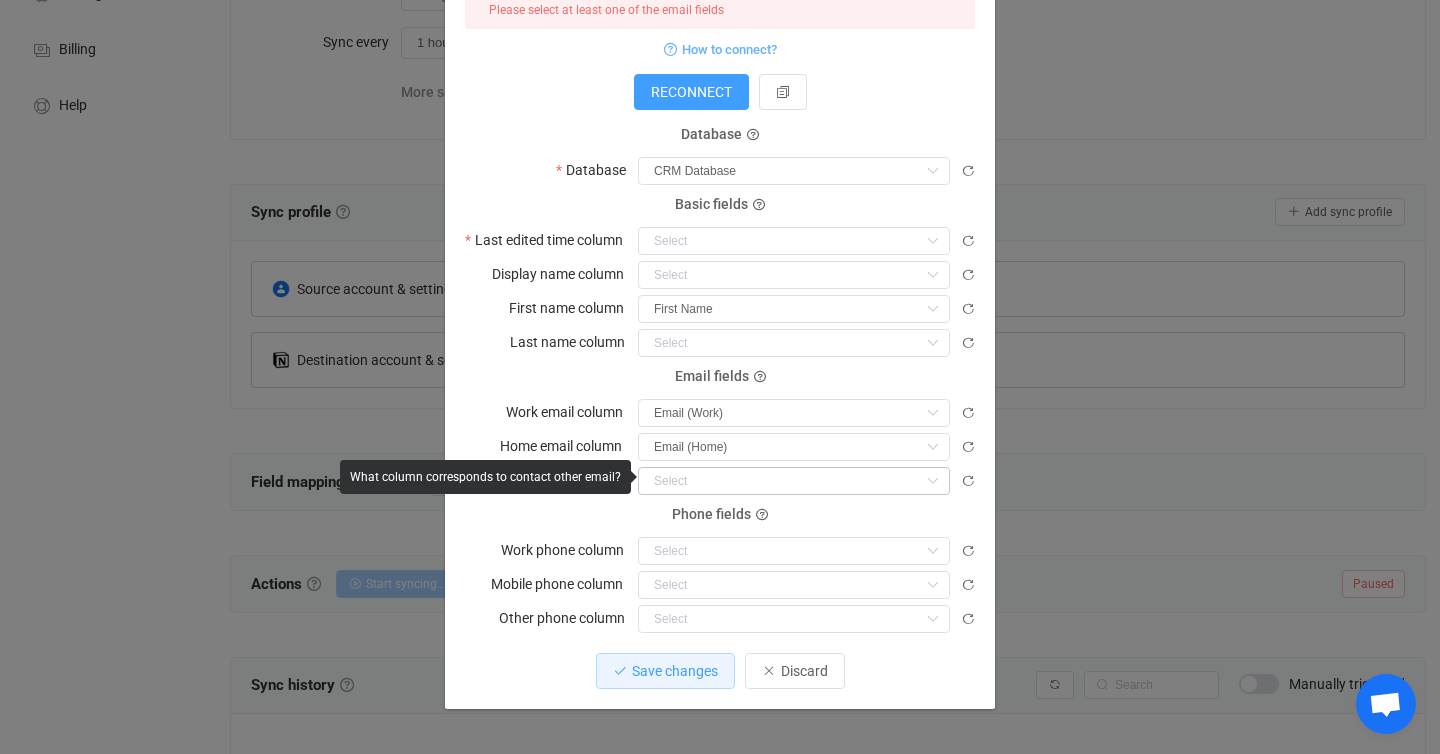 click at bounding box center [932, 481] 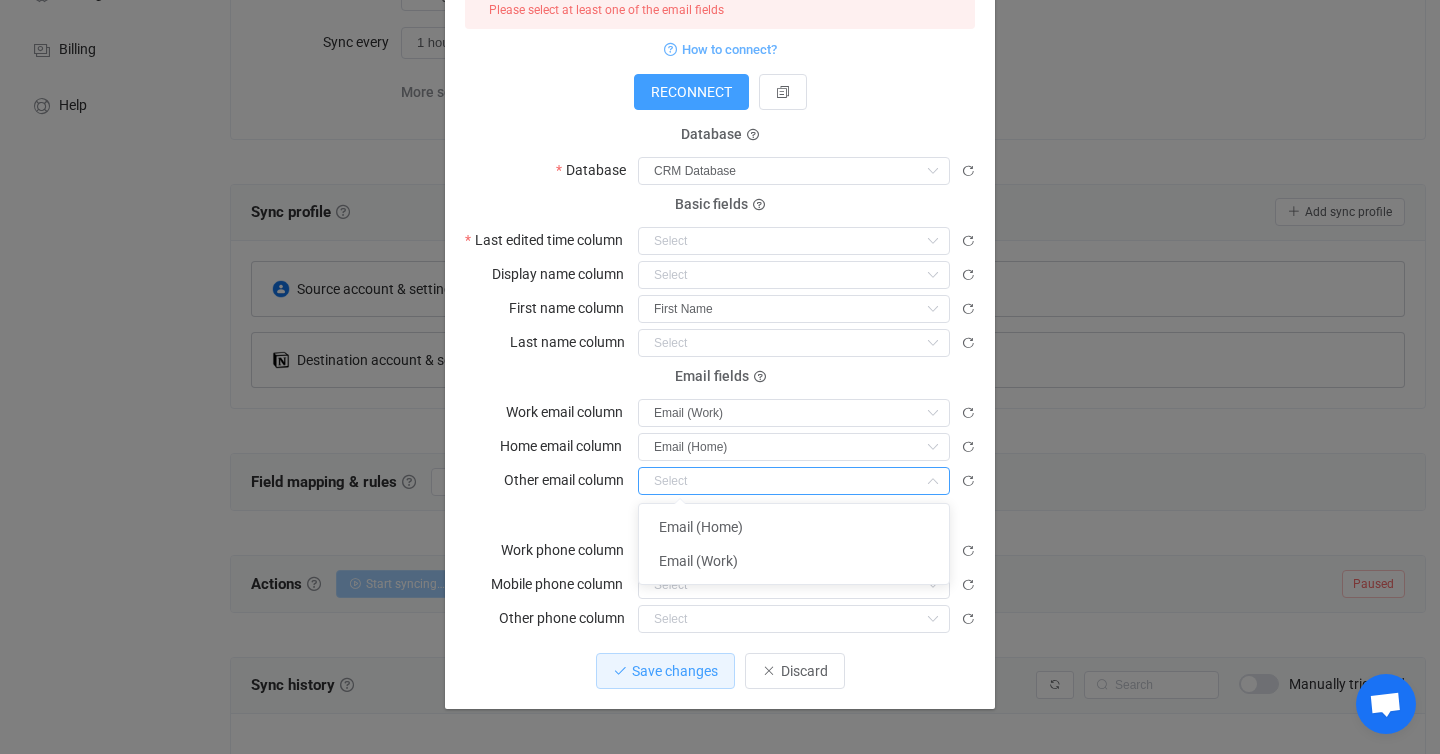 click on "Notion Contacts Issues found Connected  to KHC Full 1 { {
"accessToken": "***",
"workspaceId": "***",
"workspaceName": "KHC Full",
"dataBaseId": "***",
"lastUpdatedColumnId": null,
"nameColumnId": null,
"firstNameColumnId": "title",
"lastNameColumnId": null,
"emailColumnId": "jU_I", Standard output:
Output saved to the file Please select Notion 'last edited time' field Please select at least one of the email fields
How to connect?
RECONNECT Database Database CRM Database Basic fields Last edited time column Display name column First name column First Name Last name column Email fields Work email column Email (Work) Home email column Email (Home) Other email column Phone fields Work phone column Phone (Home) Mobile phone column Phone (Home) Other phone column Phone (Home) Save changes Discard" at bounding box center (720, 306) 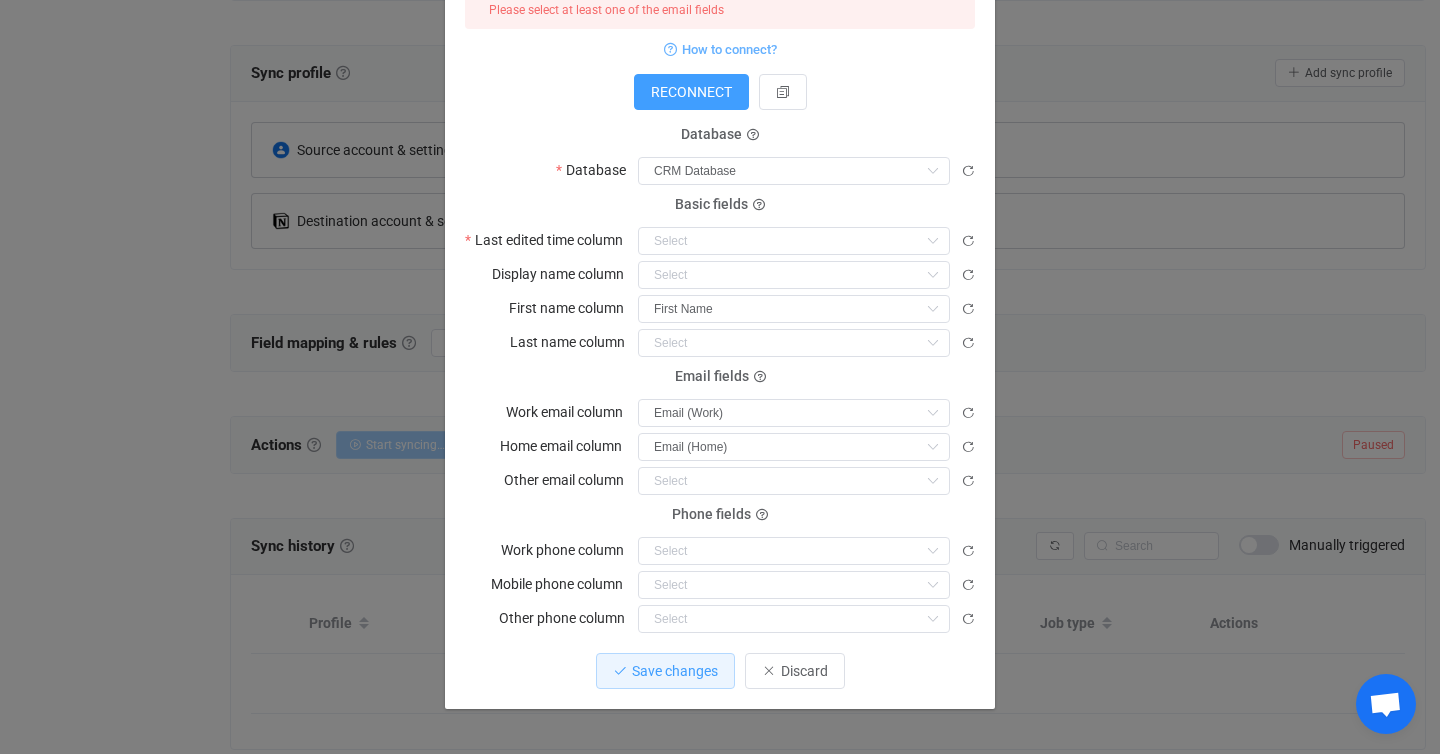 scroll, scrollTop: 393, scrollLeft: 0, axis: vertical 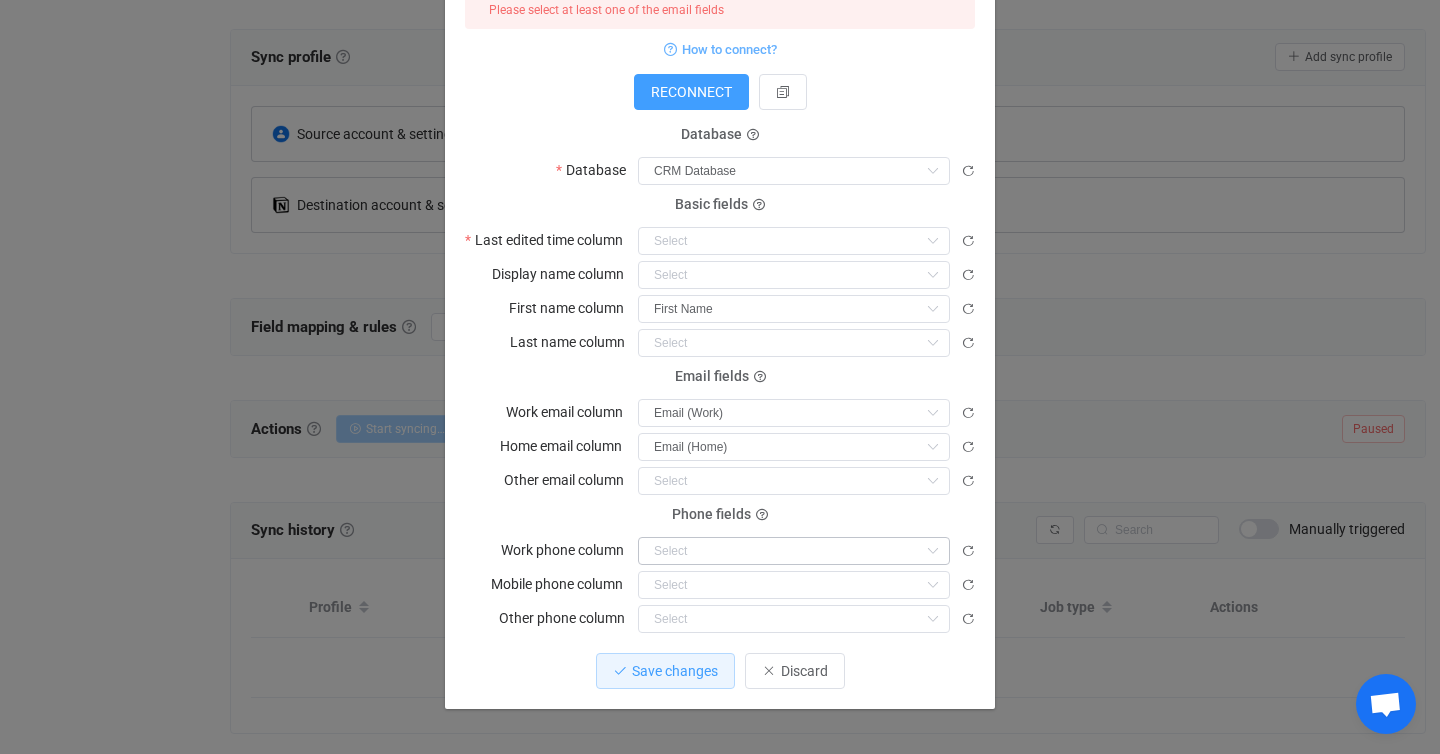 click at bounding box center (932, 551) 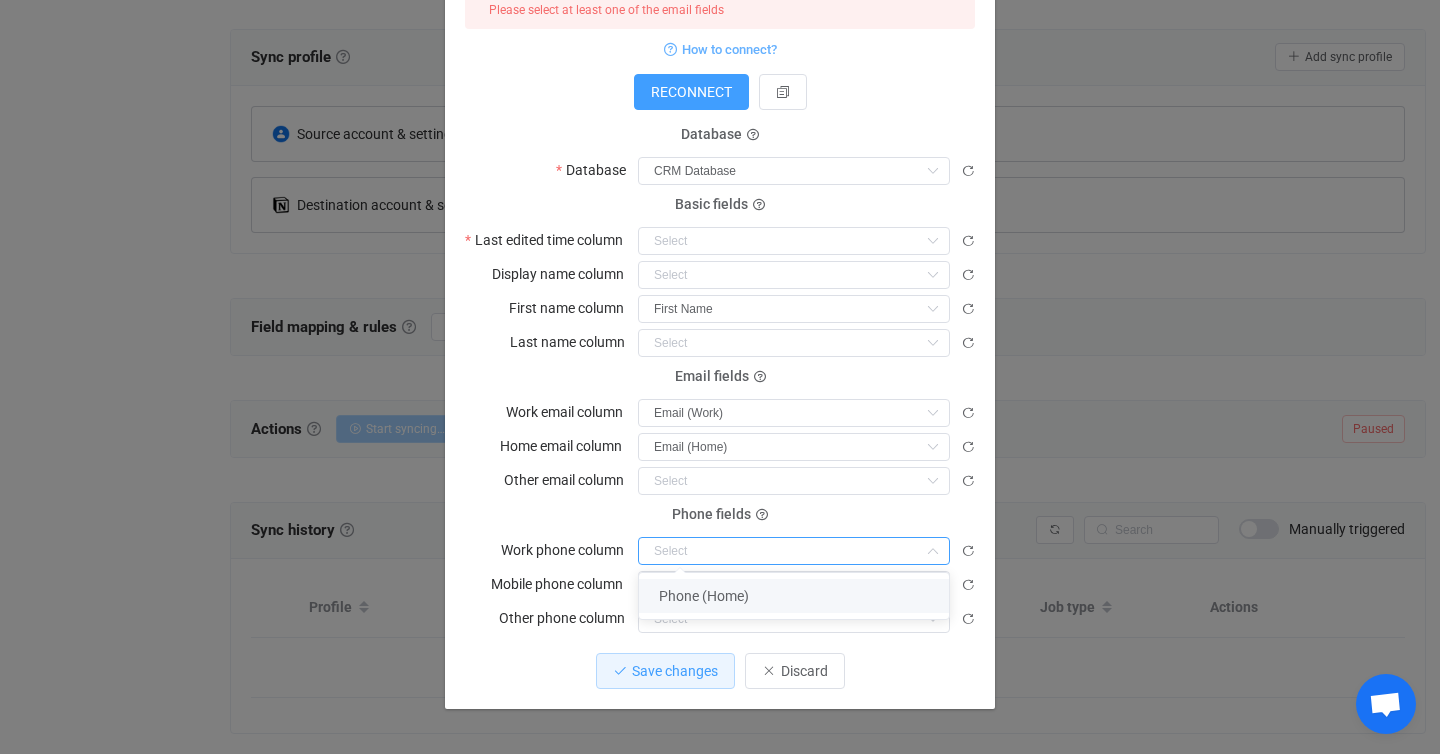 click on "Notion Contacts Issues found Connected  to KHC Full 1 { {
"accessToken": "***",
"workspaceId": "***",
"workspaceName": "KHC Full",
"dataBaseId": "***",
"lastUpdatedColumnId": null,
"nameColumnId": null,
"firstNameColumnId": "title",
"lastNameColumnId": null,
"emailColumnId": "jU_I", Standard output:
Output saved to the file Please select Notion 'last edited time' field Please select at least one of the email fields
How to connect?
RECONNECT Database Database CRM Database Basic fields Last edited time column Display name column First name column First Name Last name column Email fields Work email column Email (Work) Home email column Email (Home) Other email column Phone fields Work phone column Phone (Home) Mobile phone column Phone (Home) Other phone column Phone (Home) Save changes Discard" at bounding box center (720, 306) 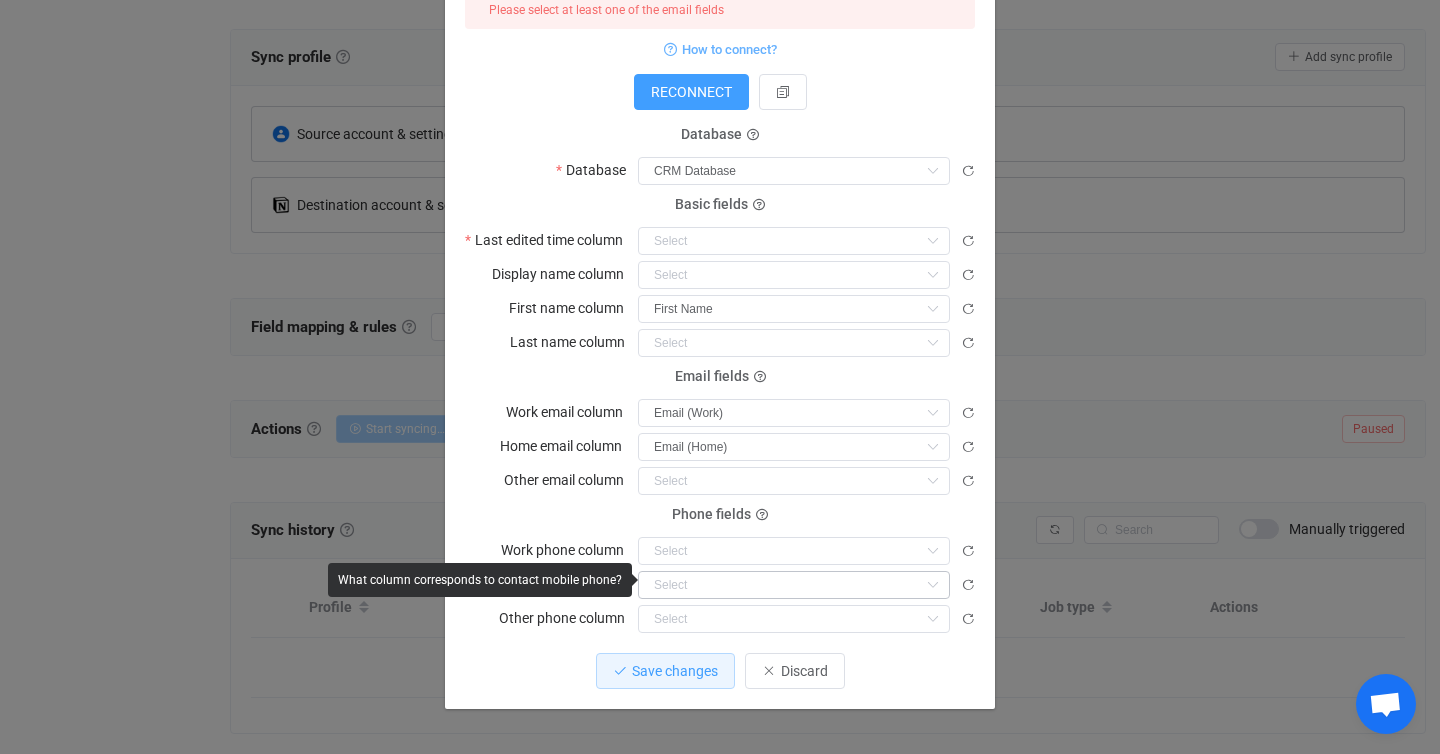 click at bounding box center [932, 585] 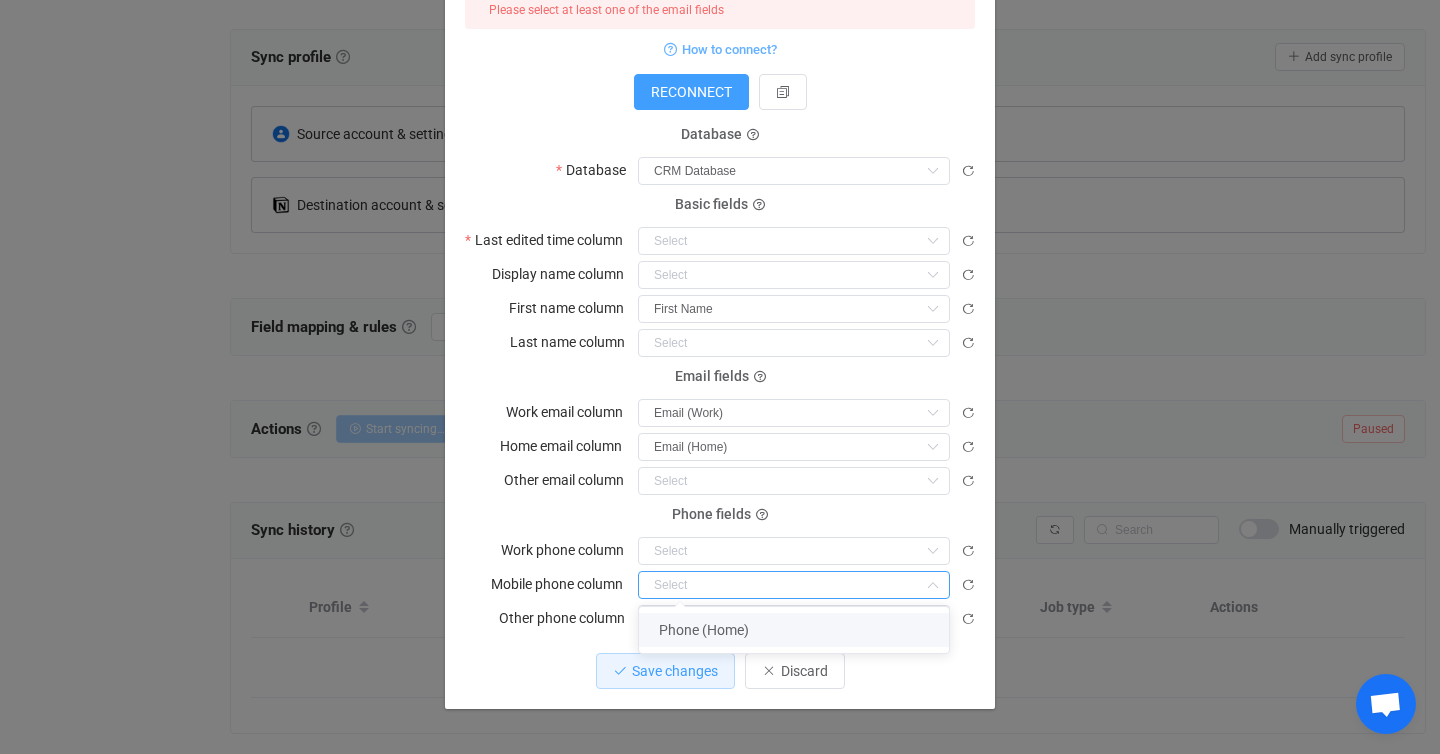 click on "Notion Contacts Issues found Connected  to KHC Full 1 { {
"accessToken": "***",
"workspaceId": "***",
"workspaceName": "KHC Full",
"dataBaseId": "***",
"lastUpdatedColumnId": null,
"nameColumnId": null,
"firstNameColumnId": "title",
"lastNameColumnId": null,
"emailColumnId": "jU_I", Standard output:
Output saved to the file Please select Notion 'last edited time' field Please select at least one of the email fields
How to connect?
RECONNECT Database Database CRM Database Basic fields Last edited time column Display name column First name column First Name Last name column Email fields Work email column Email (Work) Home email column Email (Home) Other email column Phone fields Work phone column Mobile phone column Other phone column Phone (Home) Save changes Discard" at bounding box center [720, 306] 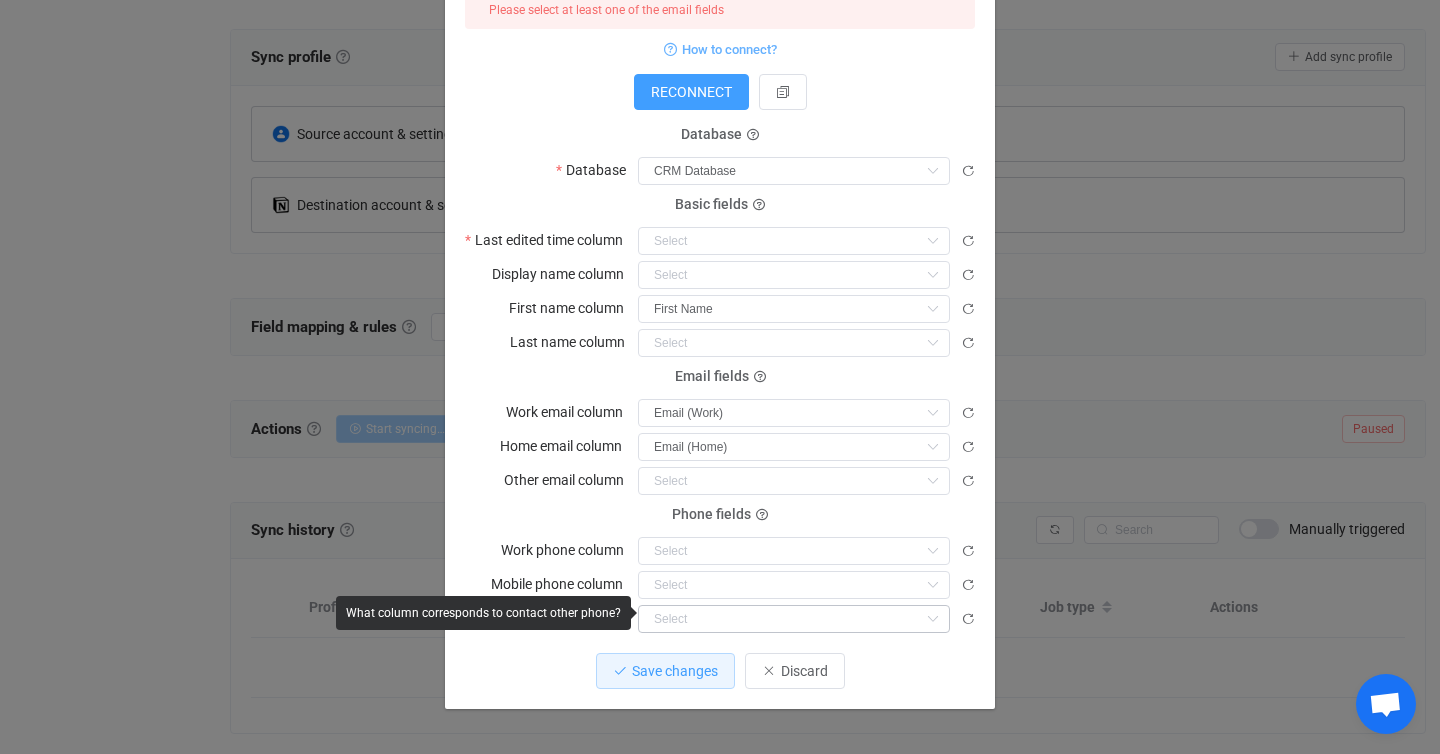 click at bounding box center (932, 619) 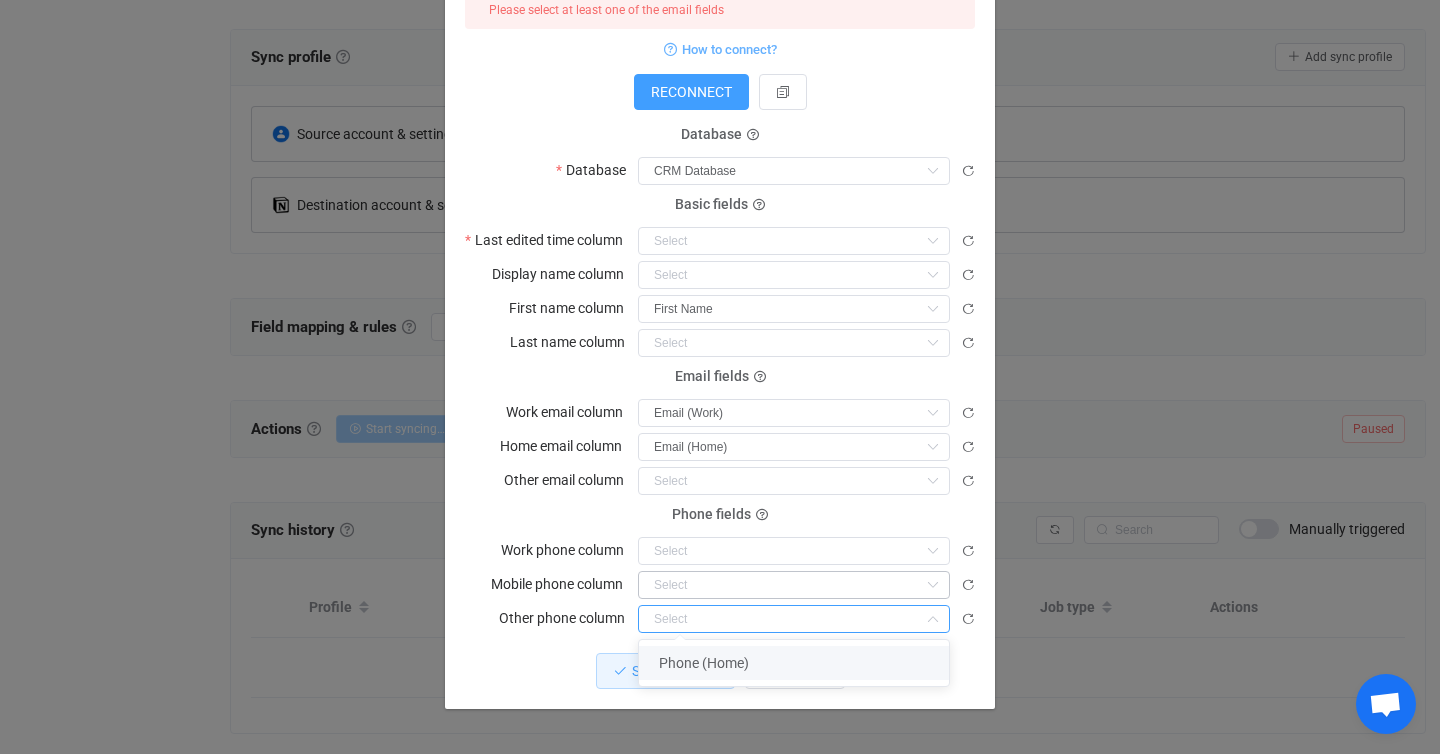 click at bounding box center [932, 585] 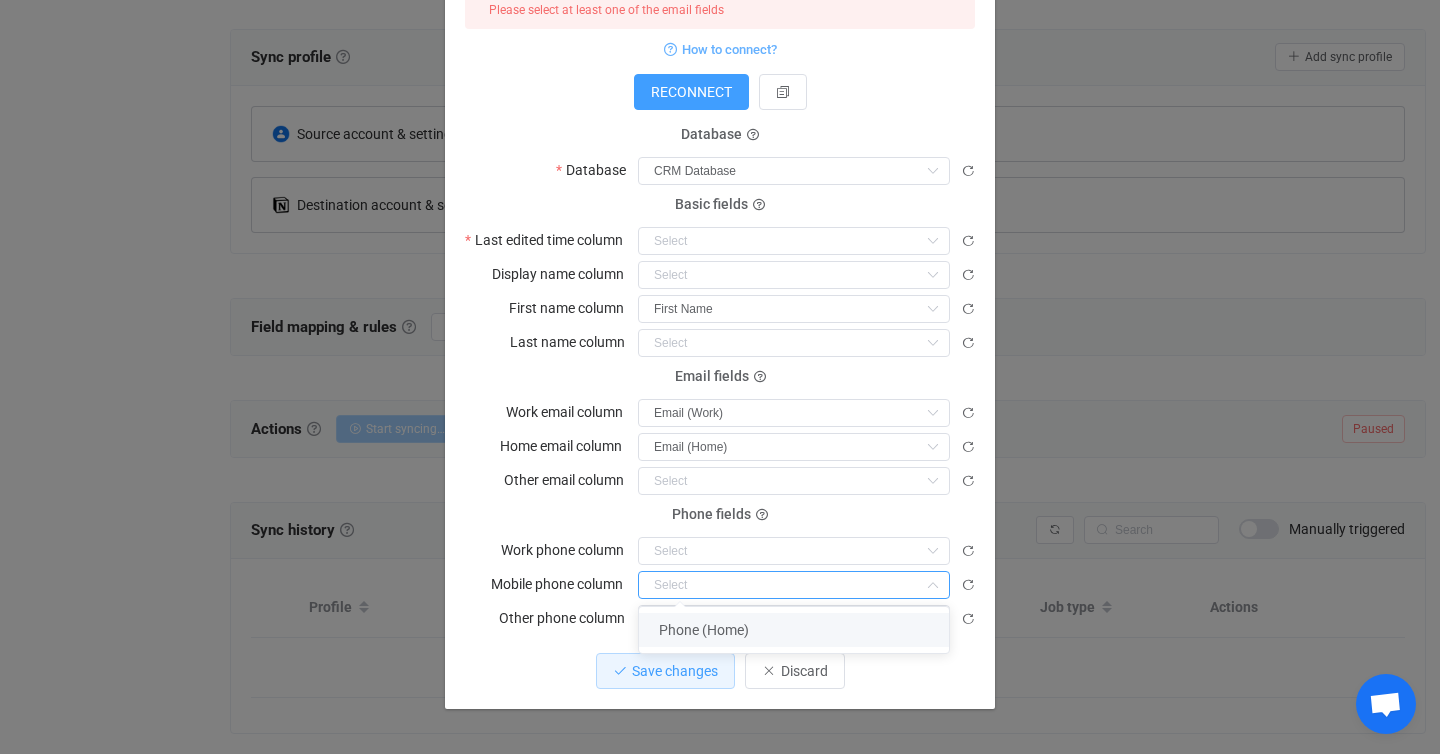 click on "Save changes Discard" at bounding box center (720, 671) 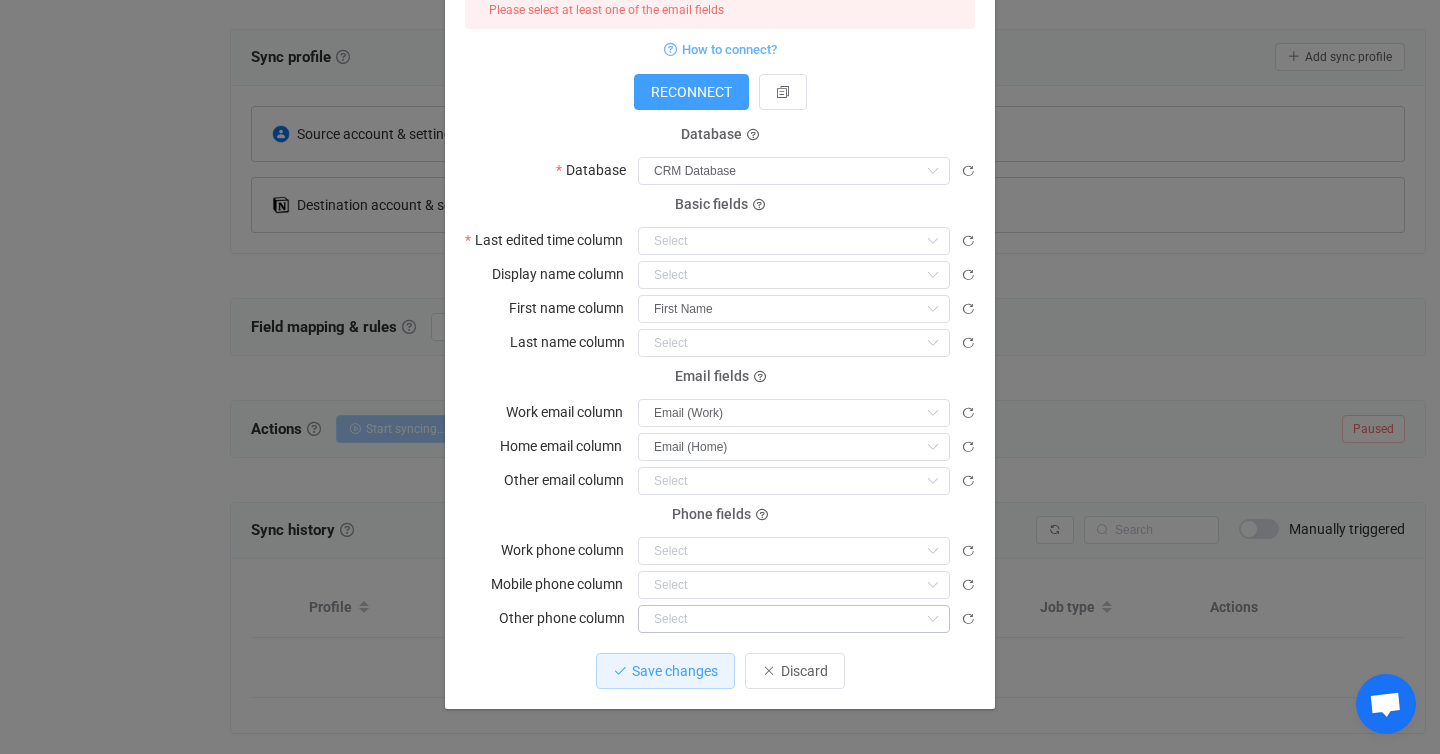 click at bounding box center [932, 619] 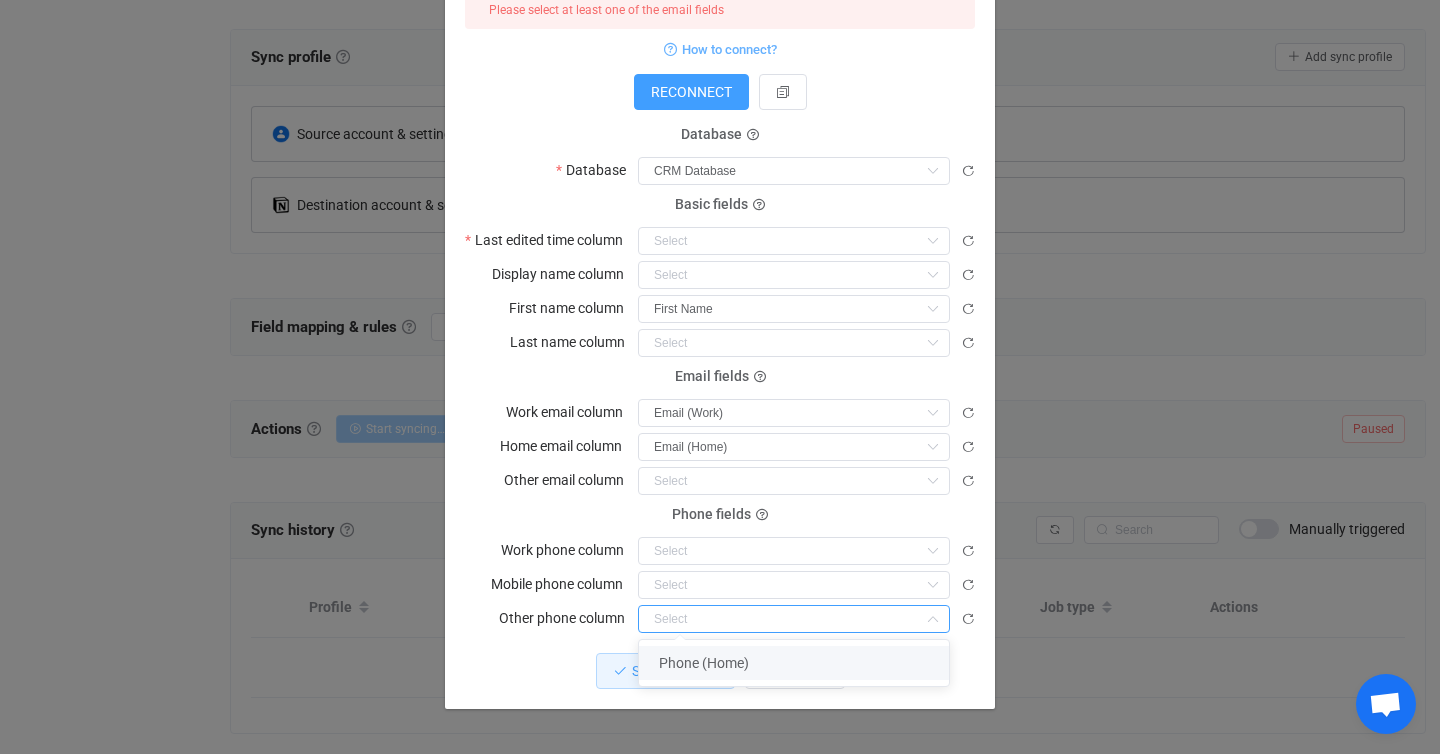 click on "Phone (Home)" at bounding box center [794, 663] 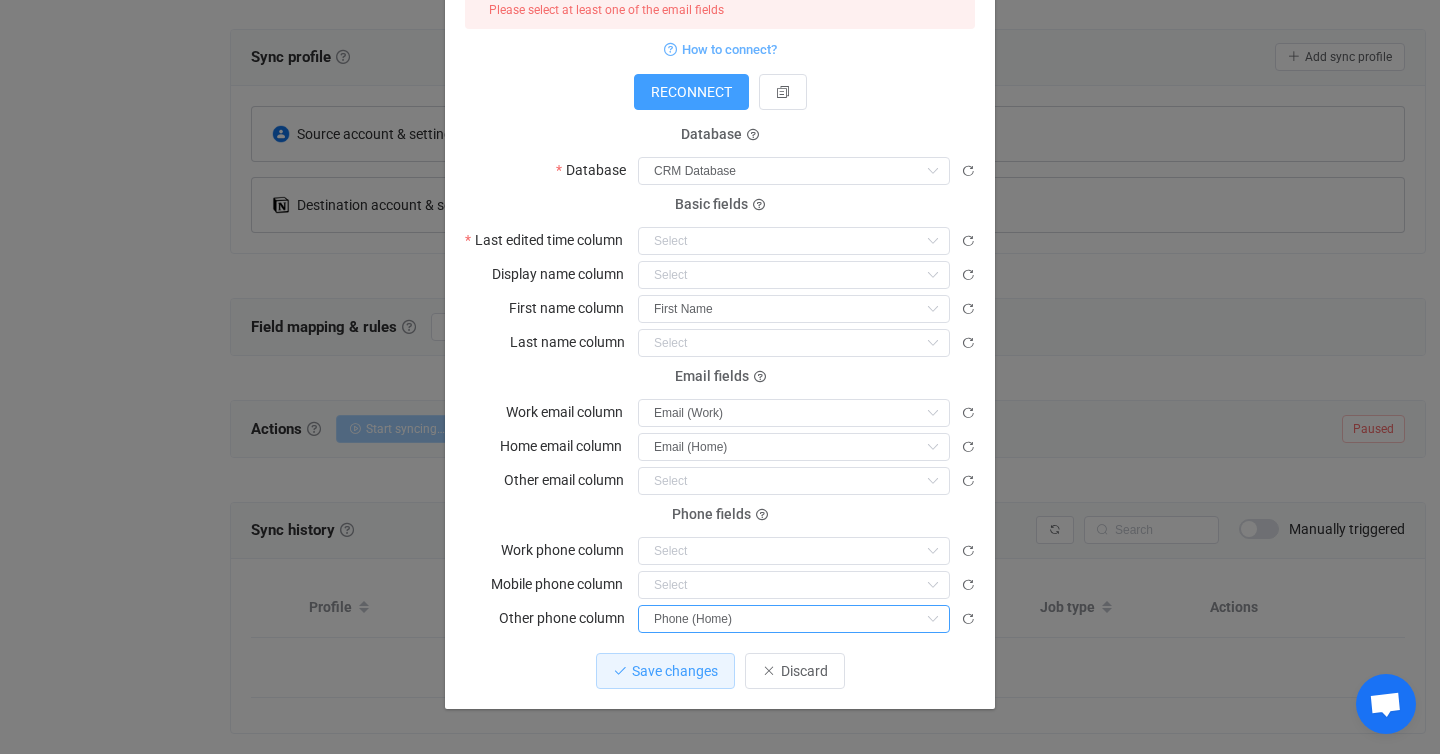 scroll, scrollTop: 435, scrollLeft: 0, axis: vertical 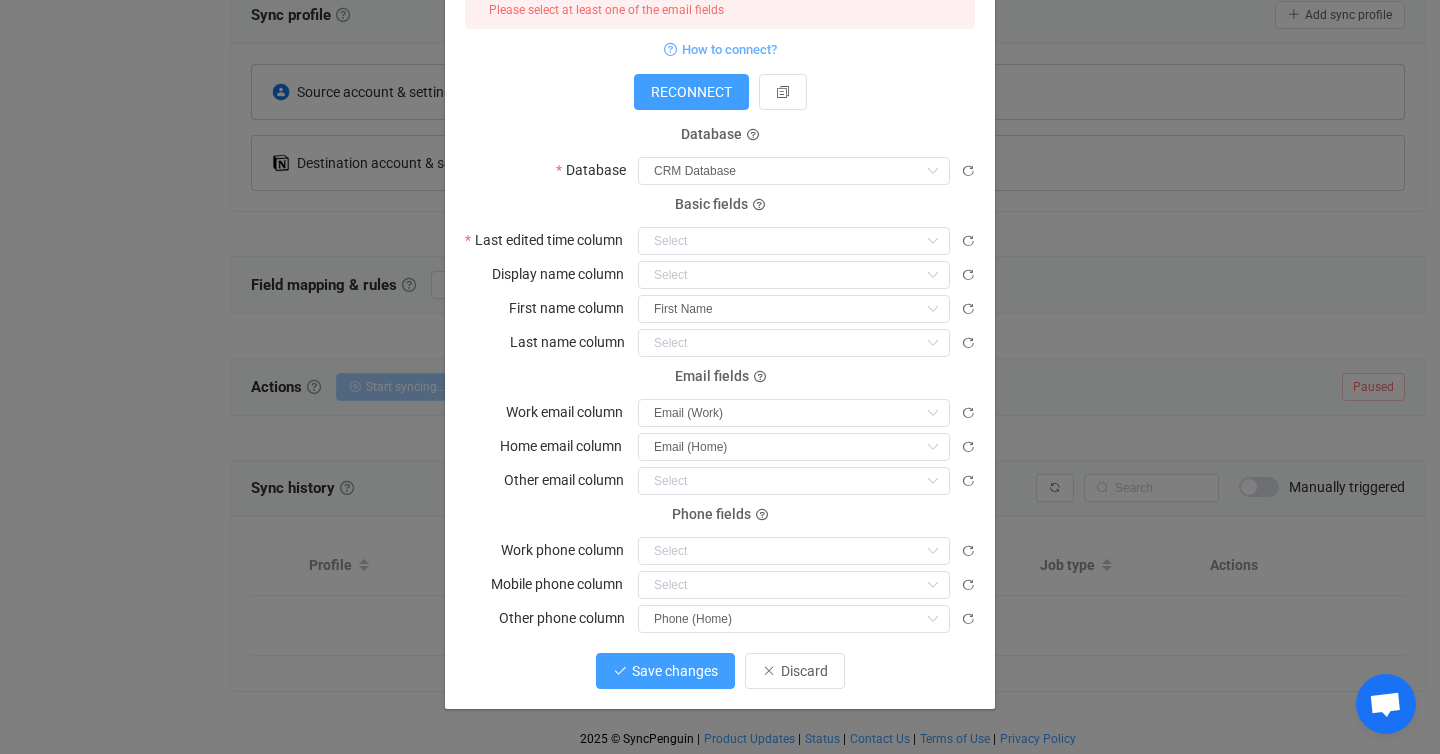 click on "Save changes" at bounding box center [665, 671] 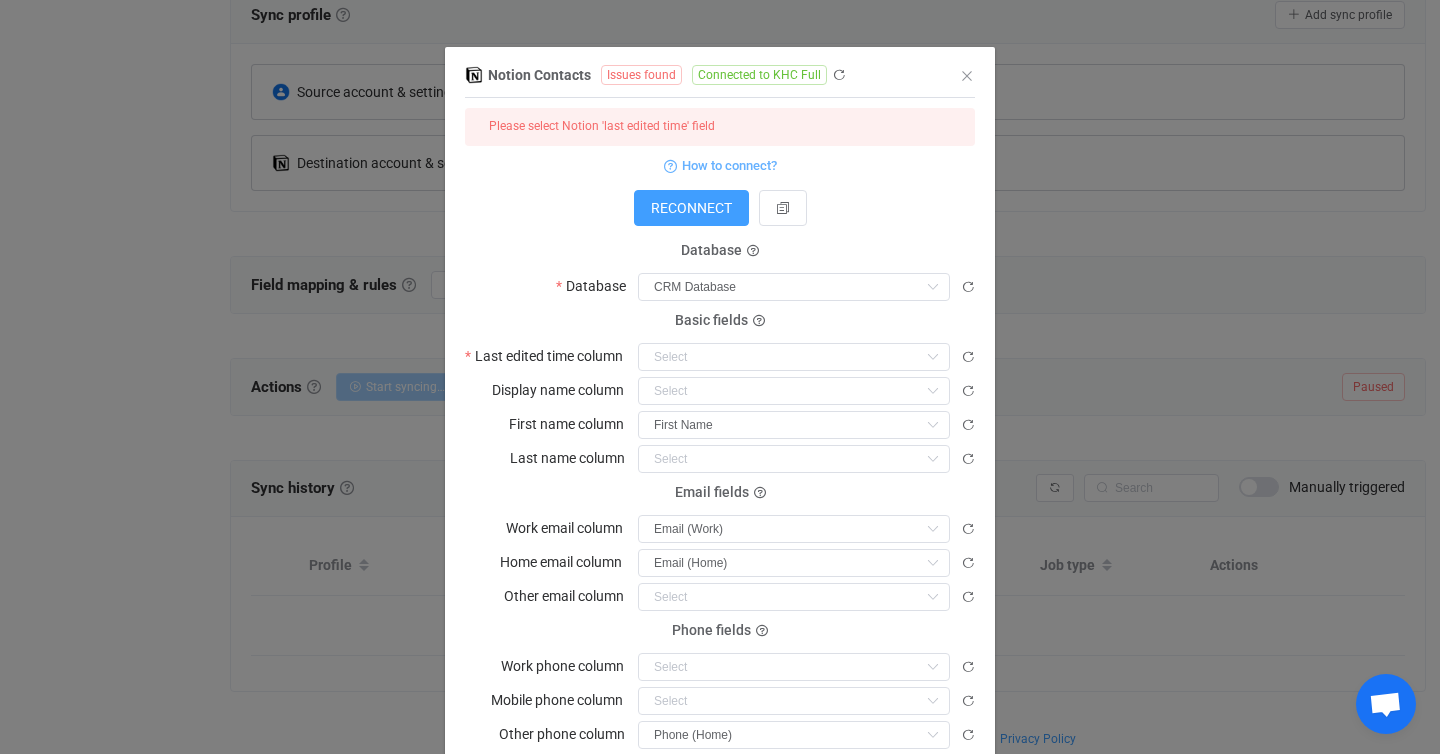 scroll, scrollTop: 0, scrollLeft: 0, axis: both 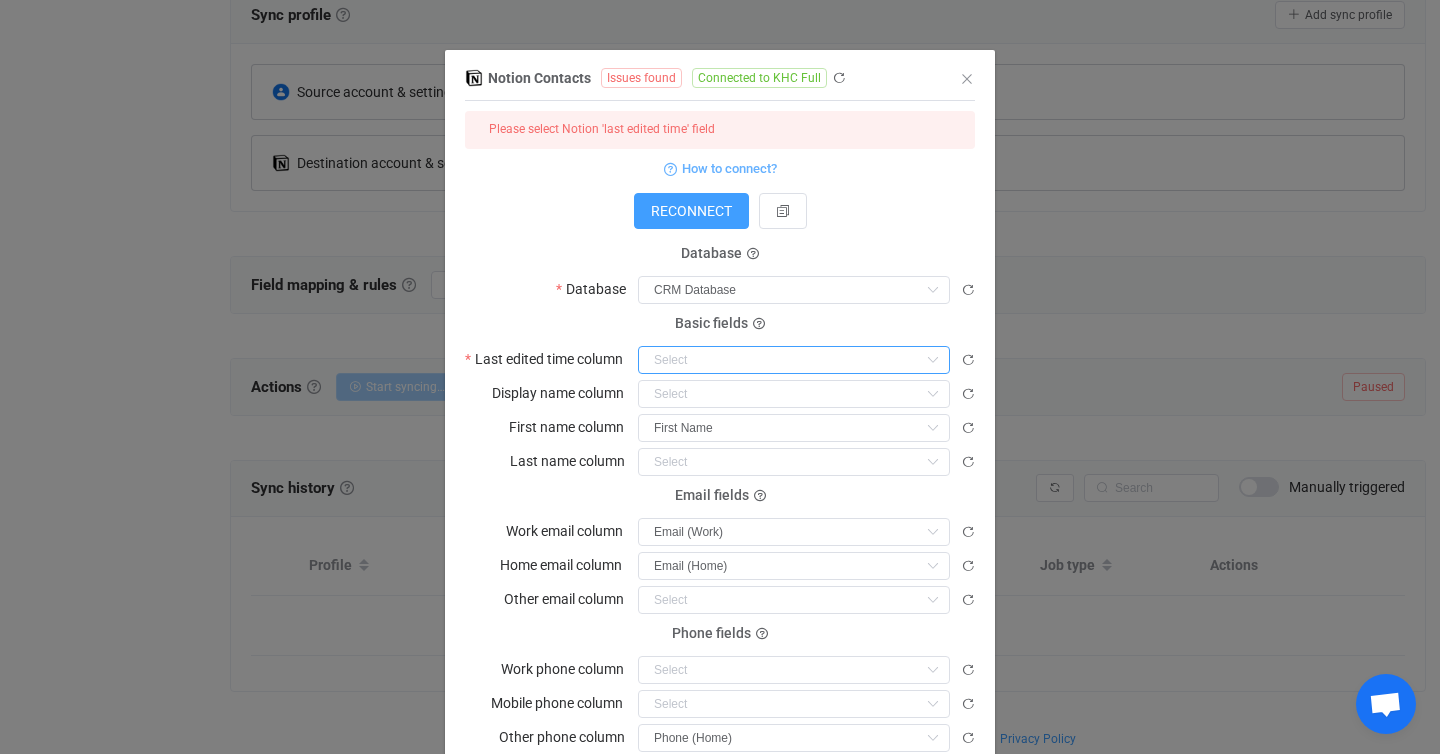 click at bounding box center [794, 360] 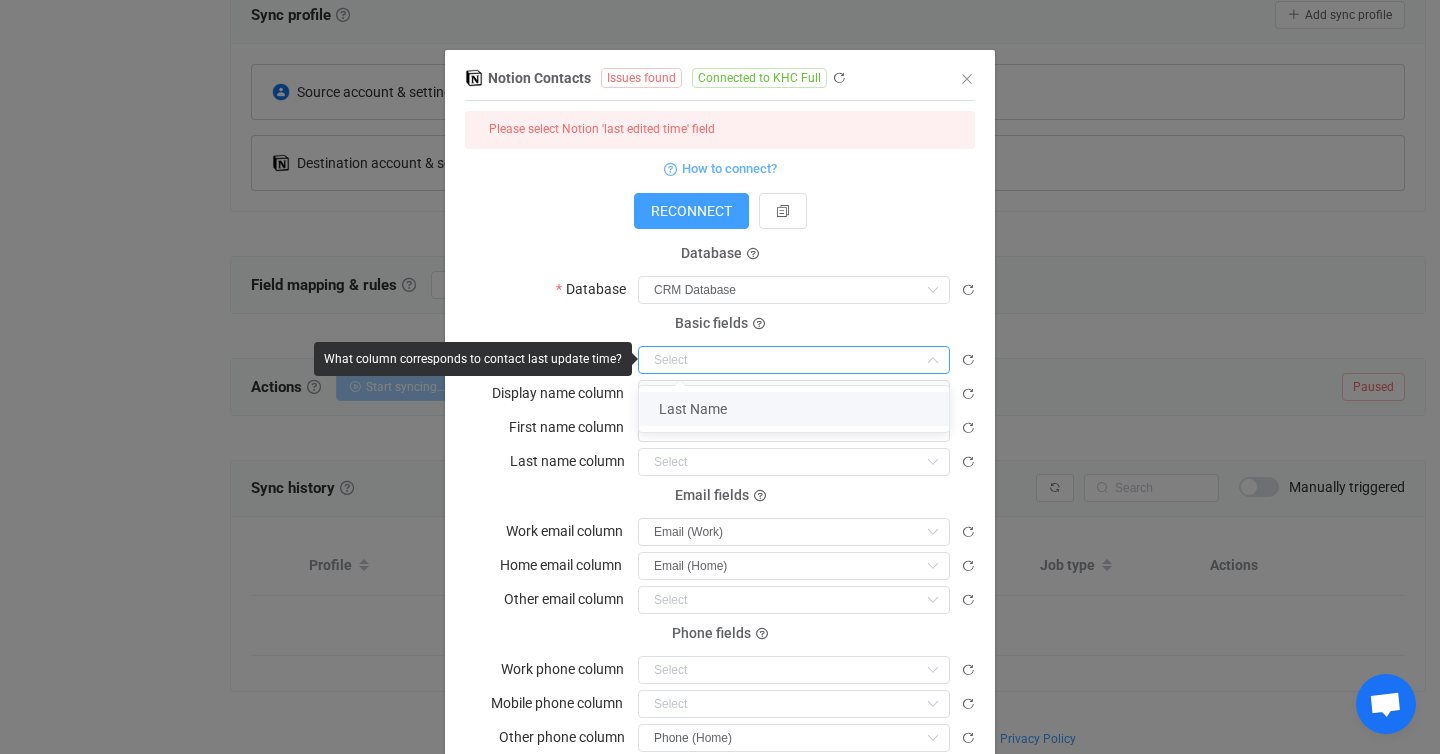 click on "Notion Contacts Issues found Connected  to KHC Full 1 { {
"accessToken": "***",
"workspaceId": "***",
"workspaceName": "KHC Full",
"dataBaseId": "***",
"lastUpdatedColumnId": null,
"nameColumnId": null,
"firstNameColumnId": "title",
"lastNameColumnId": null,
"emailColumnId": "jU_I", Standard output:
Output saved to the file Please select Notion 'last edited time' field
How to connect?
RECONNECT Database Database CRM Database Basic fields Last edited time column Display name column First name column First Name Last name column Email fields Work email column Email (Work) Home email column Email (Home) Other email column Phone fields Work phone column Mobile phone column Other phone column Phone (Home) Save changes Done" at bounding box center (720, 446) 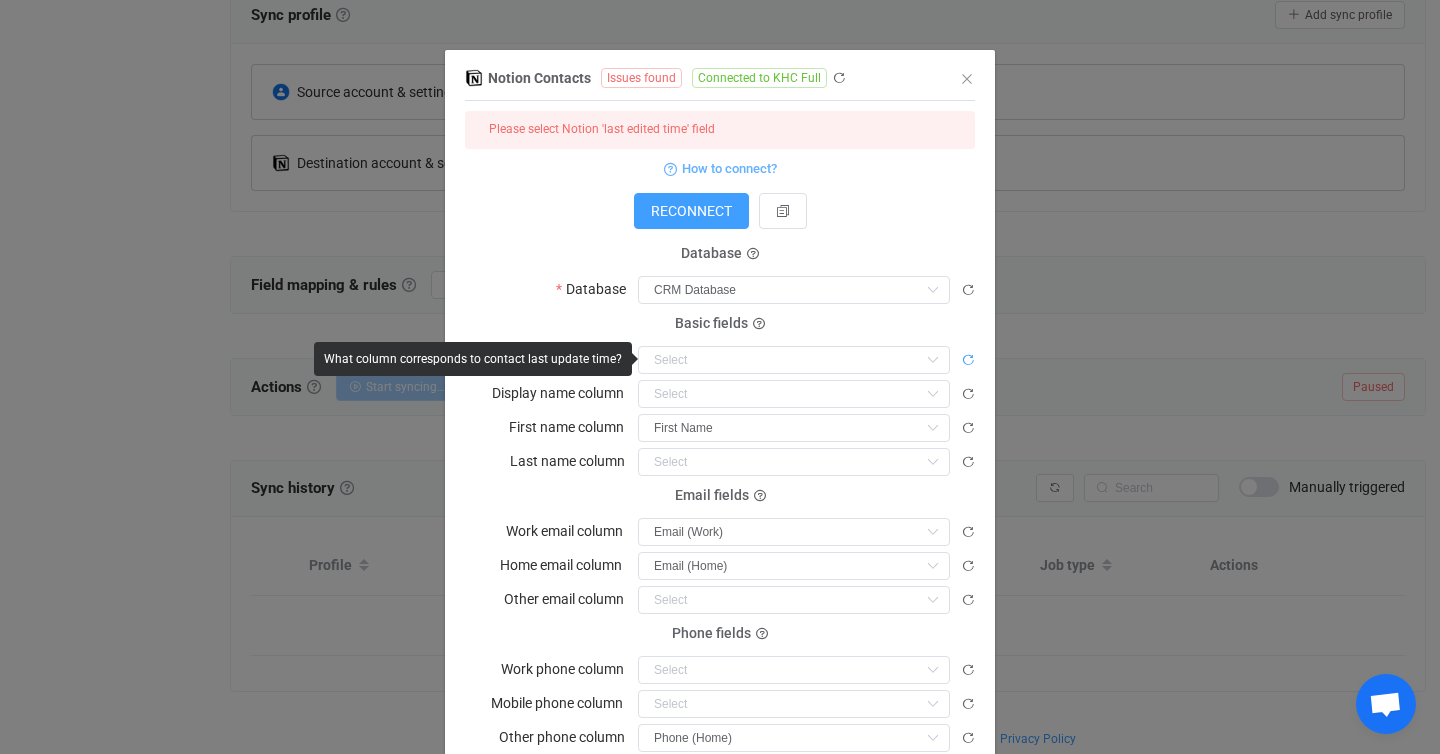 click at bounding box center (968, 360) 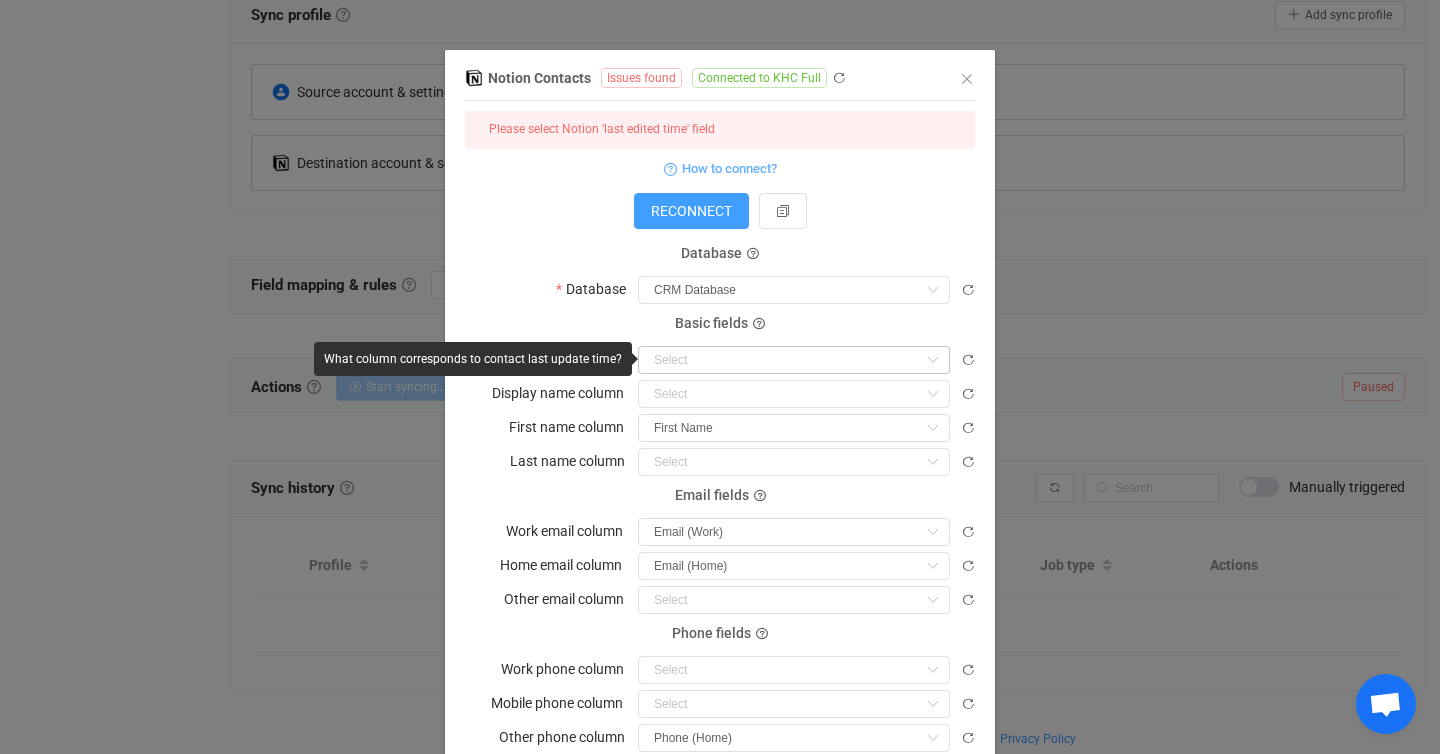click at bounding box center (932, 360) 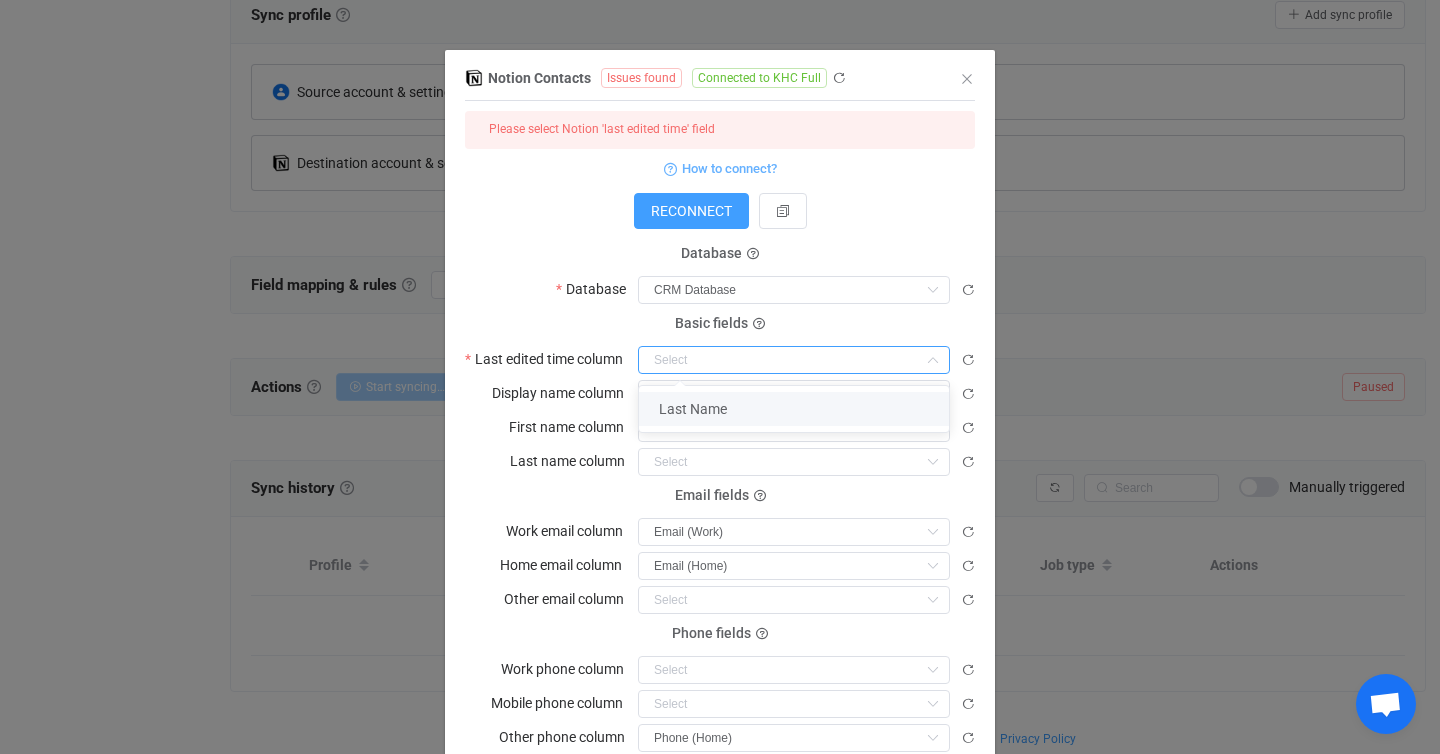 click on "Basic fields Last edited time column" at bounding box center [720, 349] 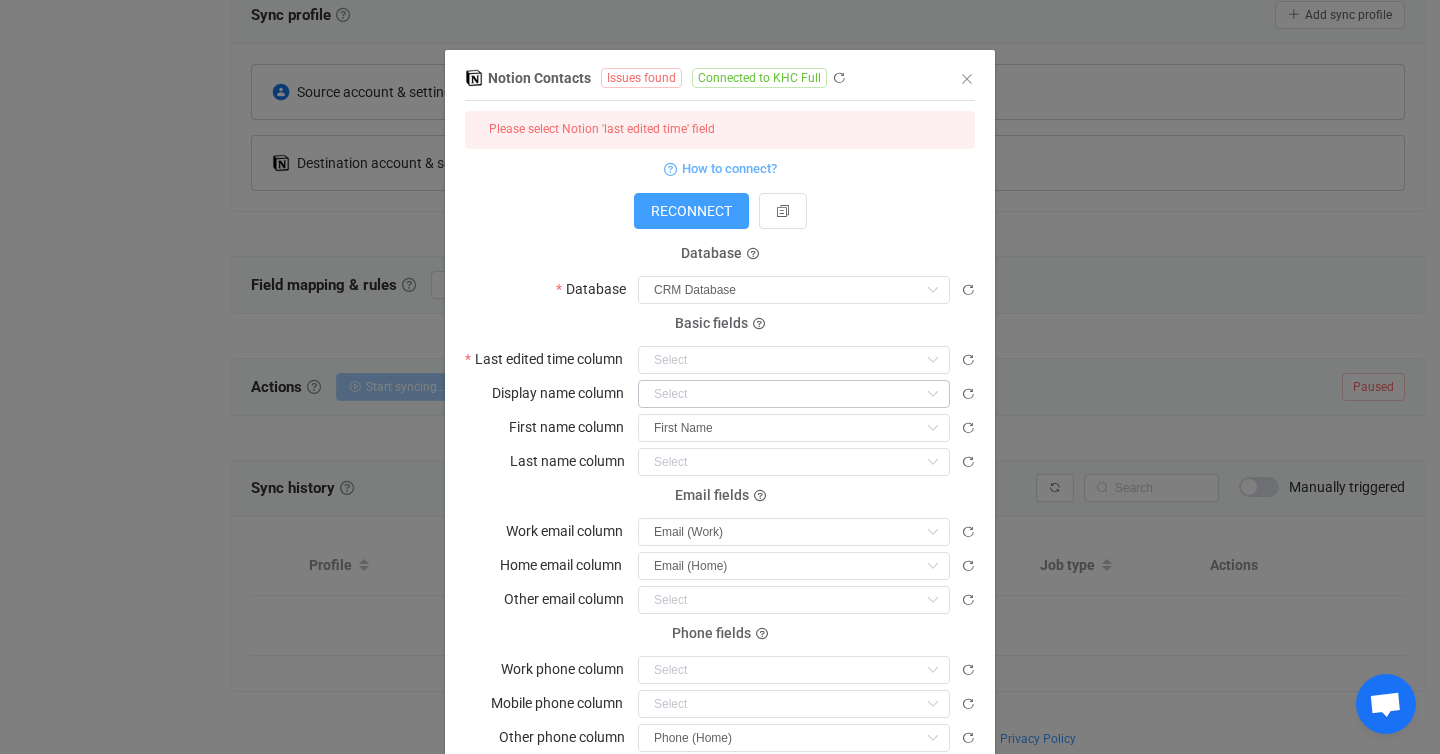 click at bounding box center [932, 394] 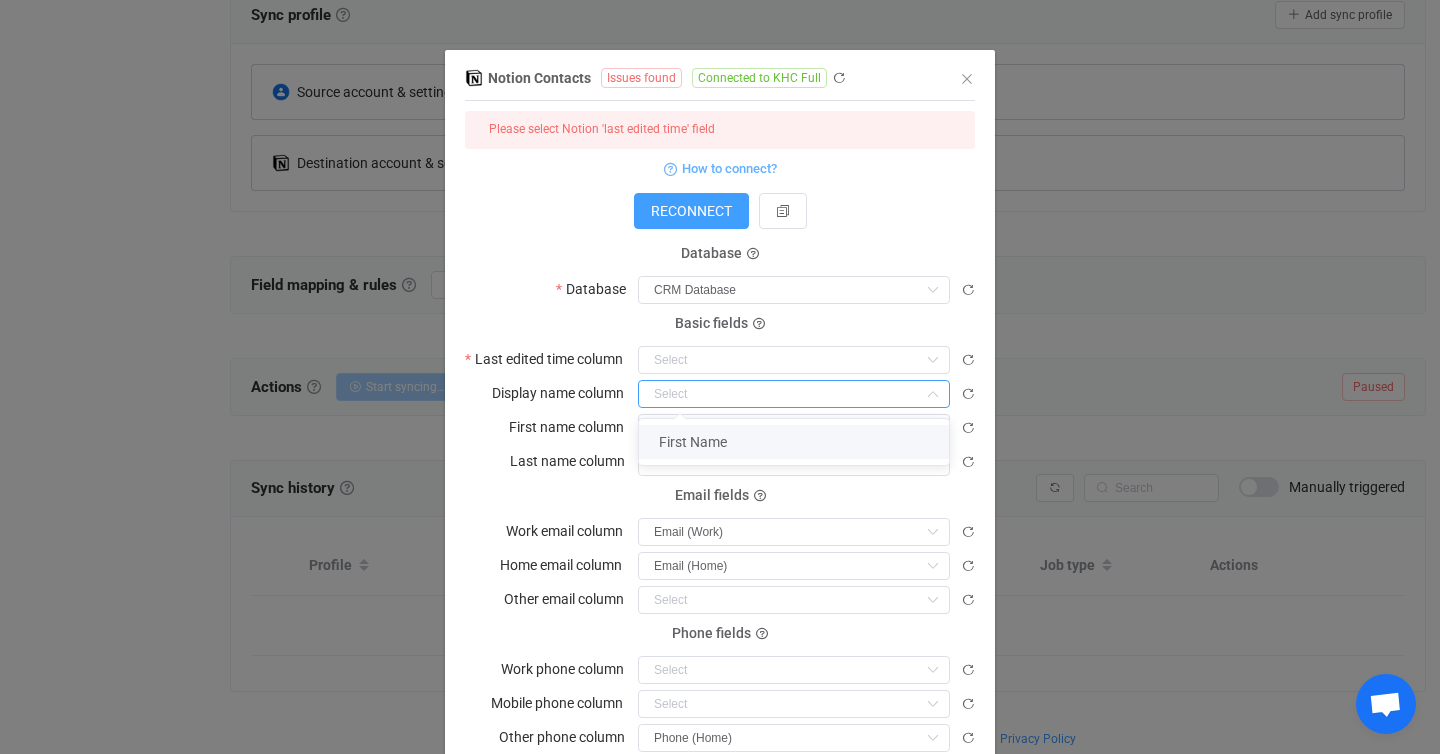 click on "Basic fields" at bounding box center (720, 324) 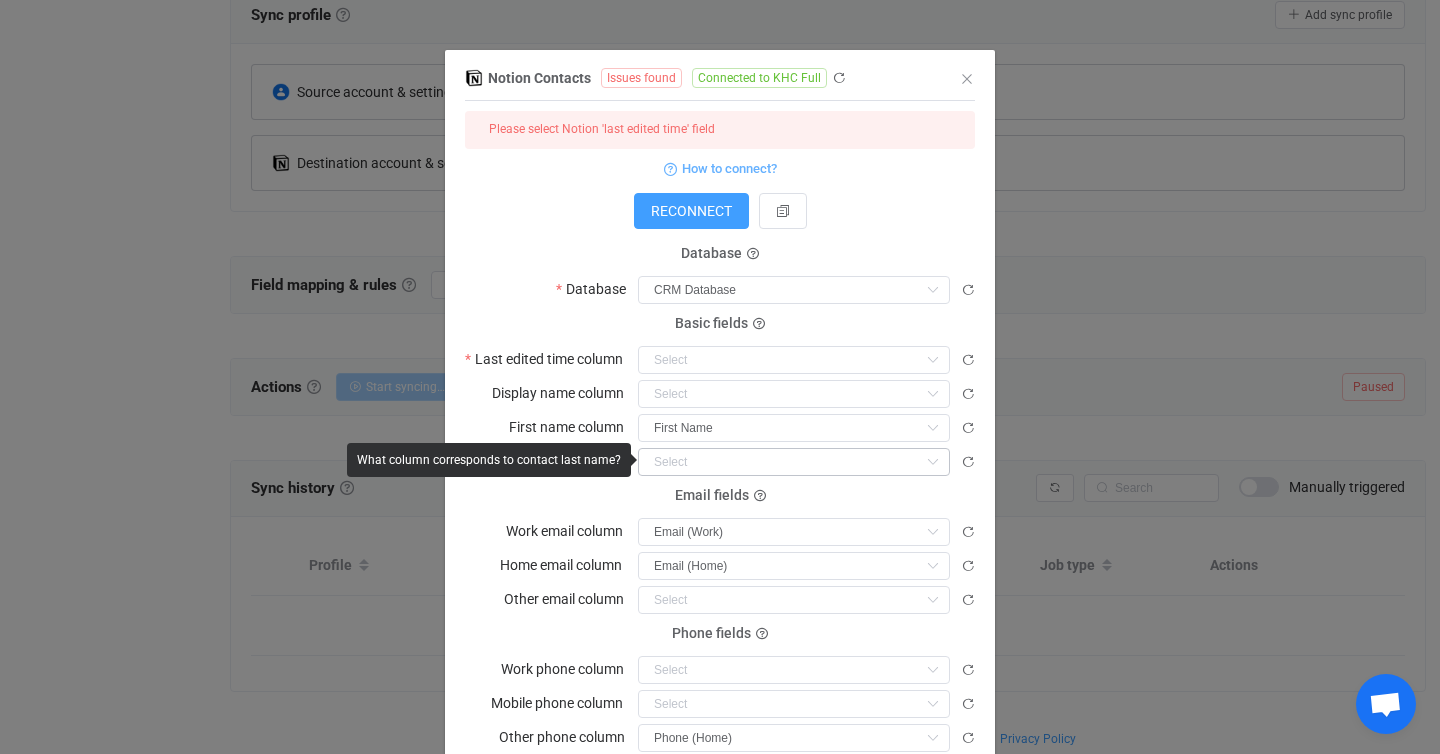 click at bounding box center [932, 462] 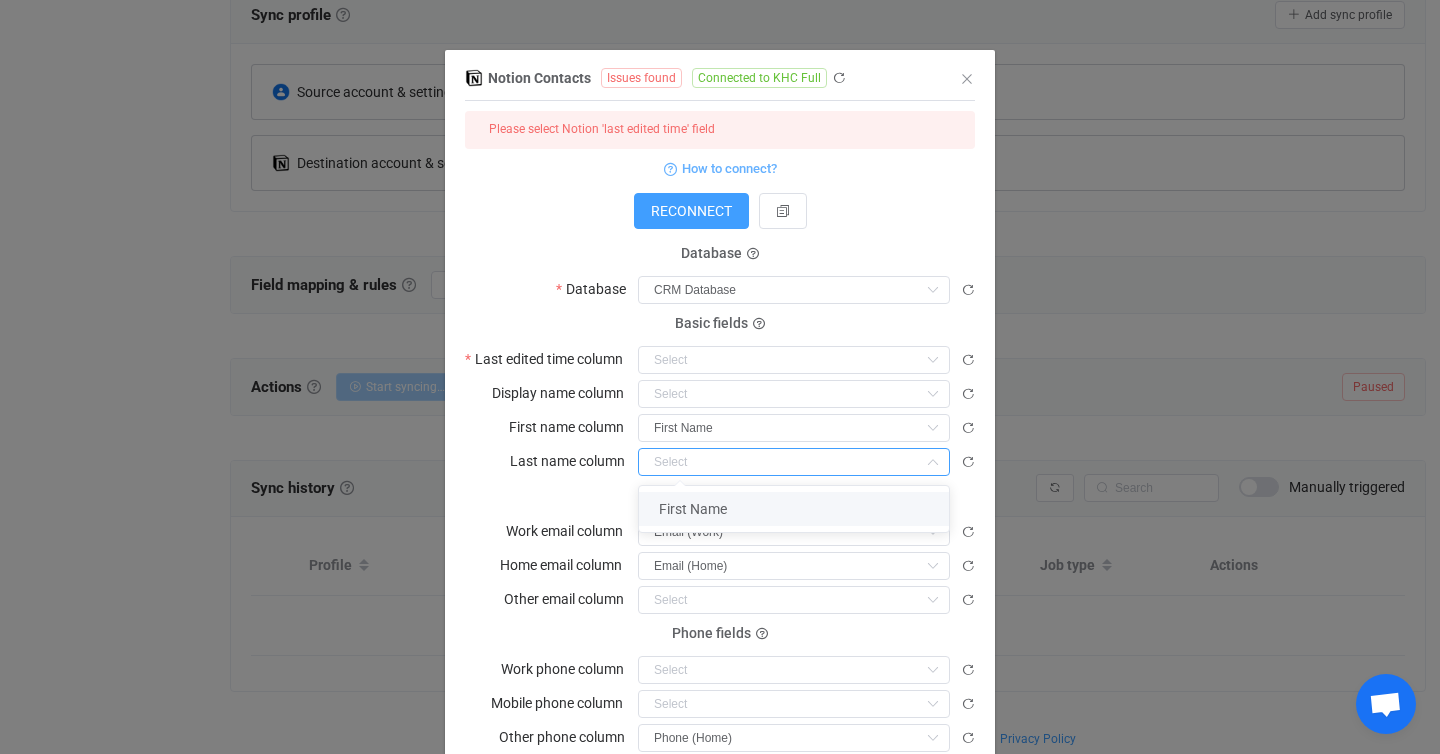 click on "Notion Contacts Issues found Connected  to KHC Full 1 { {
"accessToken": "***",
"workspaceId": "***",
"workspaceName": "KHC Full",
"dataBaseId": "***",
"lastUpdatedColumnId": null,
"nameColumnId": null,
"firstNameColumnId": "title",
"lastNameColumnId": null,
"emailColumnId": "jU_I", Standard output:
Output saved to the file Please select Notion 'last edited time' field
How to connect?
RECONNECT Database Database CRM Database Basic fields Last edited time column Display name column First name column First Name Last name column Email fields Work email column Email (Work) Home email column Email (Home) Other email column Phone fields Work phone column Mobile phone column Other phone column Phone (Home) Save changes Done" at bounding box center (720, 446) 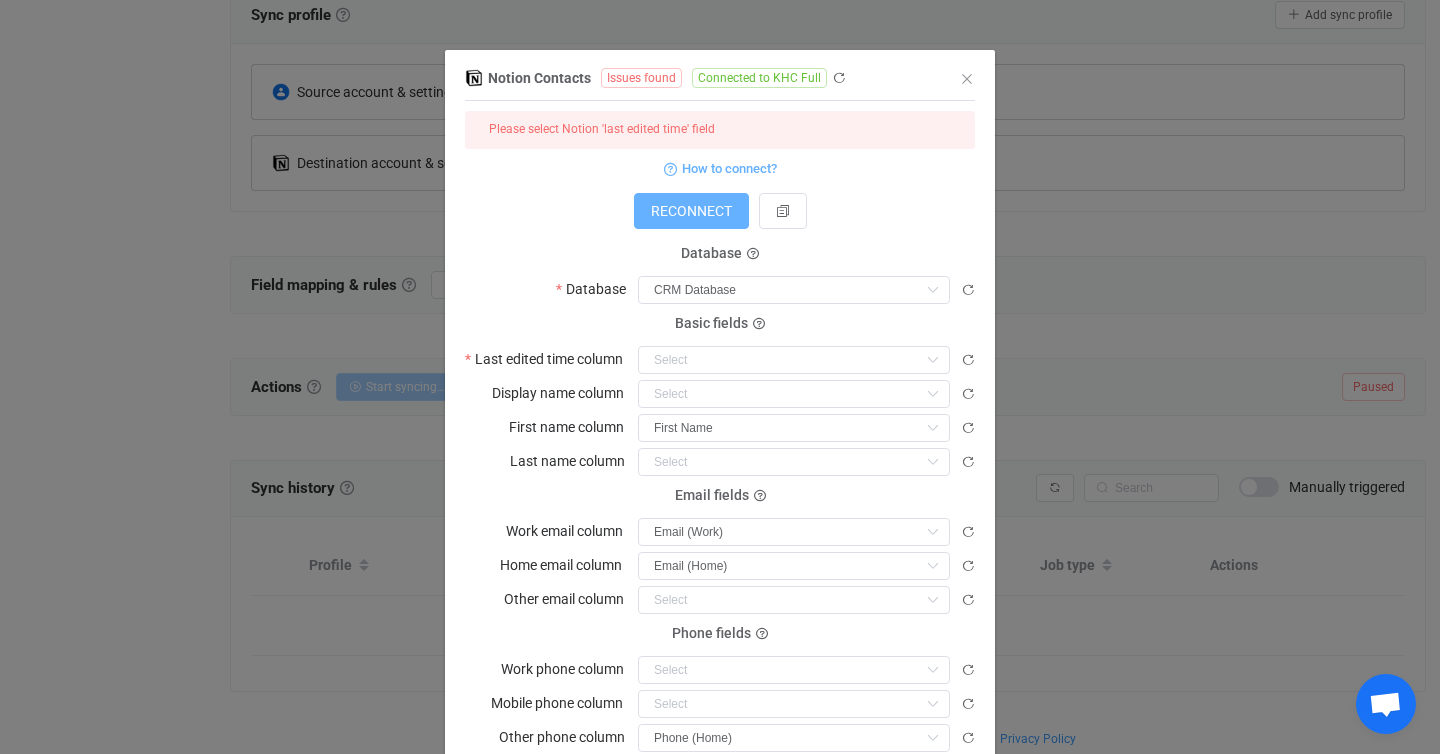 click on "RECONNECT" at bounding box center (691, 211) 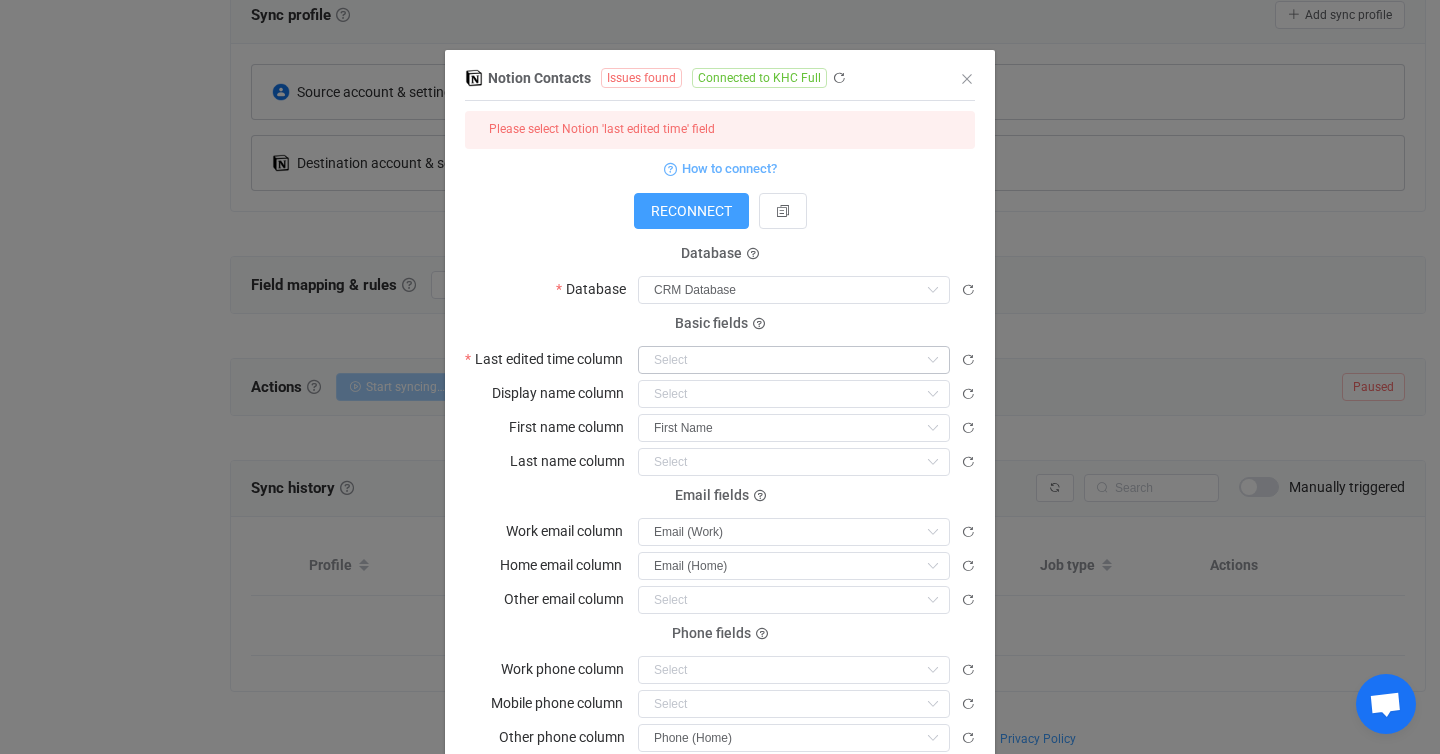 click at bounding box center [932, 360] 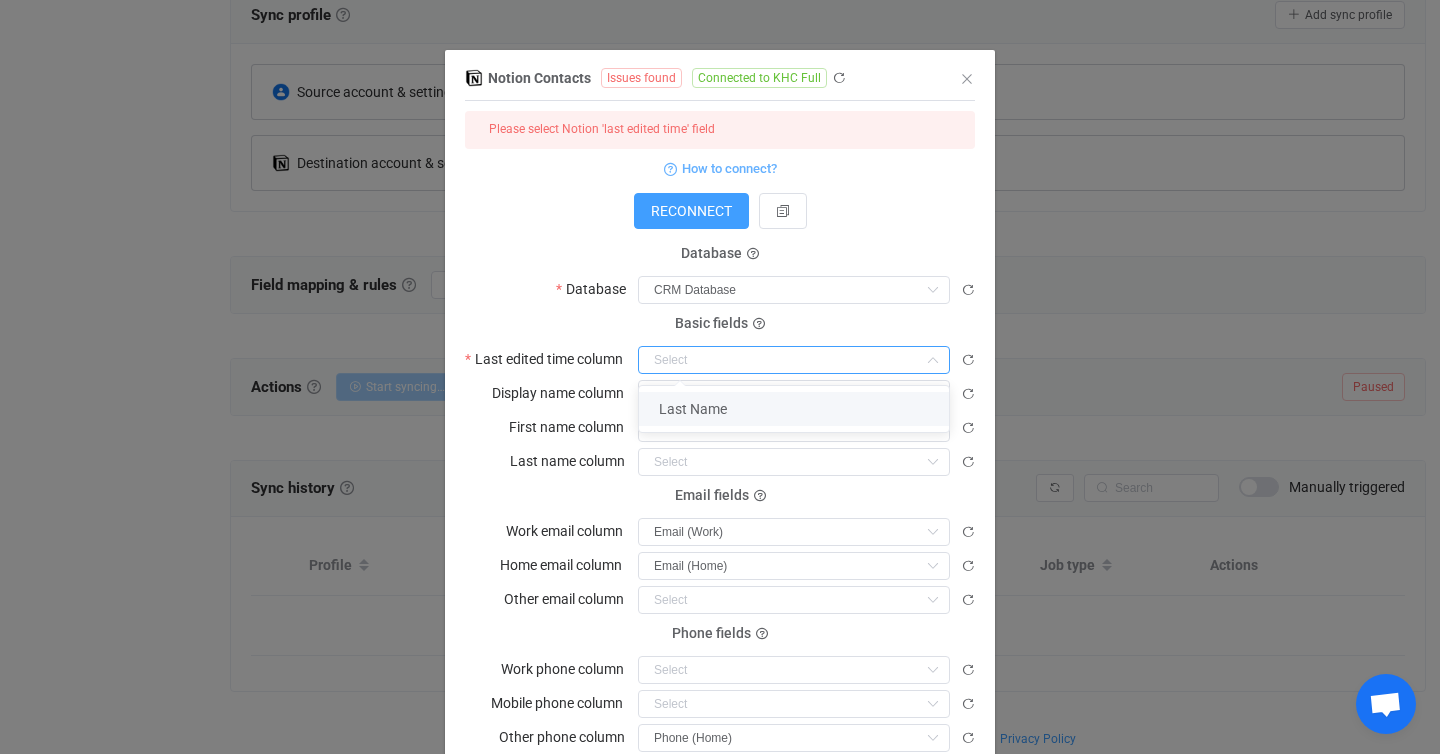 click on "Basic fields Last edited time column" at bounding box center (720, 349) 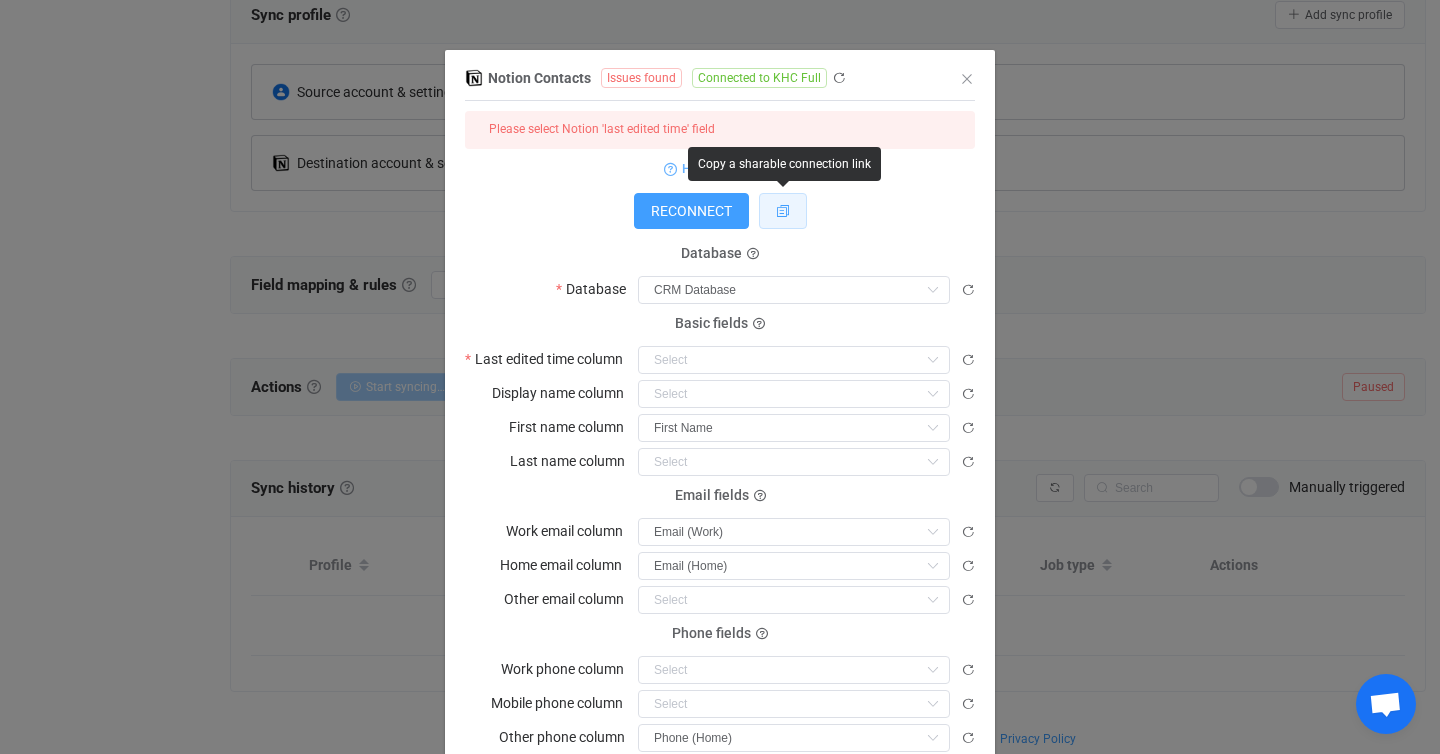 click at bounding box center (783, 211) 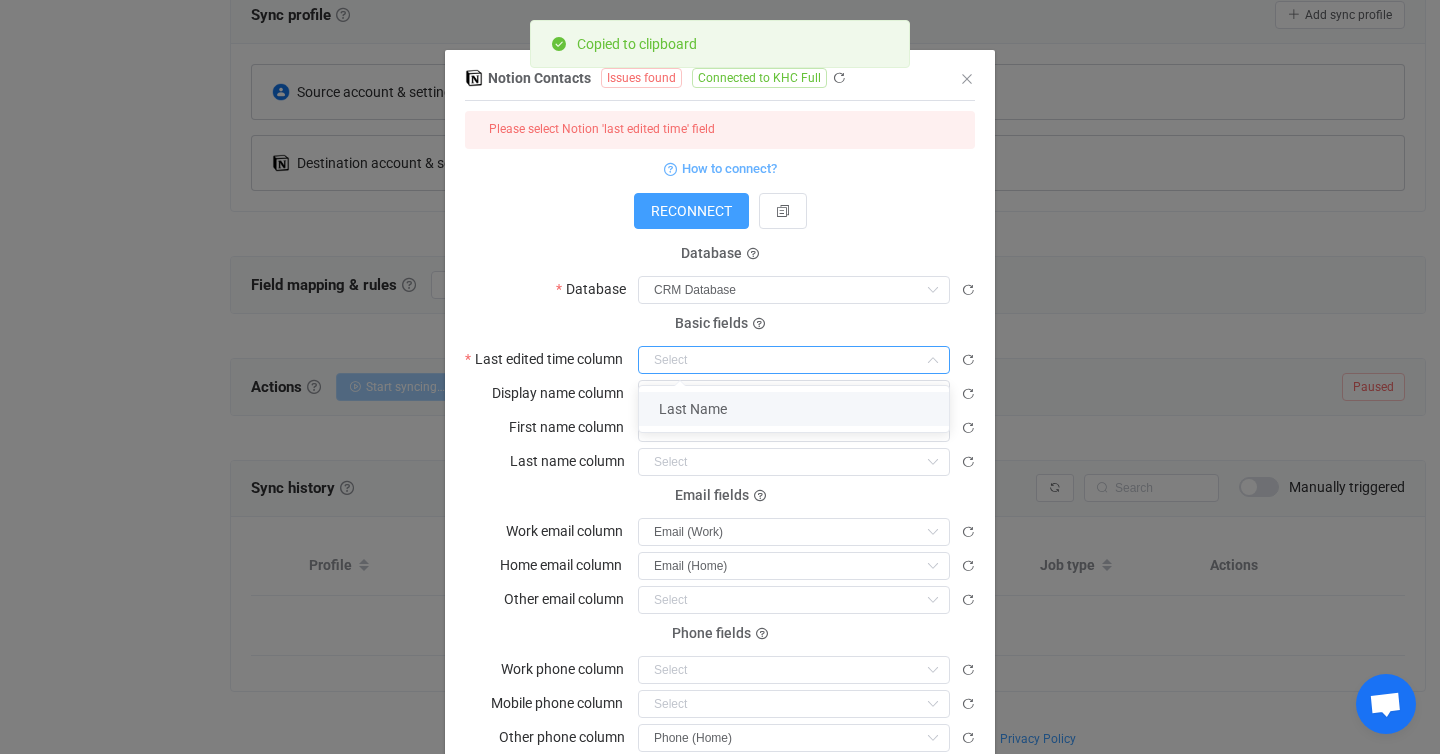 click at bounding box center [794, 360] 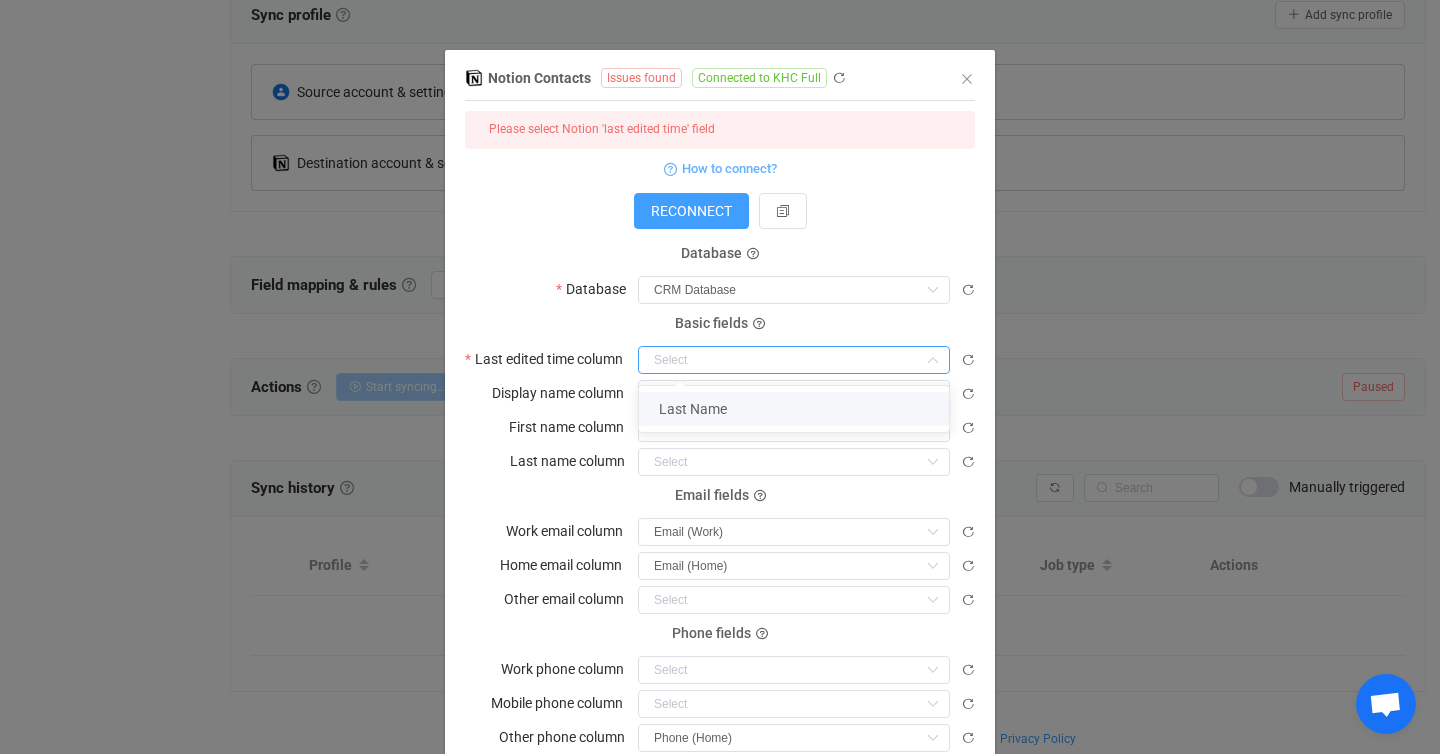 click on "Last Name" at bounding box center (794, 409) 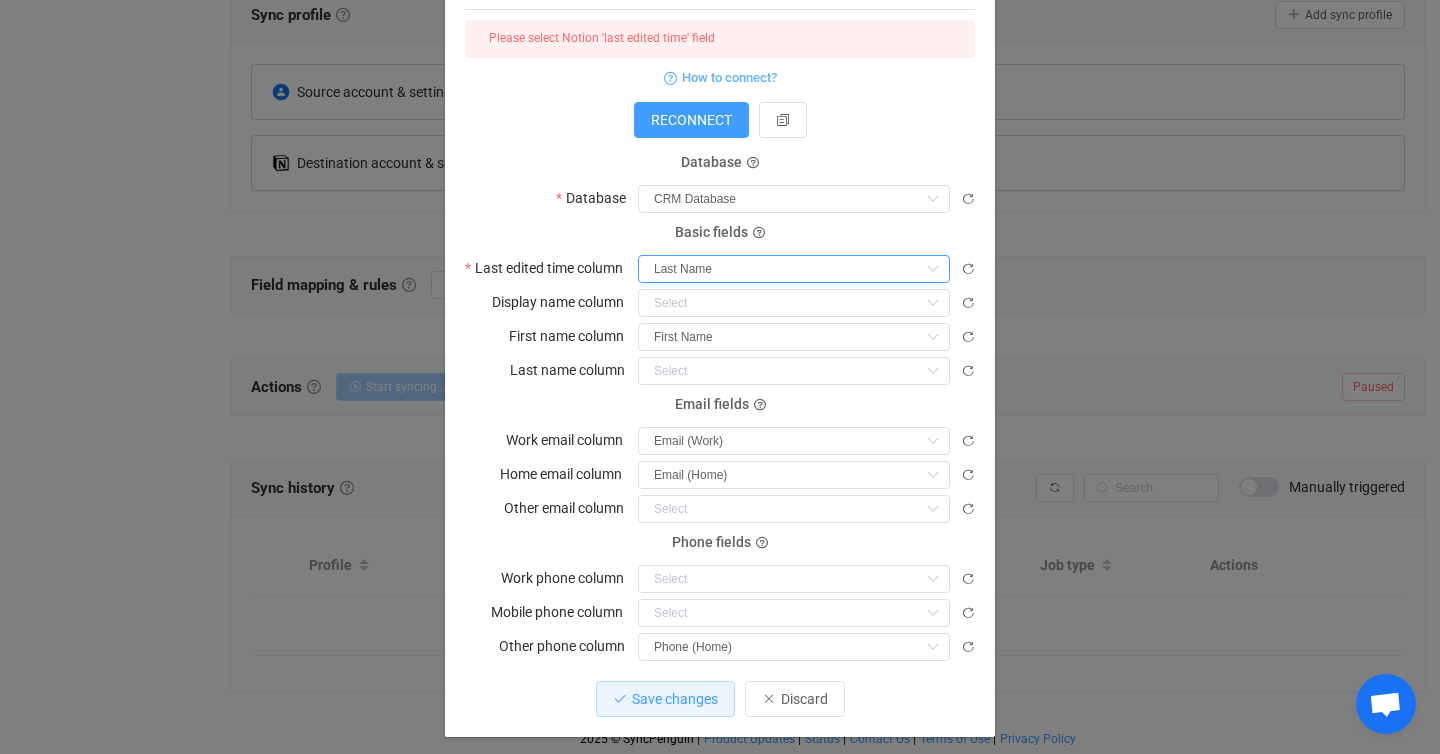 scroll, scrollTop: 119, scrollLeft: 0, axis: vertical 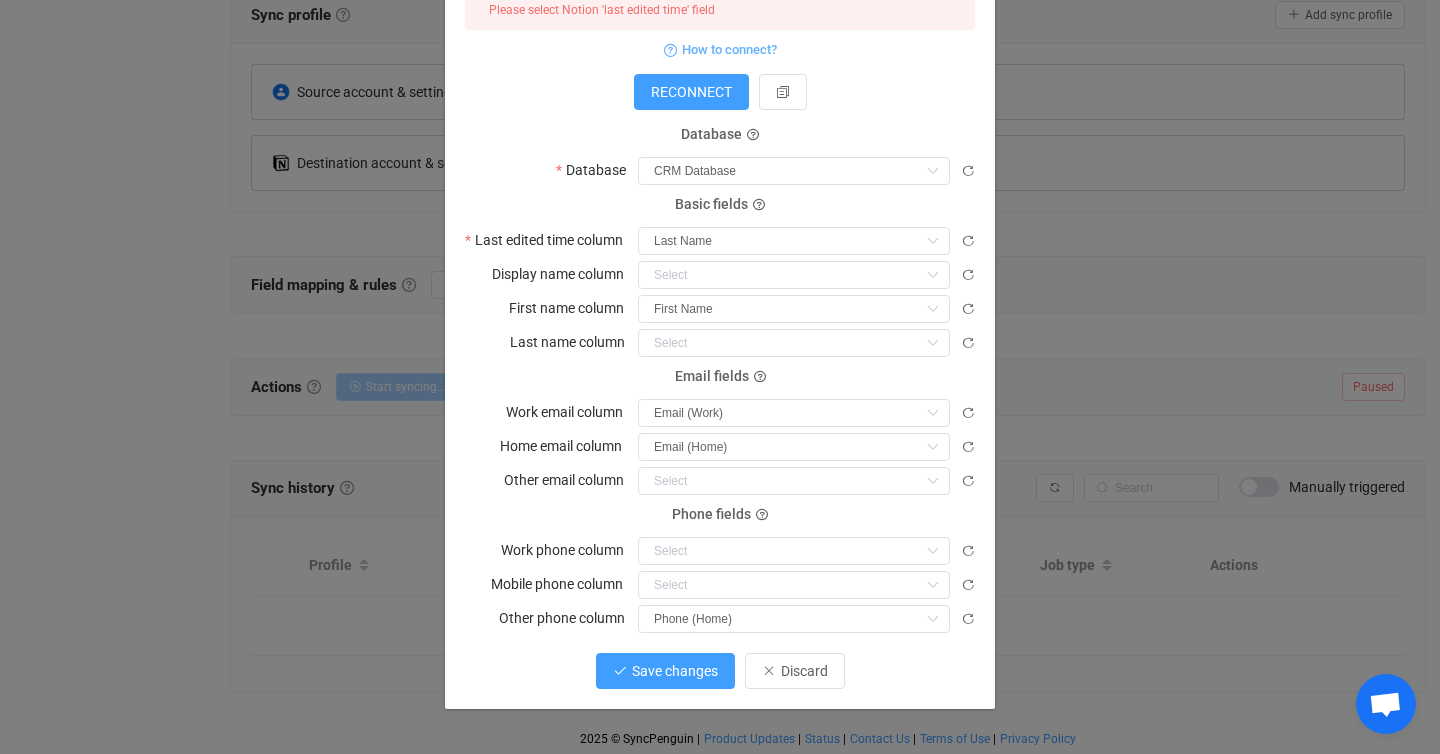 click on "Save changes" at bounding box center (675, 671) 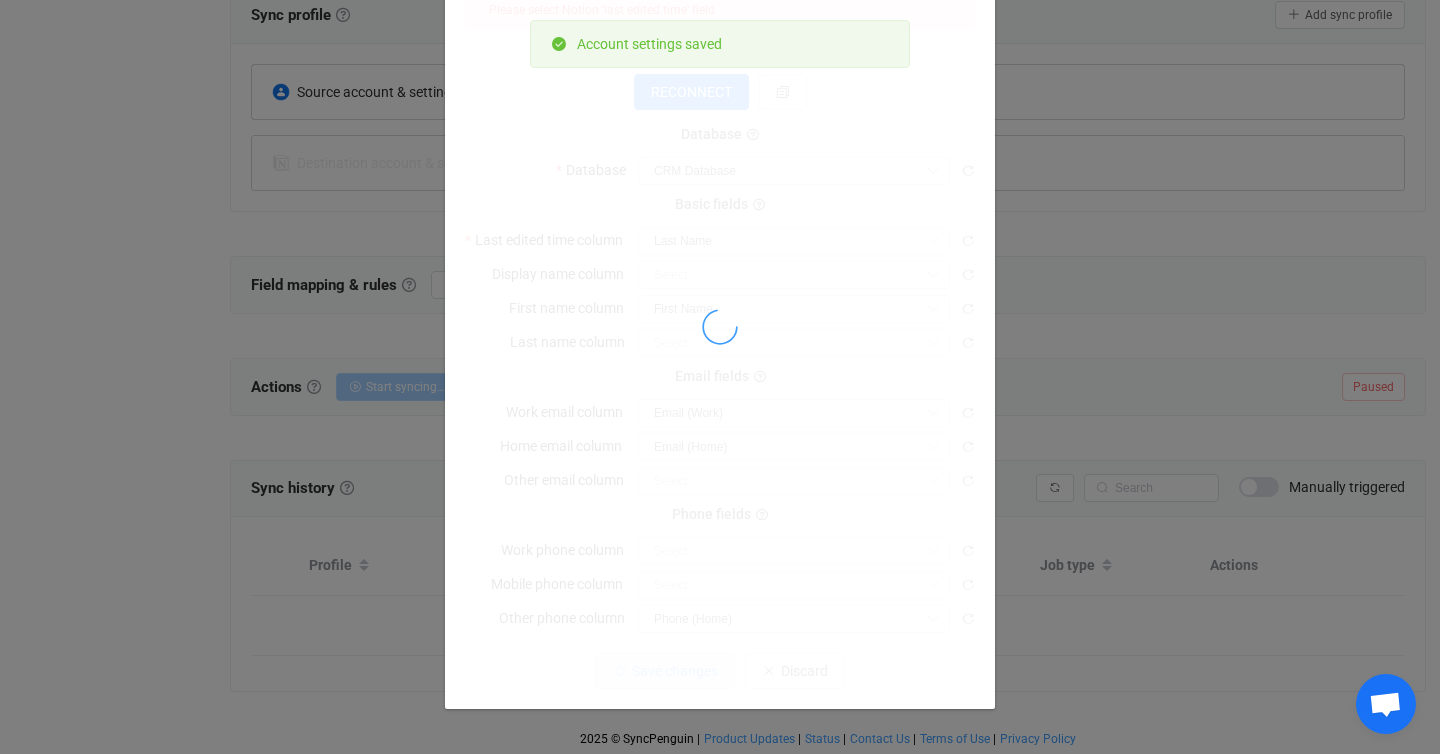 scroll, scrollTop: 81, scrollLeft: 0, axis: vertical 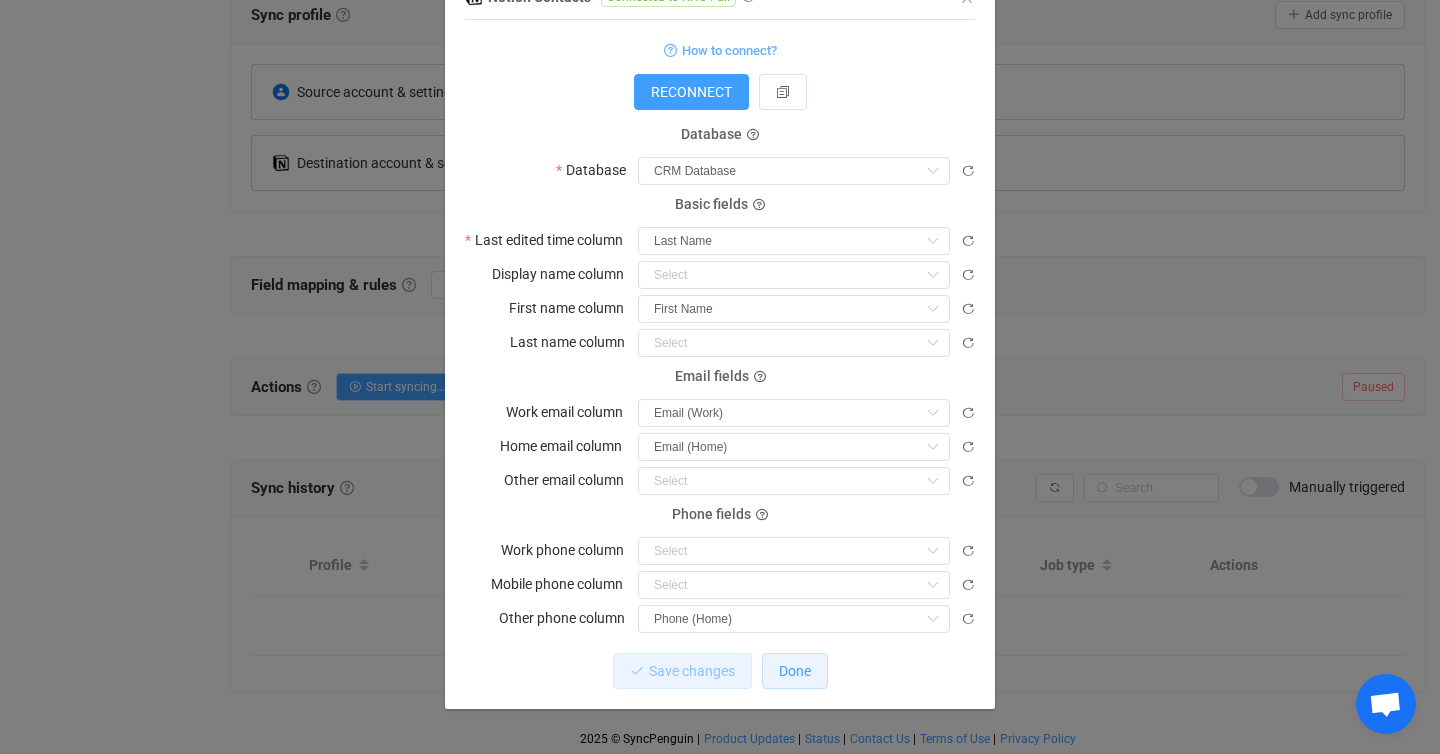 click on "Done" at bounding box center [795, 671] 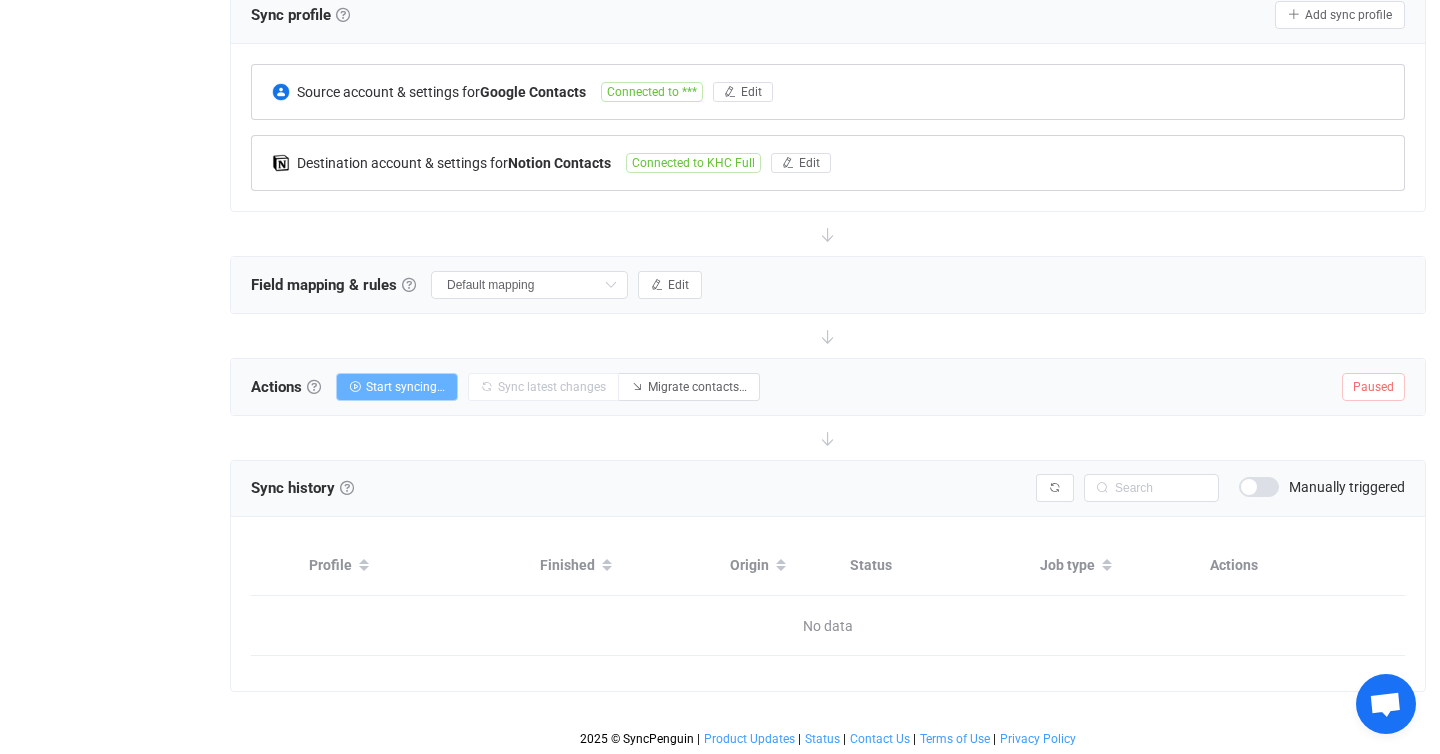 click on "Start syncing…" at bounding box center (405, 387) 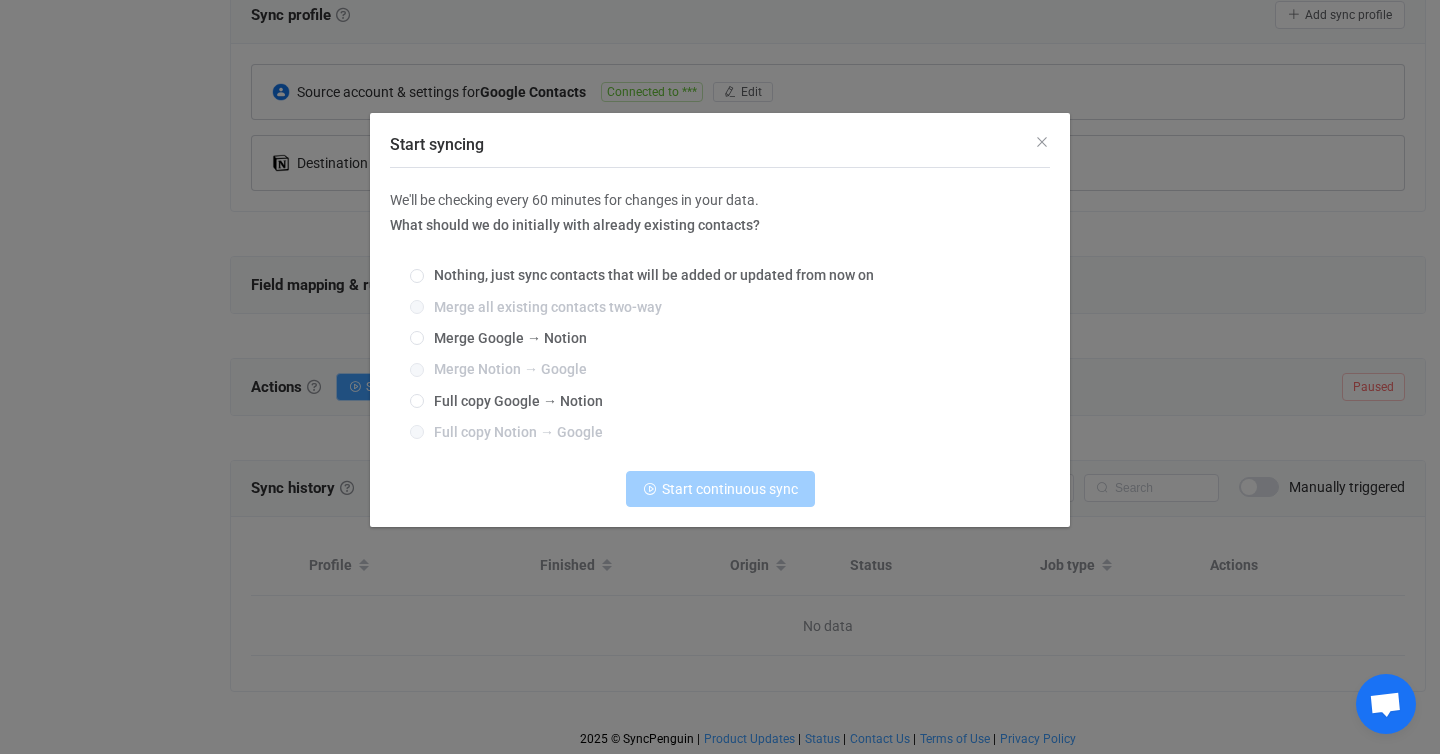 click on "Nothing, just sync contacts that will be added or updated from now on Merge all existing contacts two-way Merge Google → Notion Merge Notion → Google Full copy Google → Notion Full copy Notion → Google" at bounding box center (720, 354) 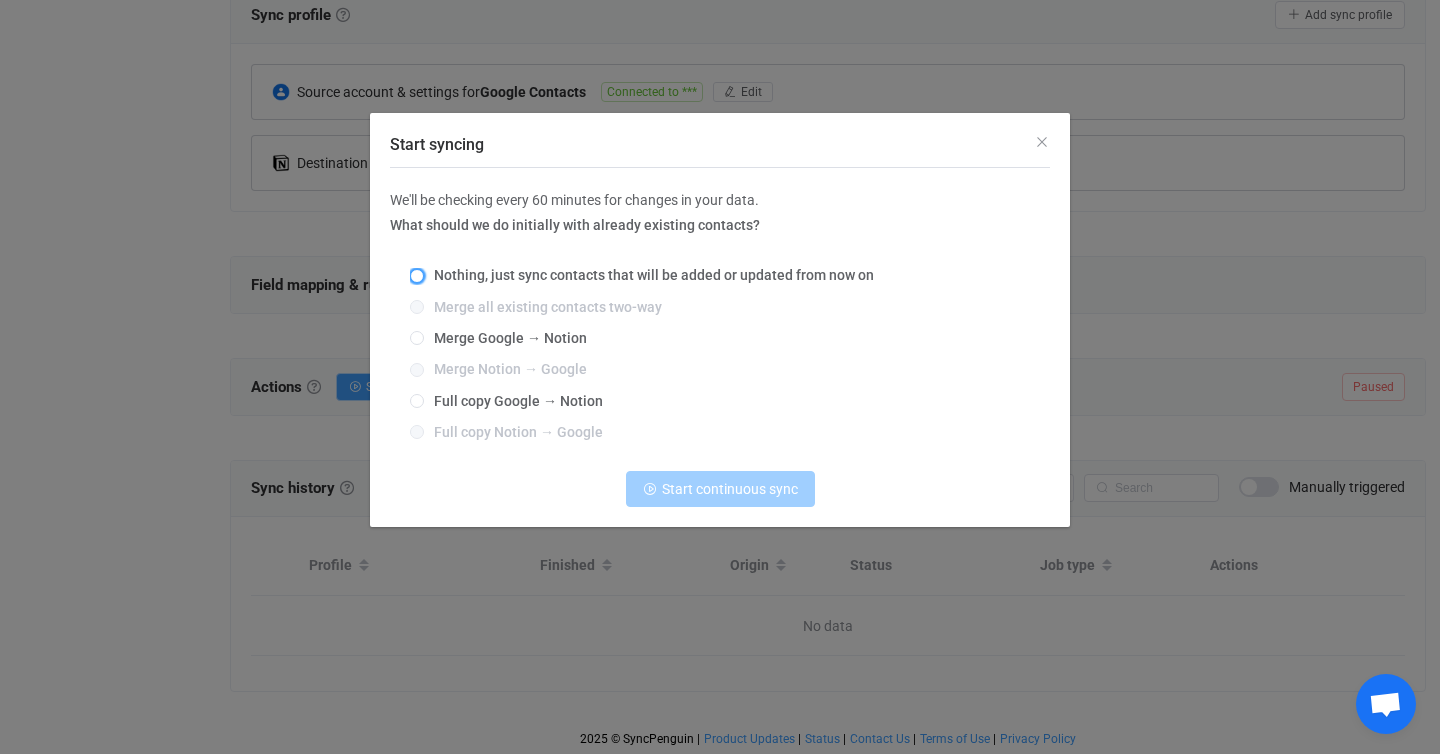 click at bounding box center [417, 276] 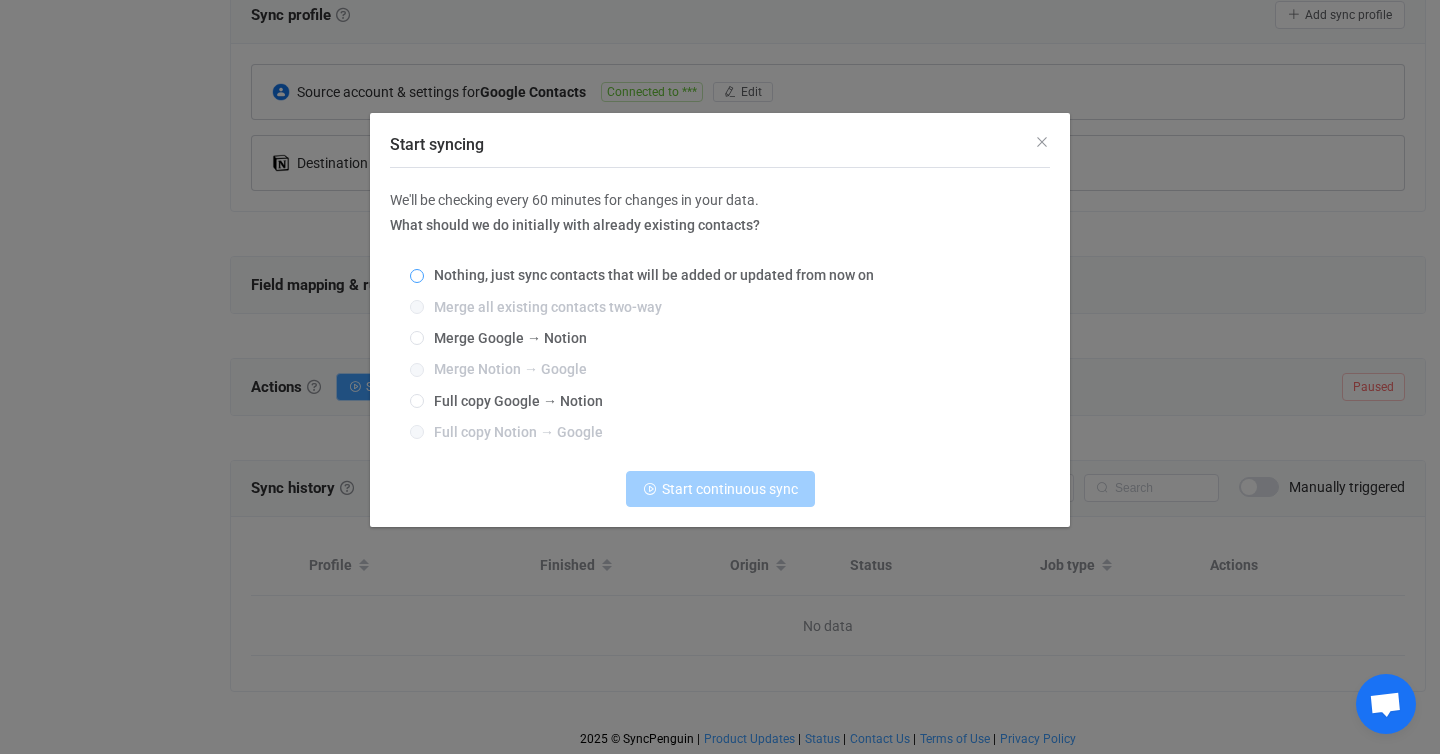 click on "Nothing, just sync contacts that will be added or updated from now on" at bounding box center [417, 277] 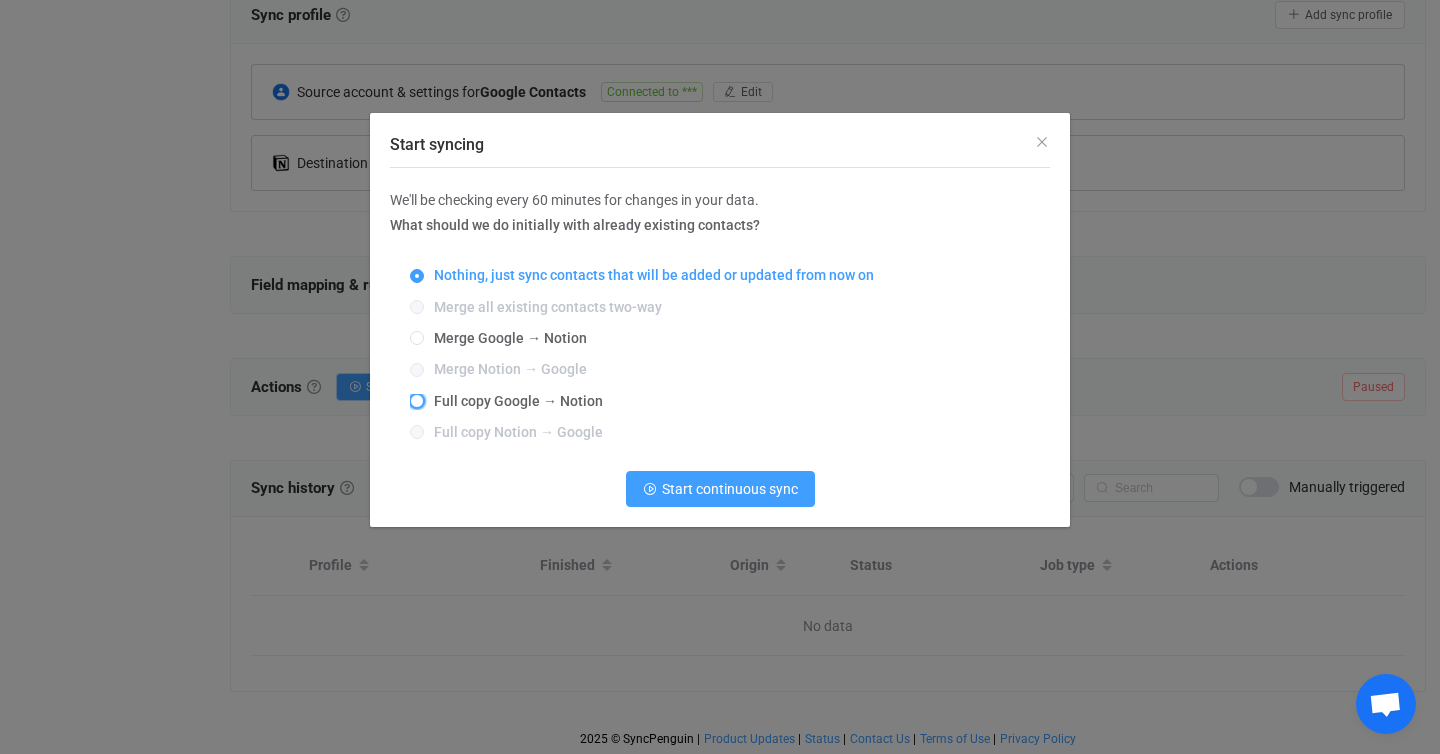 click at bounding box center (417, 401) 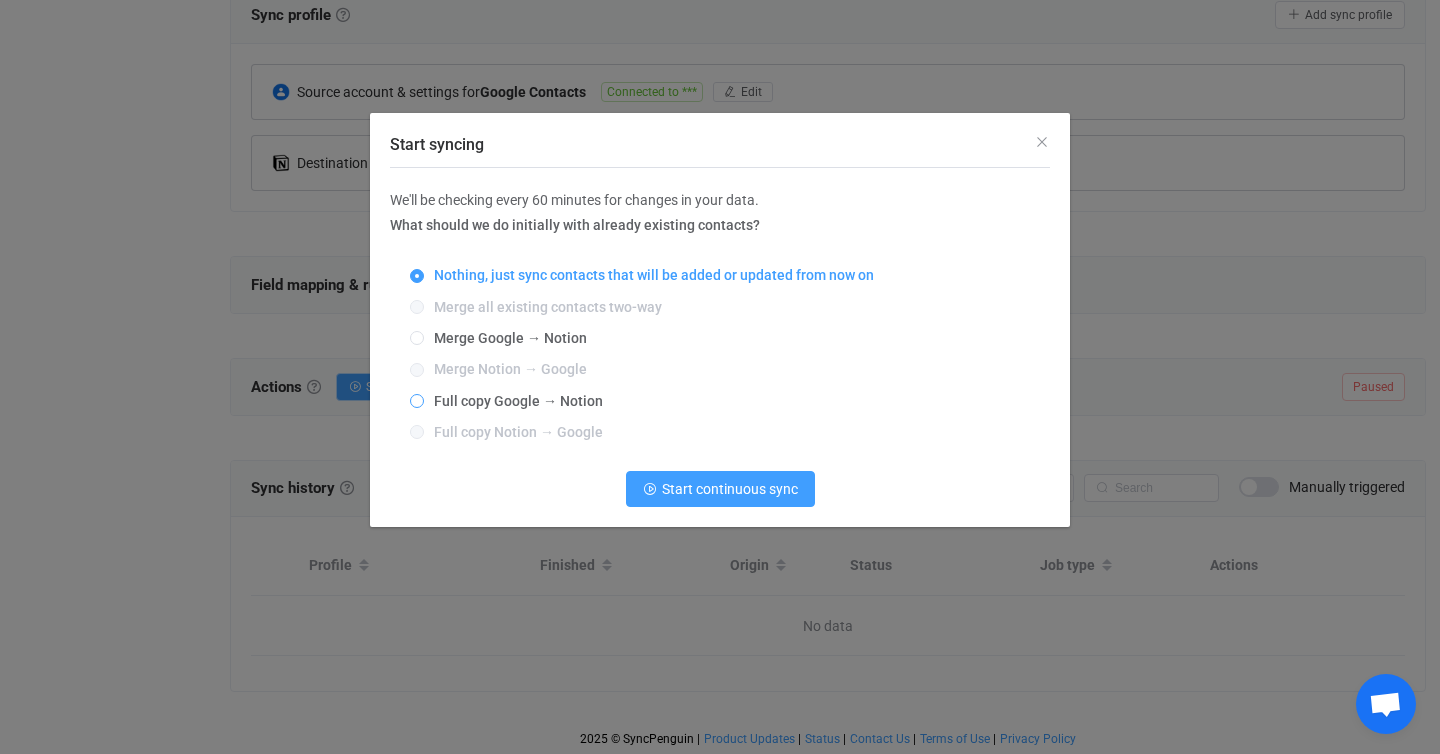 click on "Full copy Google → Notion" at bounding box center [417, 402] 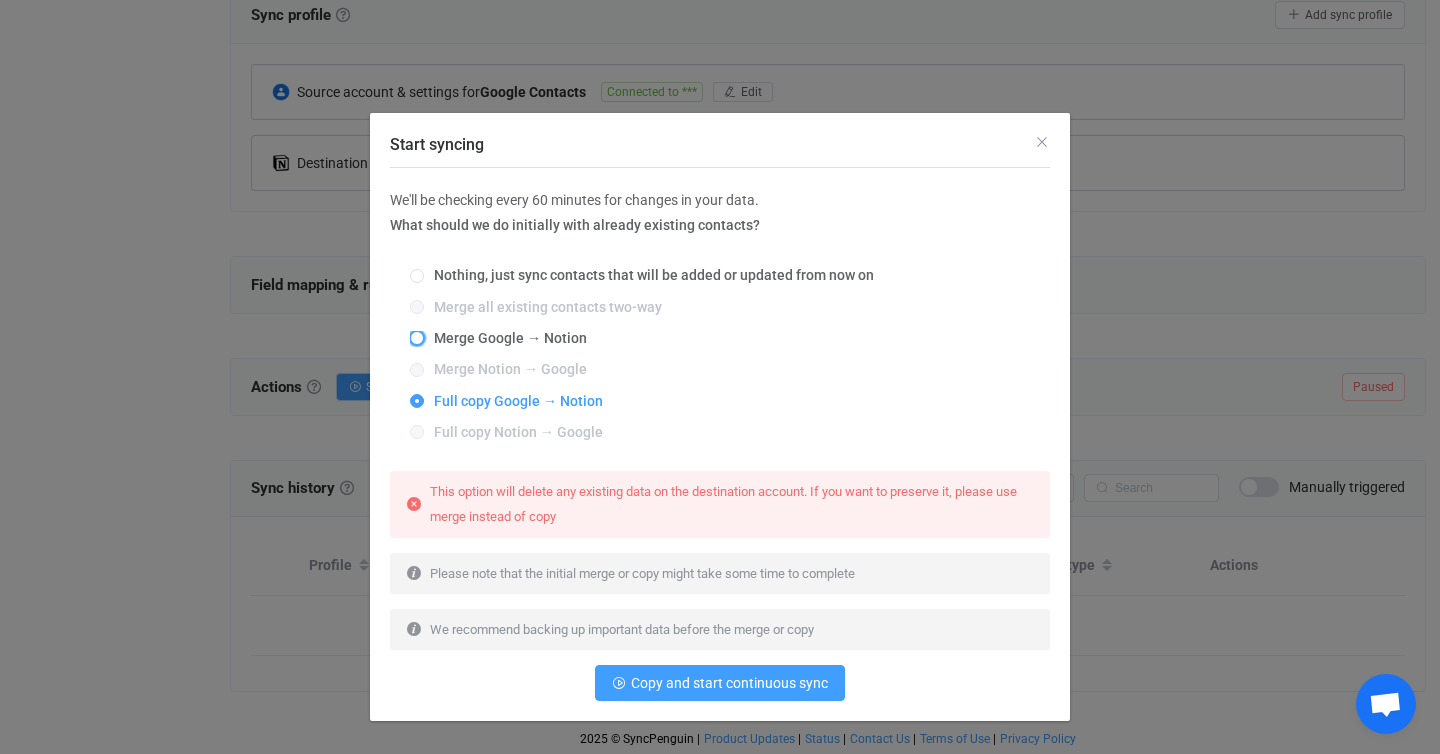 click at bounding box center [417, 338] 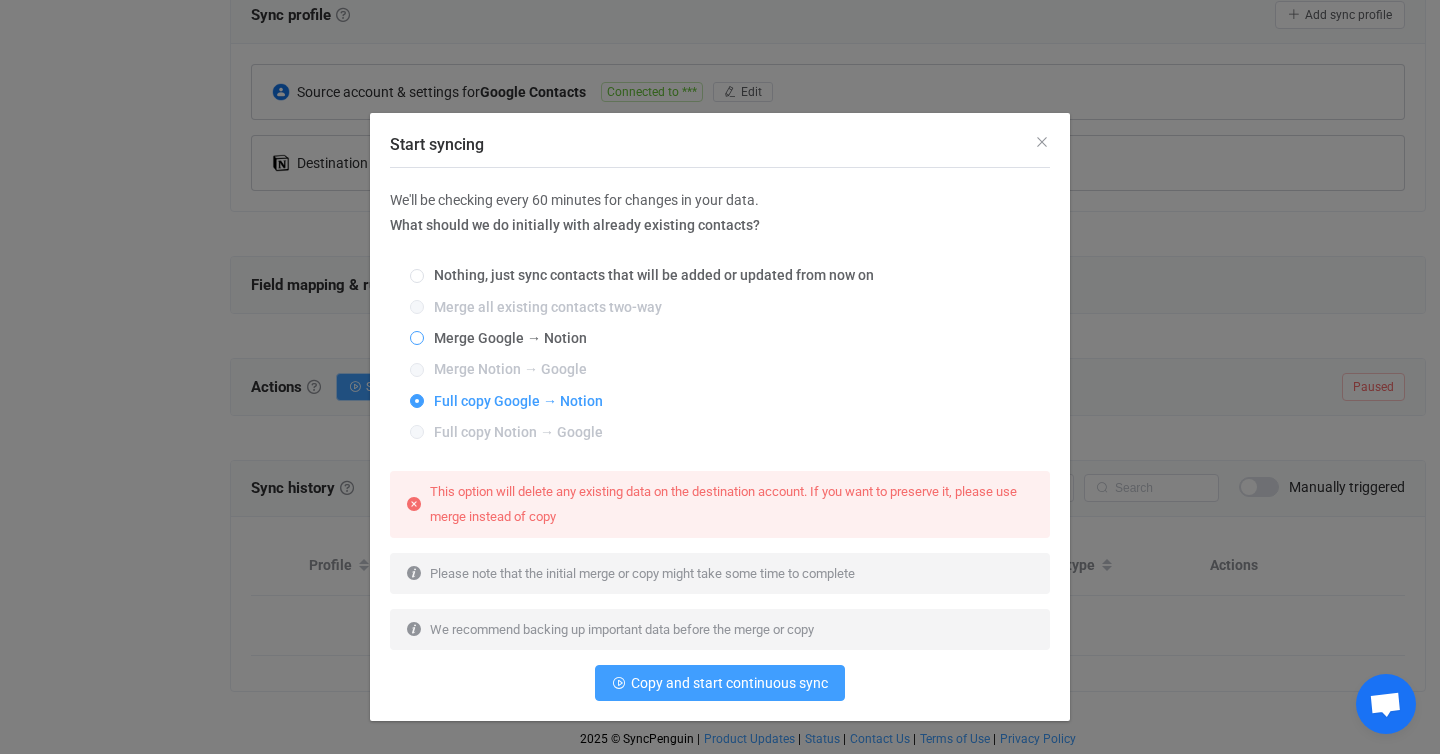 click on "Merge Google → Notion" at bounding box center [417, 339] 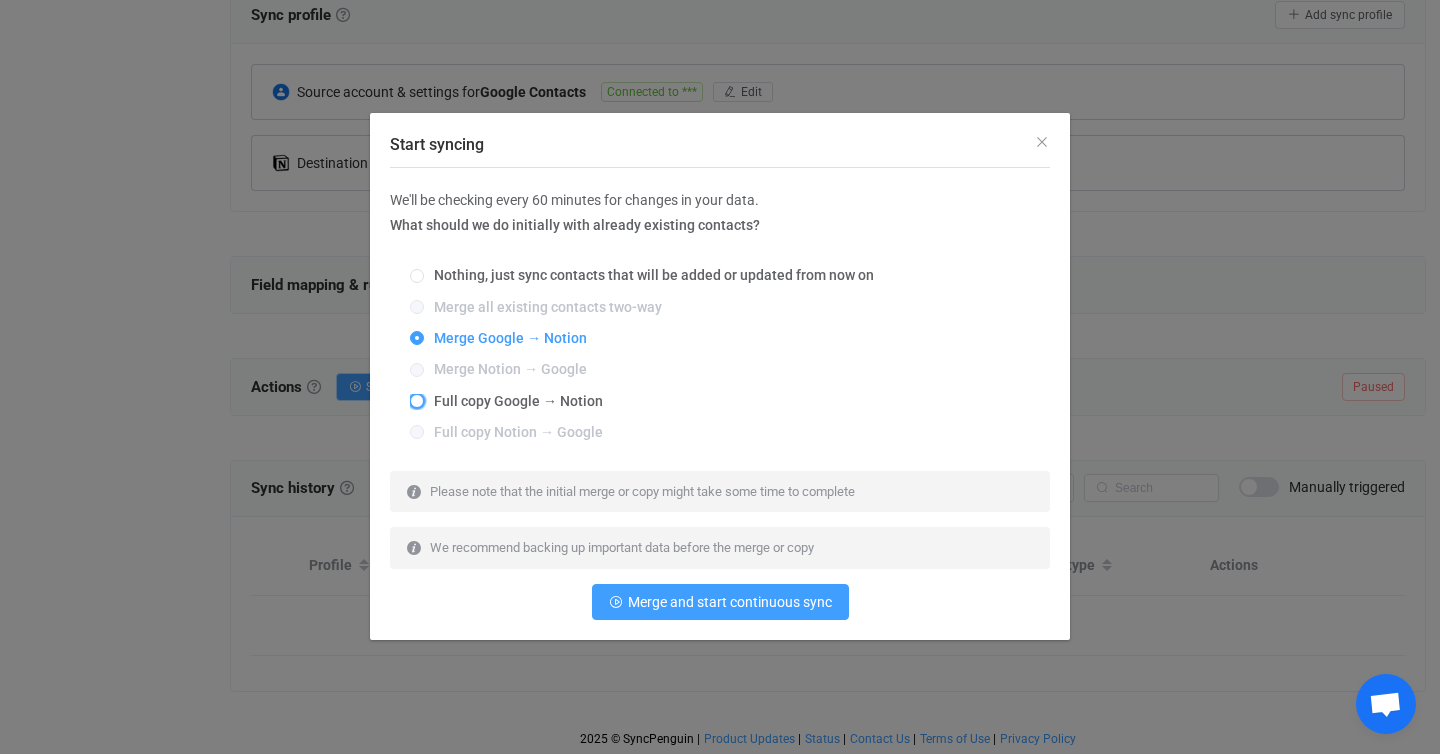 click at bounding box center [417, 401] 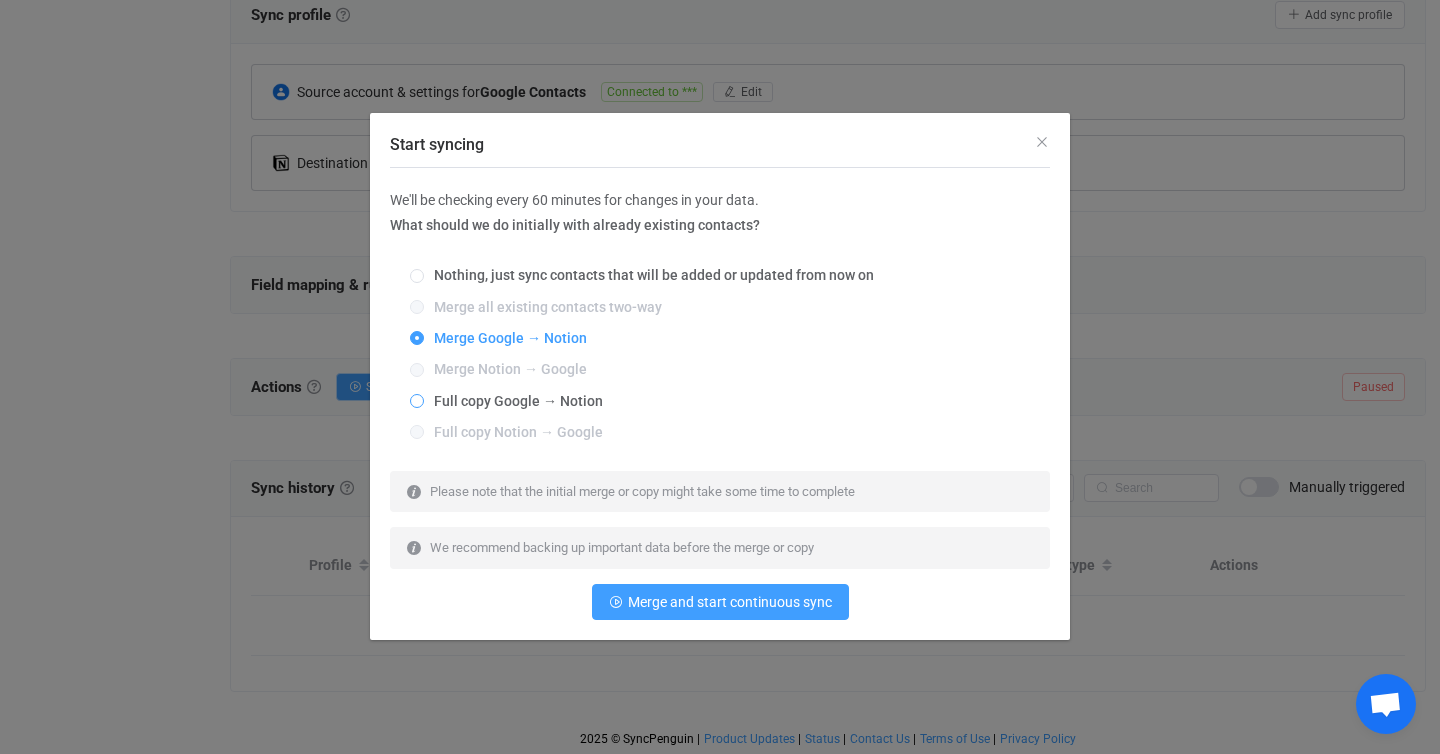 click on "Full copy Google → Notion" at bounding box center [417, 402] 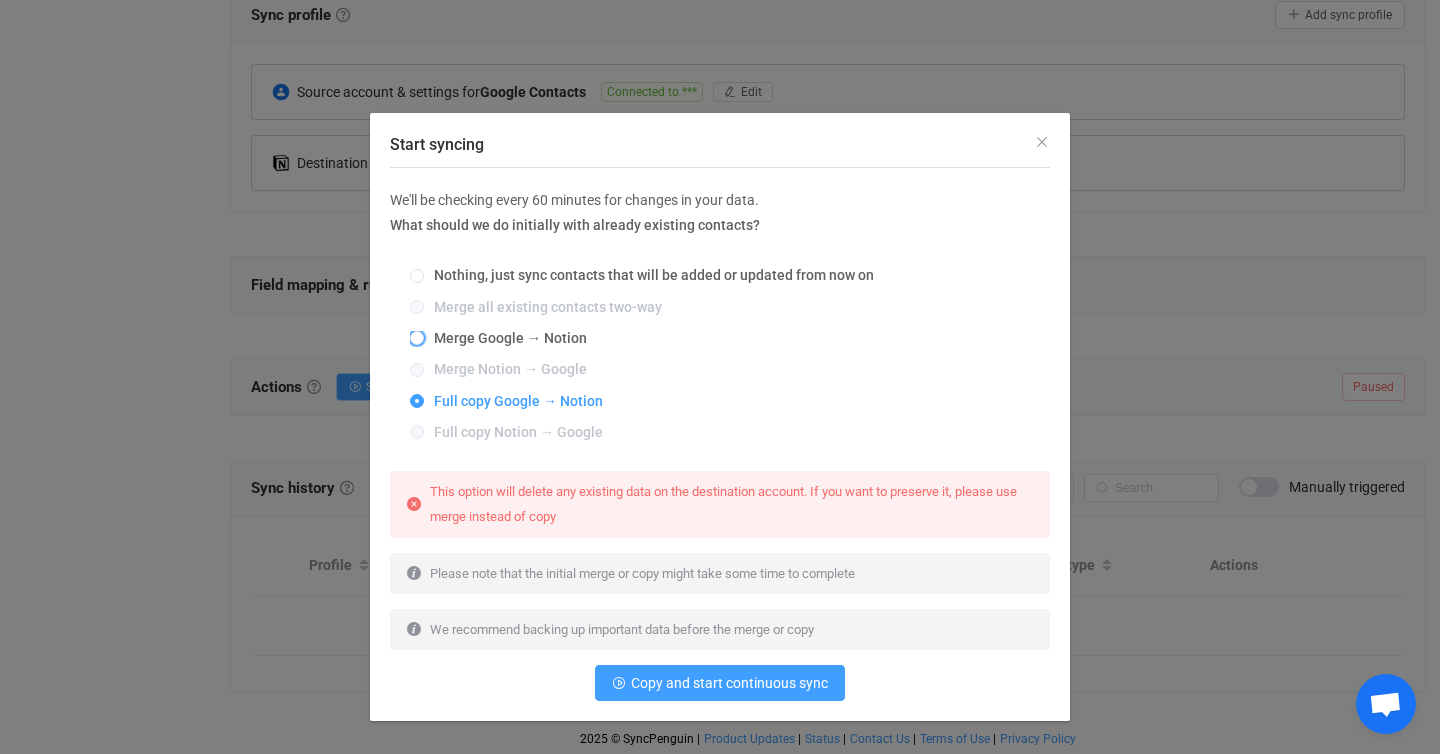 click at bounding box center (417, 339) 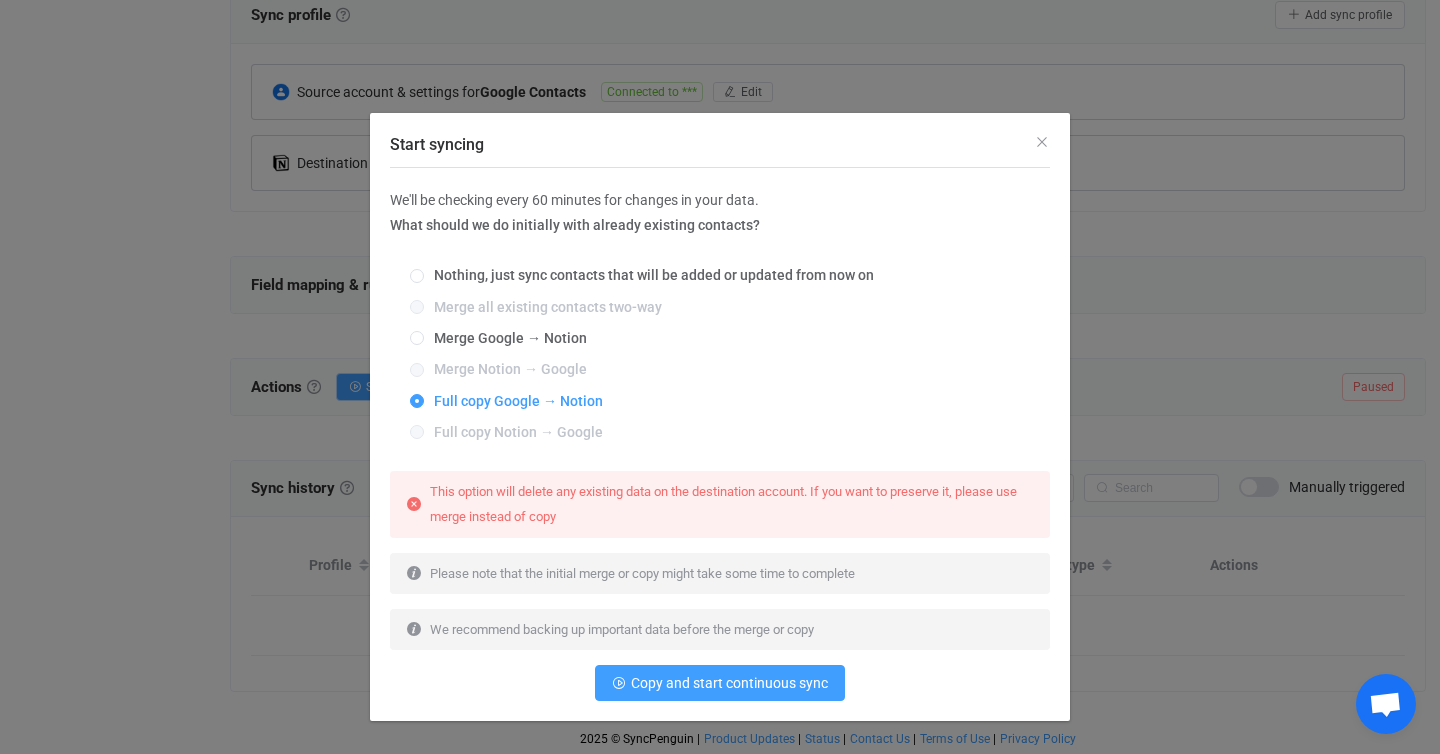 click on "Merge Google → Notion" at bounding box center [417, 339] 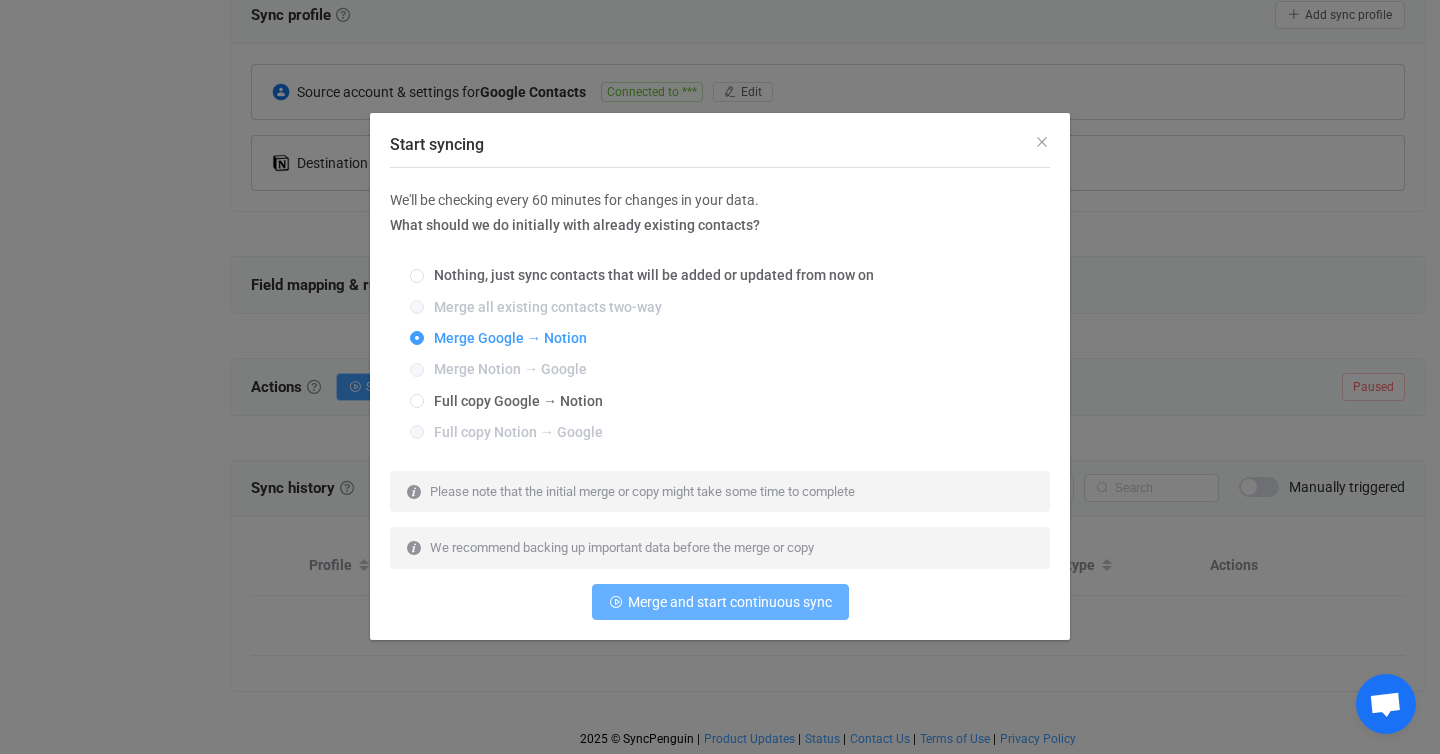 click on "Merge and start continuous sync" at bounding box center [720, 602] 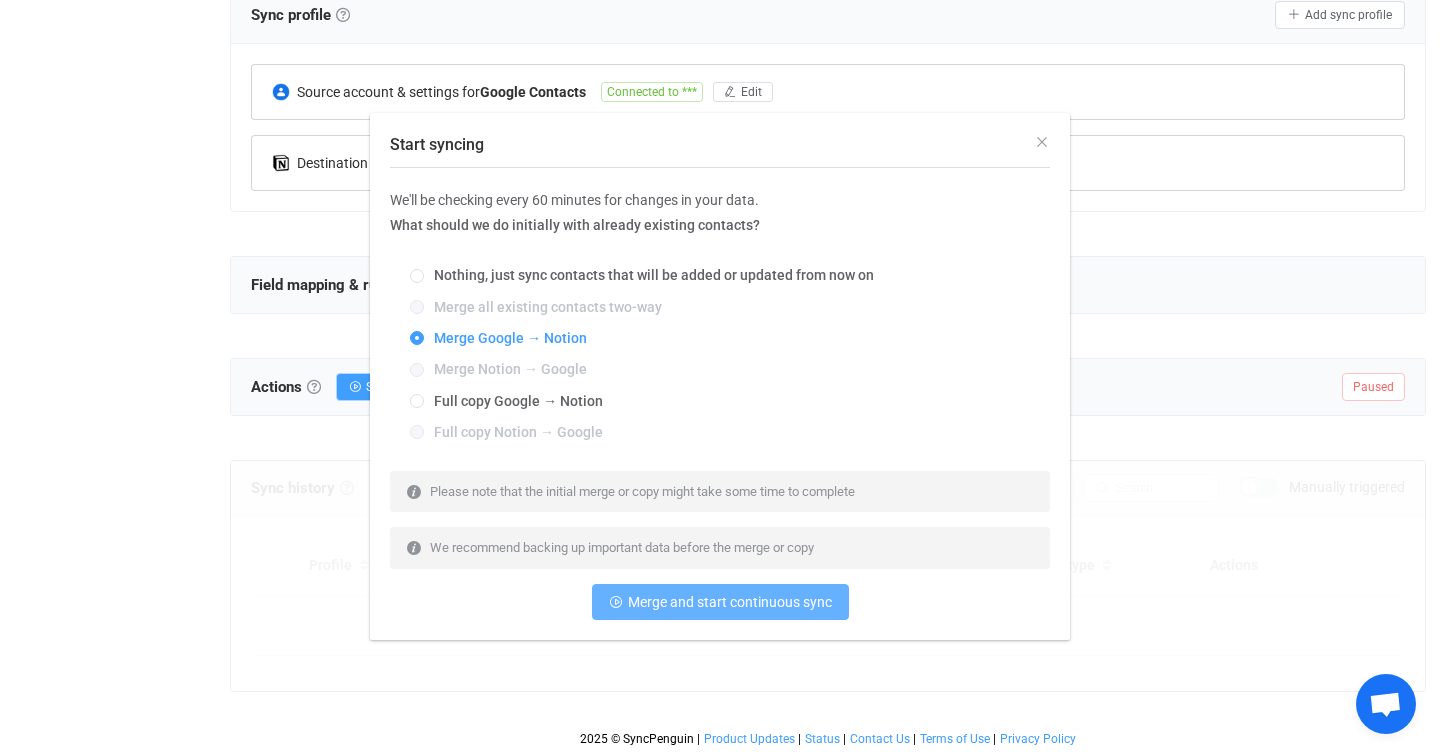 scroll, scrollTop: 428, scrollLeft: 0, axis: vertical 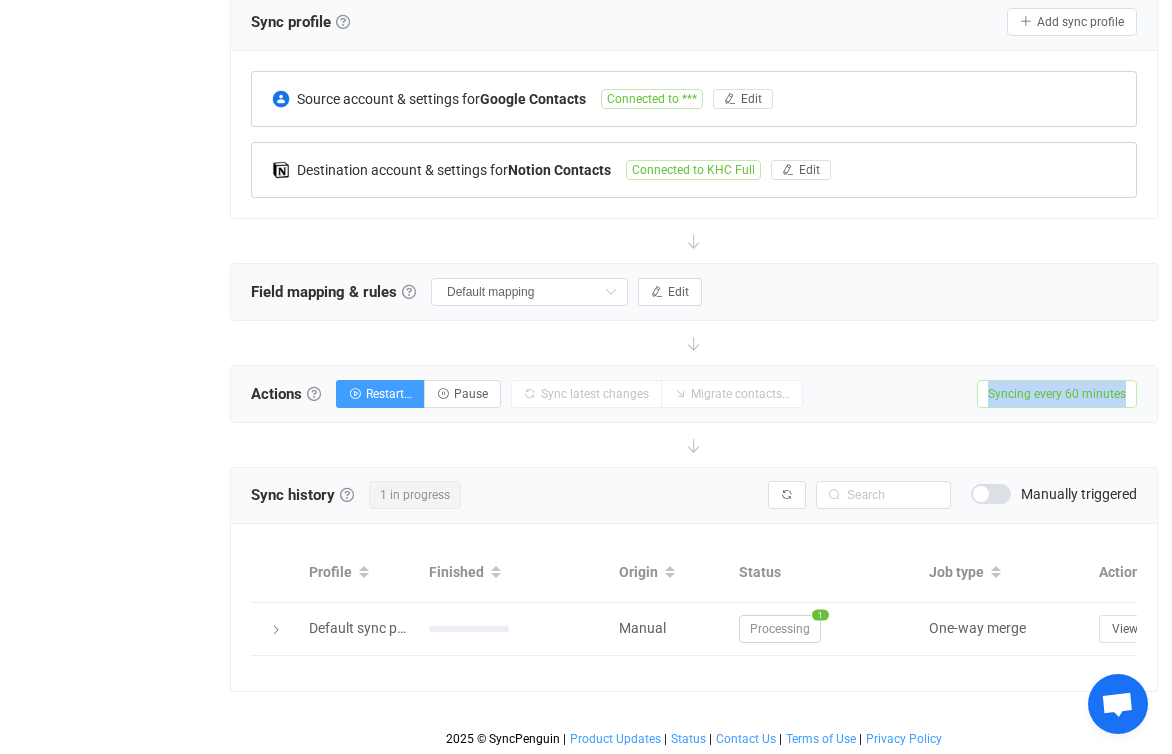 drag, startPoint x: 1166, startPoint y: 390, endPoint x: 928, endPoint y: 388, distance: 238.0084 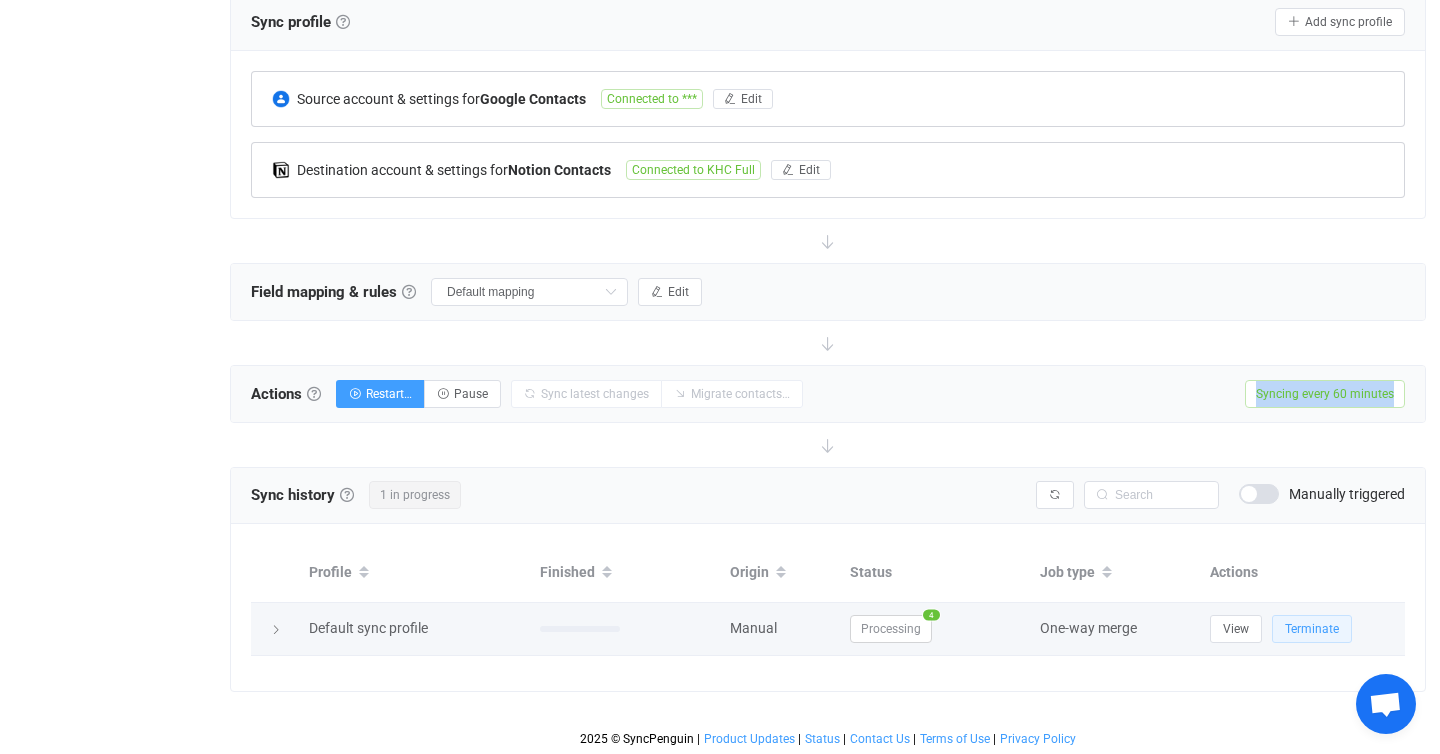 click on "Terminate" at bounding box center (1312, 629) 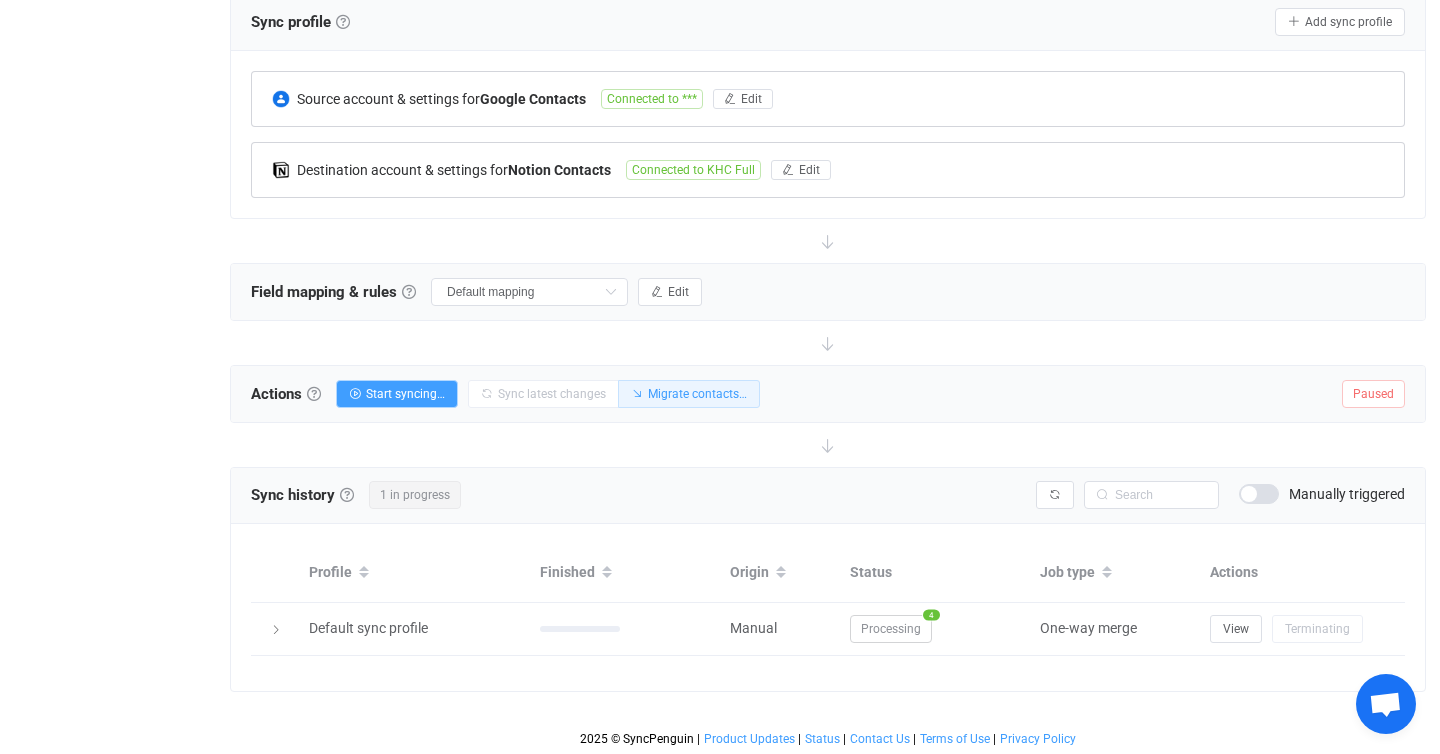 click on "Migrate contacts…" at bounding box center (697, 394) 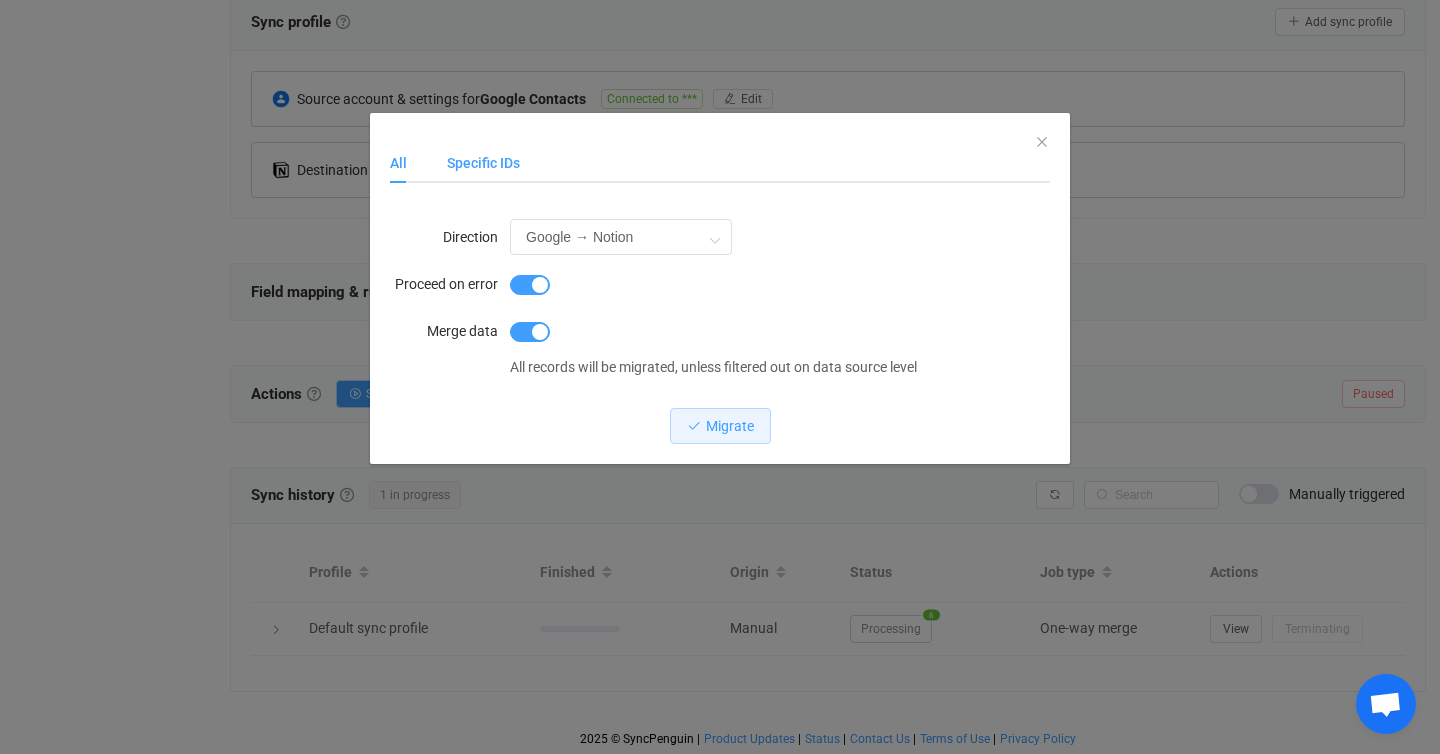 click on "Specific IDs" at bounding box center (473, 163) 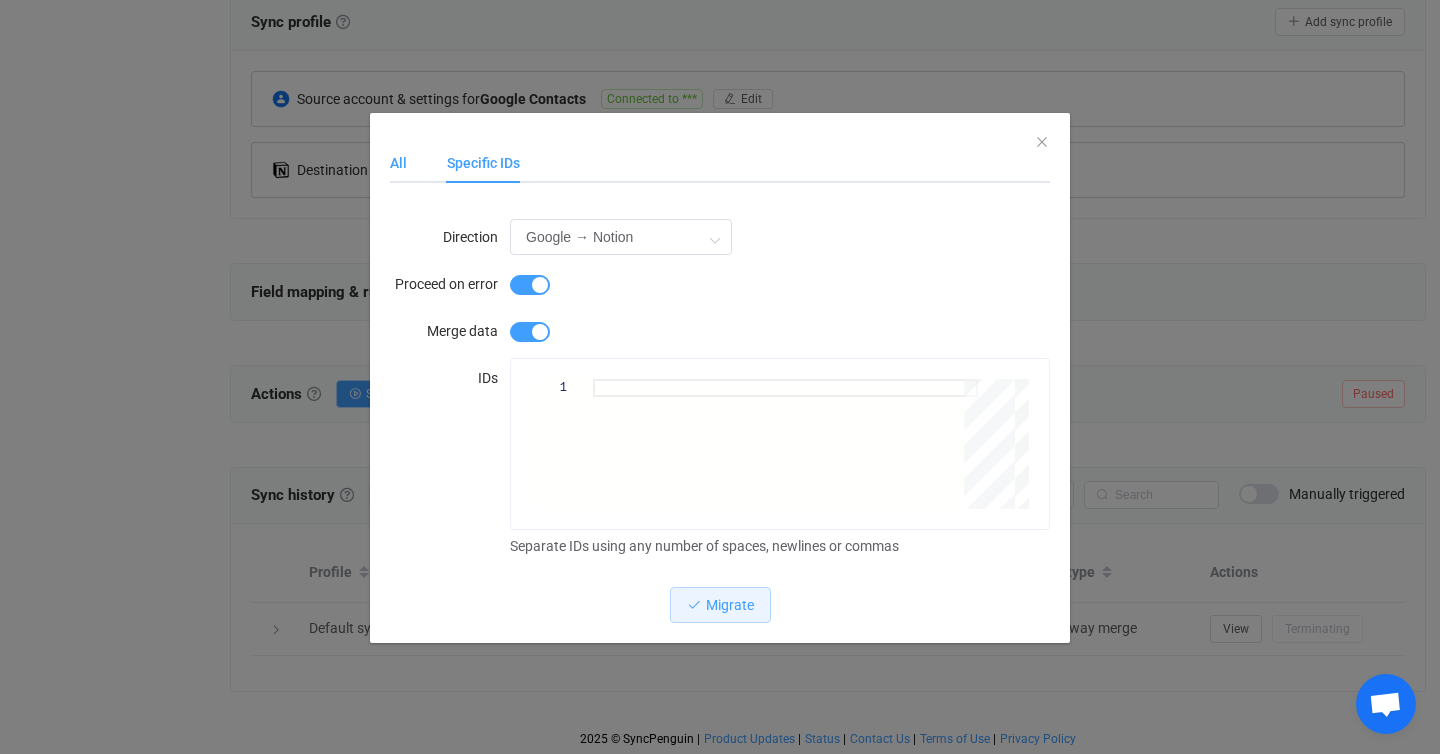 click on "All" at bounding box center [408, 163] 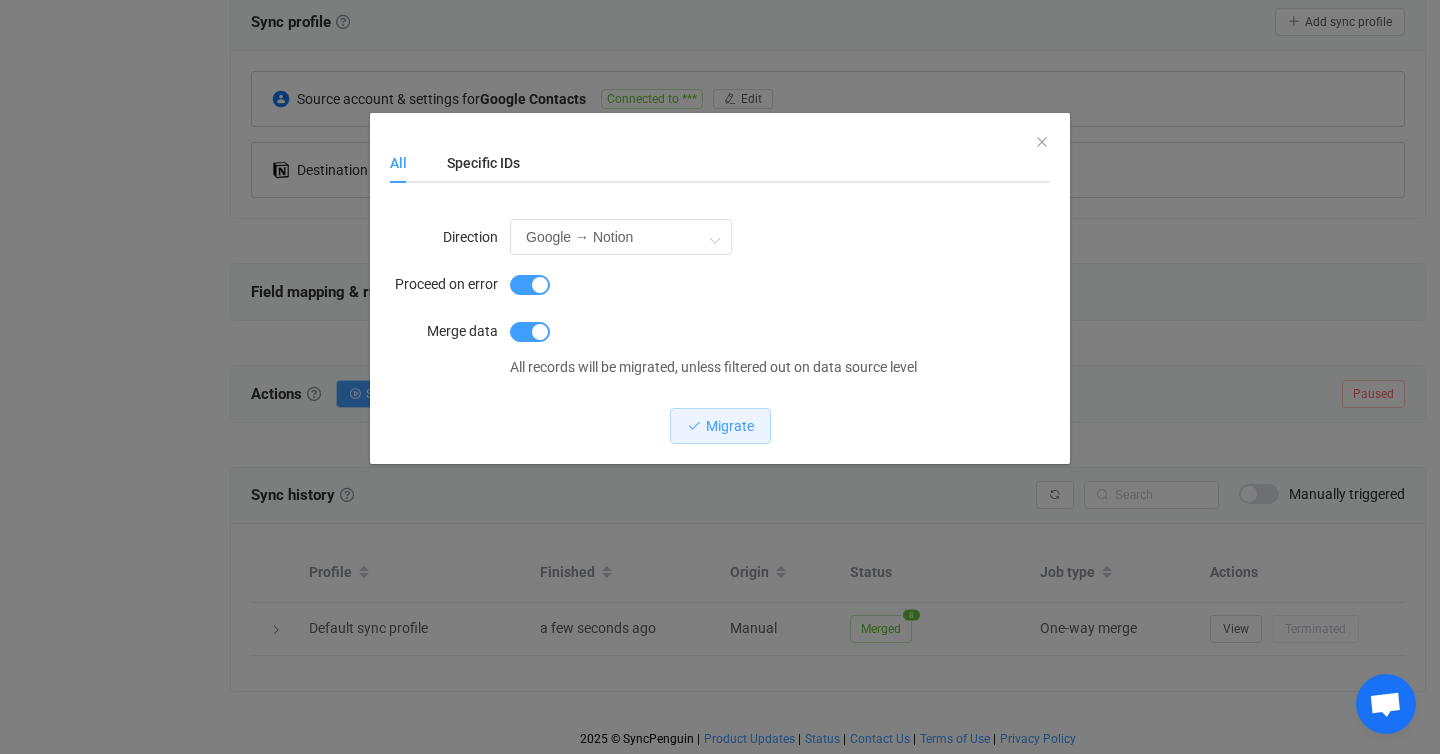 click on "All Specific IDs" at bounding box center [720, 163] 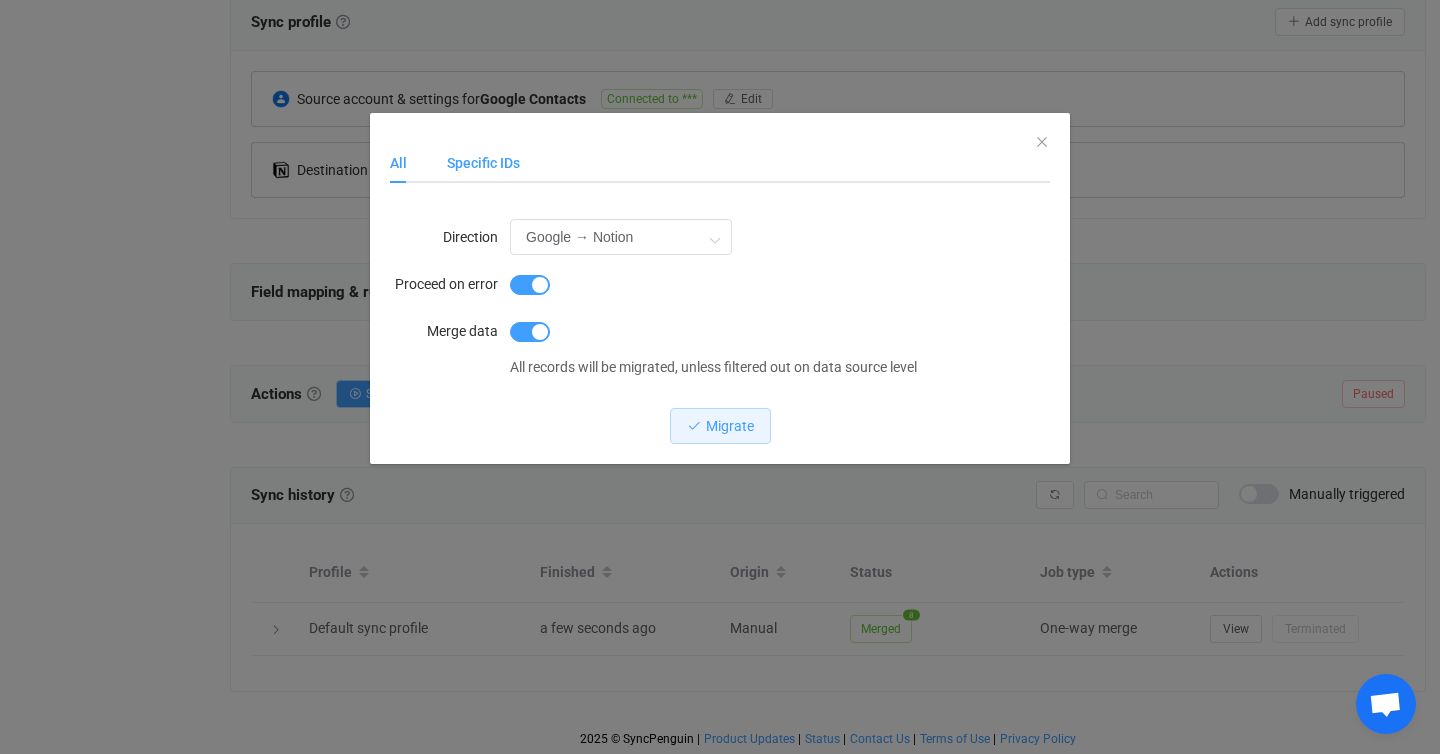 click on "Specific IDs" at bounding box center [473, 163] 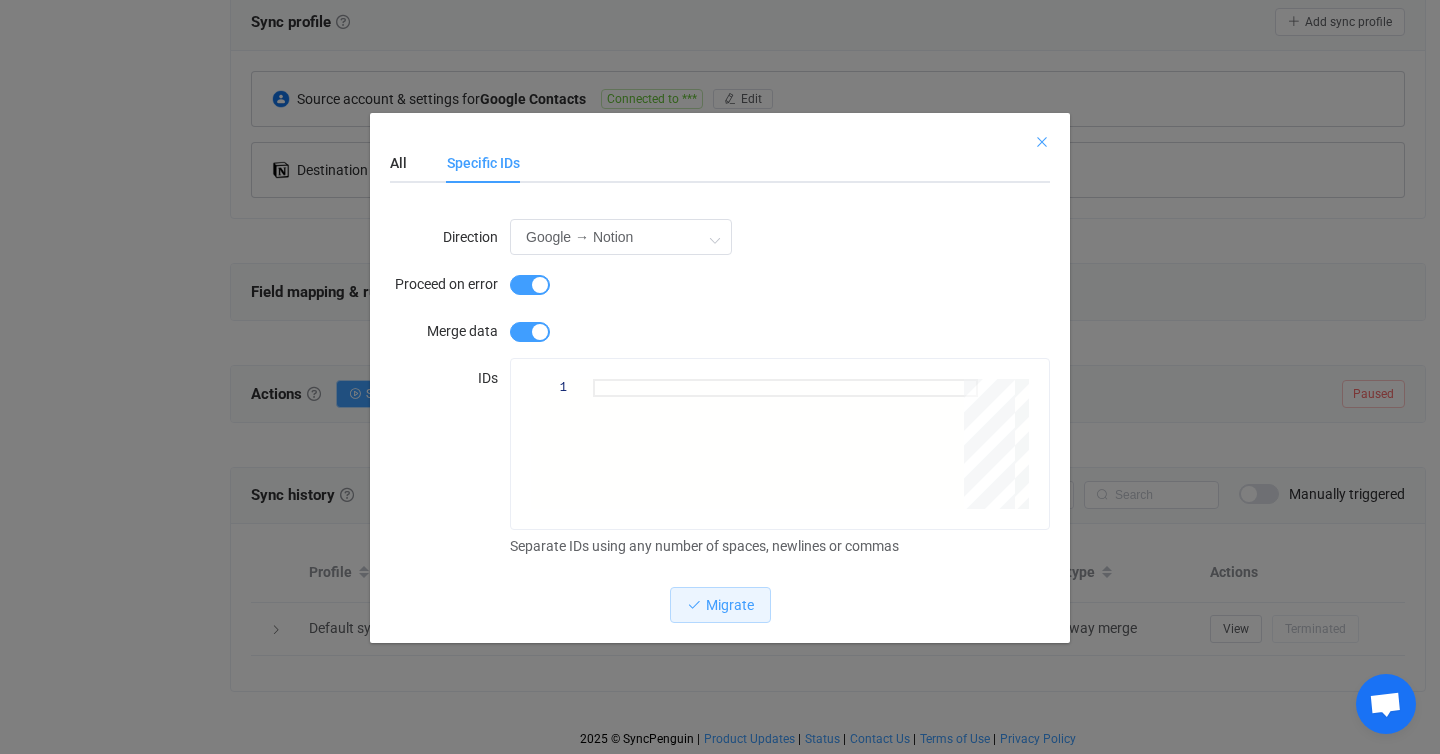 click at bounding box center (1042, 142) 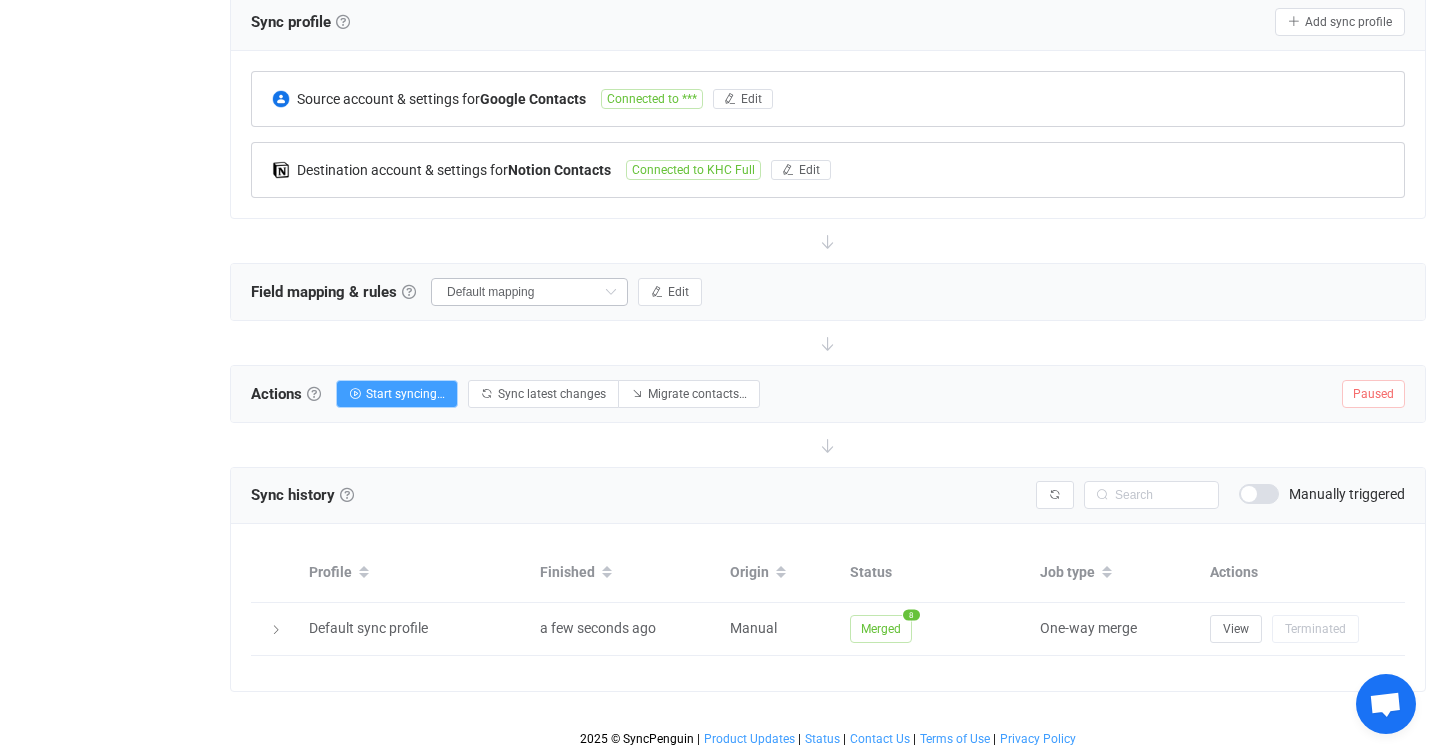 click at bounding box center (610, 292) 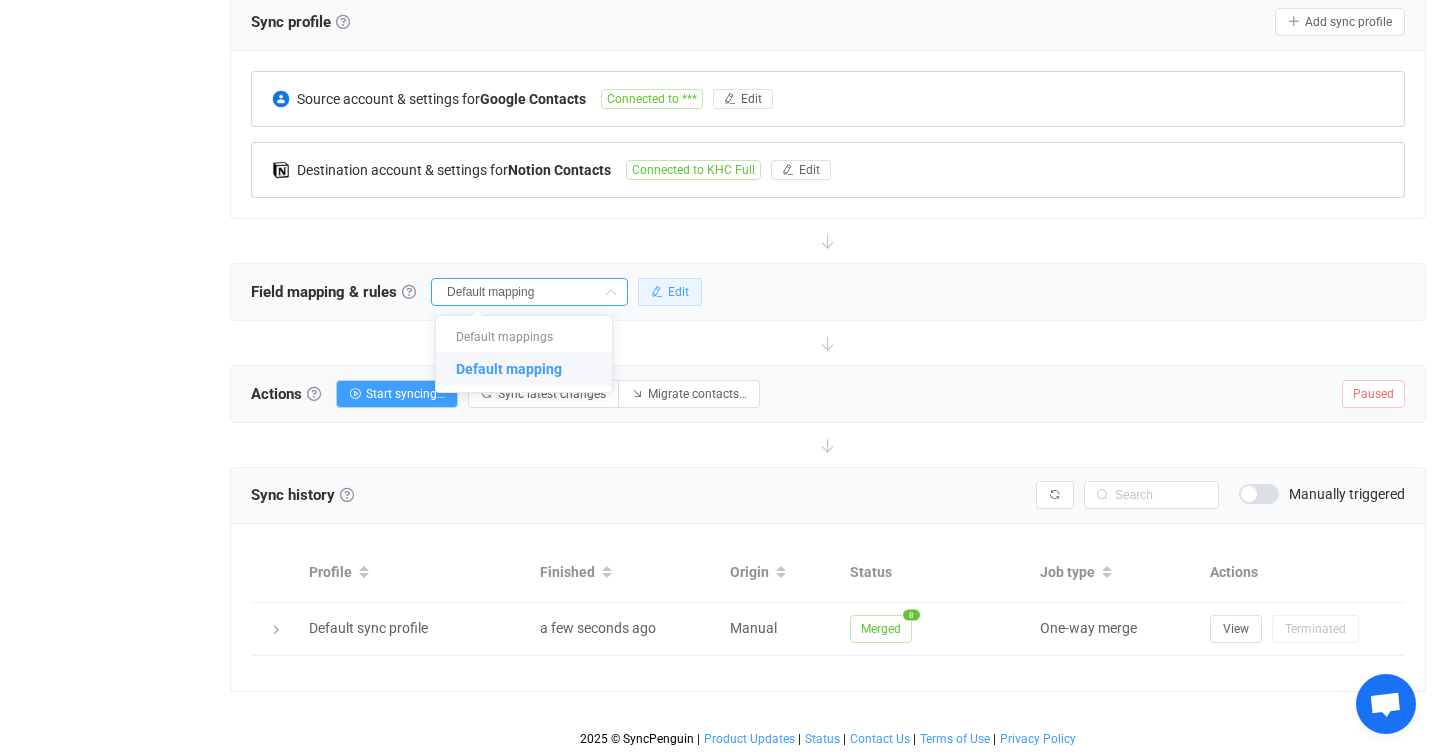click on "Edit" at bounding box center [670, 292] 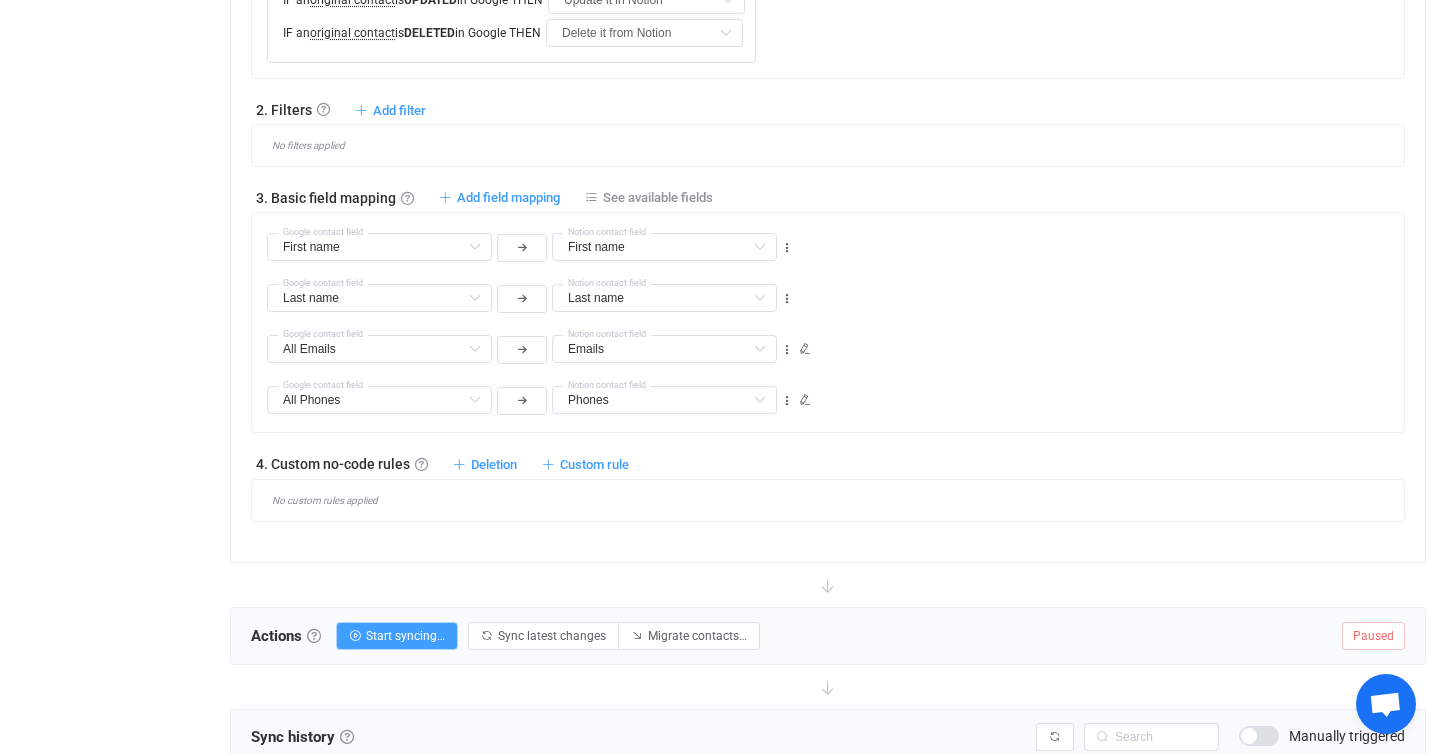 scroll, scrollTop: 884, scrollLeft: 0, axis: vertical 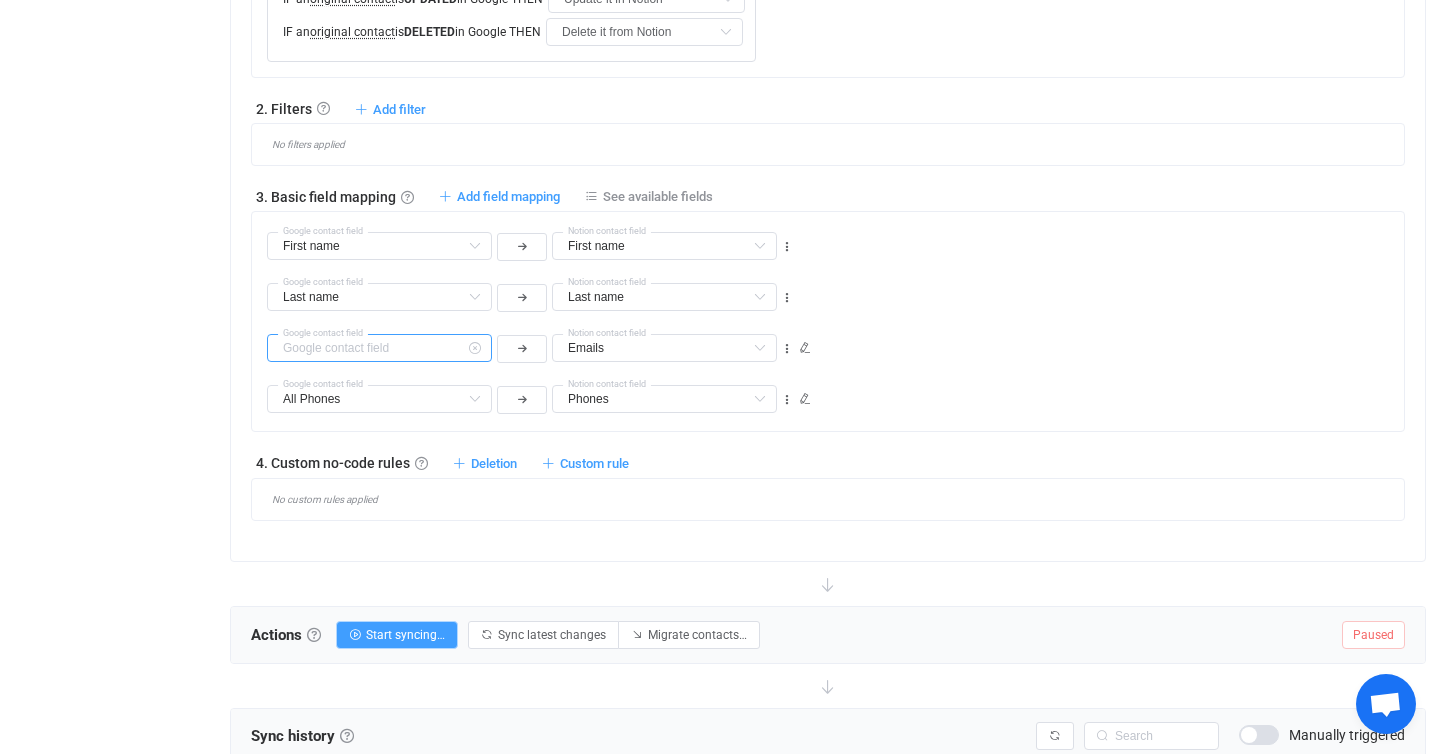 click at bounding box center [379, 348] 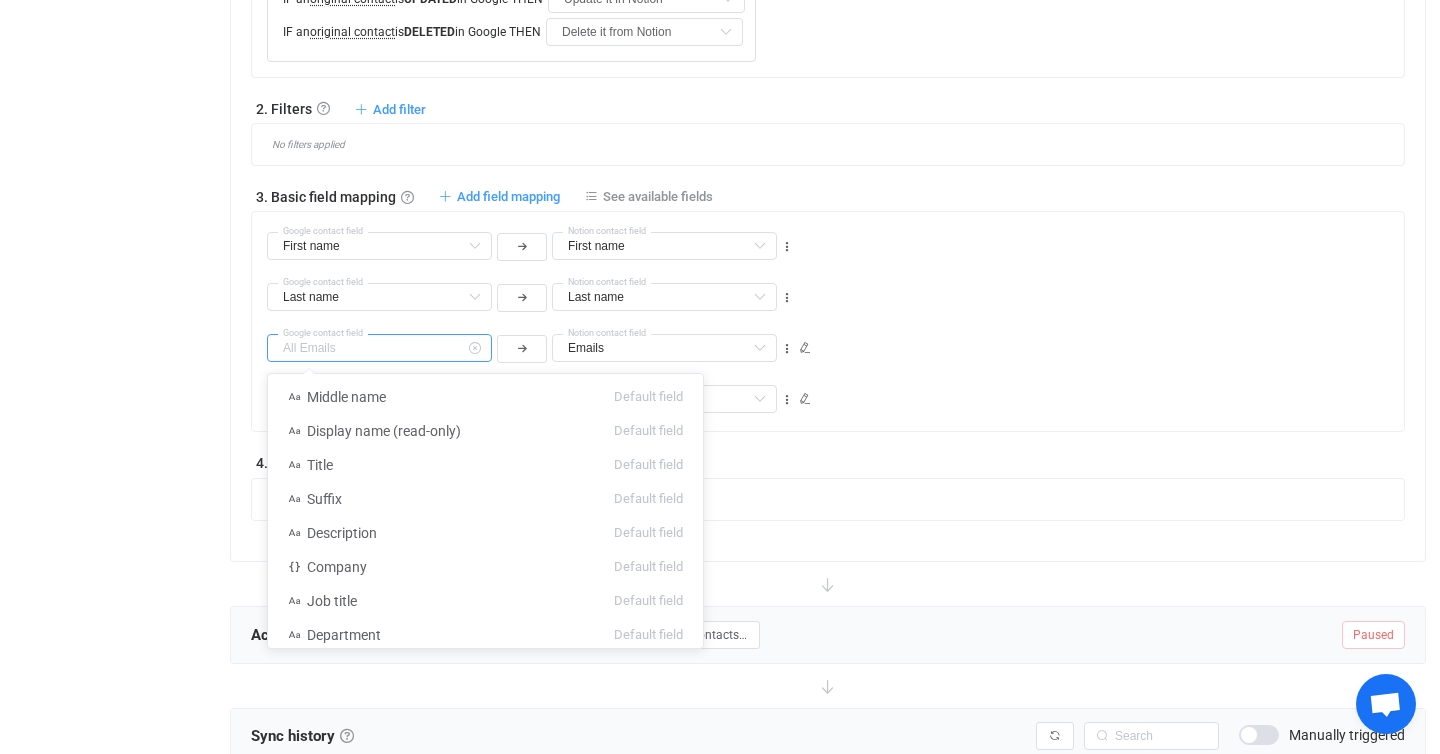 scroll, scrollTop: 272, scrollLeft: 0, axis: vertical 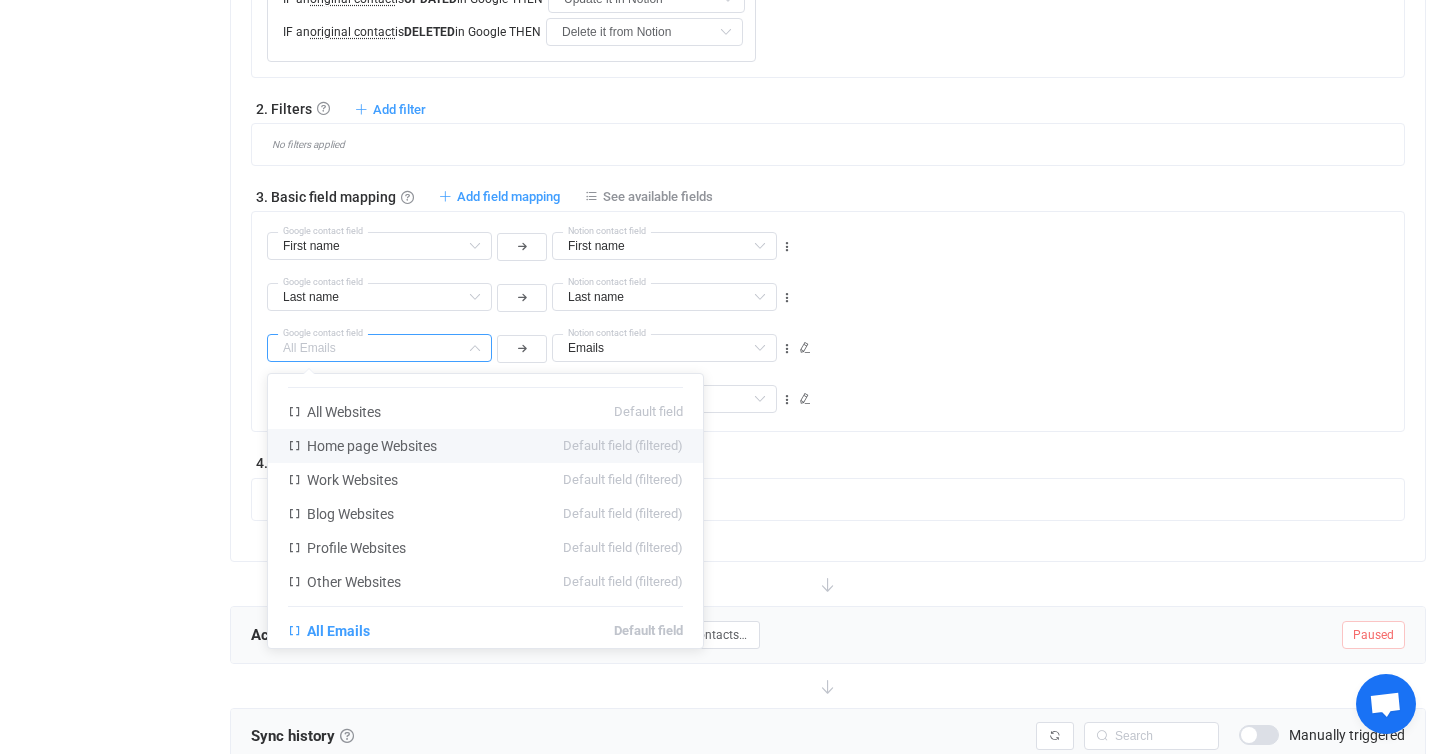 click on "All Phones Middle name Default field Display name (read-only) Default field Title Default field Suffix Default field Description Default field Company Default field Job title Default field Department Default field All Websites Default field Home page Websites Default field (filtered) Work Websites Default field (filtered) Blog Websites Default field (filtered) Profile Websites Default field (filtered) Other Websites Default field (filtered) All Phones Default field Home Phones Default field (filtered) Work Phones Default field (filtered) Mobile Phones Default field (filtered) Home fax Phones Default field (filtered) Work fax Phones Default field (filtered) Other fax Phones Default field (filtered) Work mobile Phones Default field (filtered) Other home Phones Default field (filtered) Other Phones Default field (filtered) All Addresses Default field All Addresses → Country Default field All Addresses → State/Region Default field All Addresses → City Default field All Addresses → Postal code Labels Title" at bounding box center (835, 390) 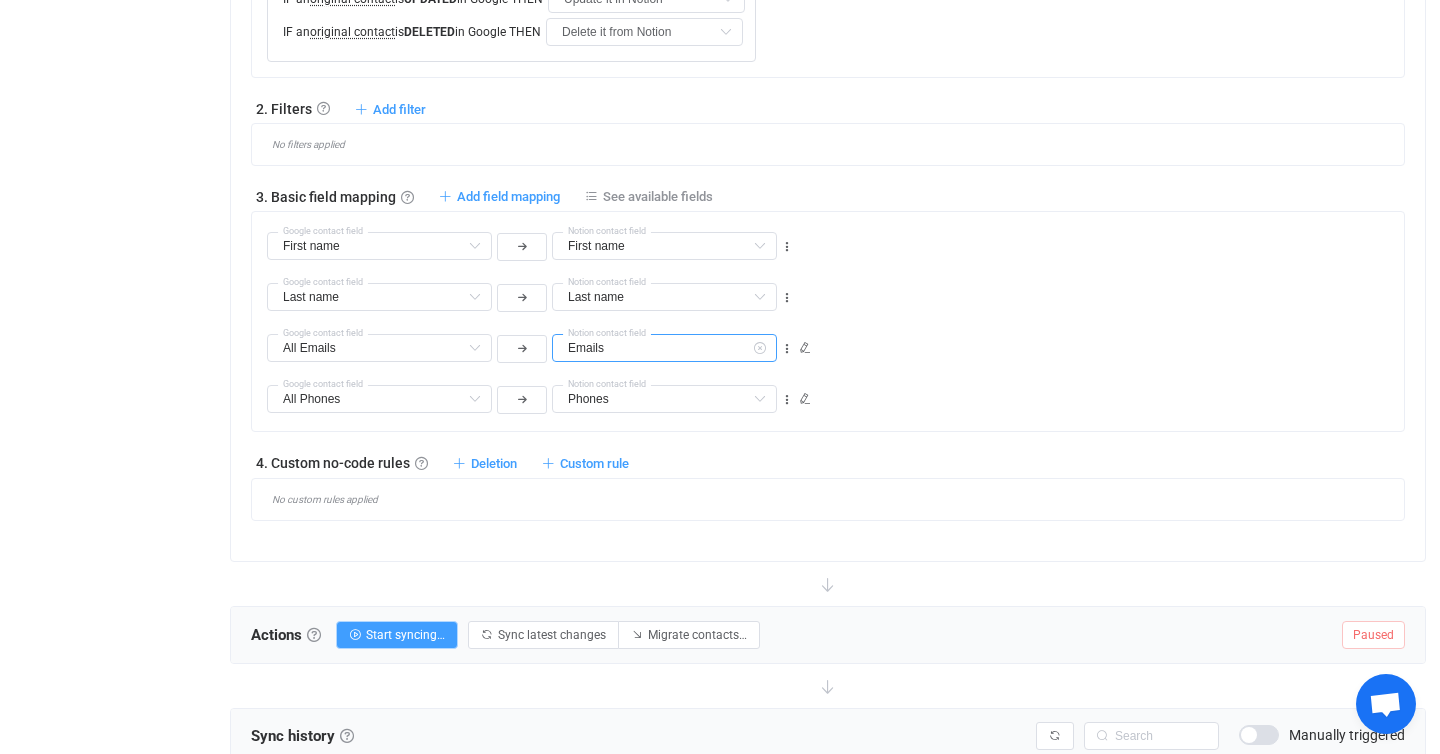 type on "All Emails" 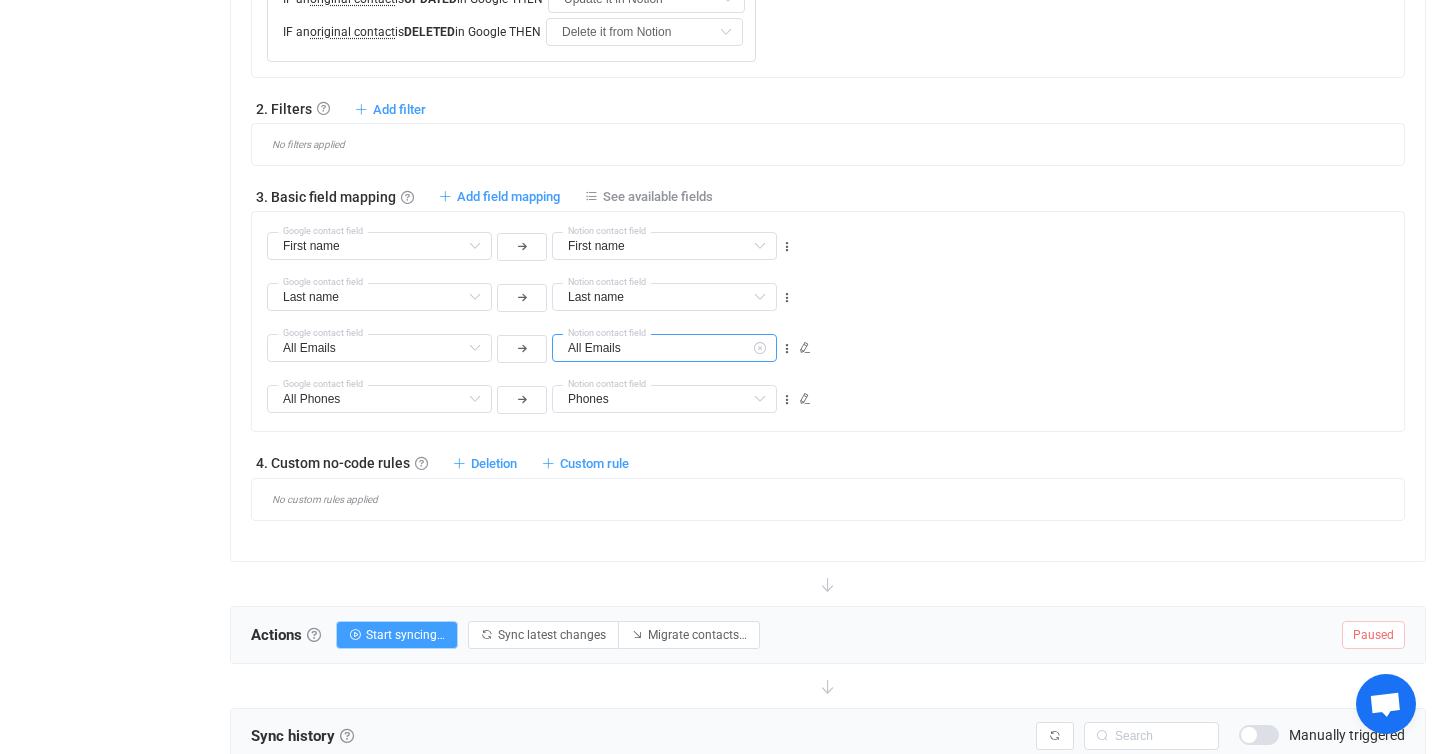 click on "All Emails" at bounding box center (664, 348) 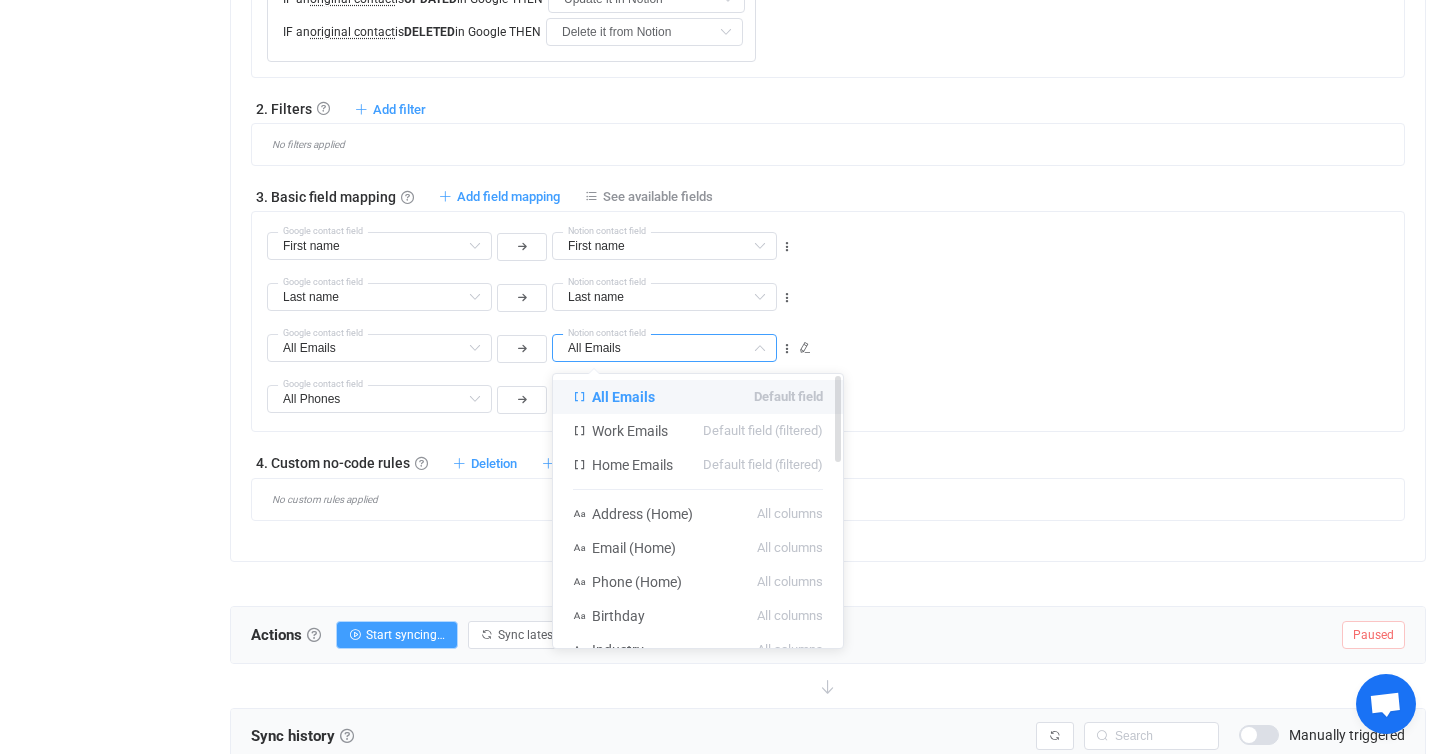 click on "All Emails Default field" at bounding box center (698, 397) 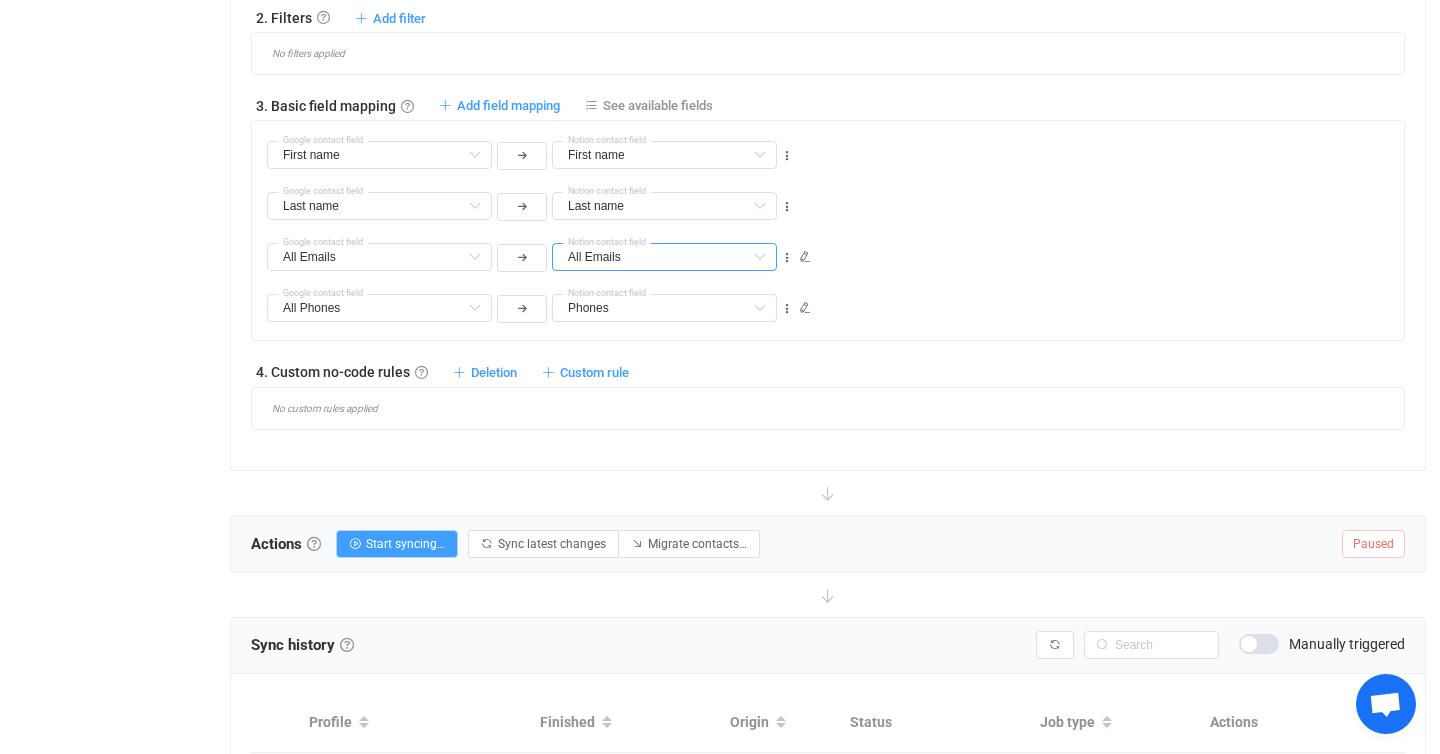 scroll, scrollTop: 978, scrollLeft: 0, axis: vertical 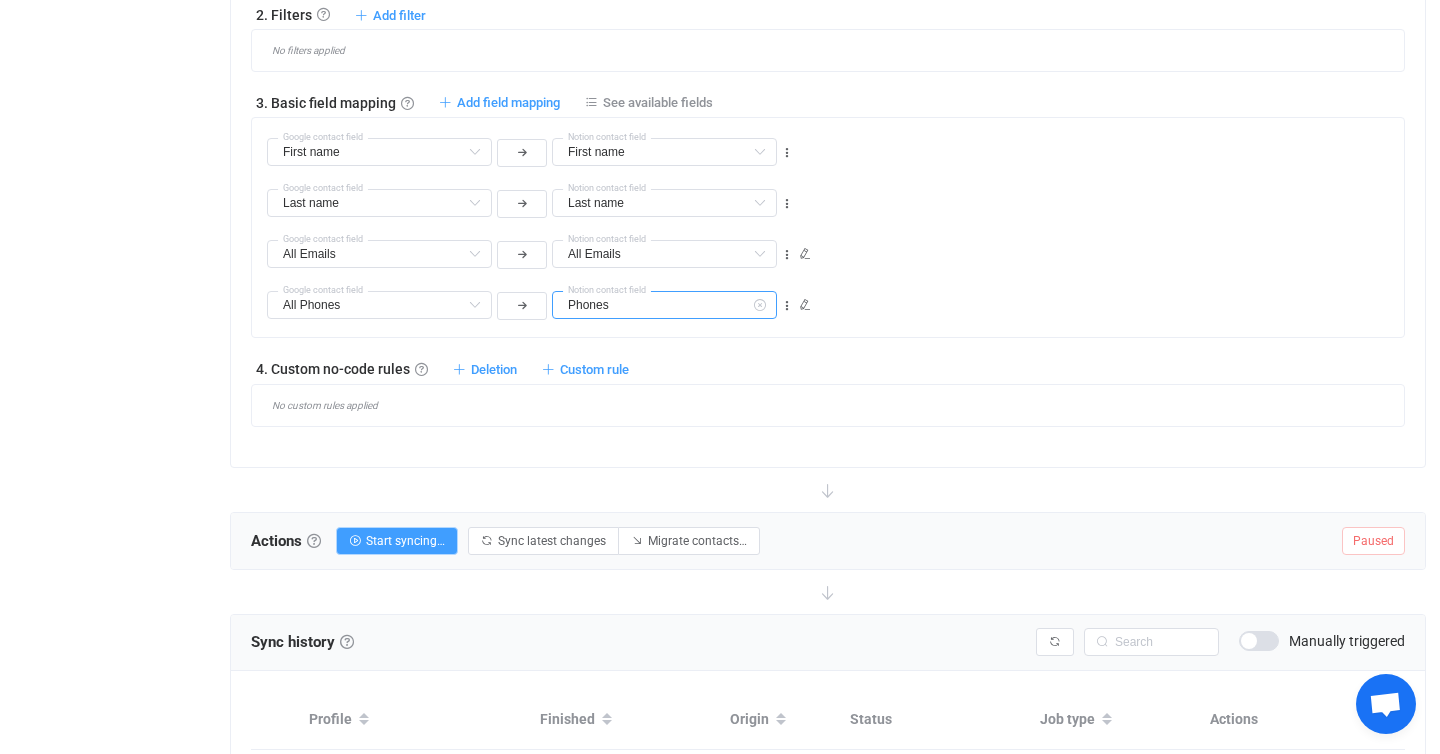 type on "Phones" 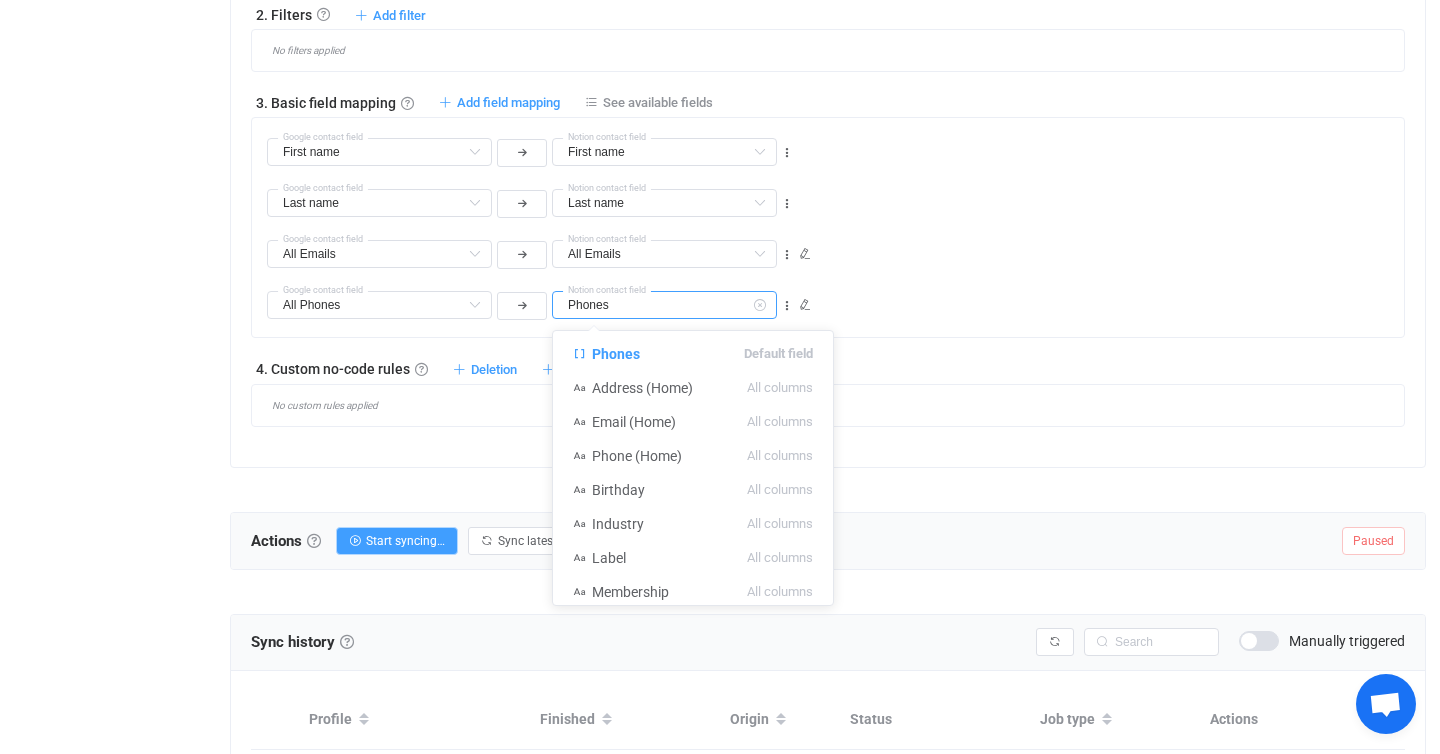 click on "Phones" at bounding box center [664, 305] 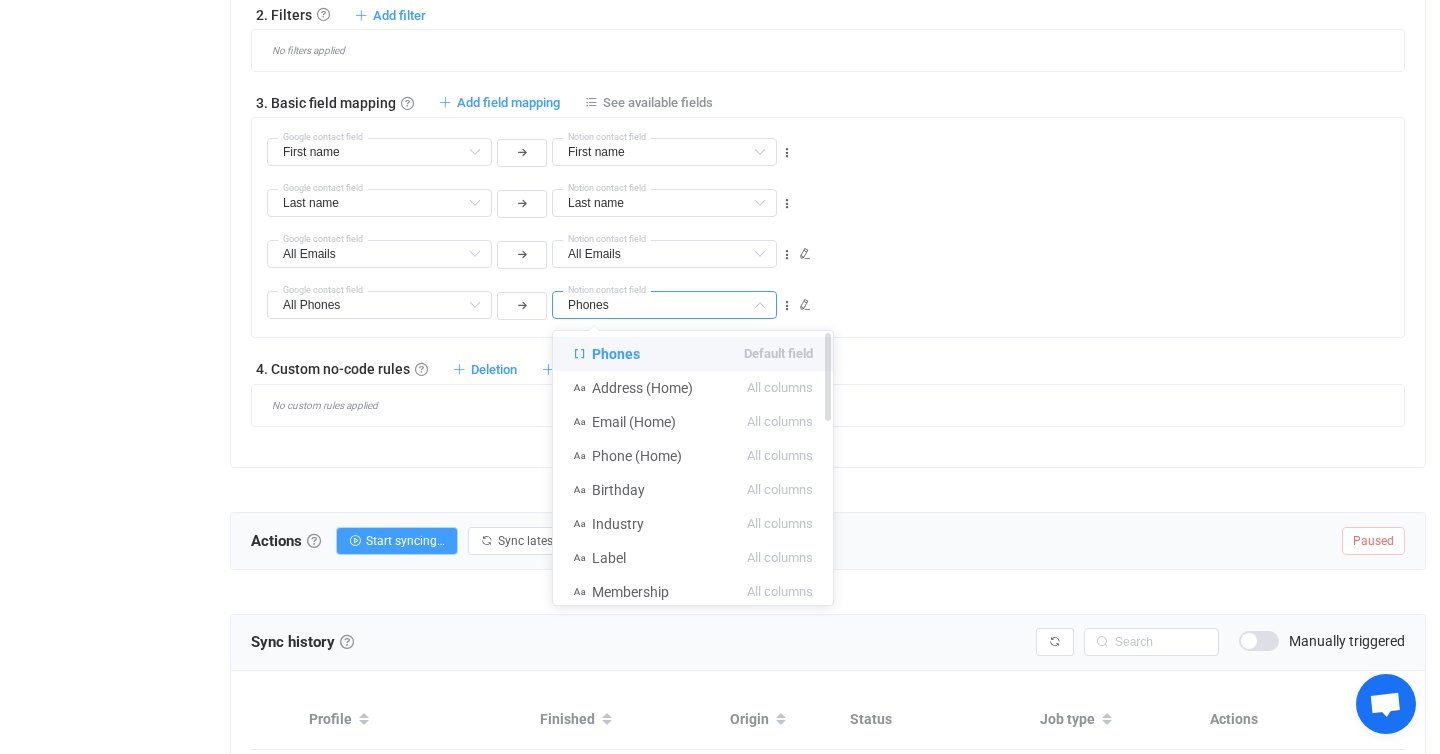 click on "Phones Default field" at bounding box center [693, 354] 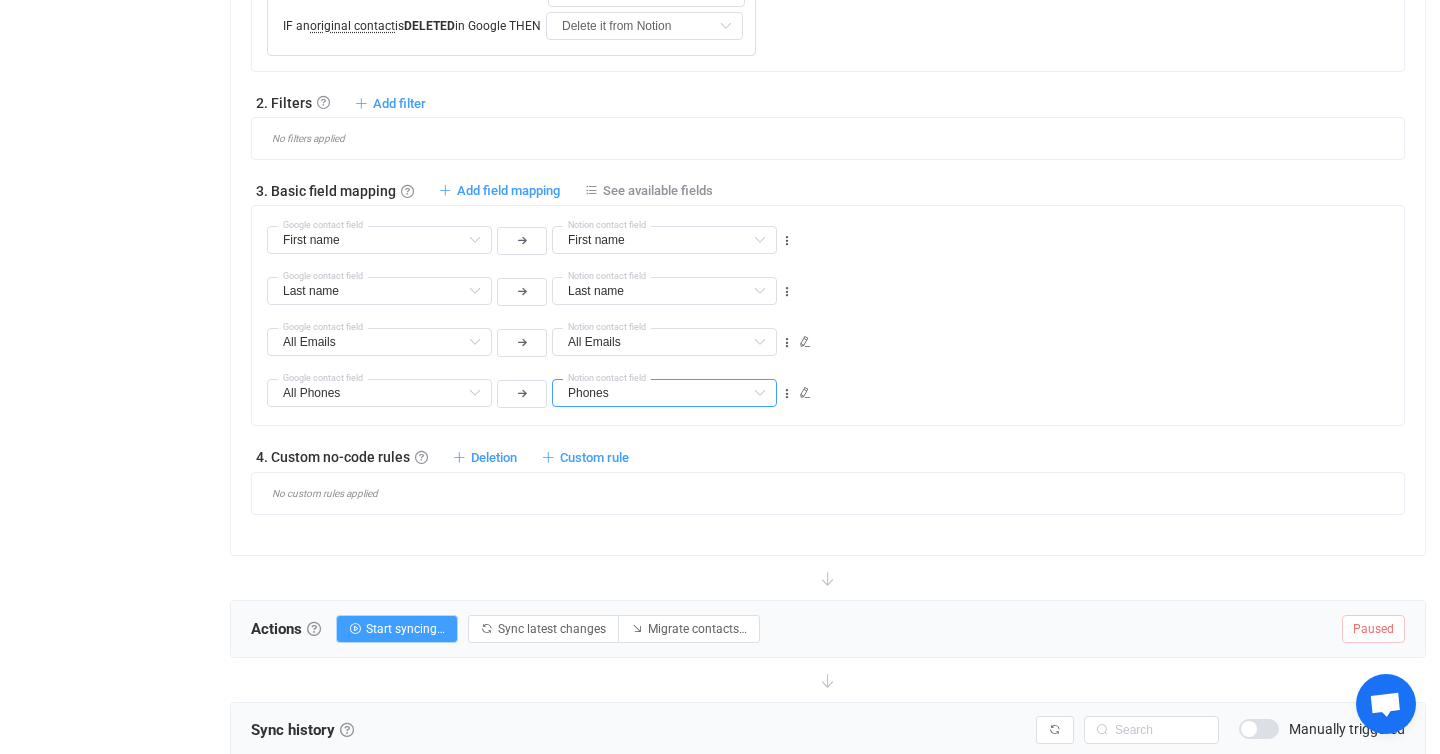 scroll, scrollTop: 891, scrollLeft: 0, axis: vertical 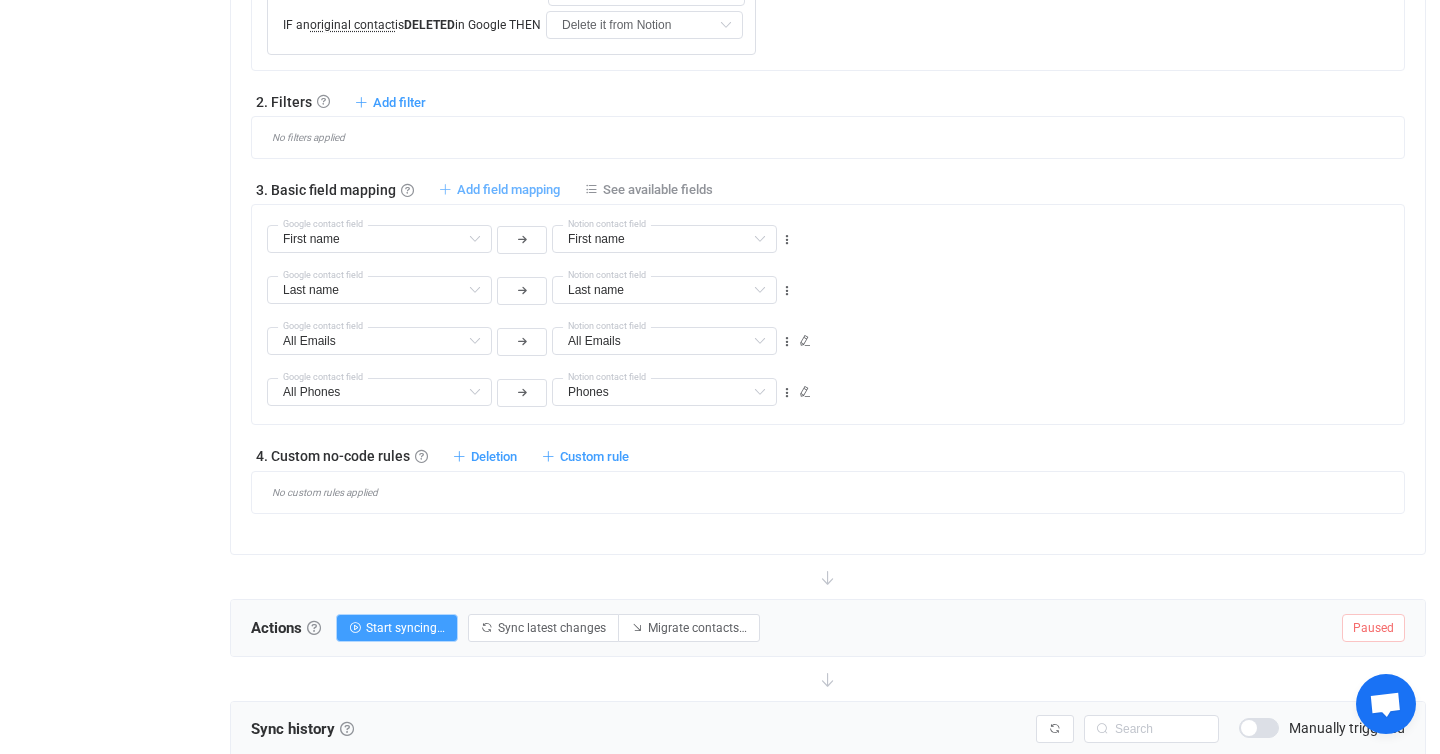 click on "Add field mapping" at bounding box center [508, 189] 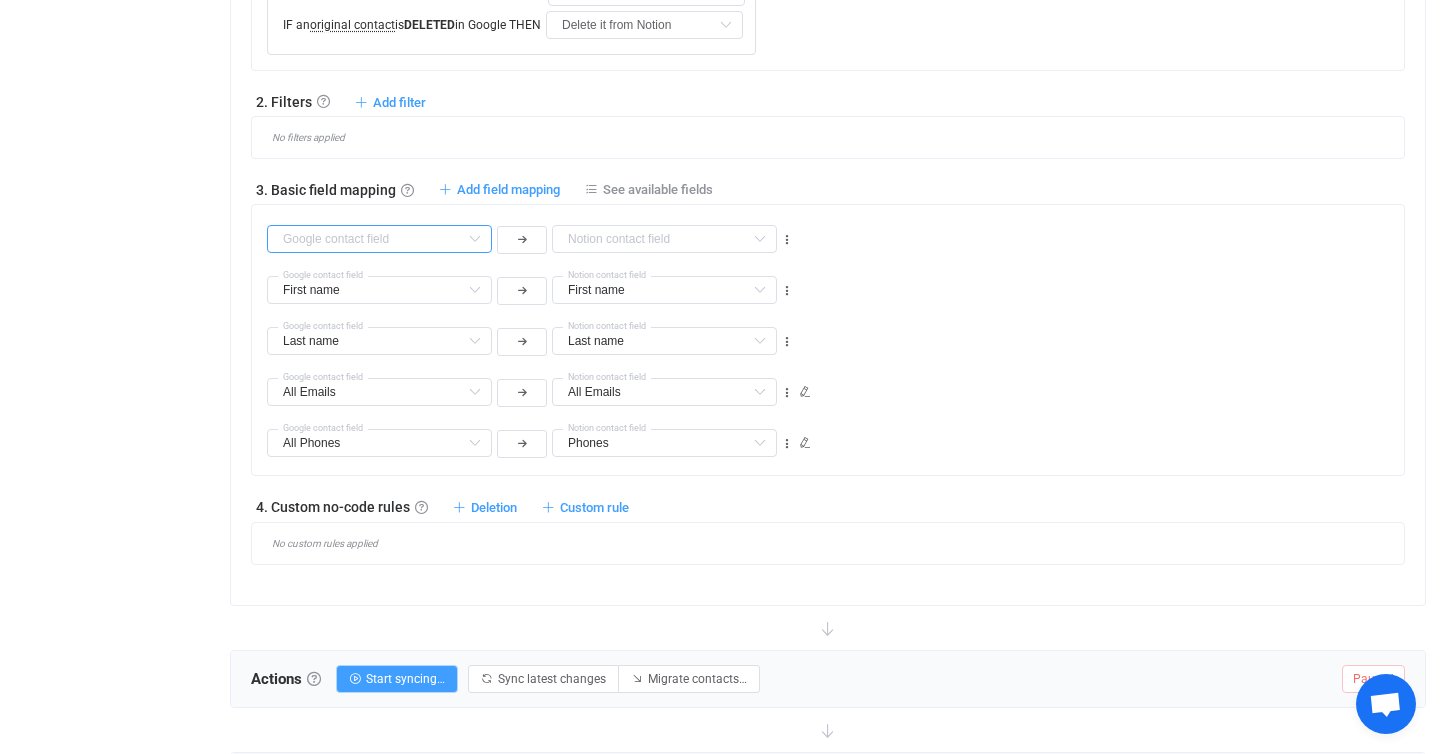 click at bounding box center (379, 239) 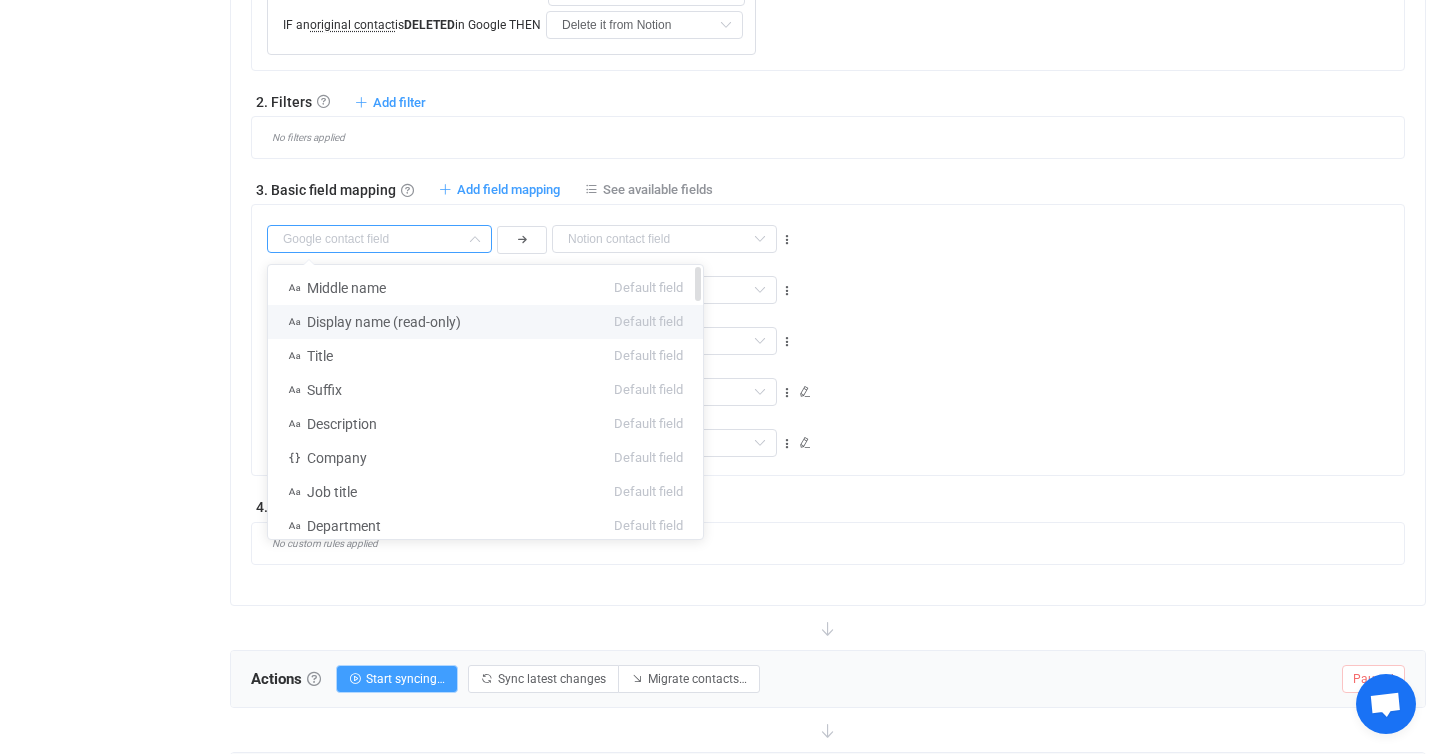 click on "Display name (read-only)" at bounding box center (384, 322) 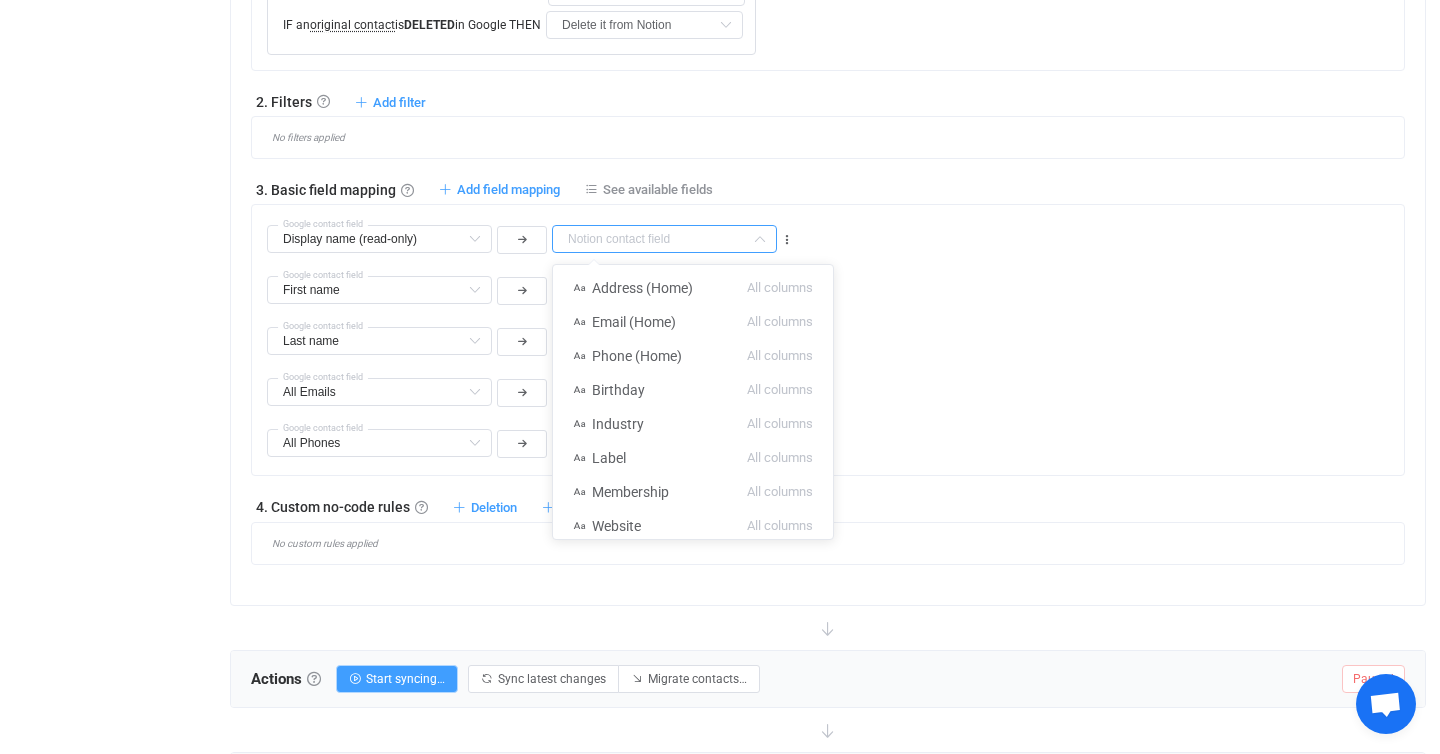 click at bounding box center [664, 239] 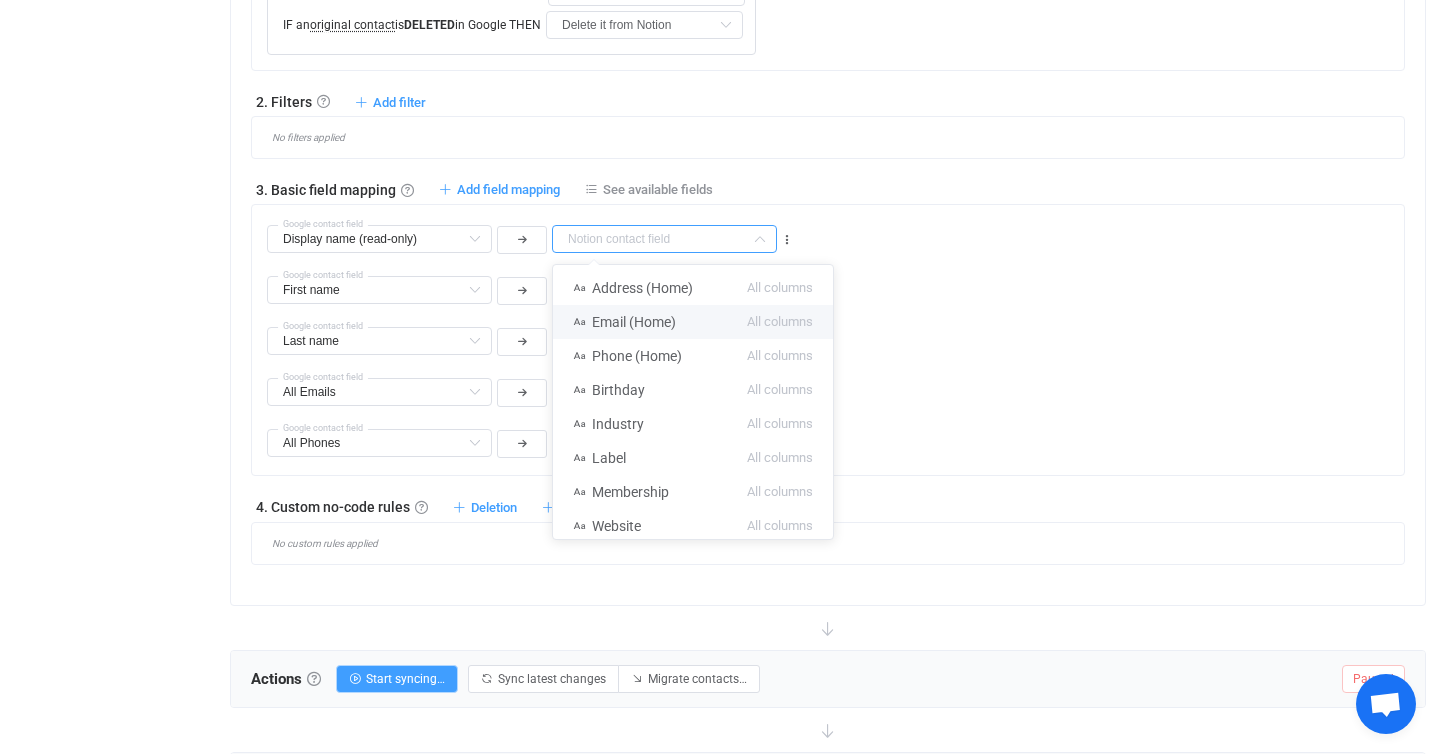 click on "Display name (read-only) Google contact field Address (Home) All columns Email (Home) All columns Phone (Home) All columns Birthday All columns Industry All columns Last Modified Date All columns Label All columns Membership All columns Website All columns Email (Work) All columns Custom Field All columns Address (Work) All columns Company All columns Completed Sorting All columns Job Title All columns Phone (Work) All columns Notes All columns First Name All columns First name Already mapped Last name Already mapped All Emails Already mapped Work Emails Already mapped Home Emails Already mapped Phones Already mapped Display name (read-only) Middle name Default field Display name (read-only) Default field Title Default field Suffix Default field Description Default field Company Default field Job title Default field Department Default field All Websites Default field Home page Websites Default field (filtered) Work Websites Default field (filtered) Blog Websites Default field (filtered) Profile Websites" at bounding box center (530, 238) 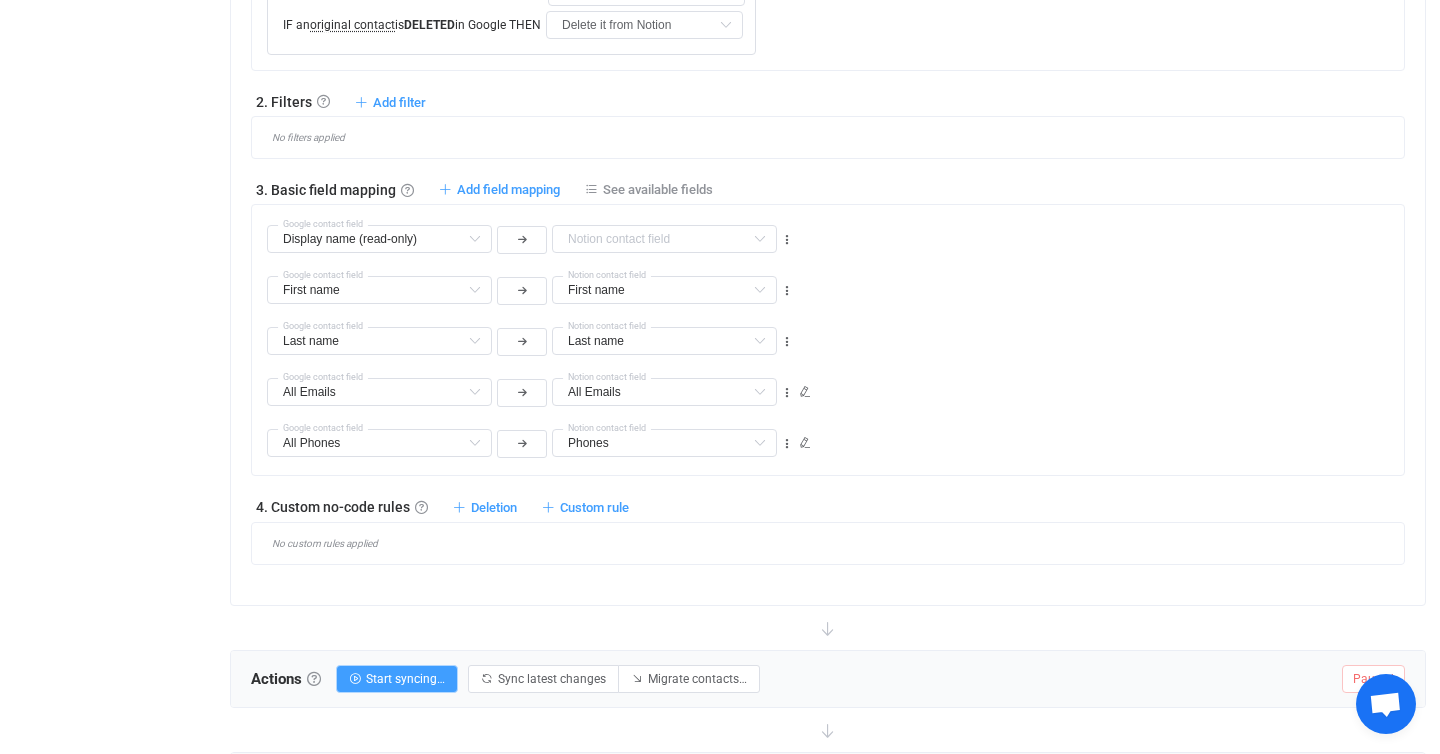 click on "Display name (read-only) Google contact field Address (Home) All columns Email (Home) All columns Phone (Home) All columns Birthday All columns Industry All columns Last Modified Date All columns Label All columns Membership All columns Website All columns Email (Work) All columns Custom Field All columns Address (Work) All columns Company All columns Completed Sorting All columns Job Title All columns Phone (Work) All columns Notes All columns First Name All columns First name Already mapped Last name Already mapped All Emails Already mapped Work Emails Already mapped Home Emails Already mapped Phones Already mapped Display name (read-only) Middle name Default field Display name (read-only) Default field Title Default field Suffix Default field Description Default field Company Default field Job title Default field Department Default field All Websites Default field Home page Websites Default field (filtered) Work Websites Default field (filtered) Blog Websites Default field (filtered) Profile Websites" at bounding box center [530, 238] 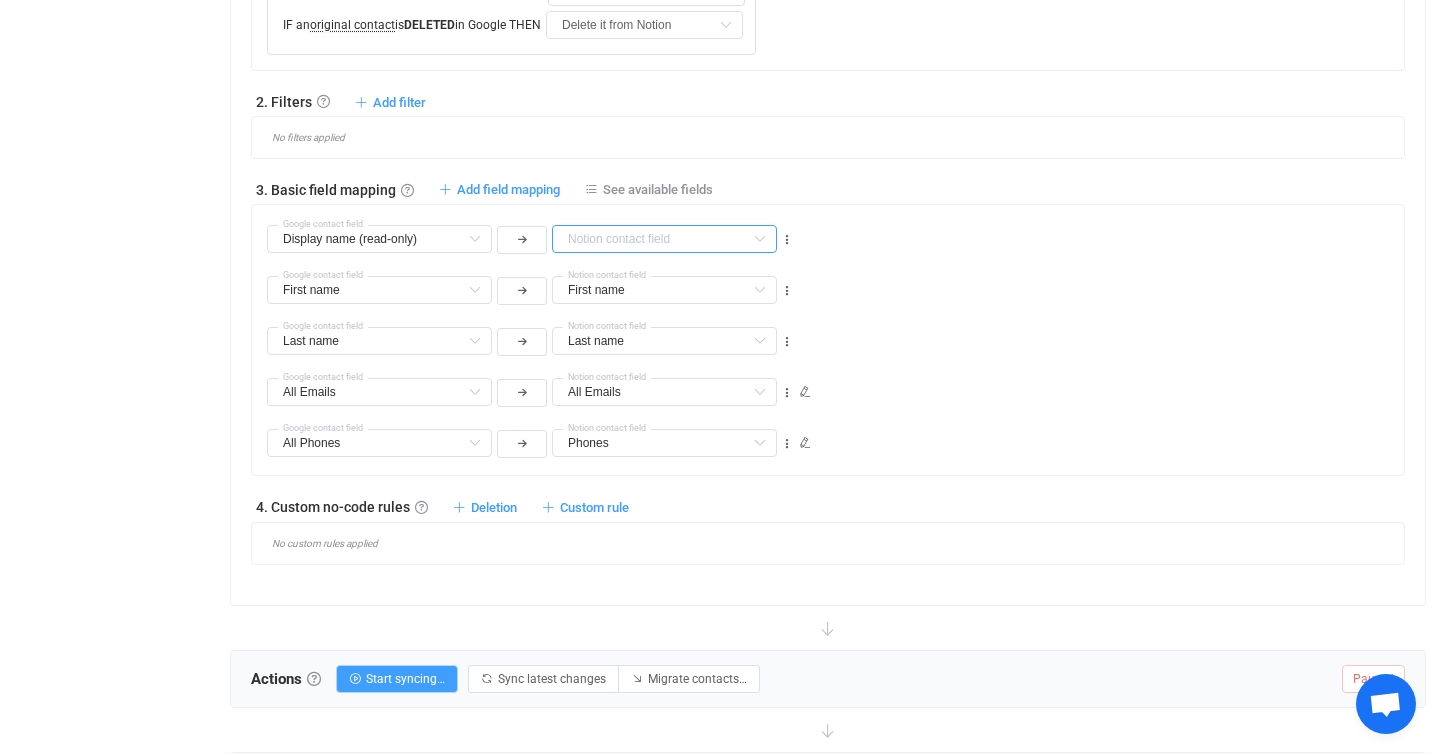 click at bounding box center (664, 239) 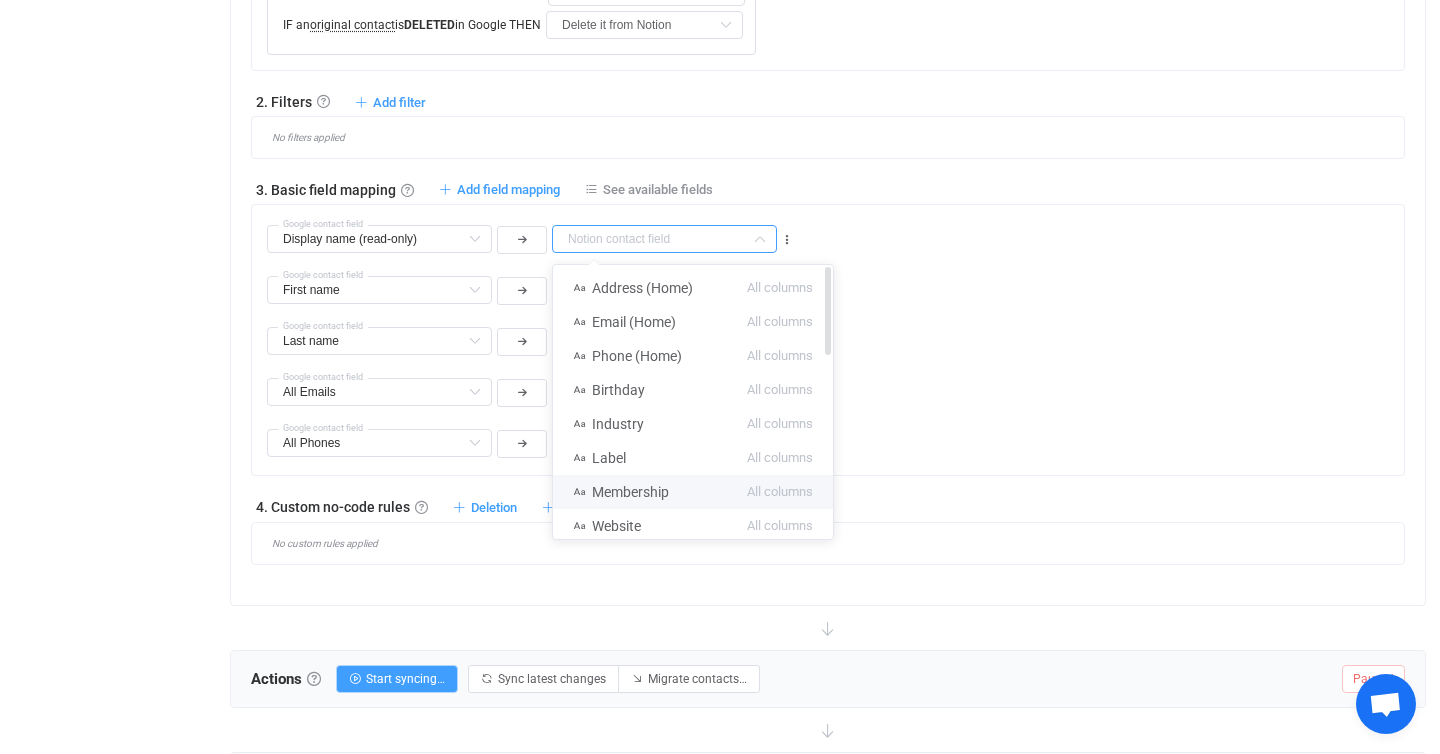 scroll, scrollTop: 895, scrollLeft: 0, axis: vertical 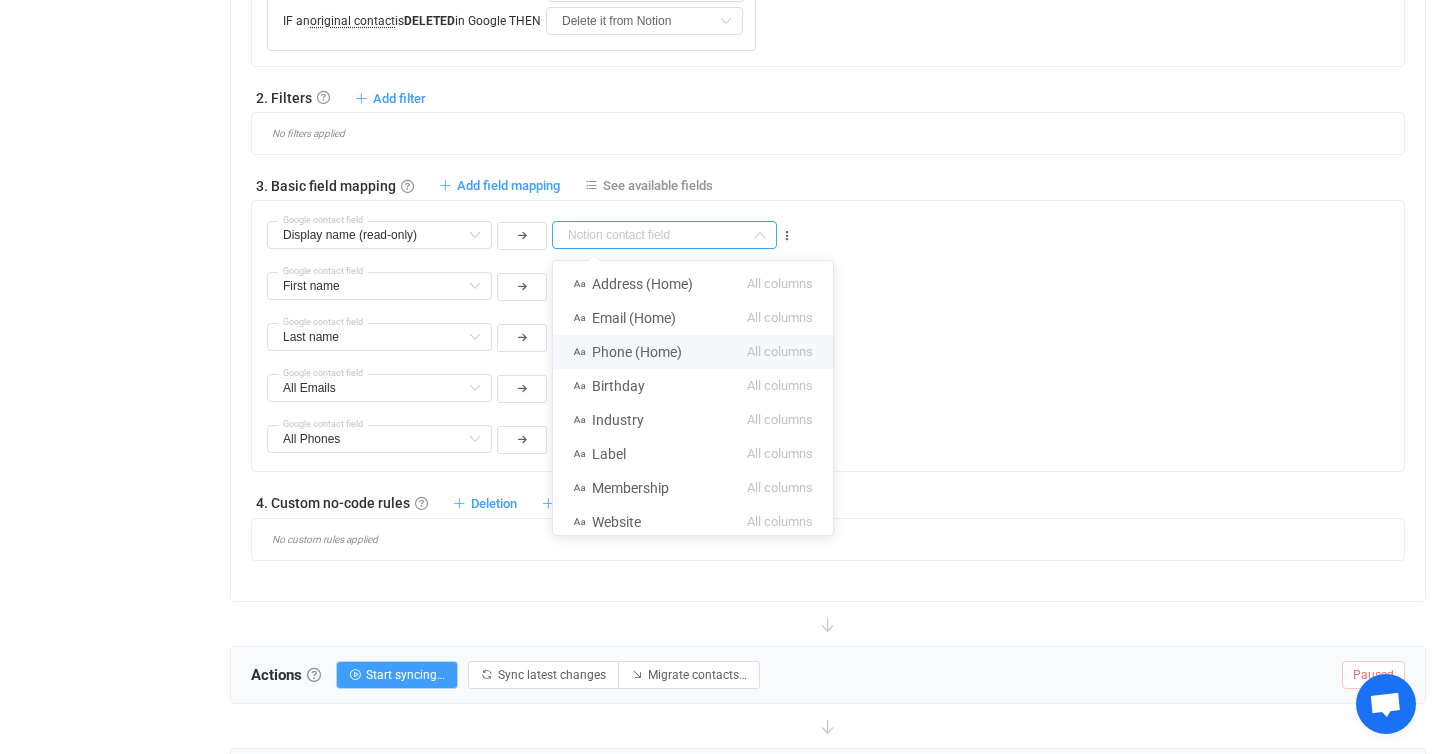 click on "Last name Google contact field Last name Last name Default field Address (Home) All columns Email (Home) All columns Phone (Home) All columns Birthday All columns Industry All columns Label All columns Membership All columns Website All columns Email (Work) All columns Custom Field All columns Completed Sorting All columns Phone (Work) All columns Notes All columns First Name All columns First name Already mapped All Emails Already mapped Work Emails Already mapped Home Emails Already mapped Phones Already mapped Last Modified Date Incompatible Address (Work) Incompatible Company Incompatible Job Title Incompatible Notion contact field Last name Last name Default field Middle name Default field Display name (read-only) Default field Title Default field Suffix Default field Description Default field Company Default field Job title Default field Department Default field All Websites Default field Home page Websites Default field (filtered) Work Websites Default field (filtered) Blog Websites Default field (filtered) Profile Websites" at bounding box center (835, 328) 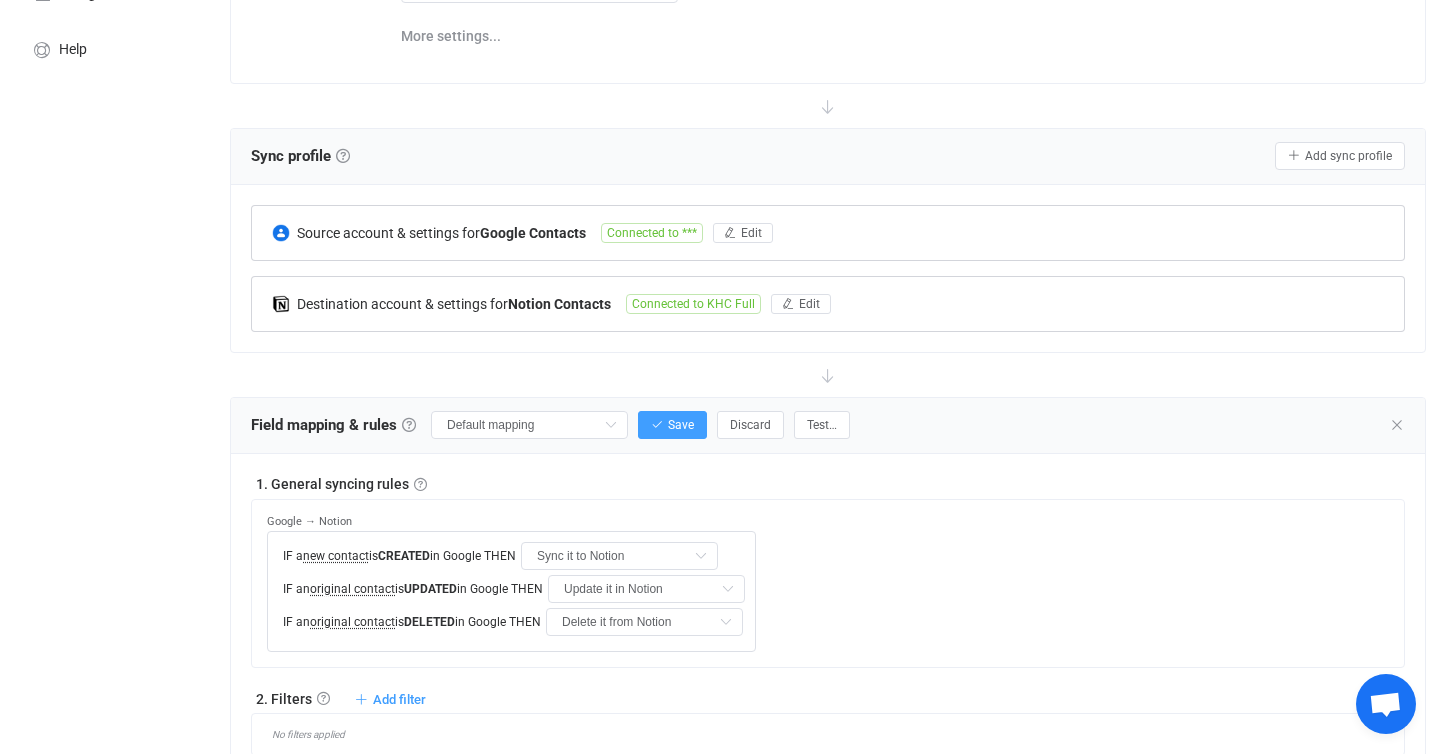 scroll, scrollTop: 135, scrollLeft: 0, axis: vertical 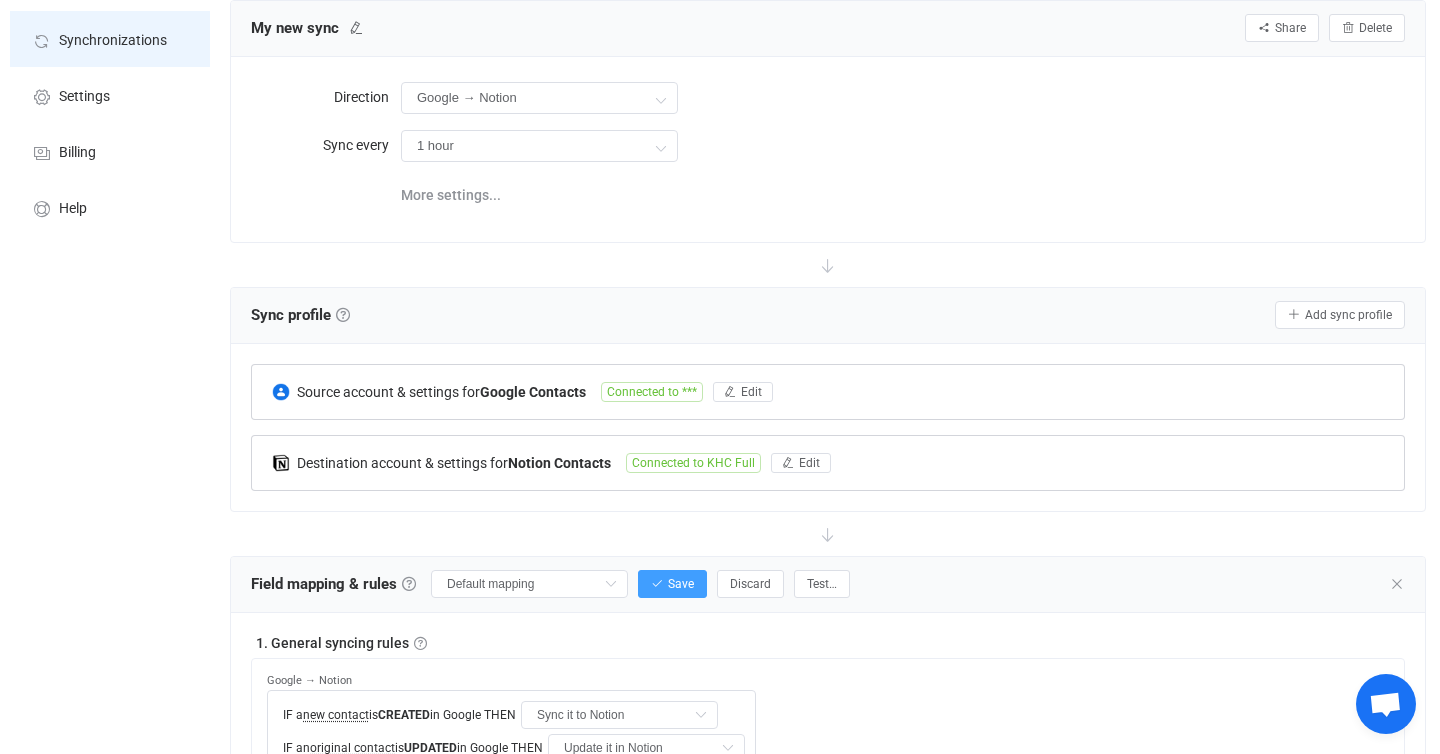 click on "Synchronizations" at bounding box center (113, 41) 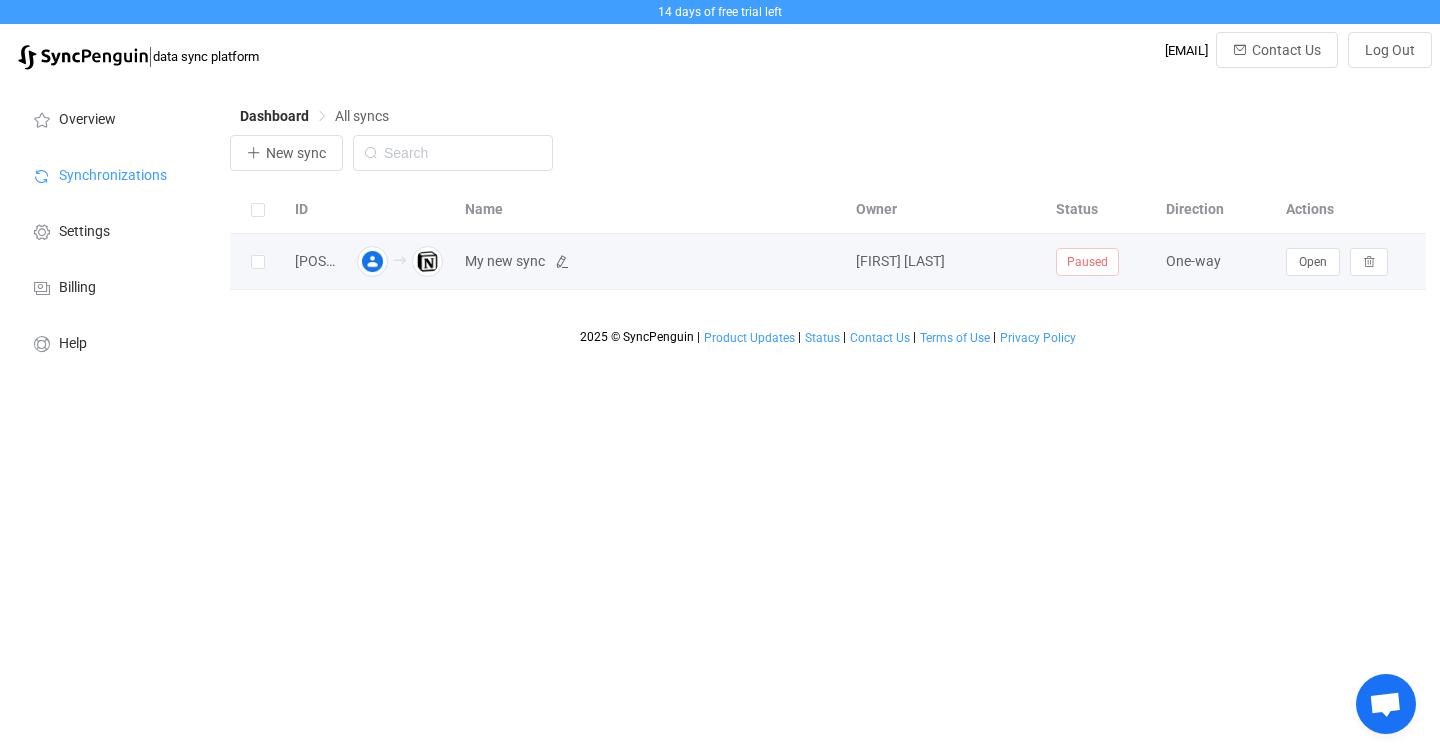 click on "My new sync" at bounding box center [505, 261] 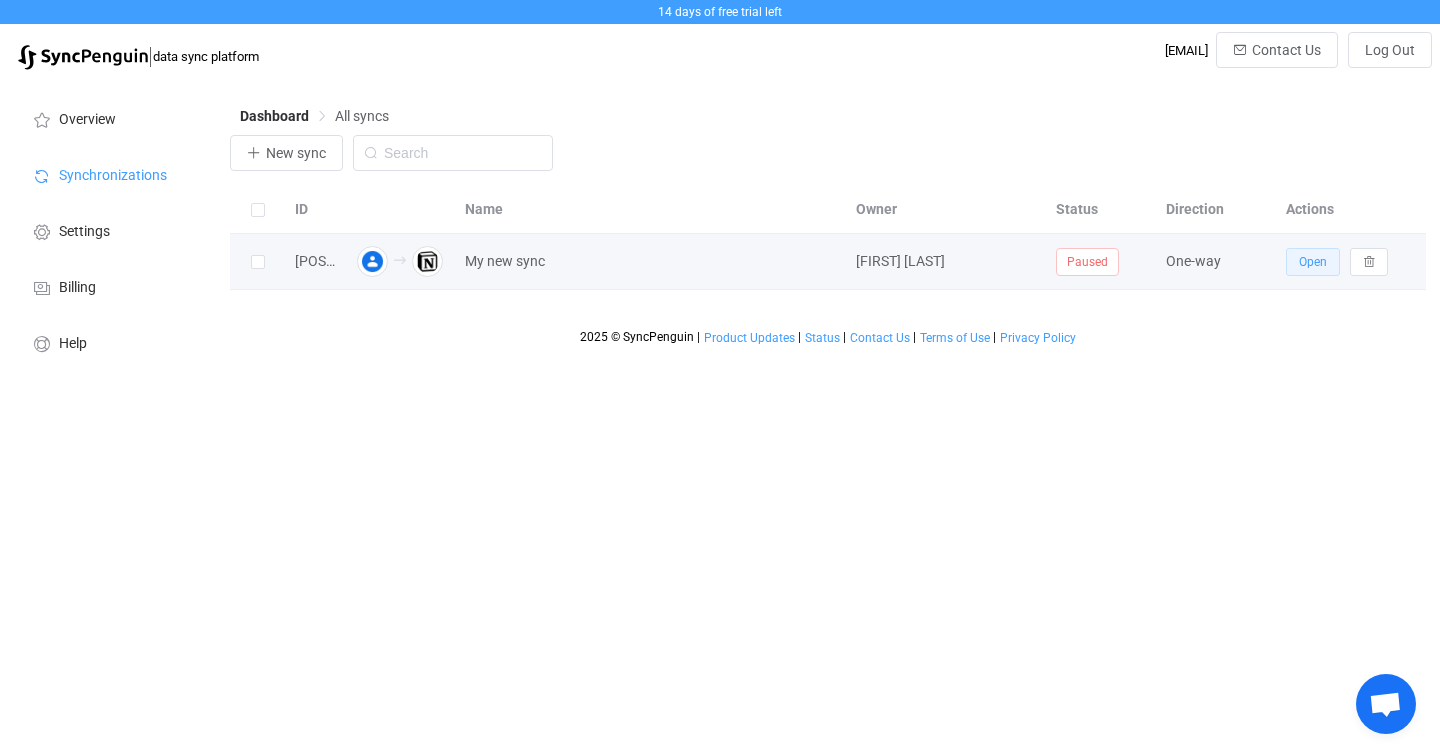 click on "Open" at bounding box center [1313, 262] 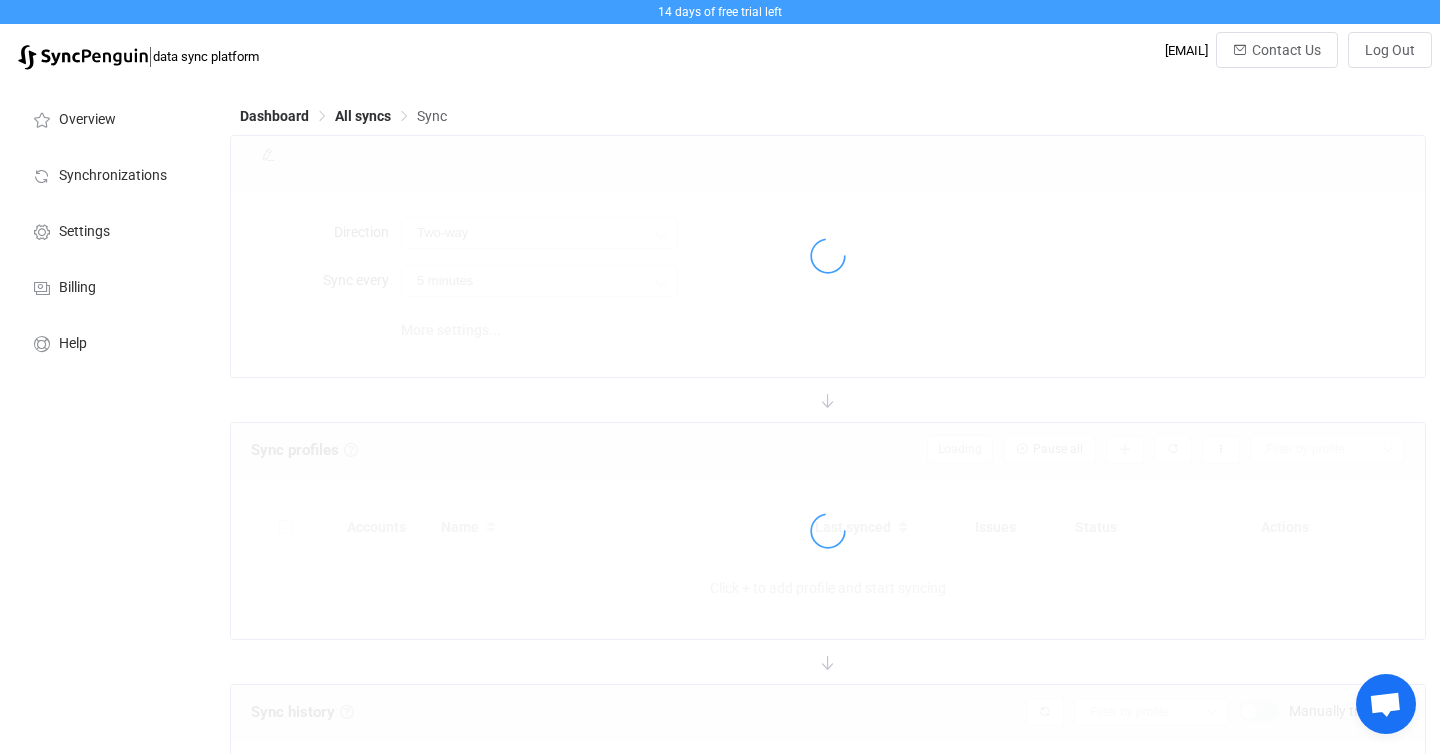 type on "Google → Notion" 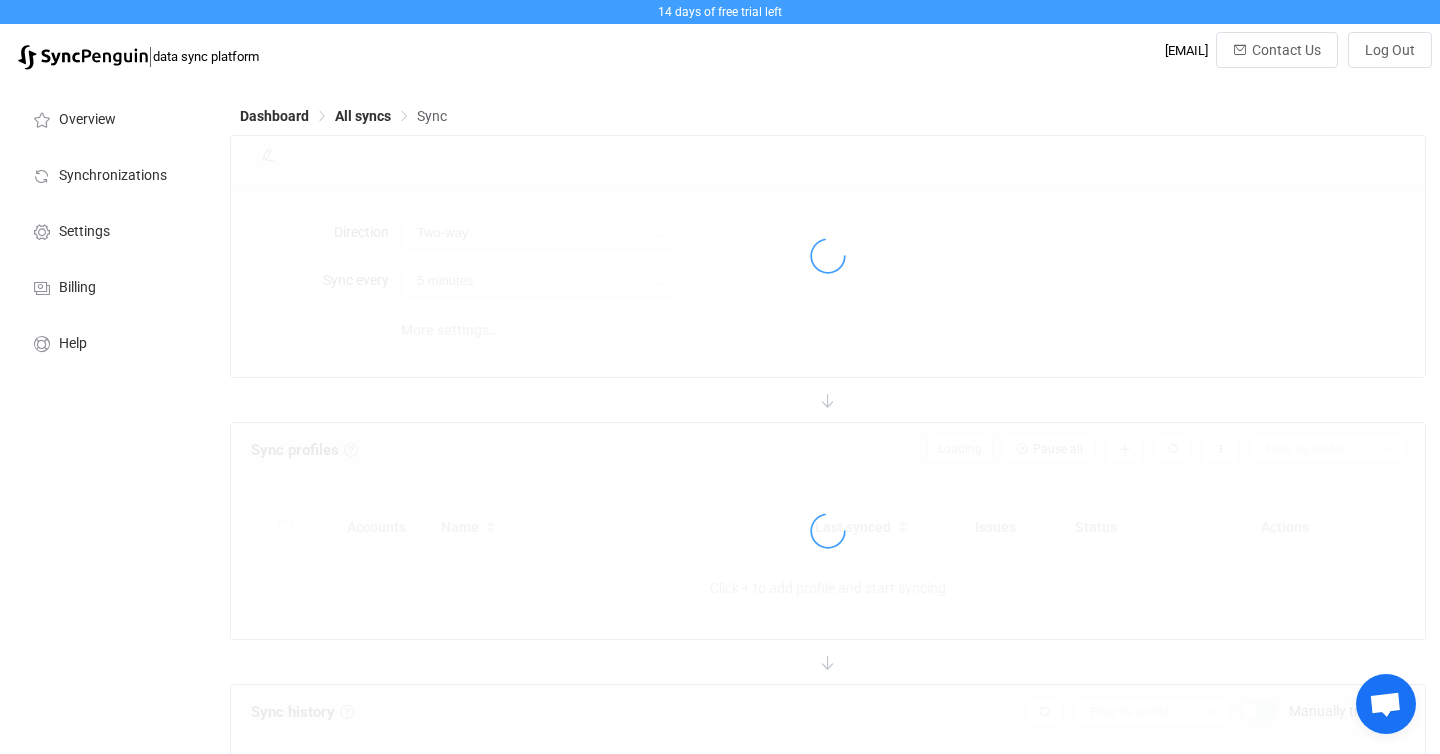 type on "1 hour" 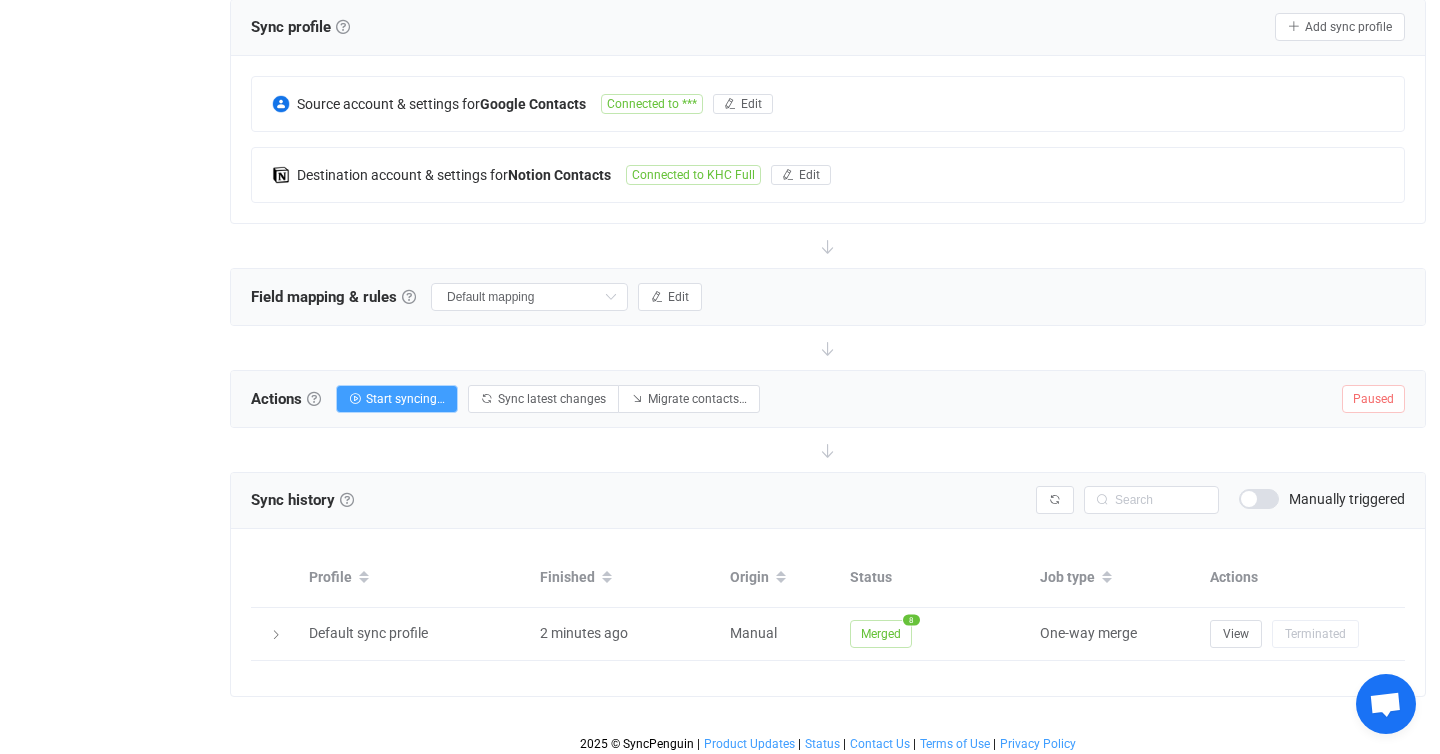 scroll, scrollTop: 428, scrollLeft: 0, axis: vertical 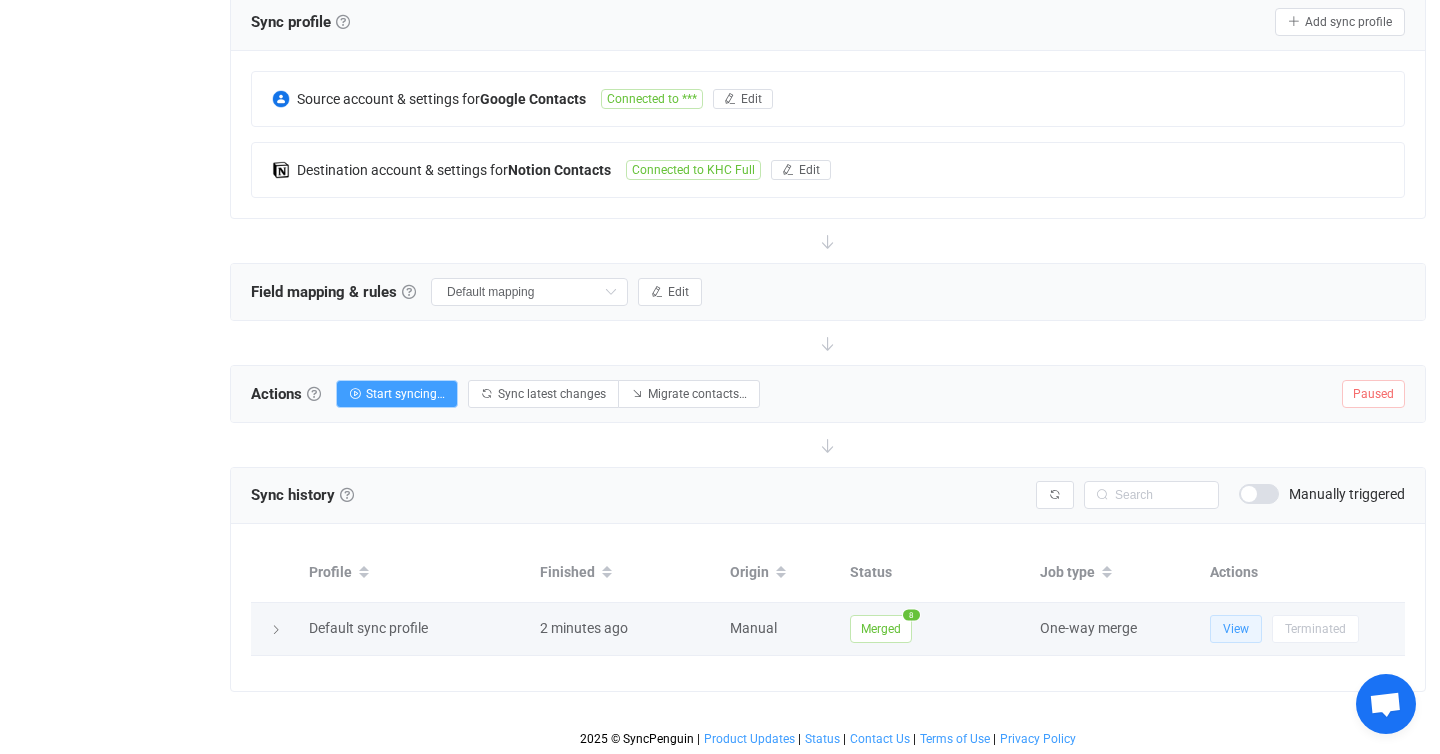 click on "View" at bounding box center [1236, 629] 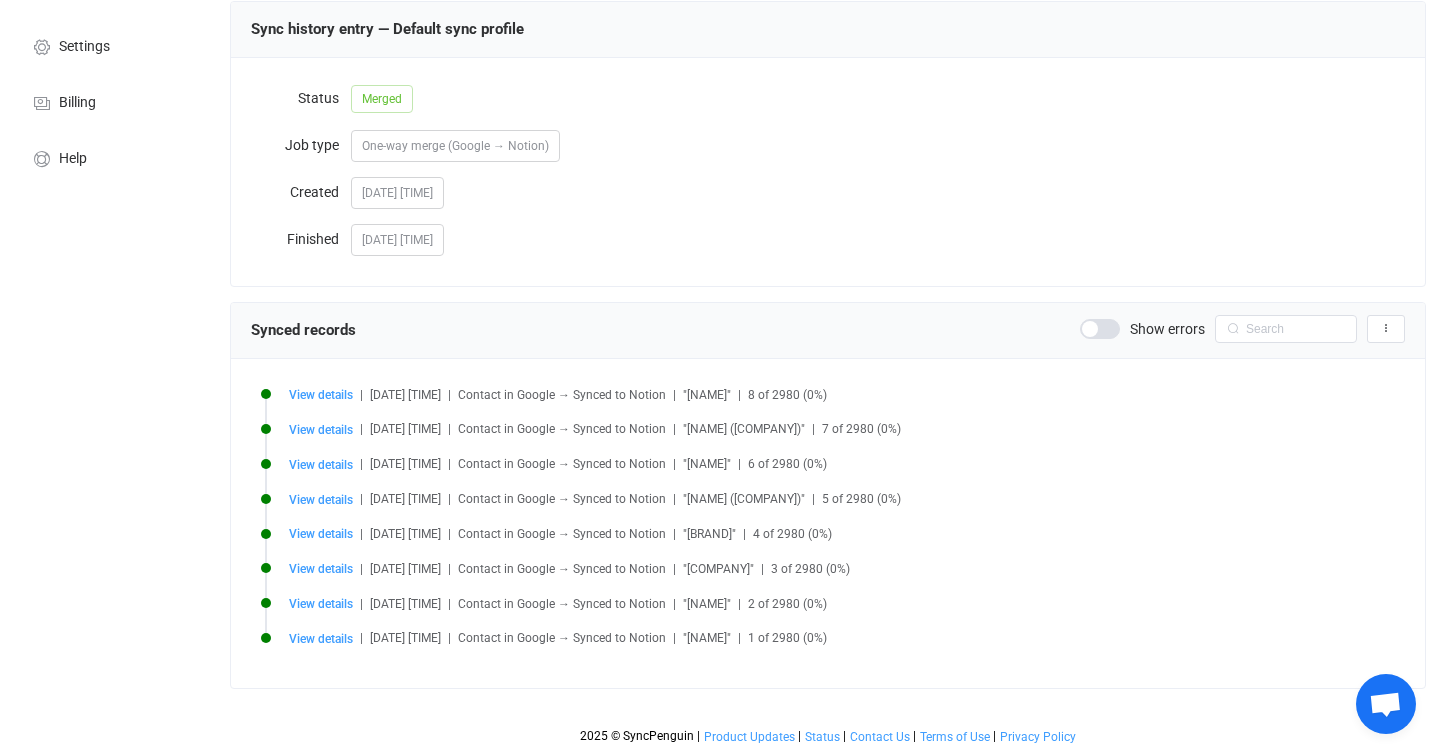 scroll, scrollTop: 0, scrollLeft: 0, axis: both 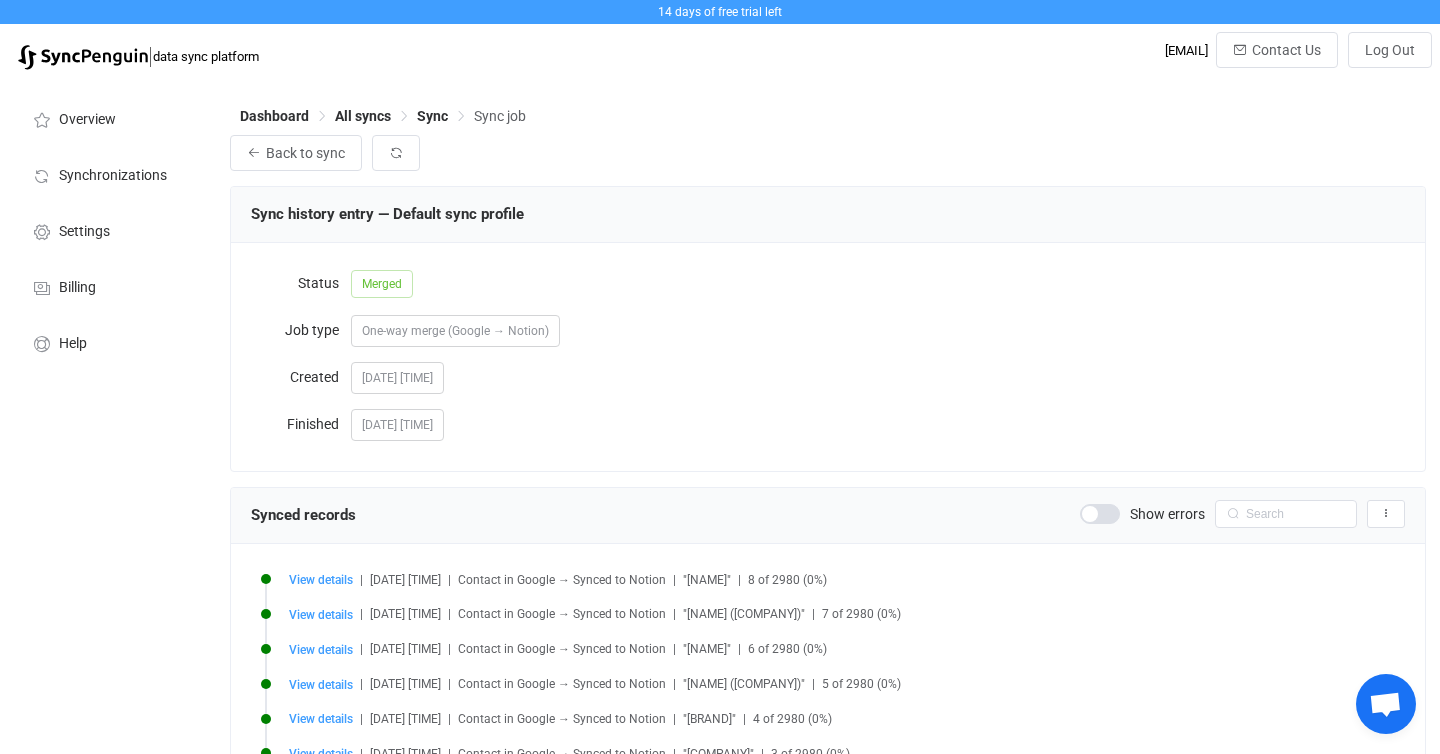 click on "One-way merge (Google → Notion)" at bounding box center [455, 331] 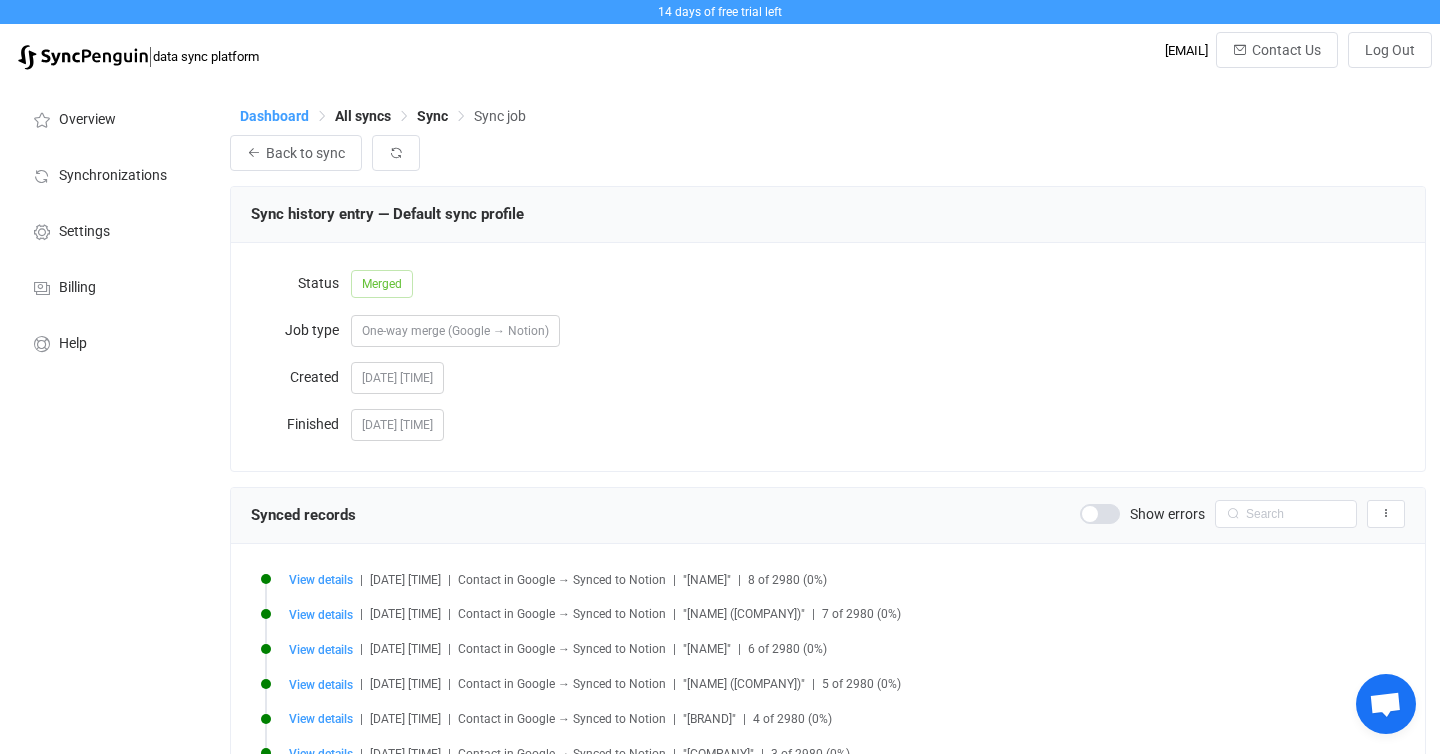 click on "Dashboard" at bounding box center (274, 116) 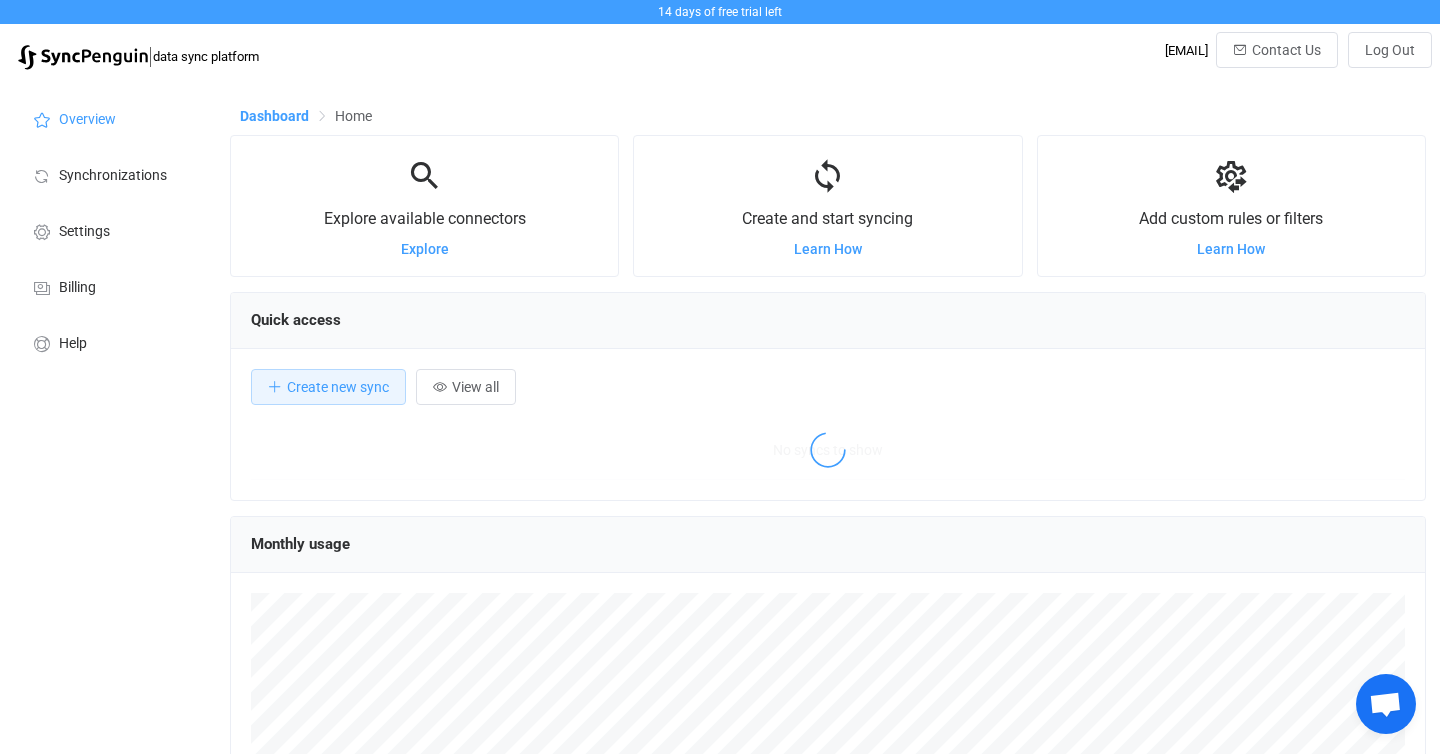 scroll, scrollTop: 999612, scrollLeft: 998804, axis: both 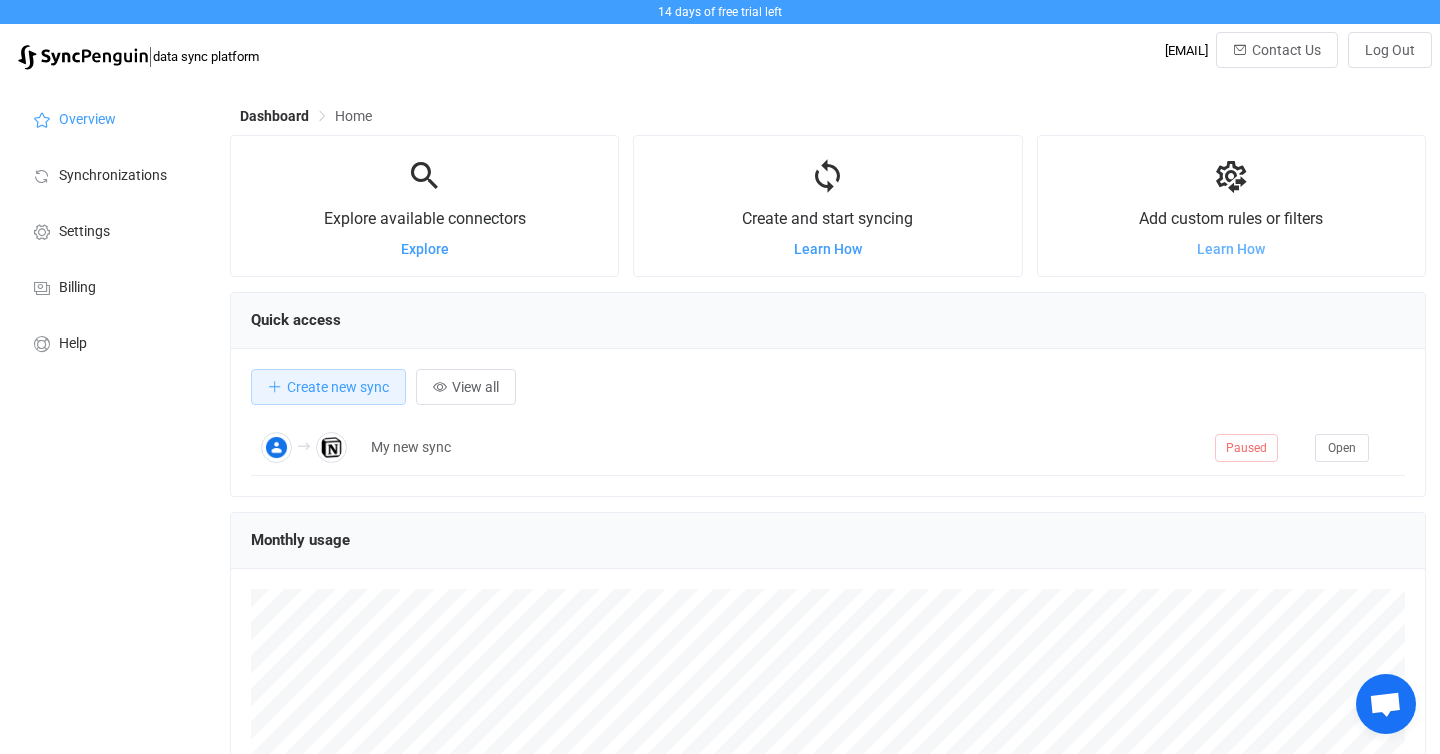click on "Learn How" at bounding box center (1231, 249) 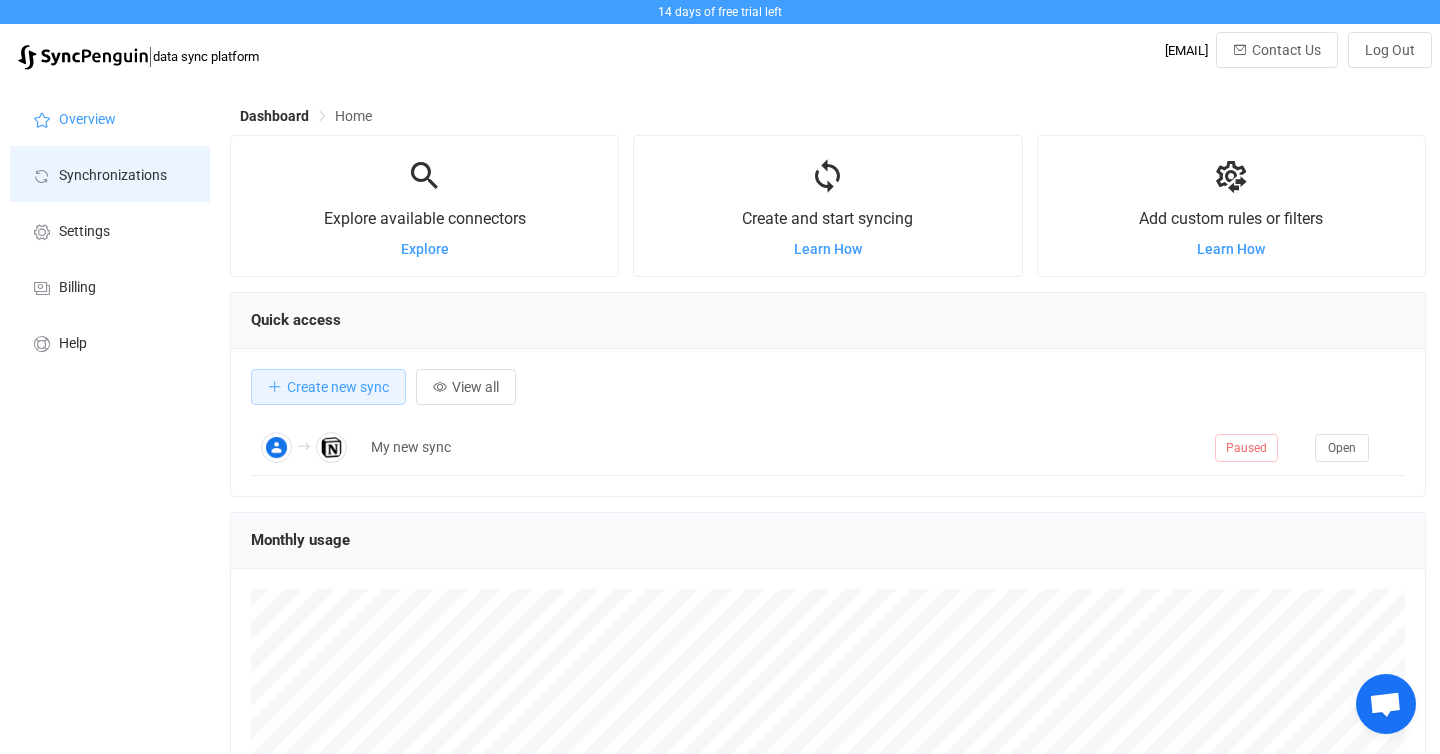 click on "Synchronizations" at bounding box center [113, 176] 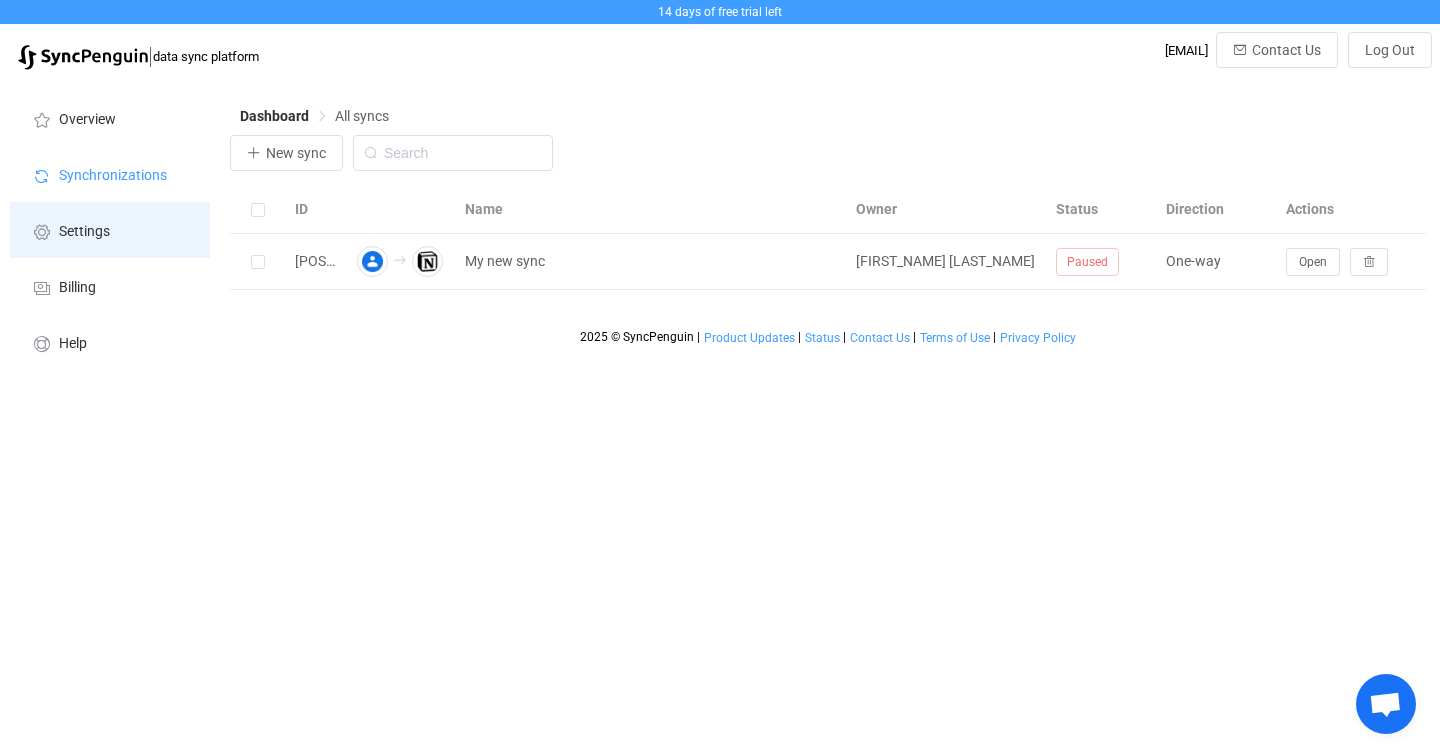 click on "Settings" at bounding box center [84, 232] 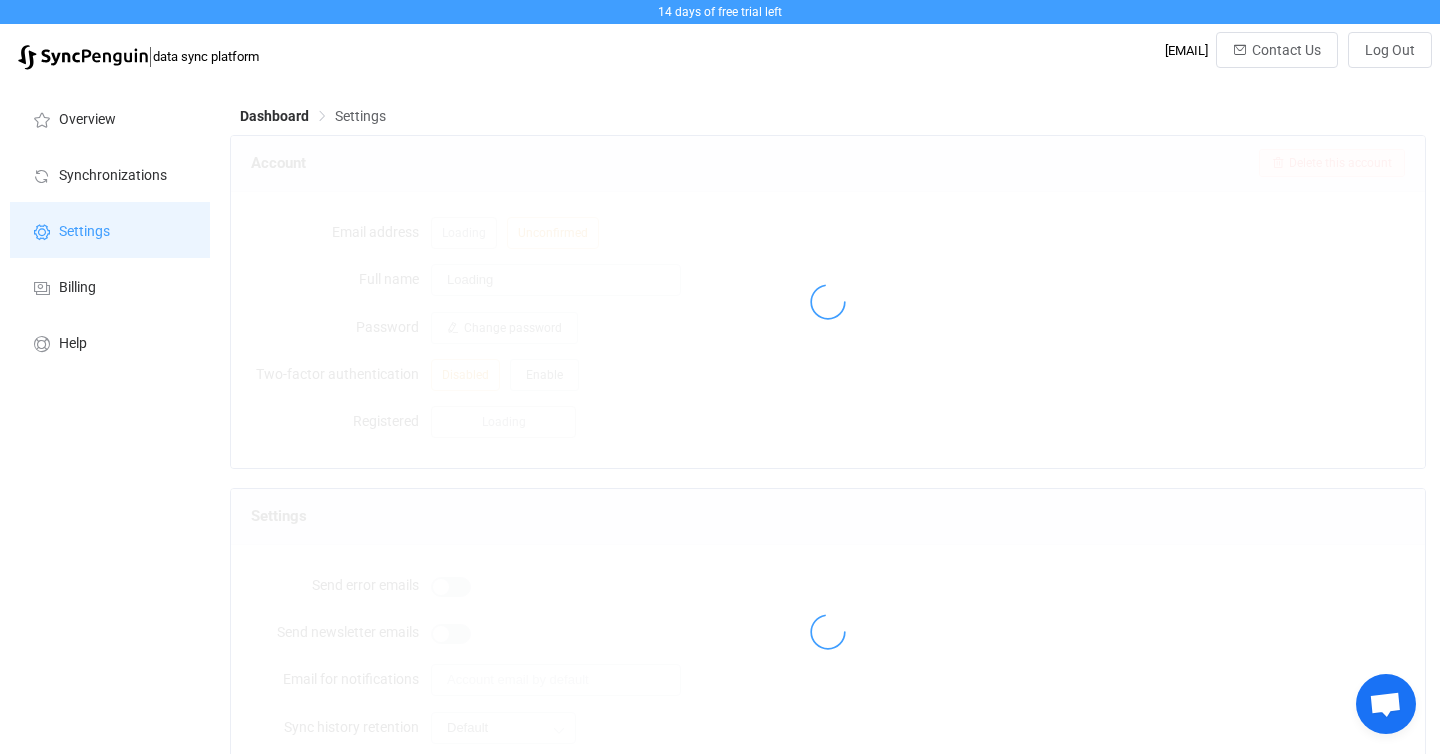 type on "[FIRST] [LAST]" 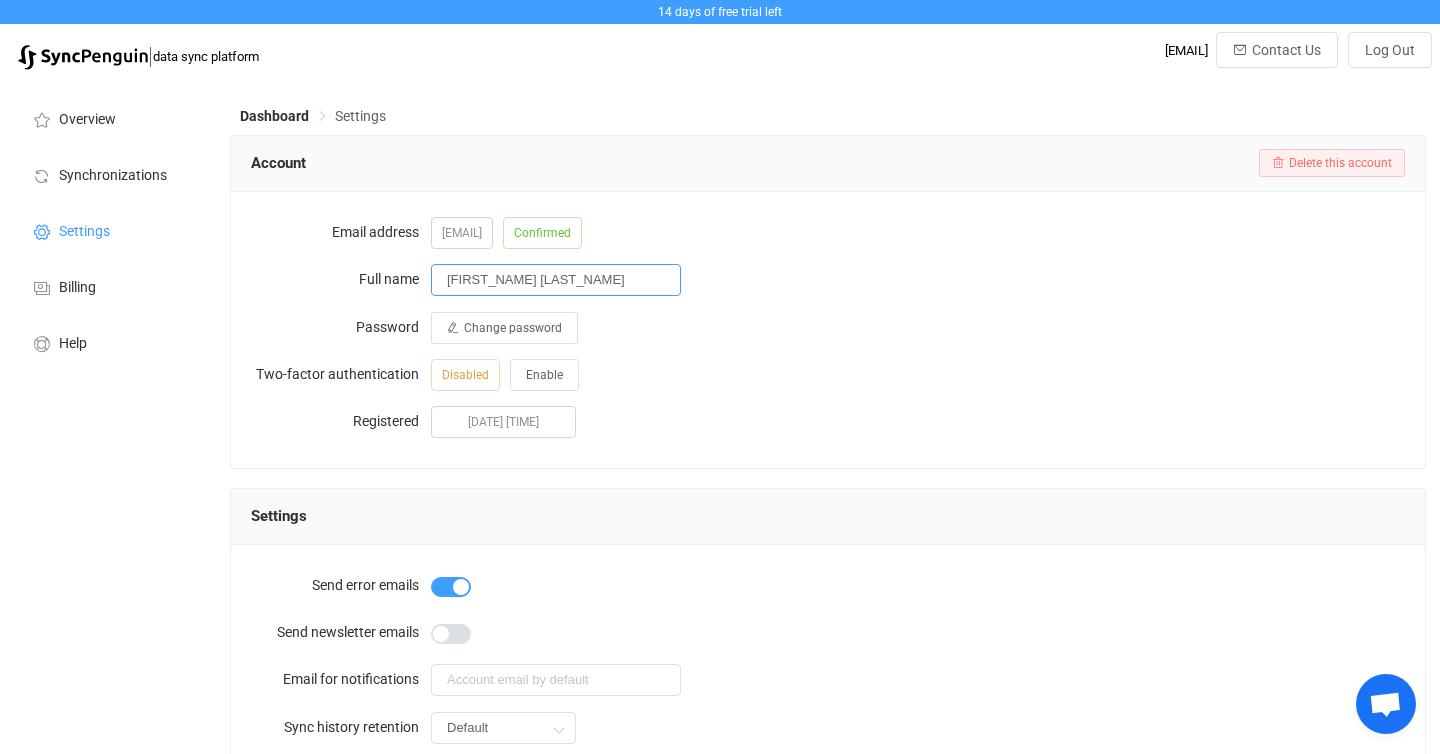 click on "[FIRST] [LAST]" at bounding box center (556, 280) 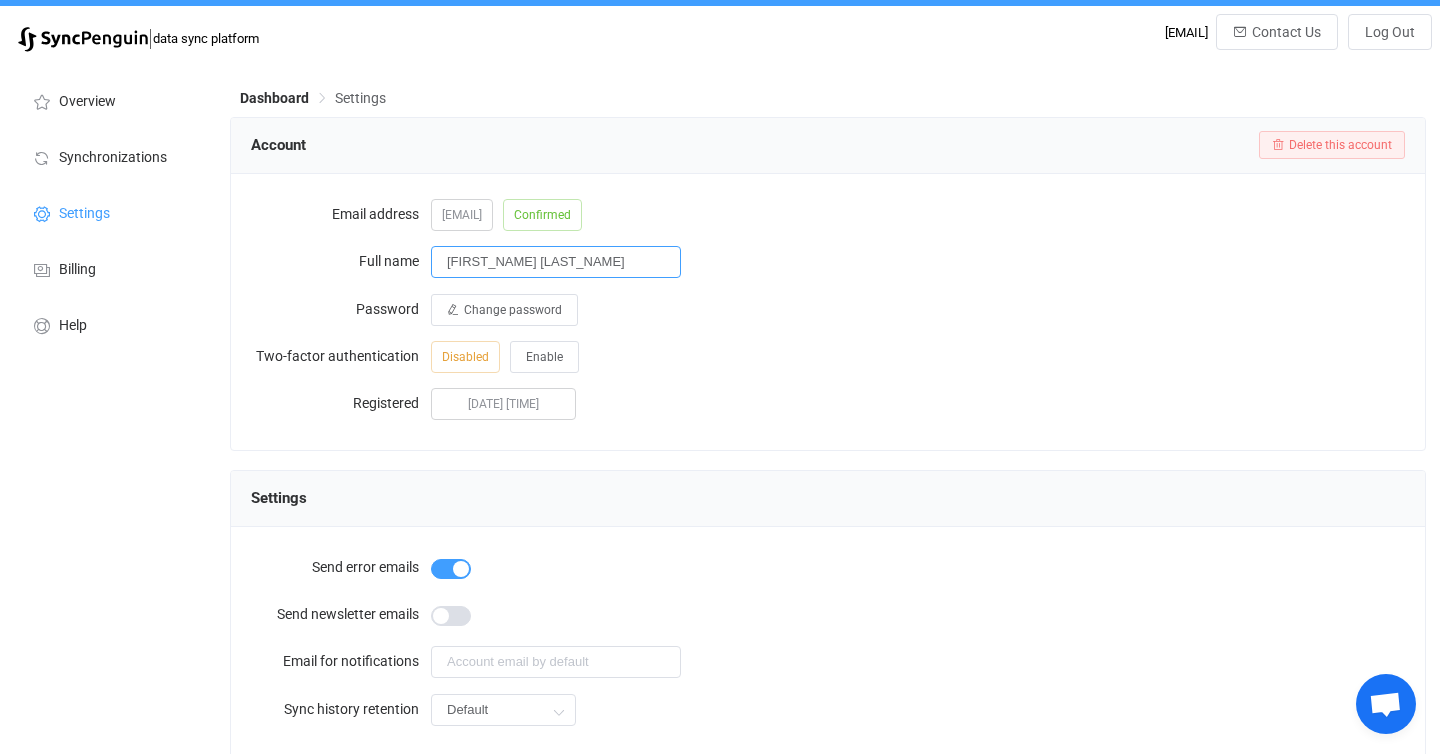 scroll, scrollTop: 103, scrollLeft: 0, axis: vertical 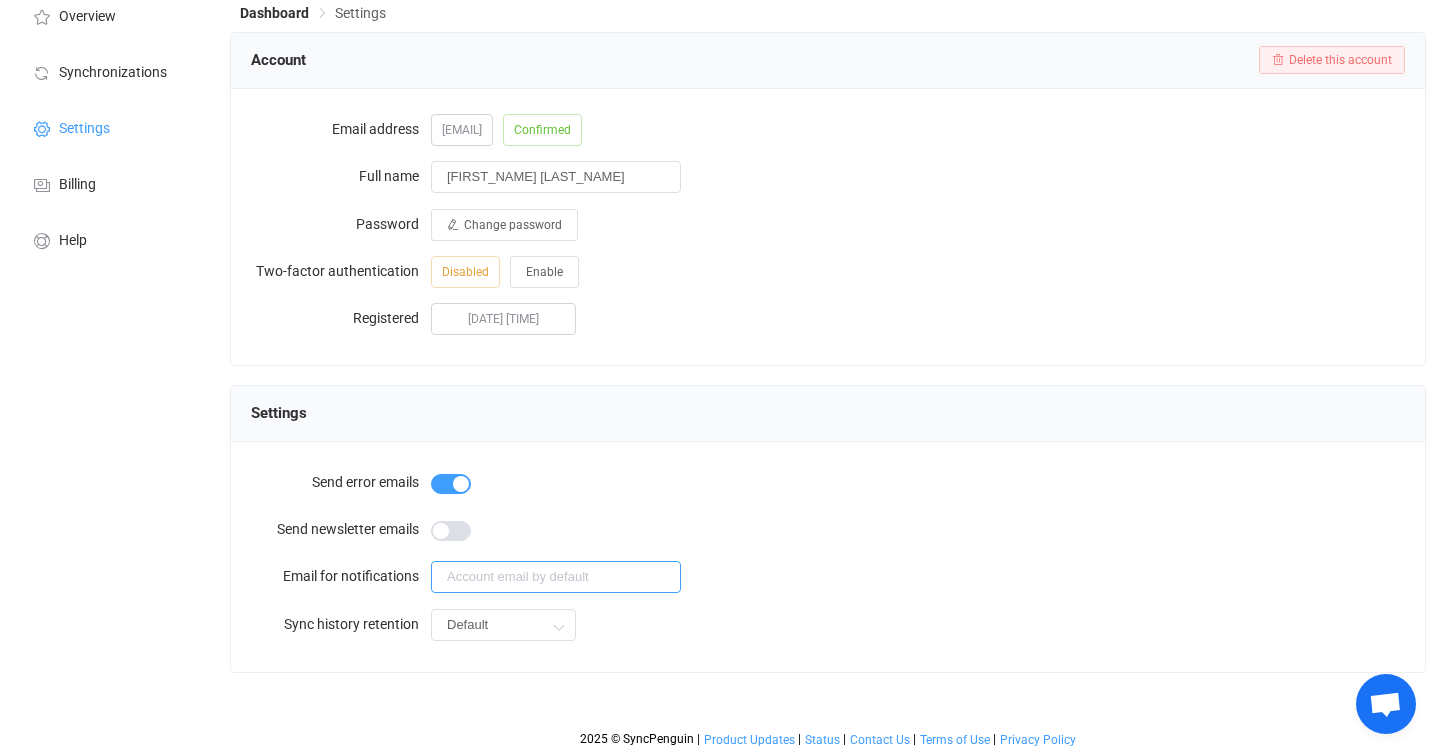 click at bounding box center (556, 577) 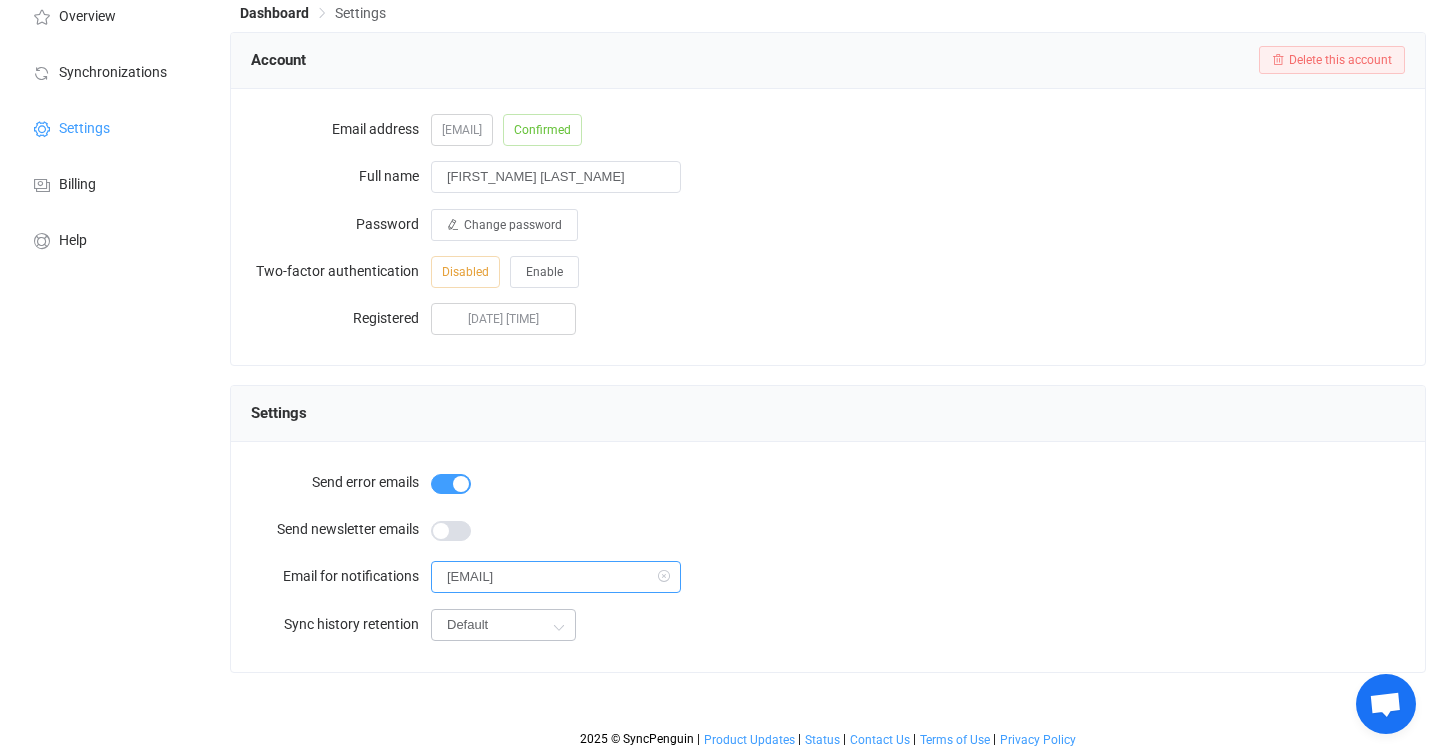type on "[EMAIL]" 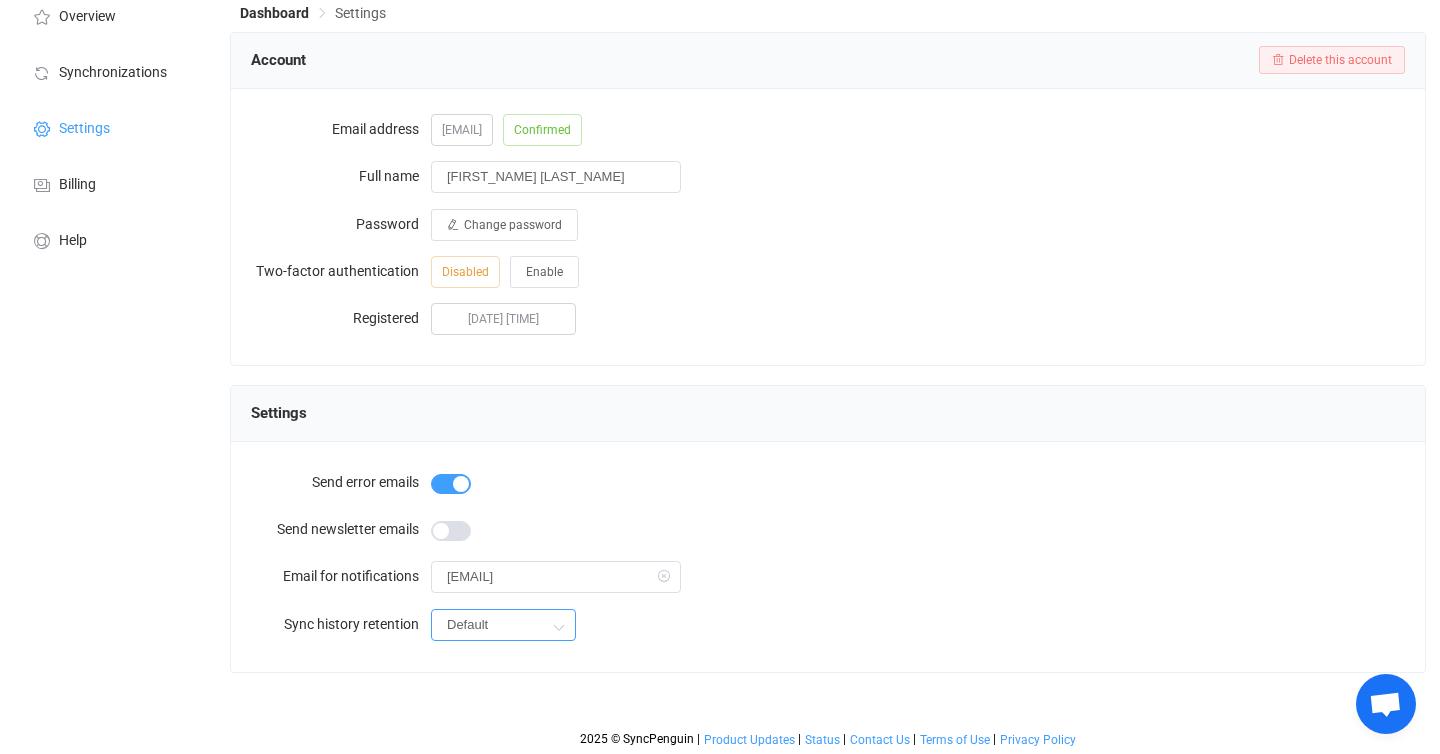 click on "Default" at bounding box center [503, 625] 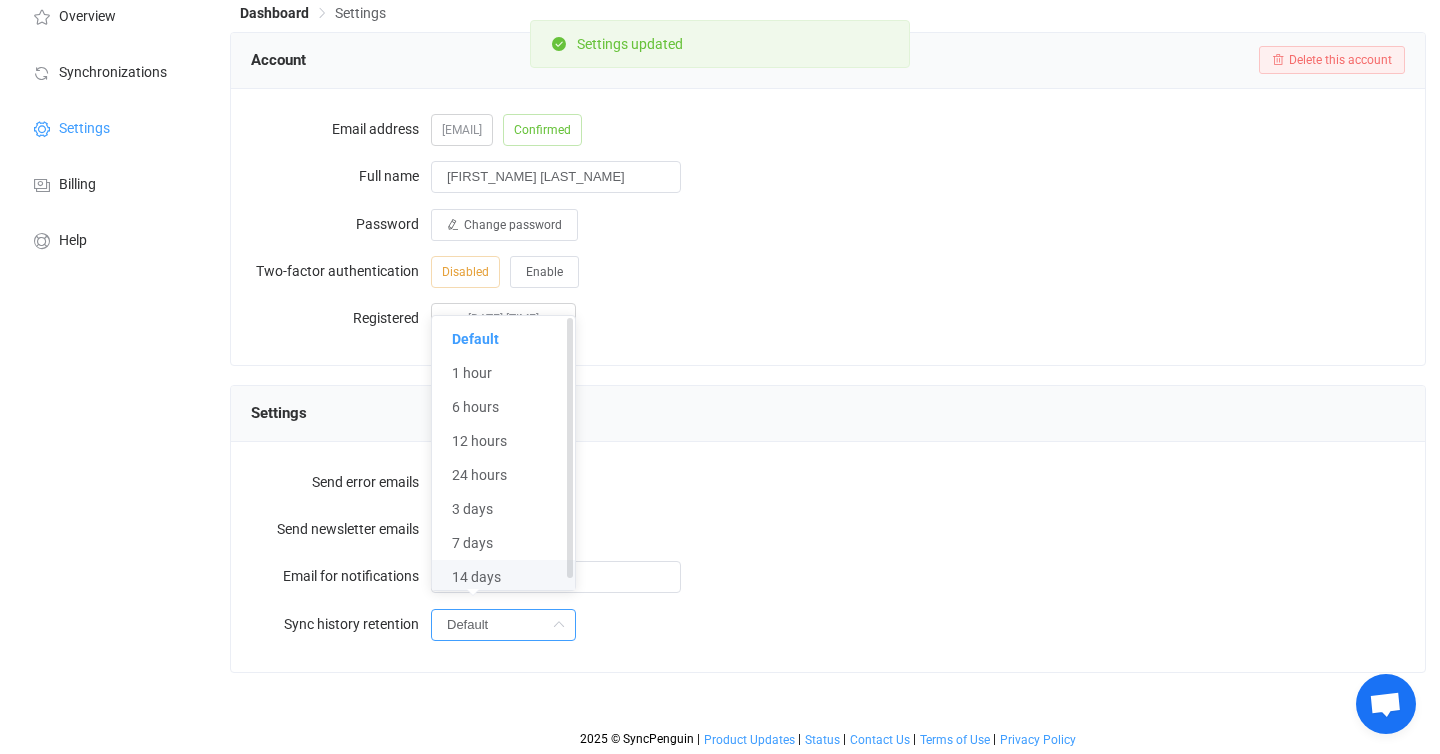 scroll, scrollTop: 10, scrollLeft: 0, axis: vertical 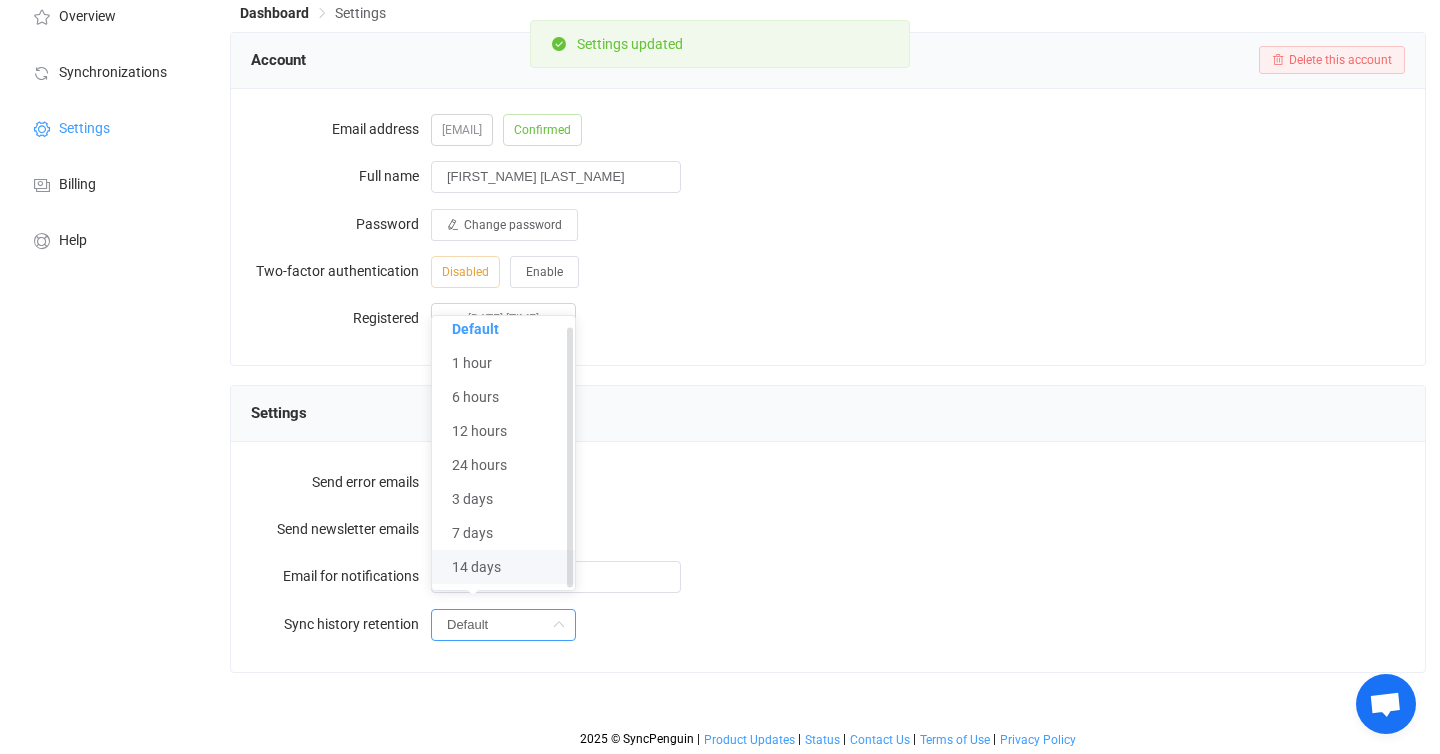 click on "14 days" at bounding box center [503, 567] 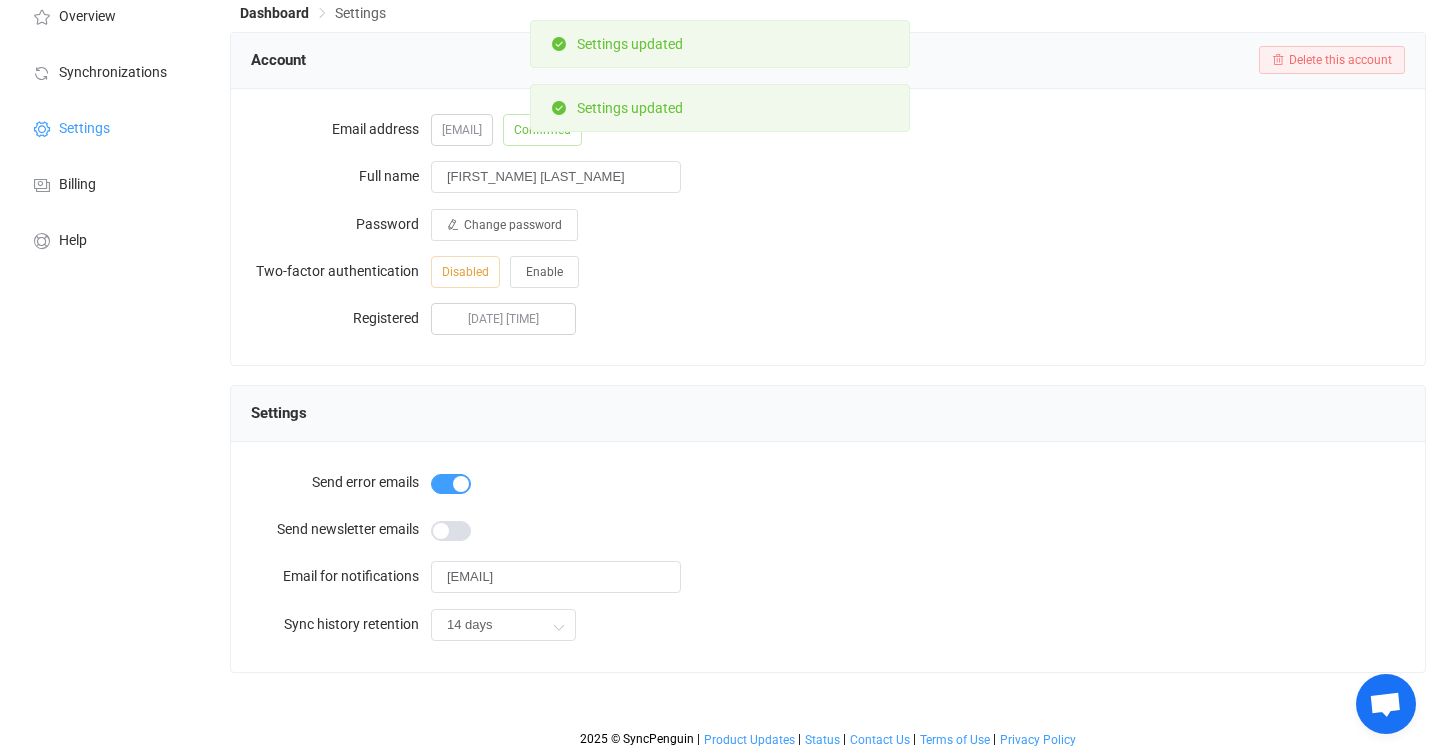 click on "14 days" at bounding box center [918, 624] 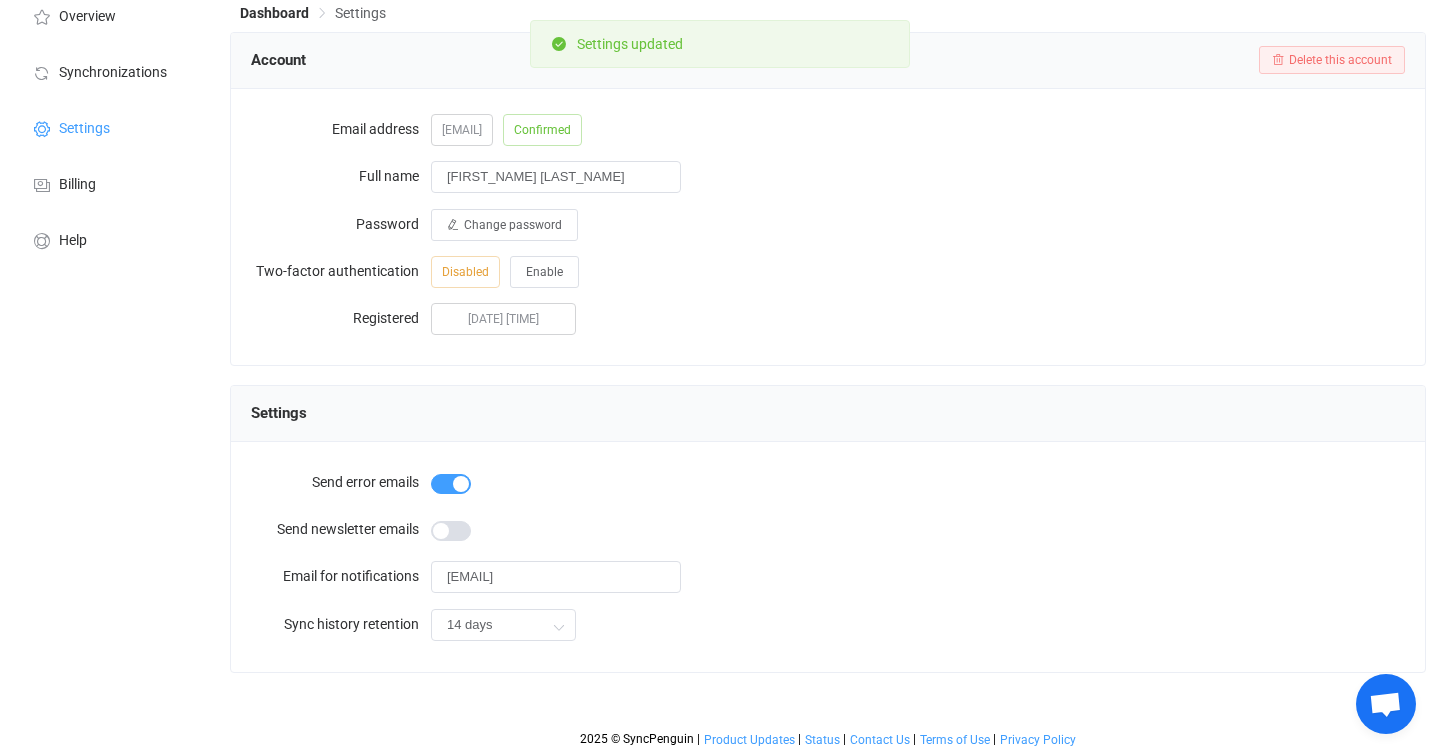 scroll, scrollTop: 0, scrollLeft: 0, axis: both 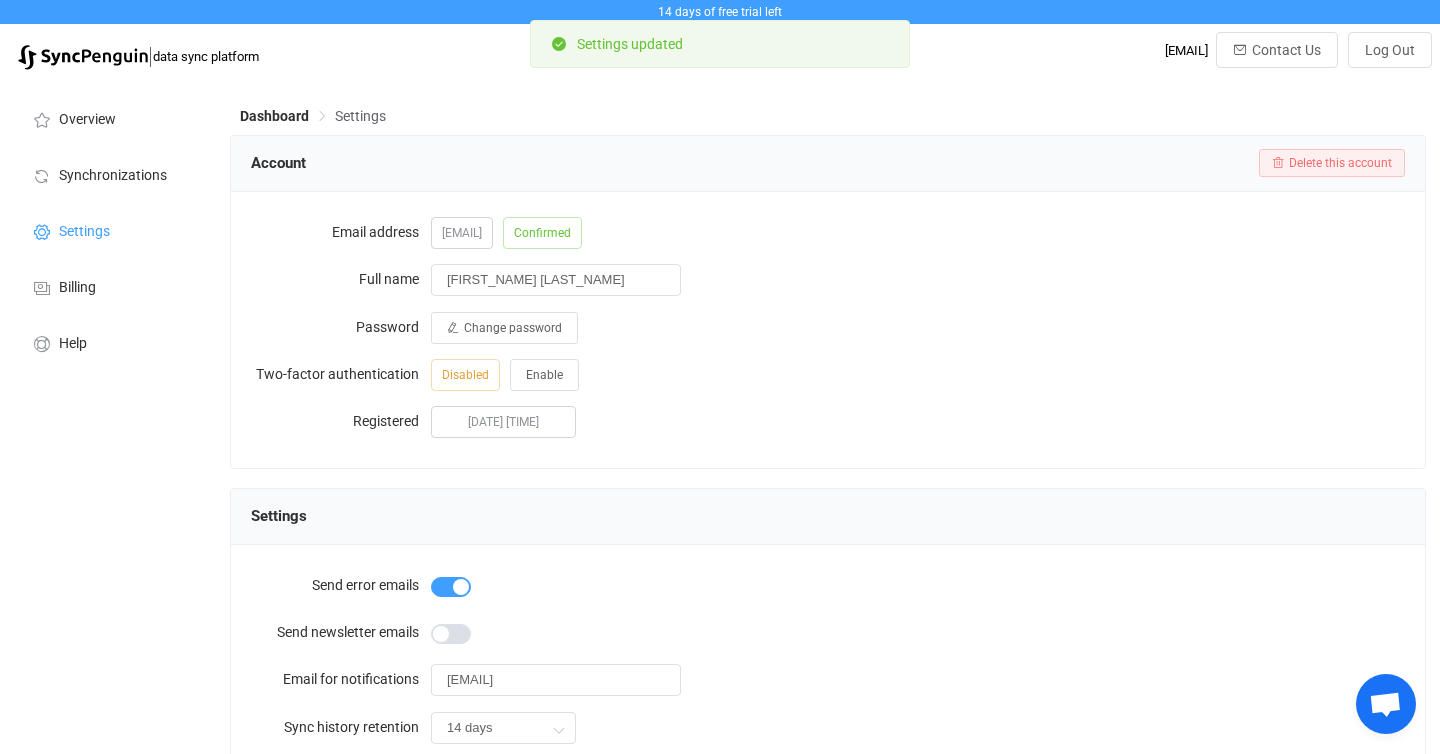 click on "Dashboard Settings" at bounding box center [828, 120] 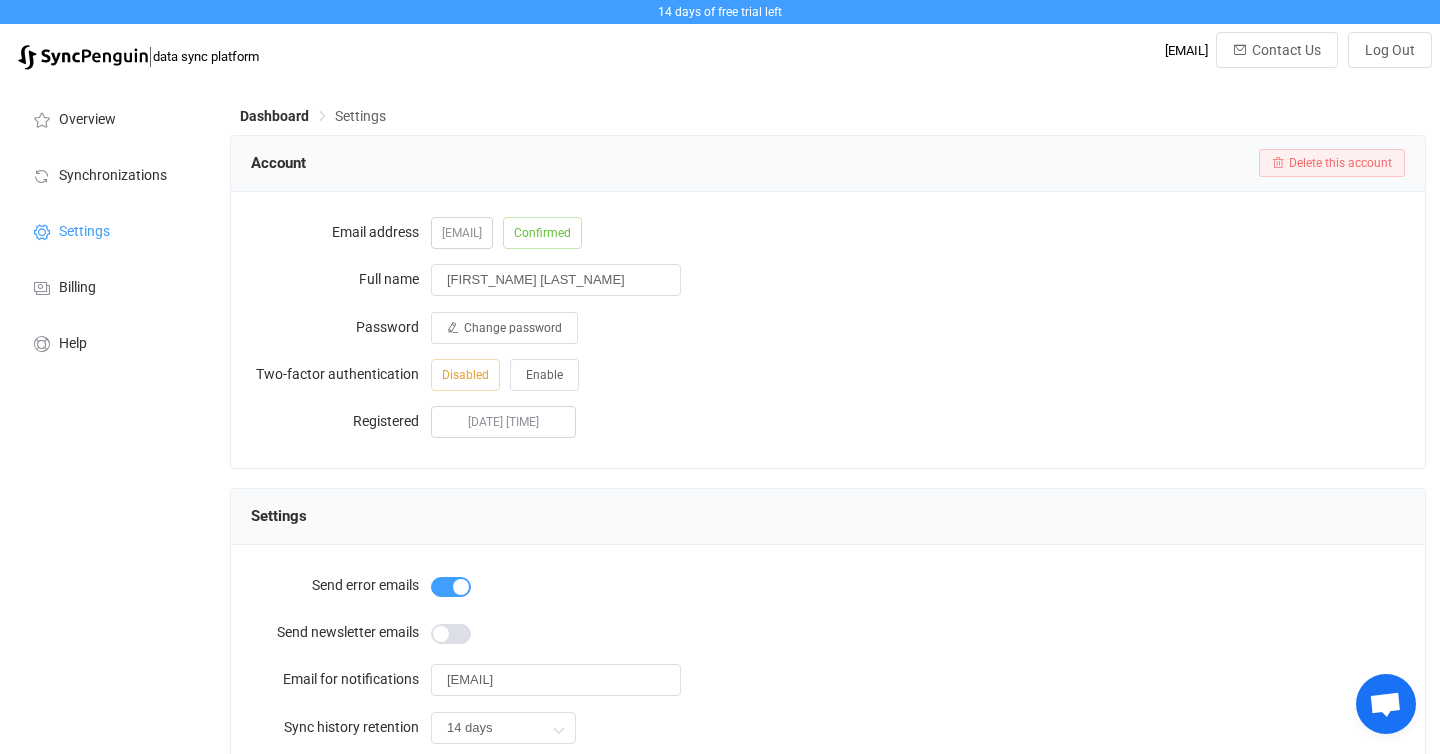 click on "Settings" at bounding box center (360, 116) 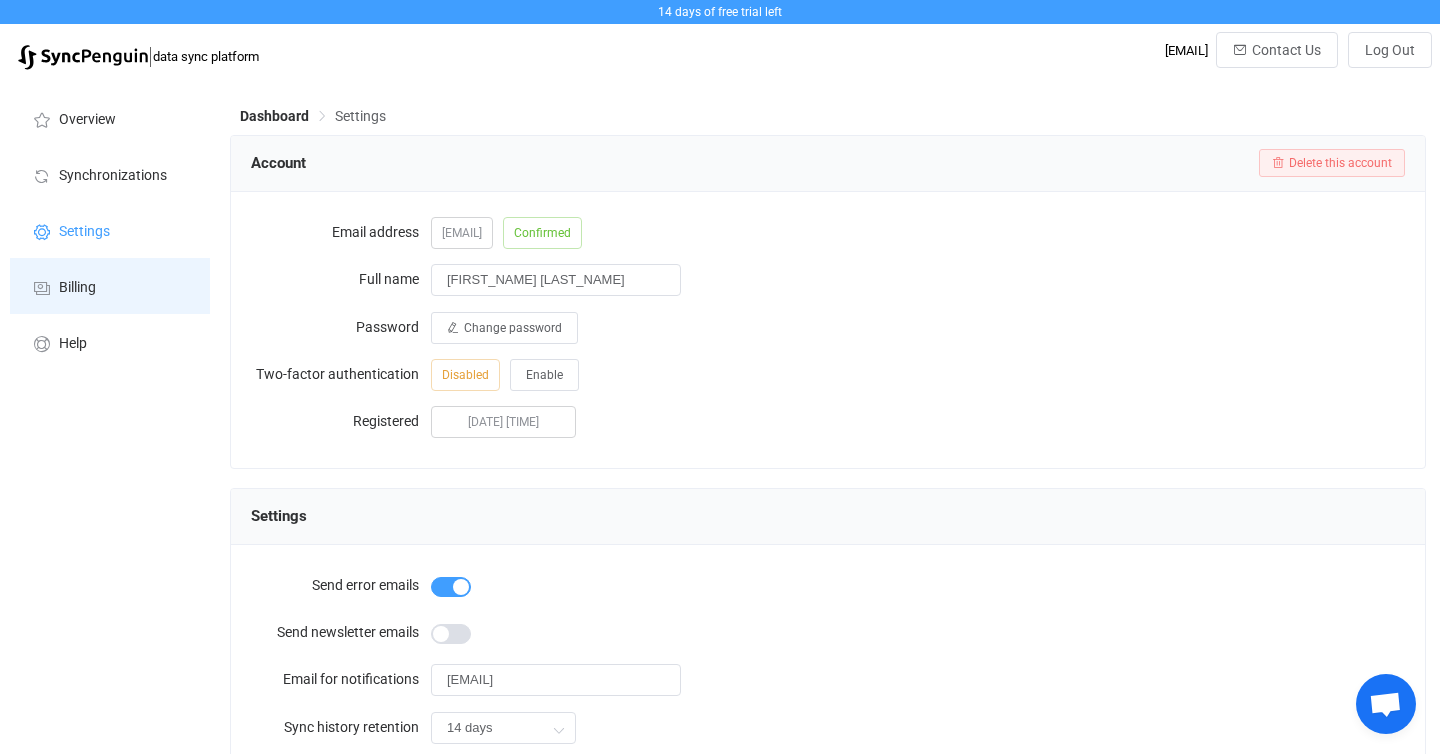 click on "Billing" at bounding box center (110, 286) 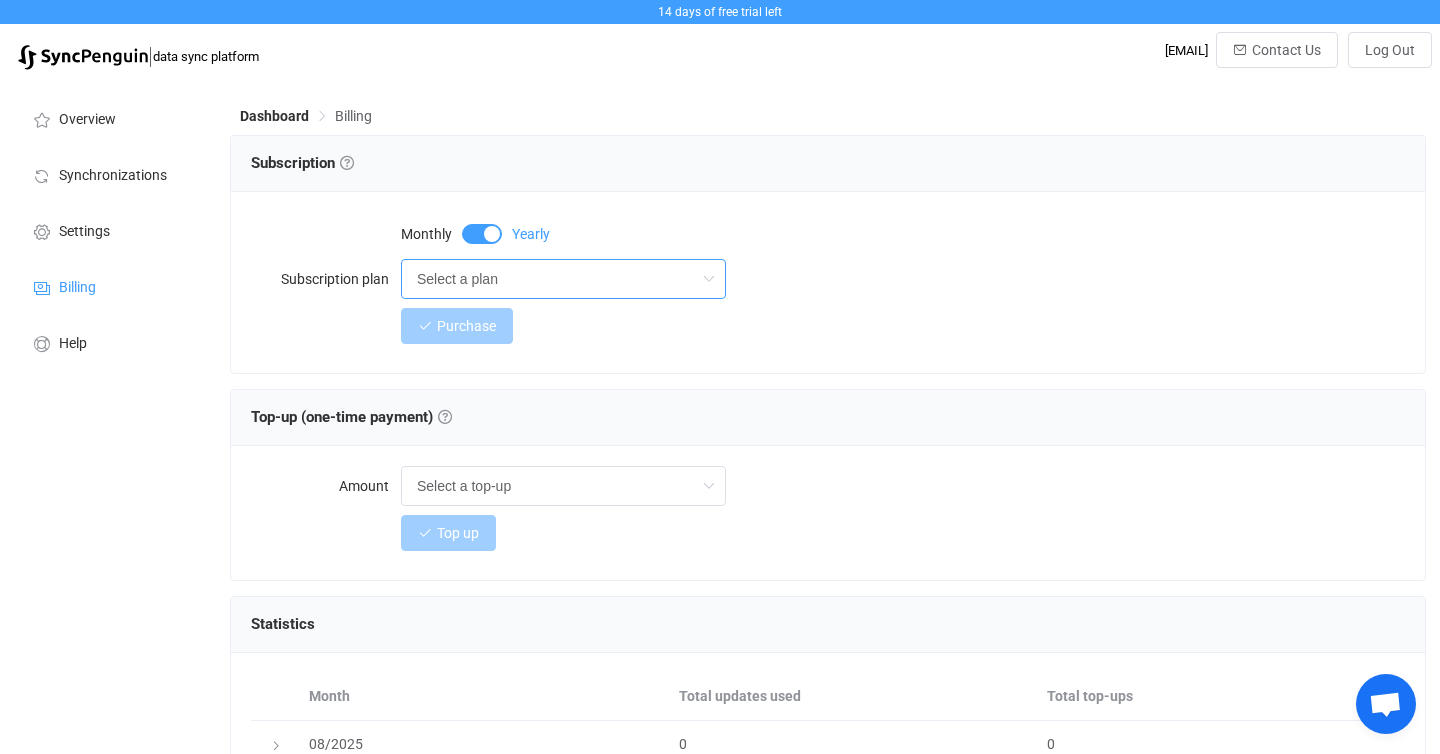 click on "Select a plan" at bounding box center [563, 279] 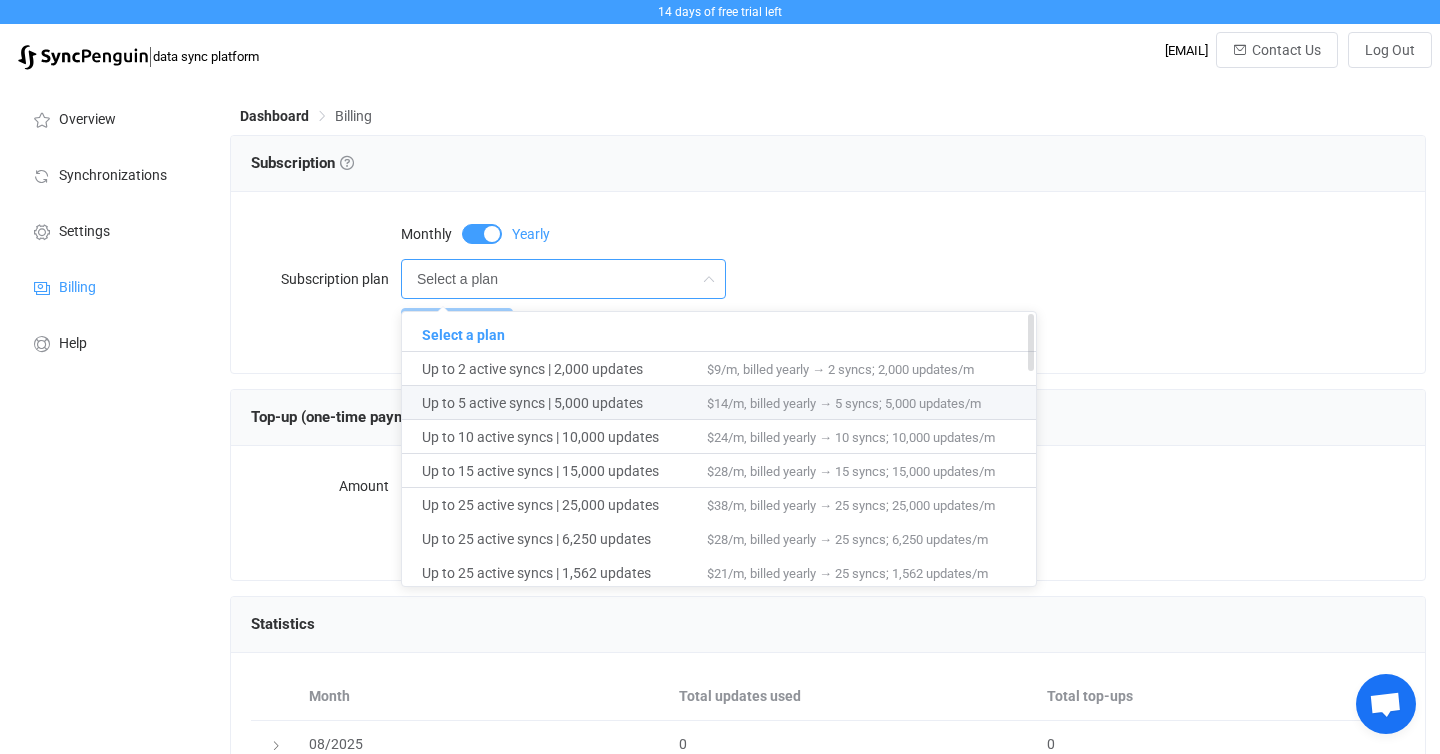 click on "Up to 5 active syncs | 5,000 updates" at bounding box center (564, 403) 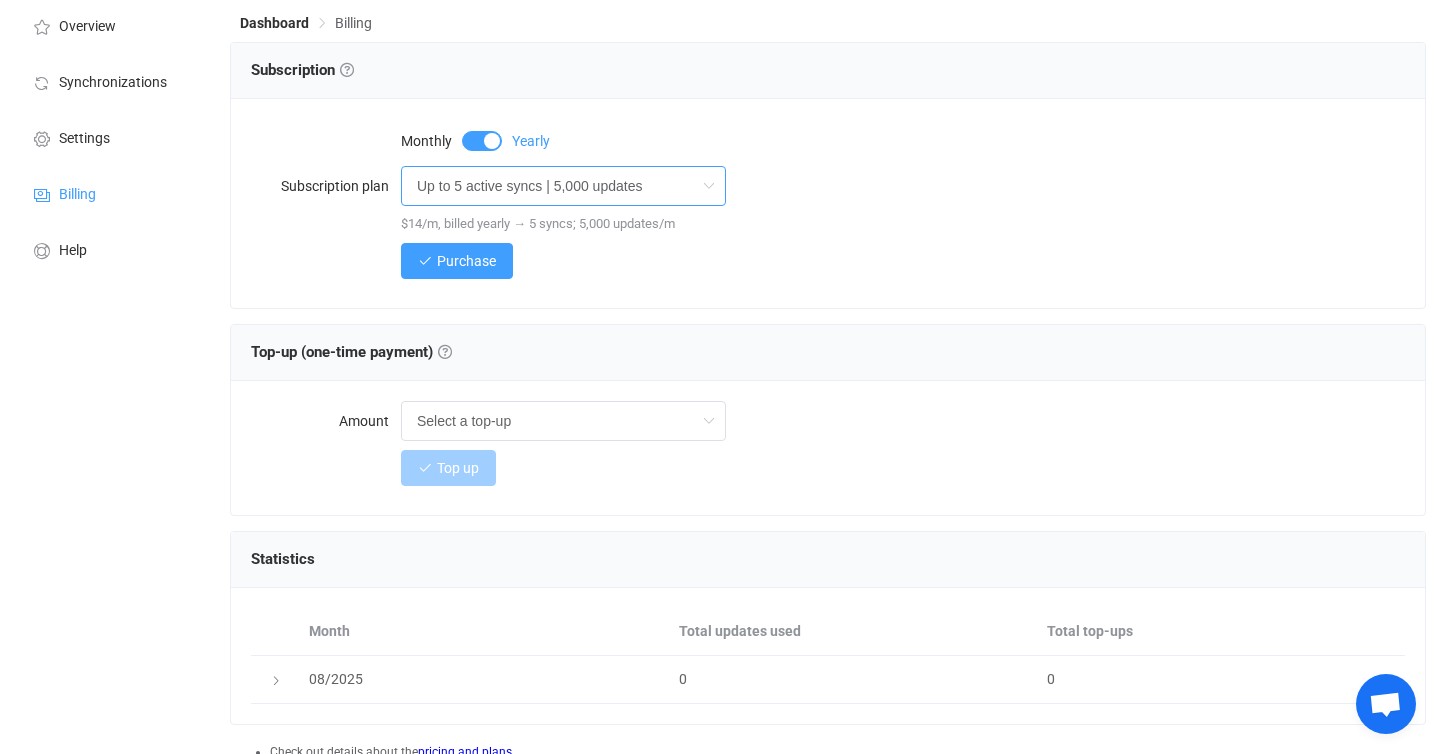 scroll, scrollTop: 103, scrollLeft: 0, axis: vertical 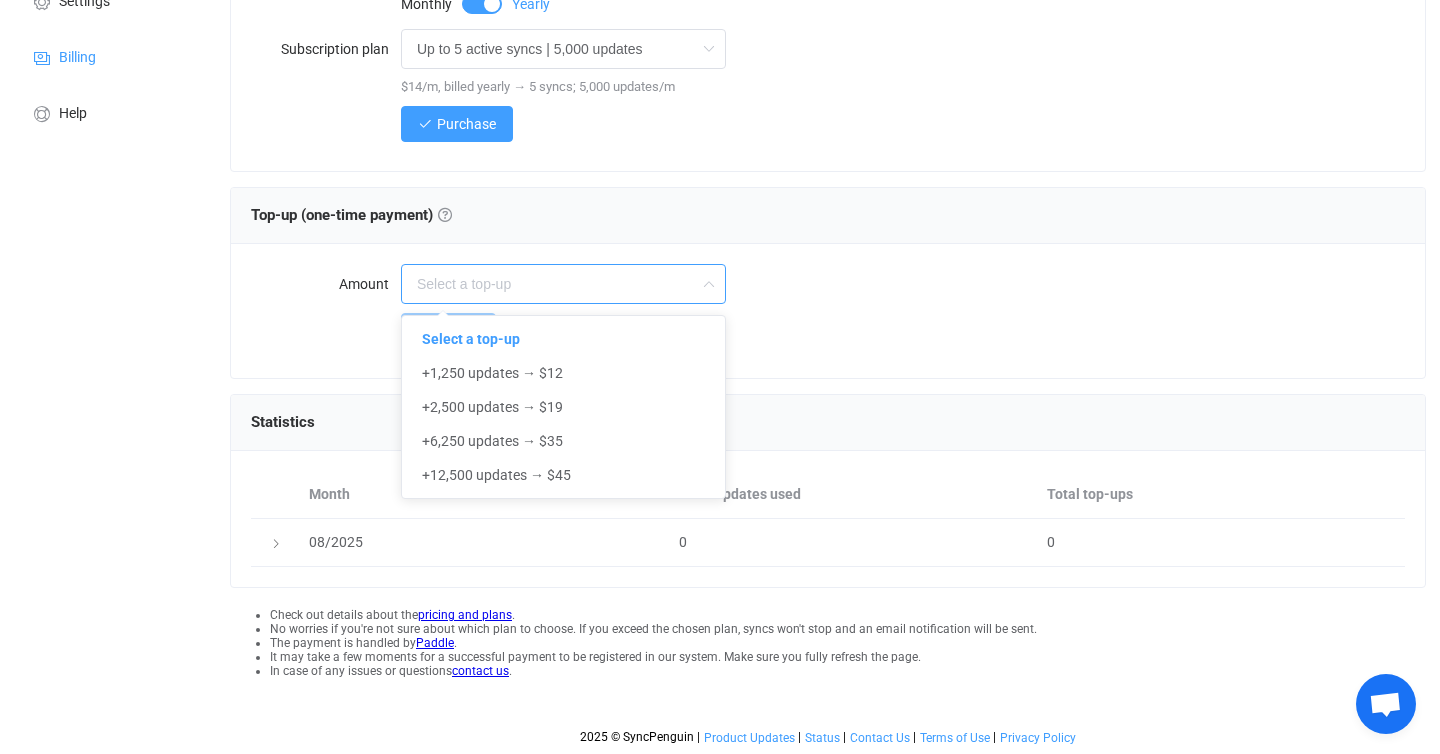 click at bounding box center (563, 284) 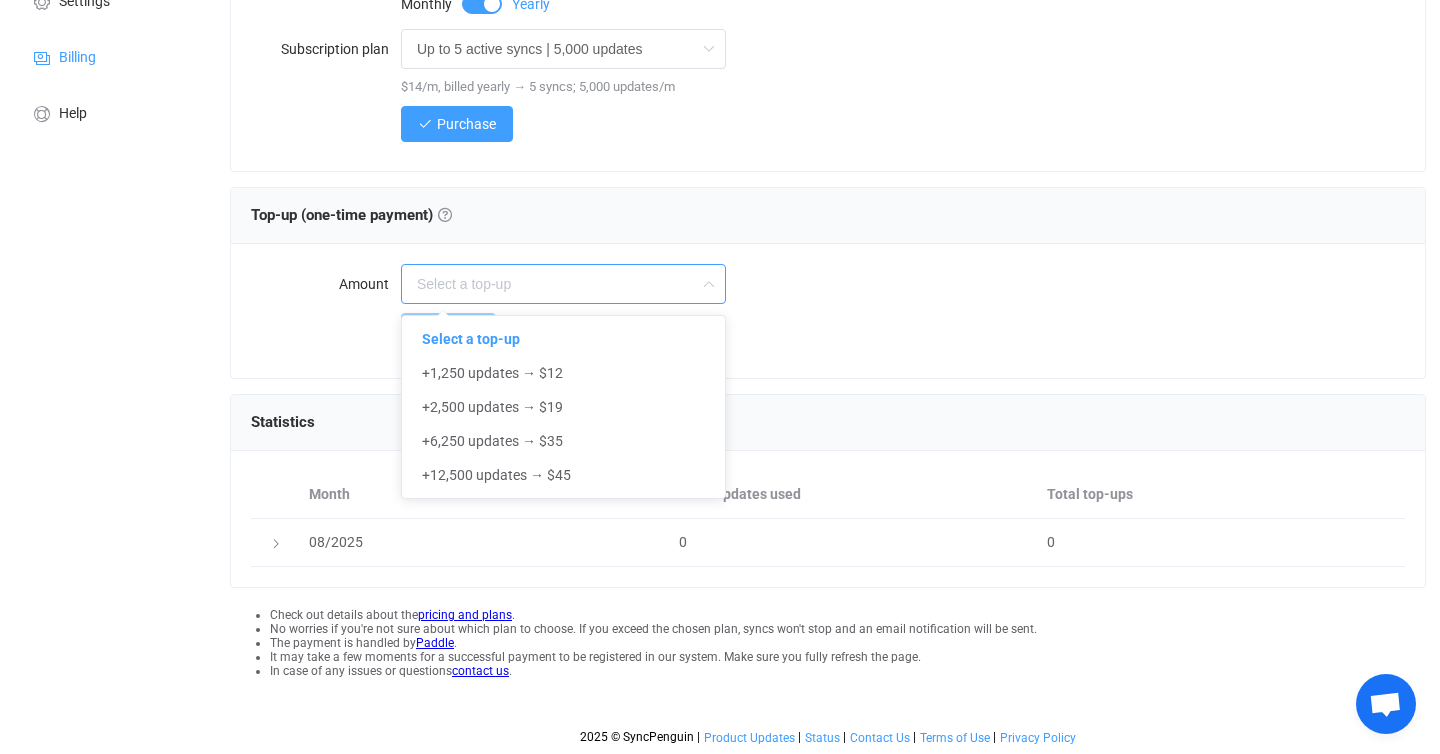 click on "Top up" at bounding box center [903, 331] 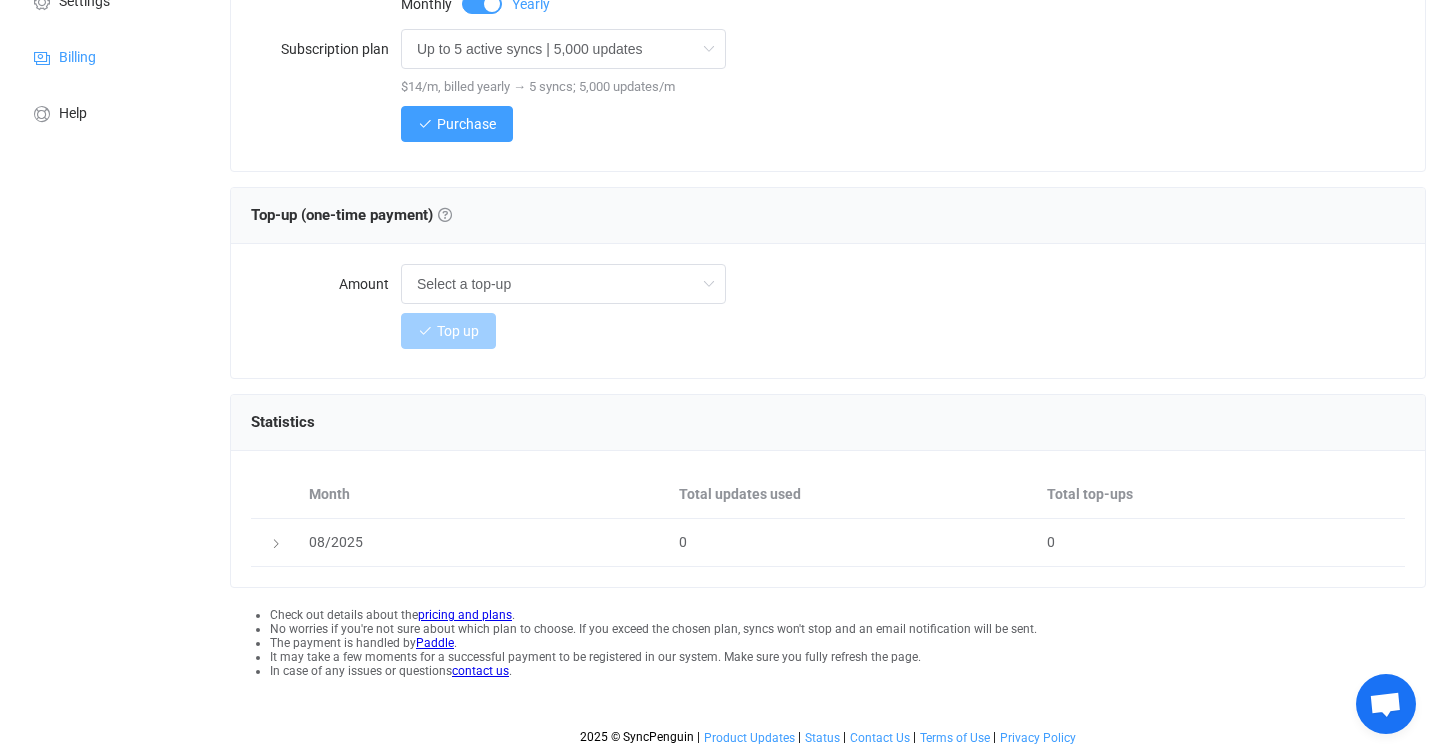 scroll, scrollTop: 0, scrollLeft: 0, axis: both 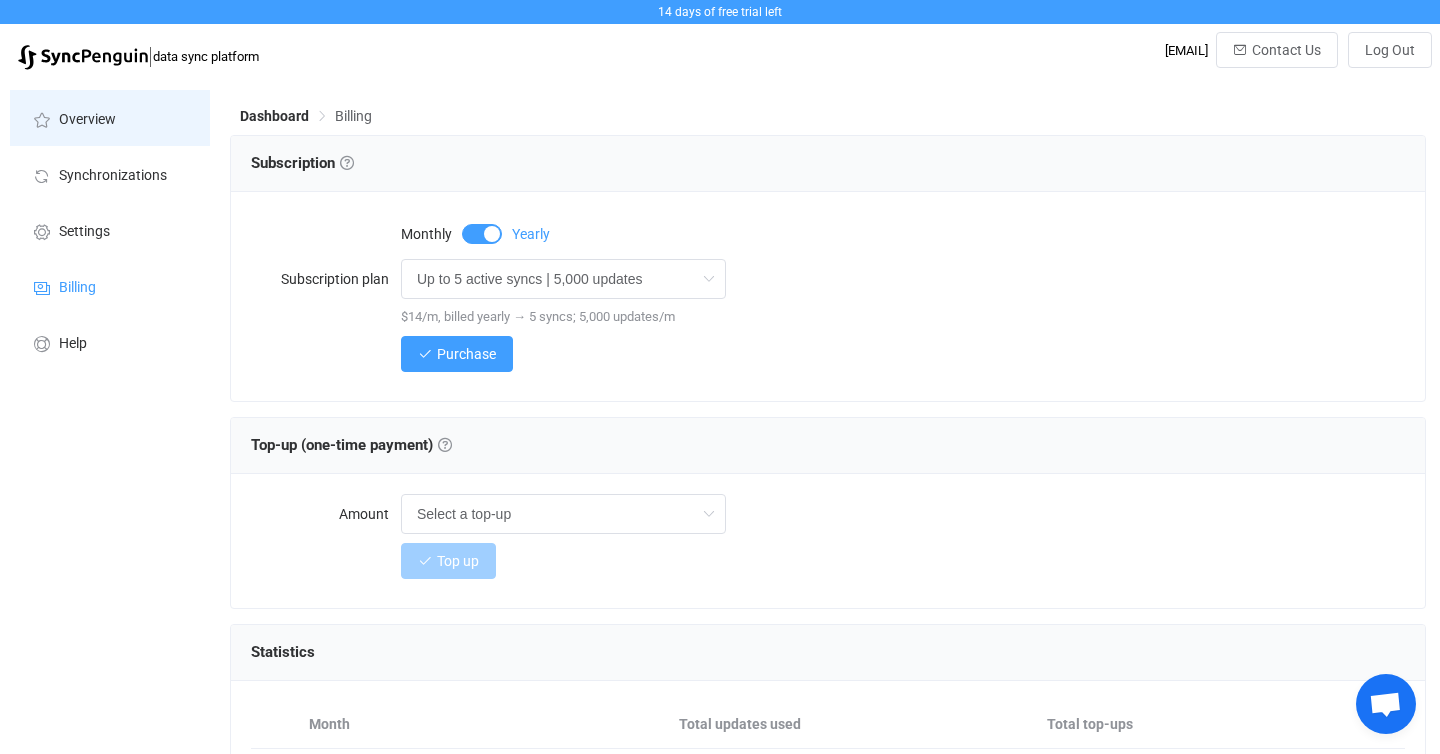 click on "Overview" at bounding box center [87, 120] 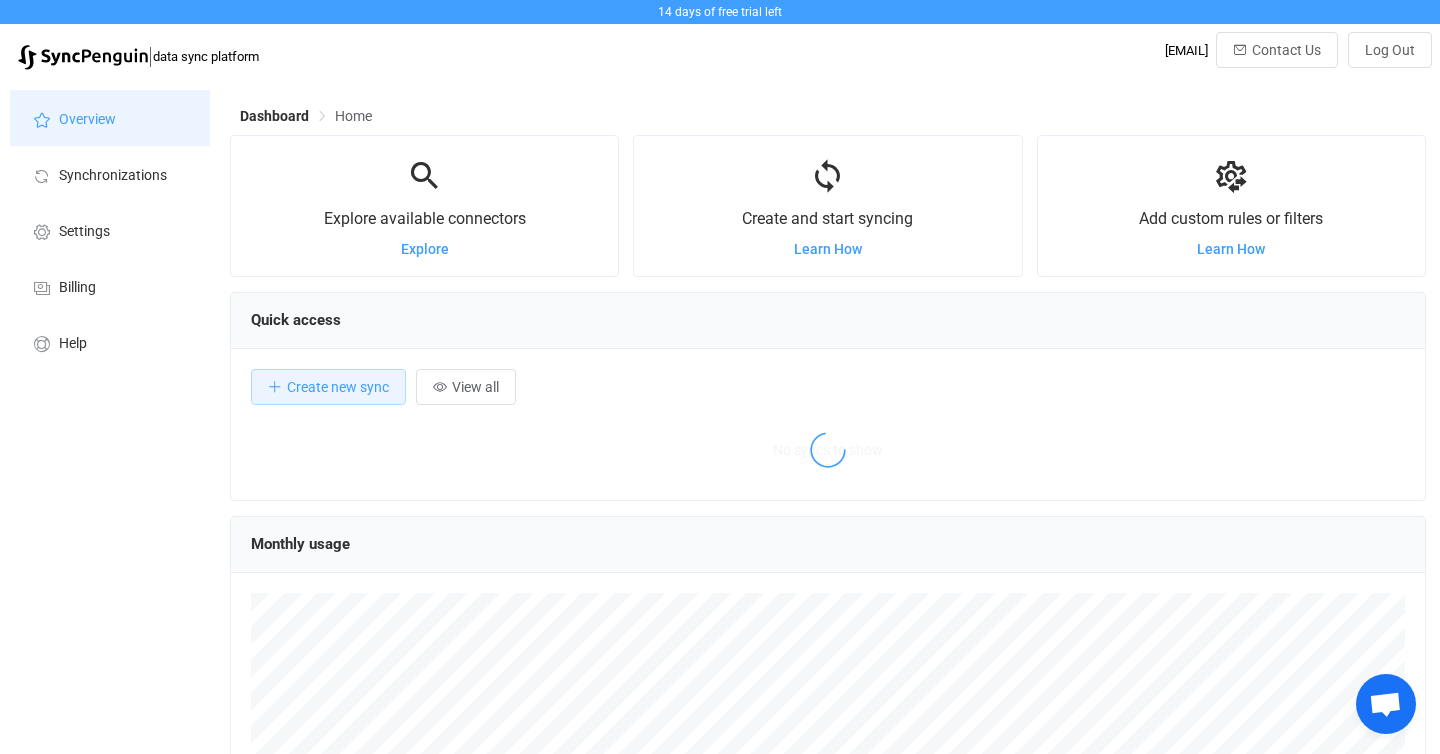 scroll, scrollTop: 999612, scrollLeft: 998804, axis: both 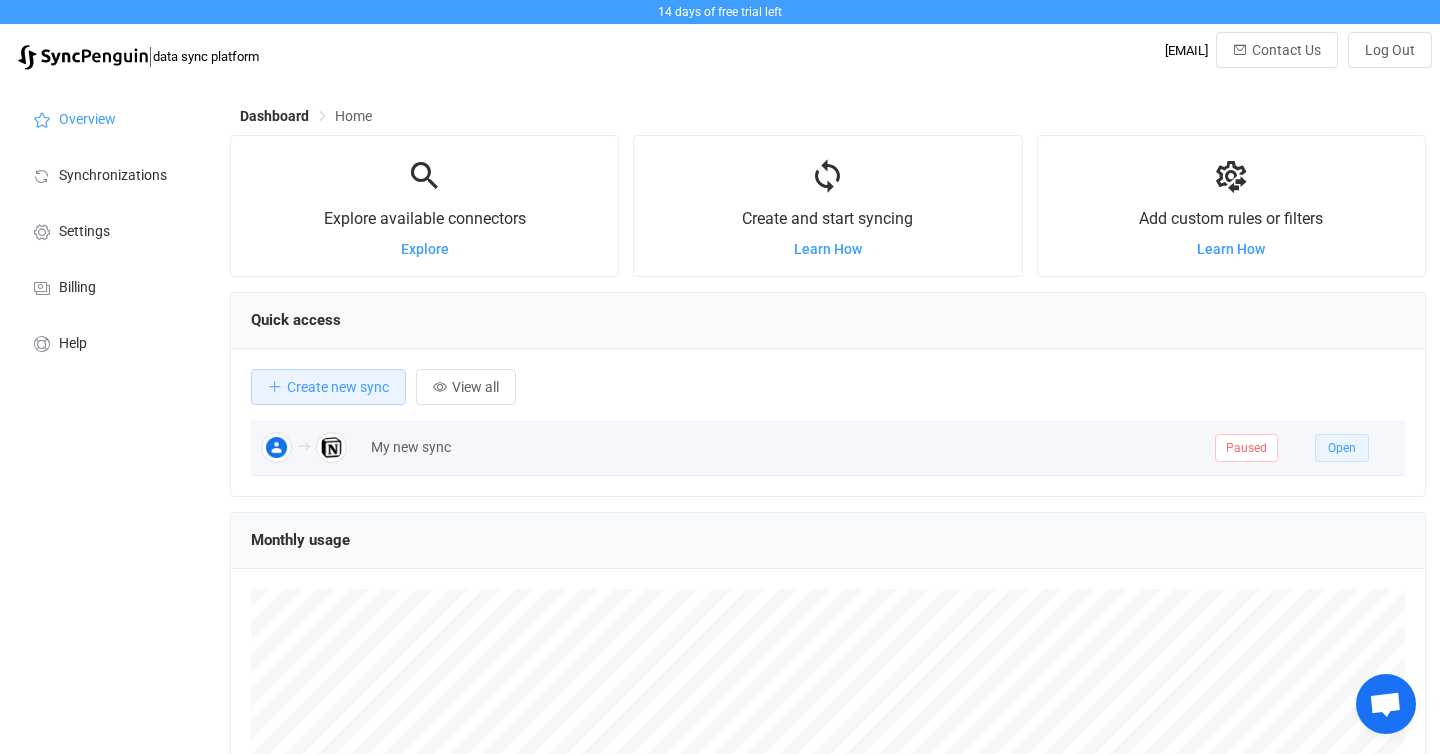 click on "Open" at bounding box center [1342, 448] 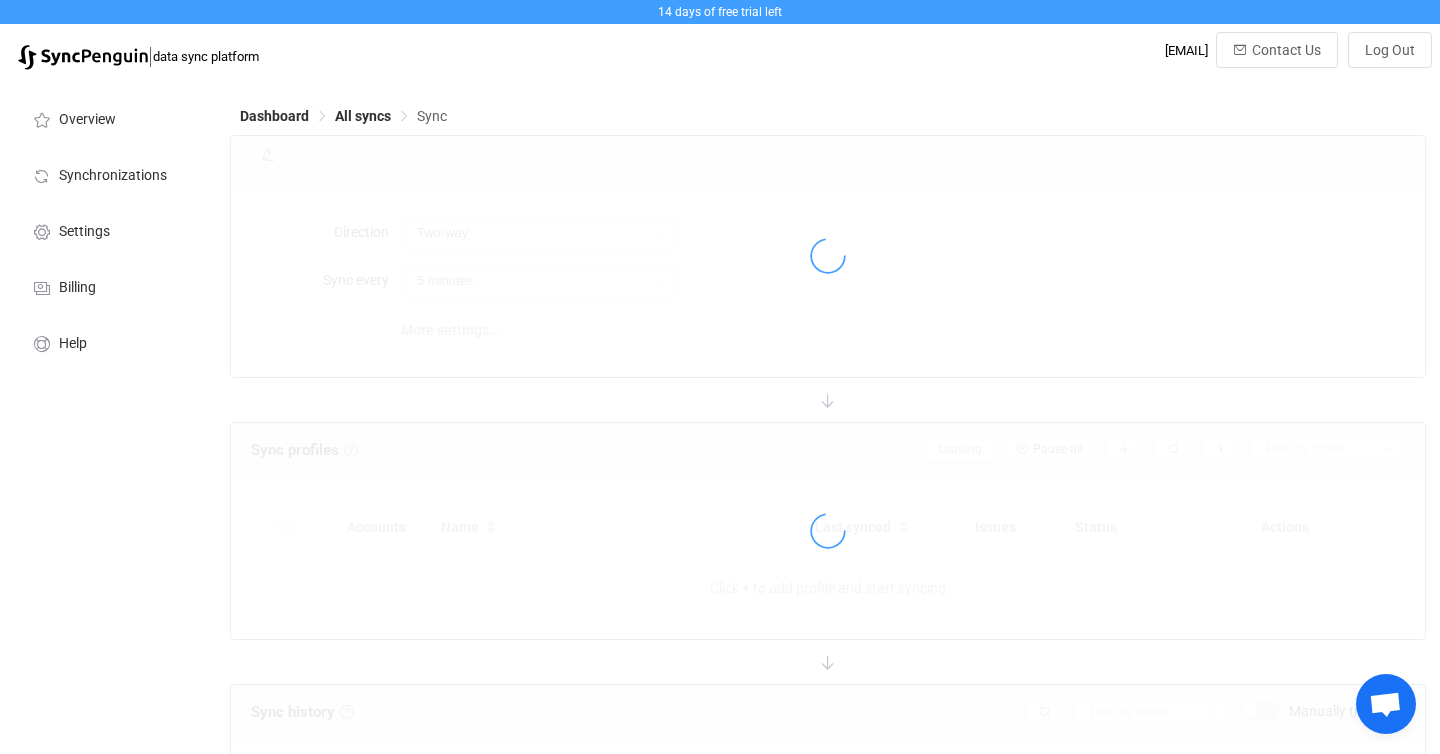 type on "Google → Notion" 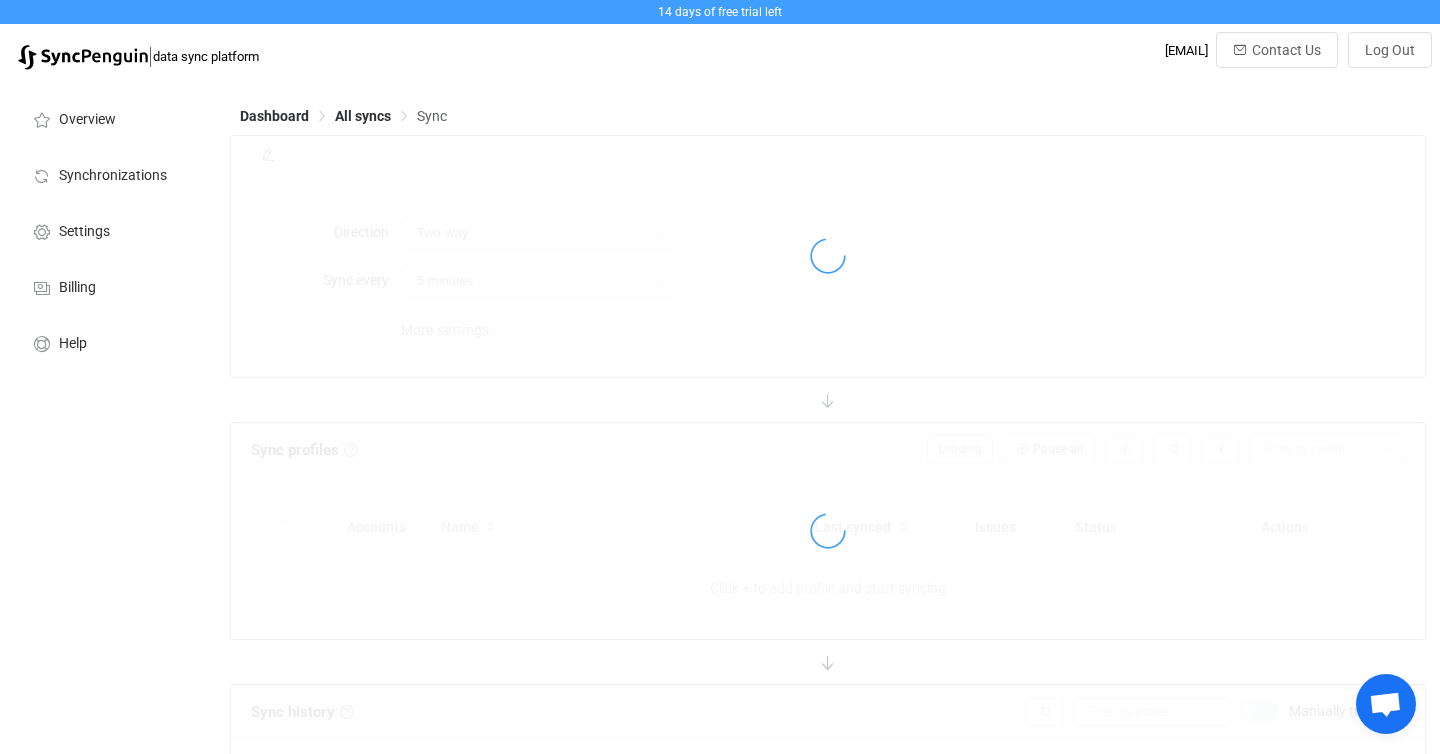 type on "1 hour" 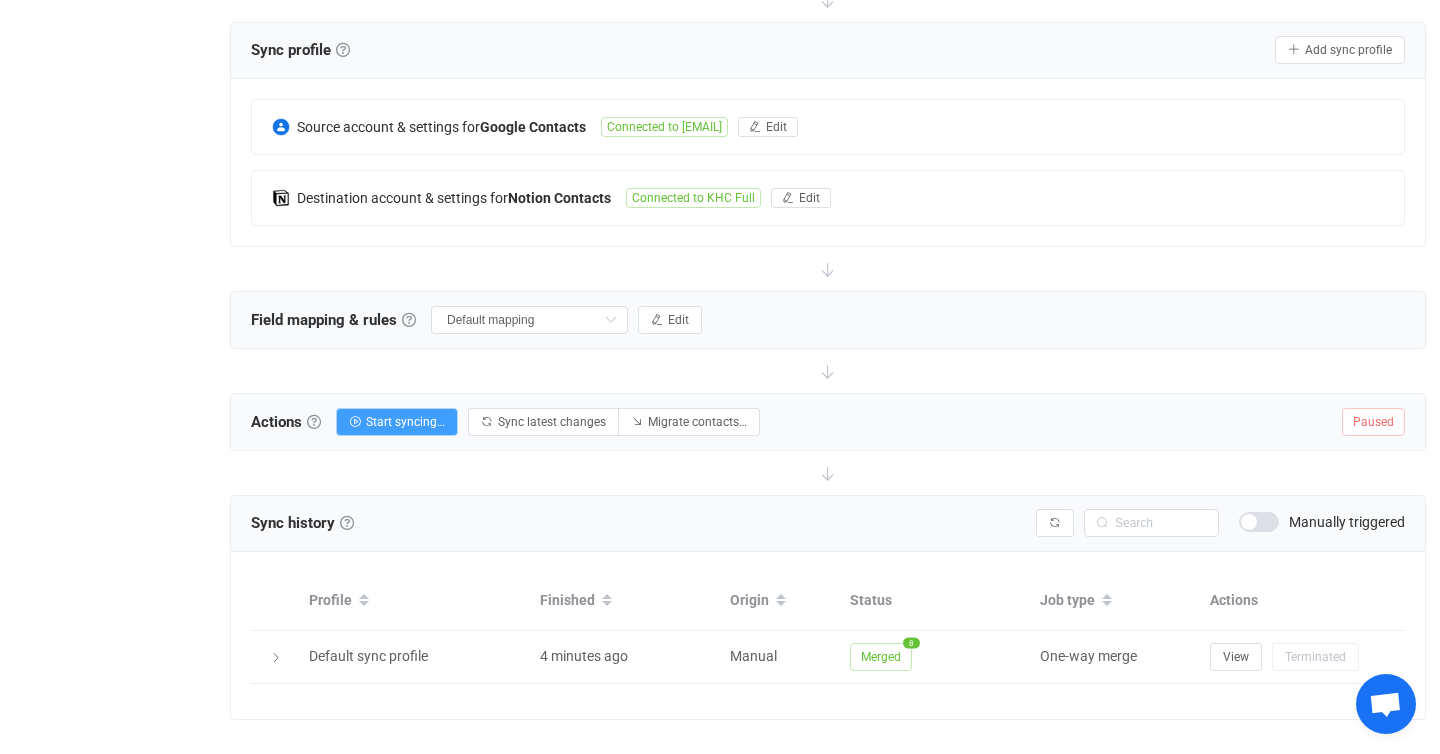 scroll, scrollTop: 403, scrollLeft: 0, axis: vertical 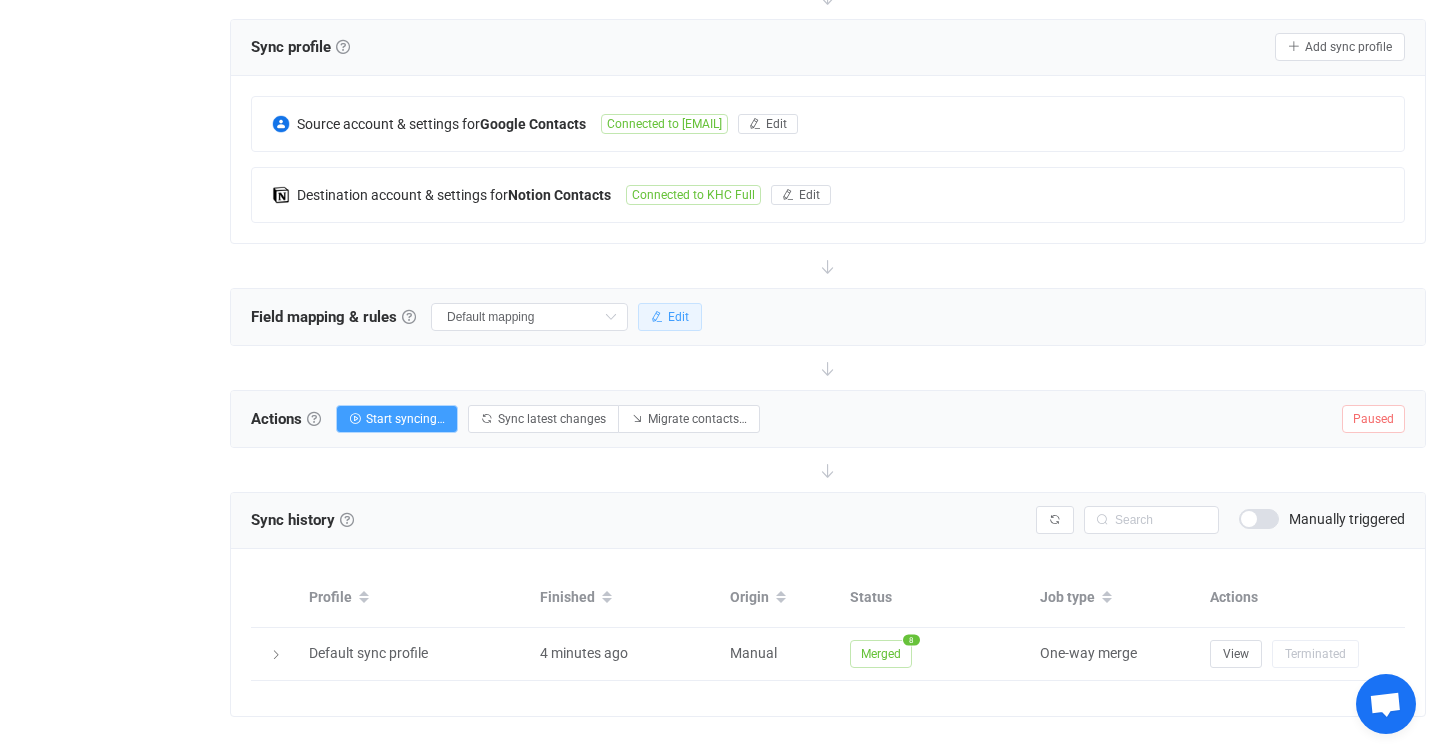 click on "Edit" at bounding box center [670, 317] 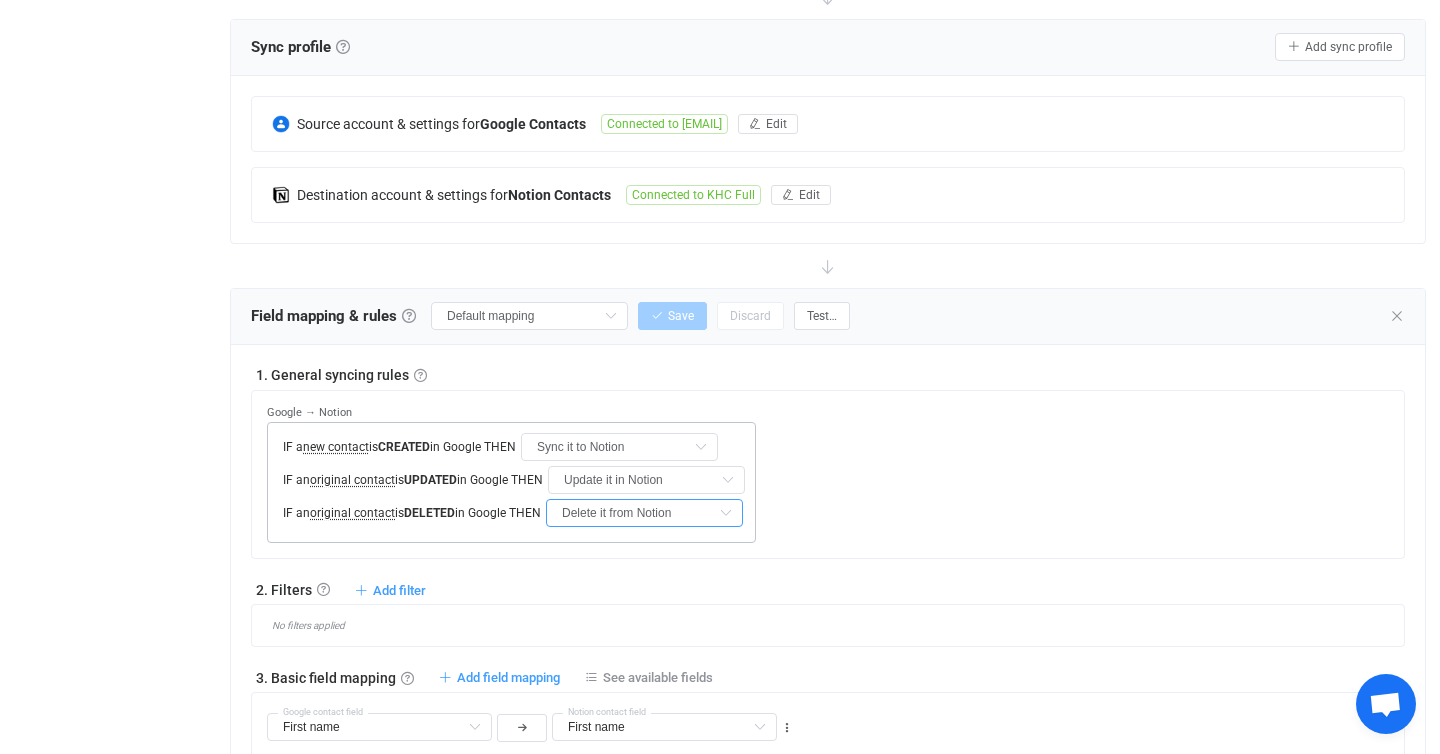 click on "Delete it from Notion" at bounding box center [644, 513] 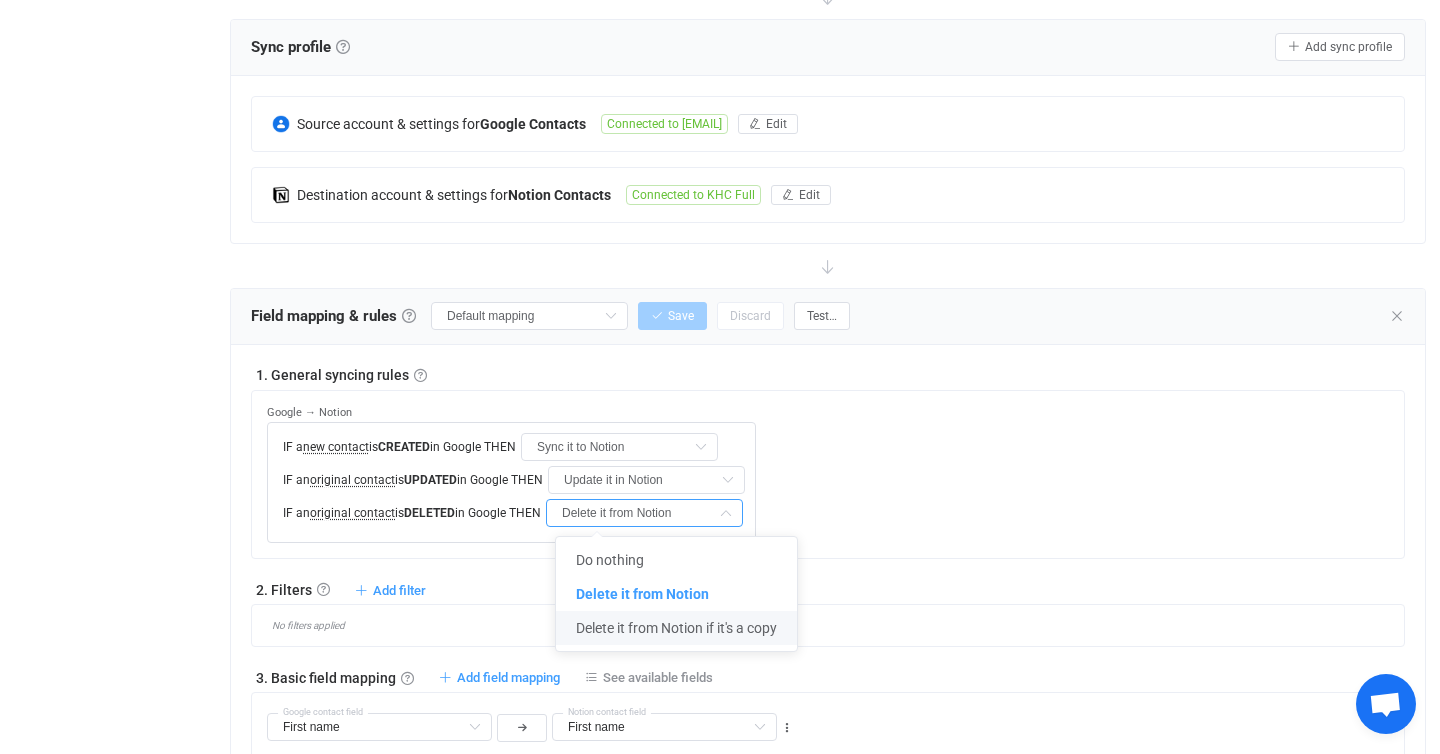 click on "Delete it from Notion if it's a copy" at bounding box center (676, 628) 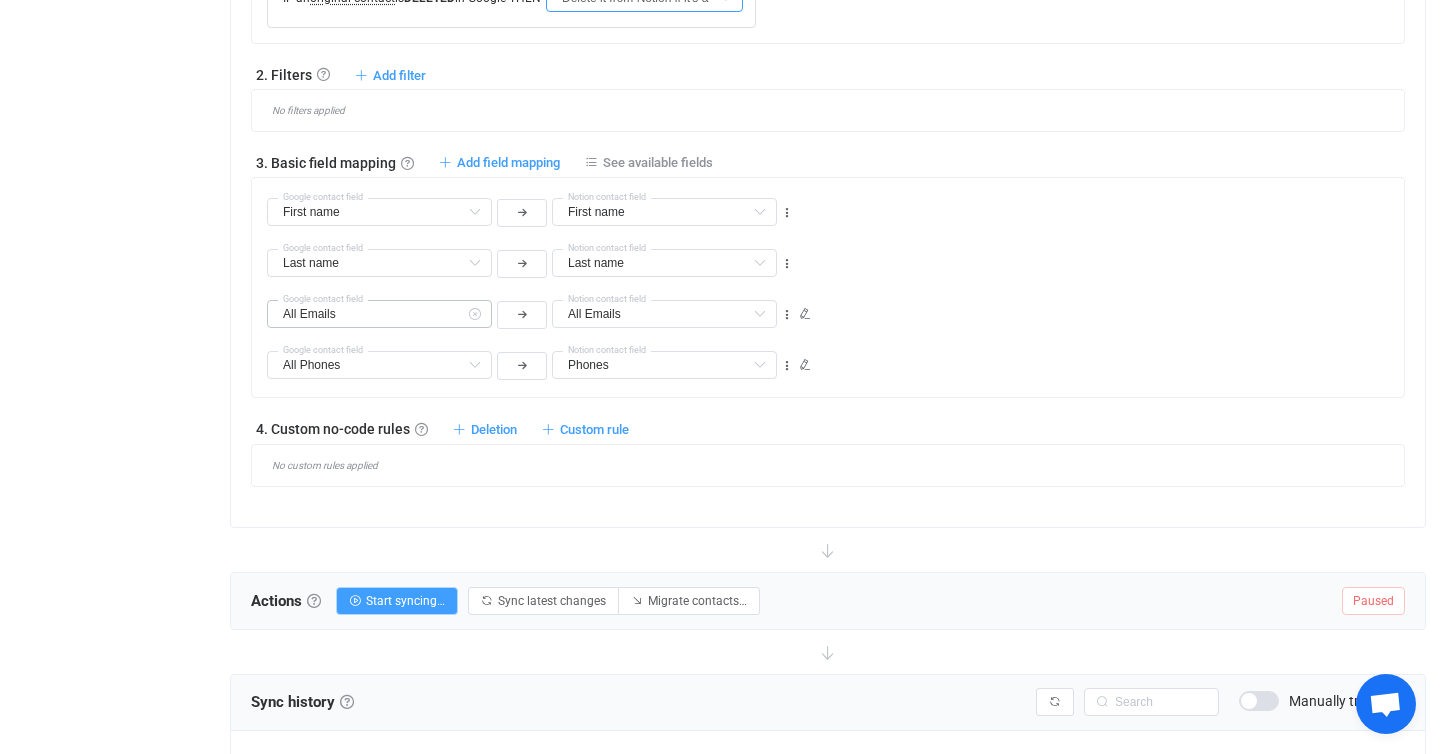 scroll, scrollTop: 920, scrollLeft: 0, axis: vertical 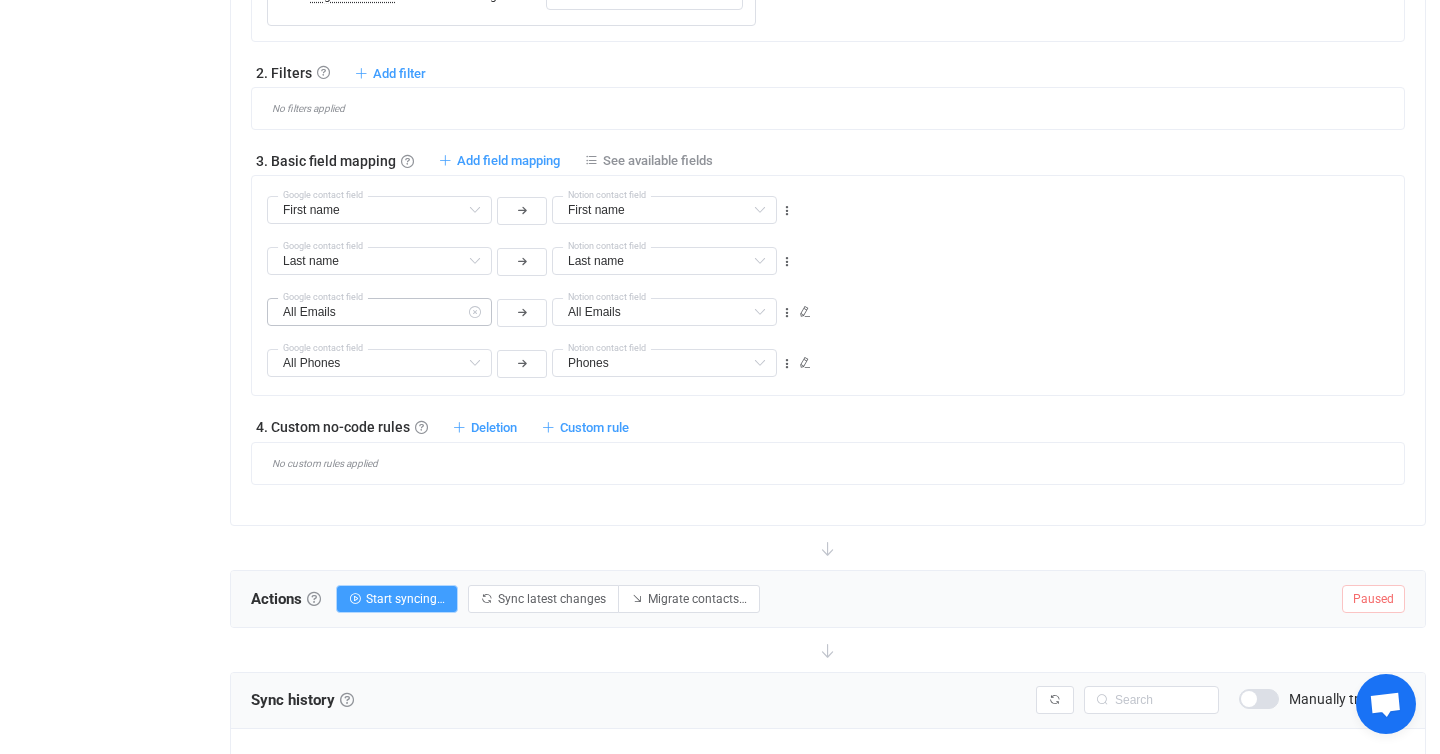 click at bounding box center [474, 312] 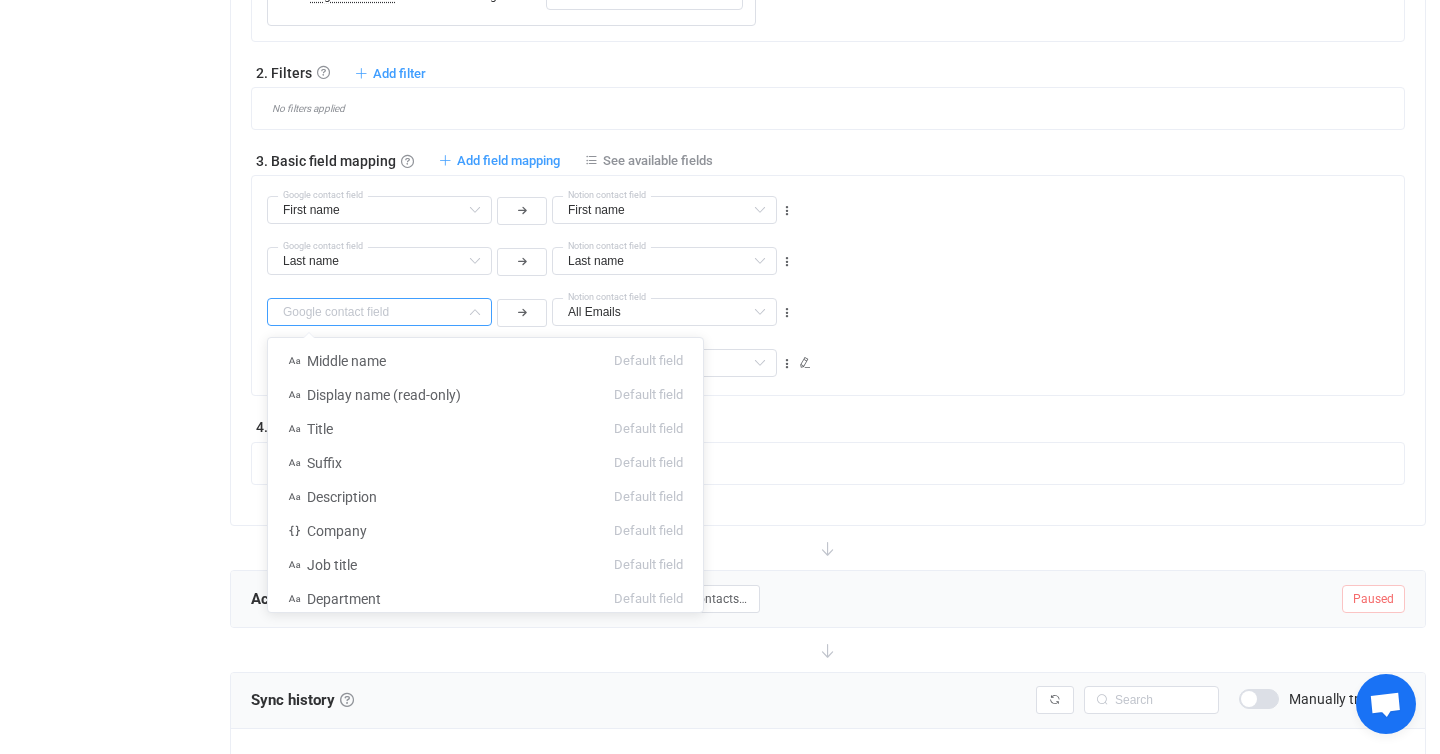 click at bounding box center [379, 312] 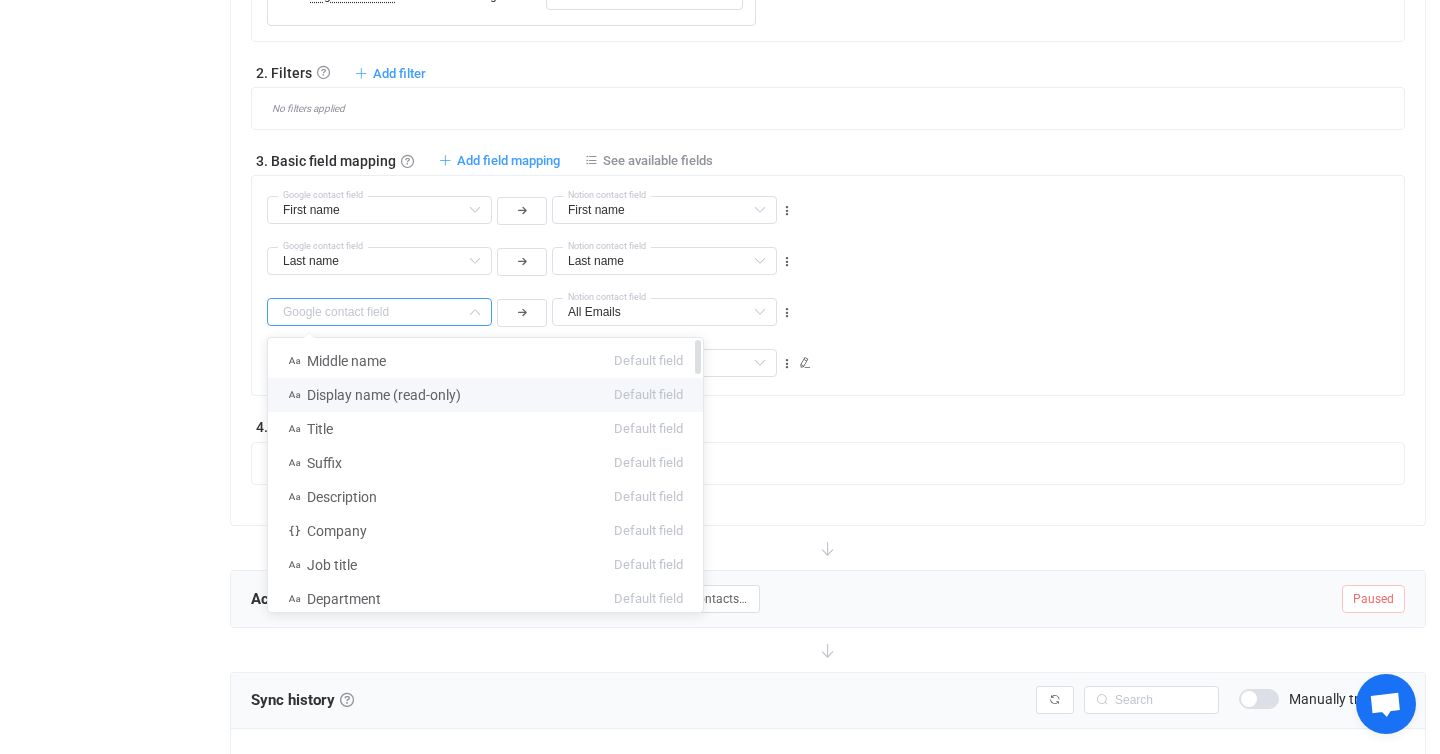 click on "Display name (read-only)" at bounding box center [384, 395] 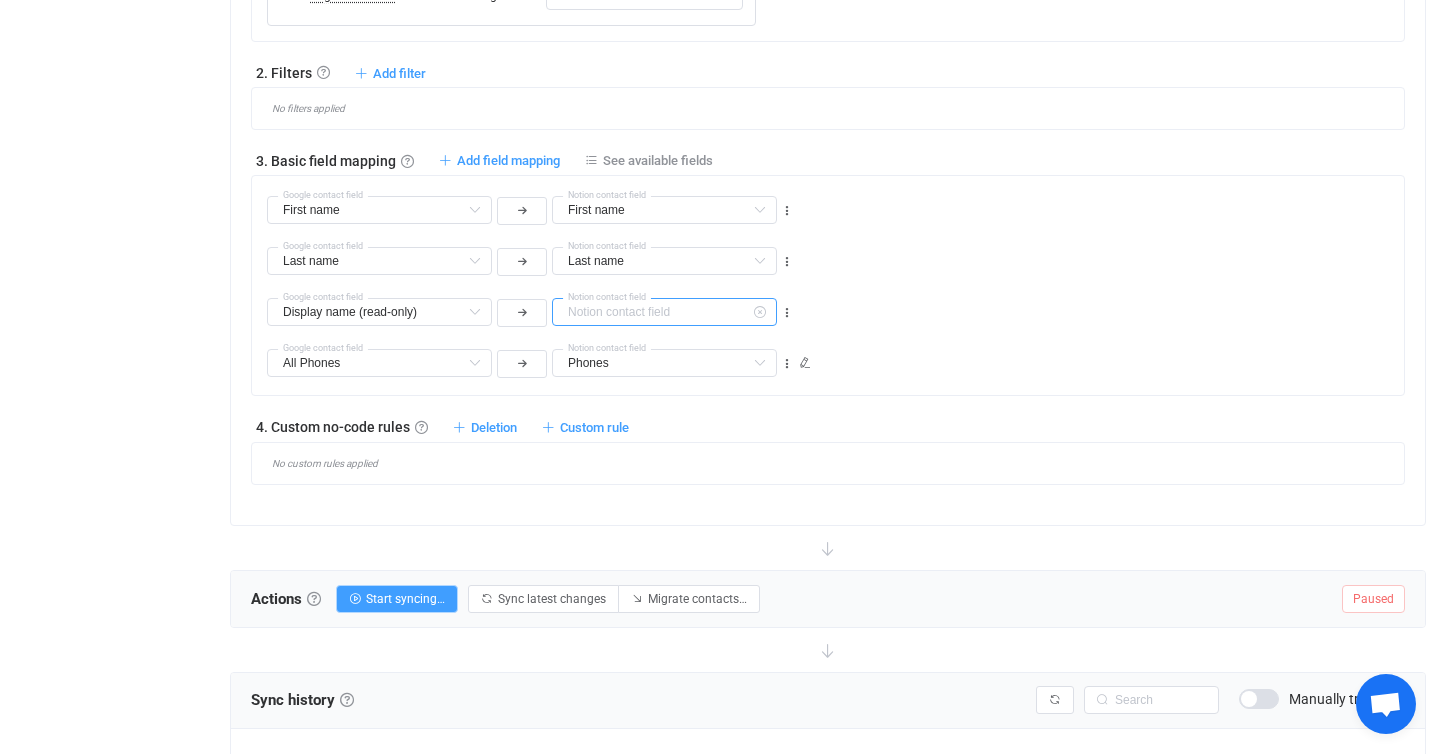 click at bounding box center (664, 312) 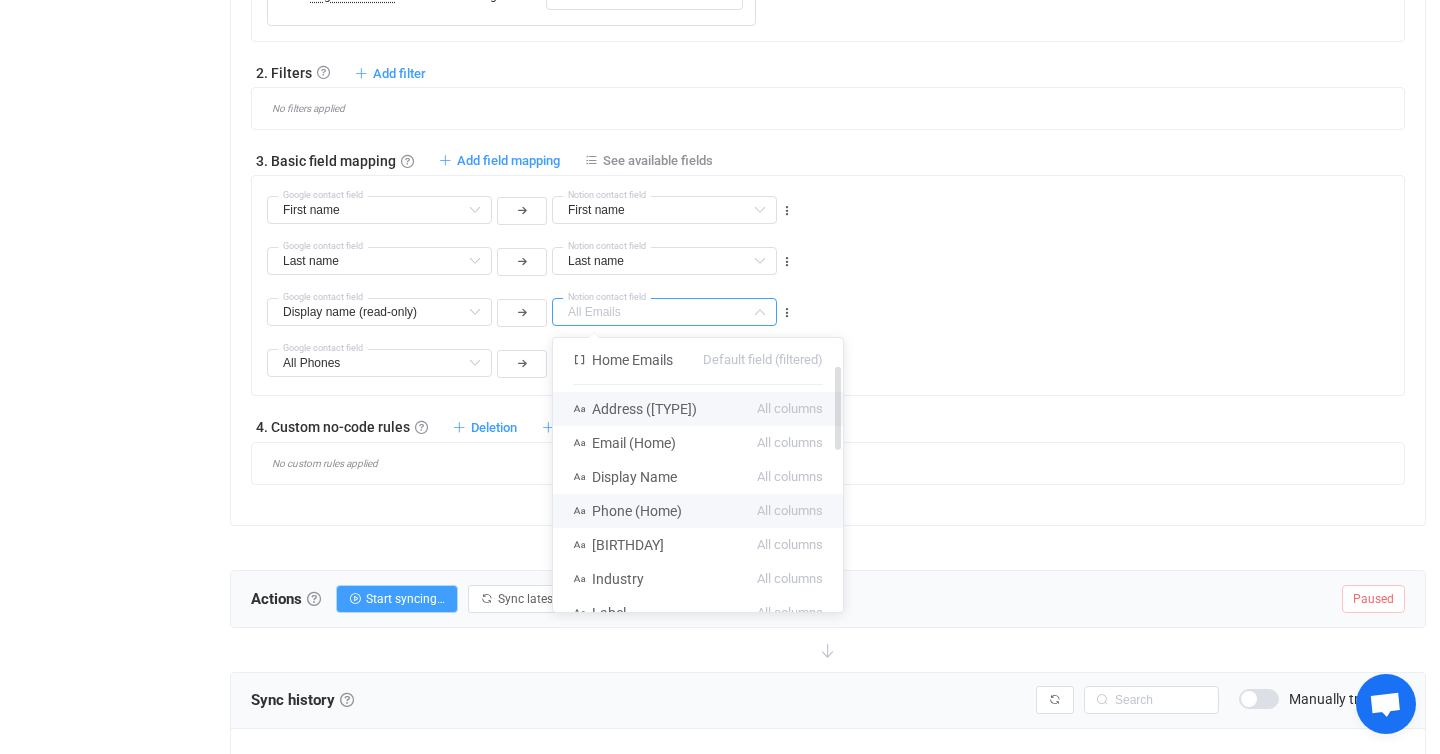 scroll, scrollTop: 89, scrollLeft: 0, axis: vertical 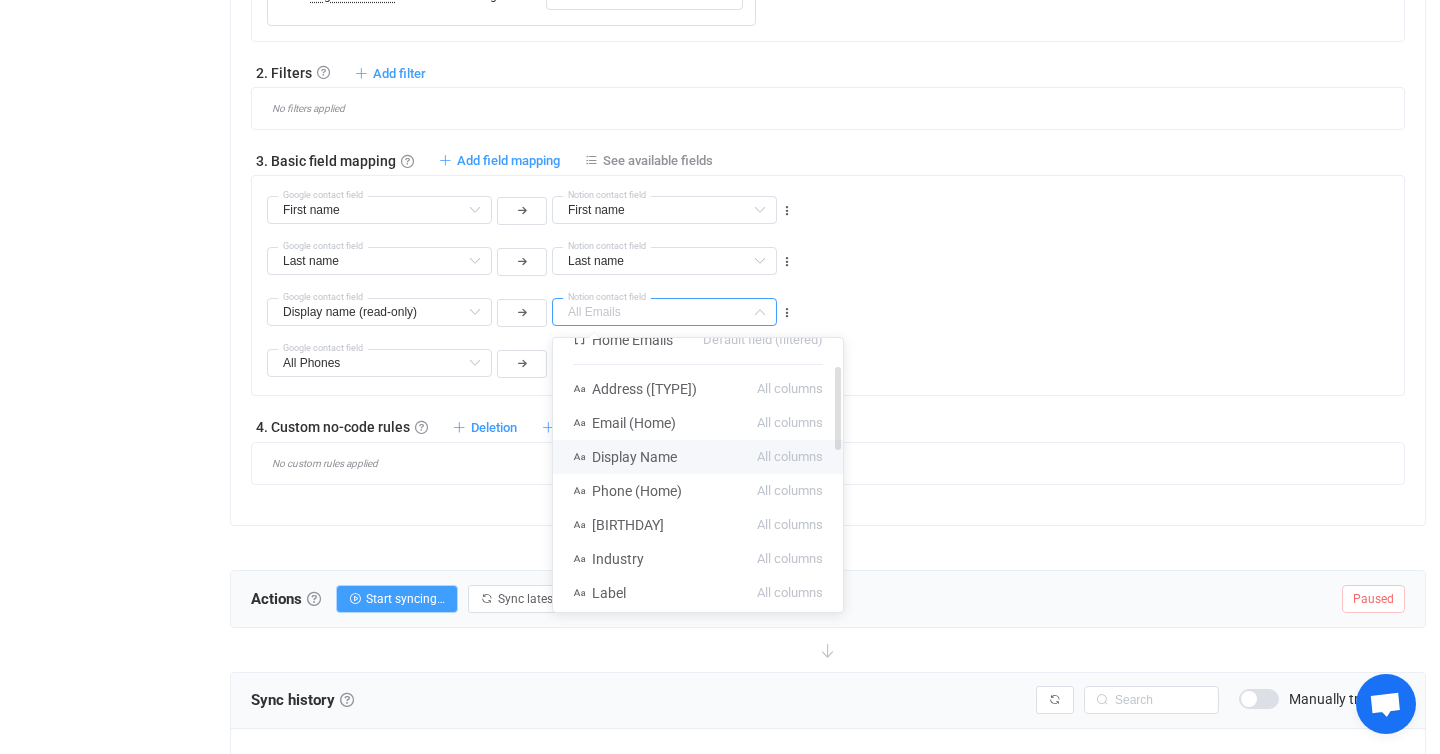 click on "Display Name" at bounding box center [634, 457] 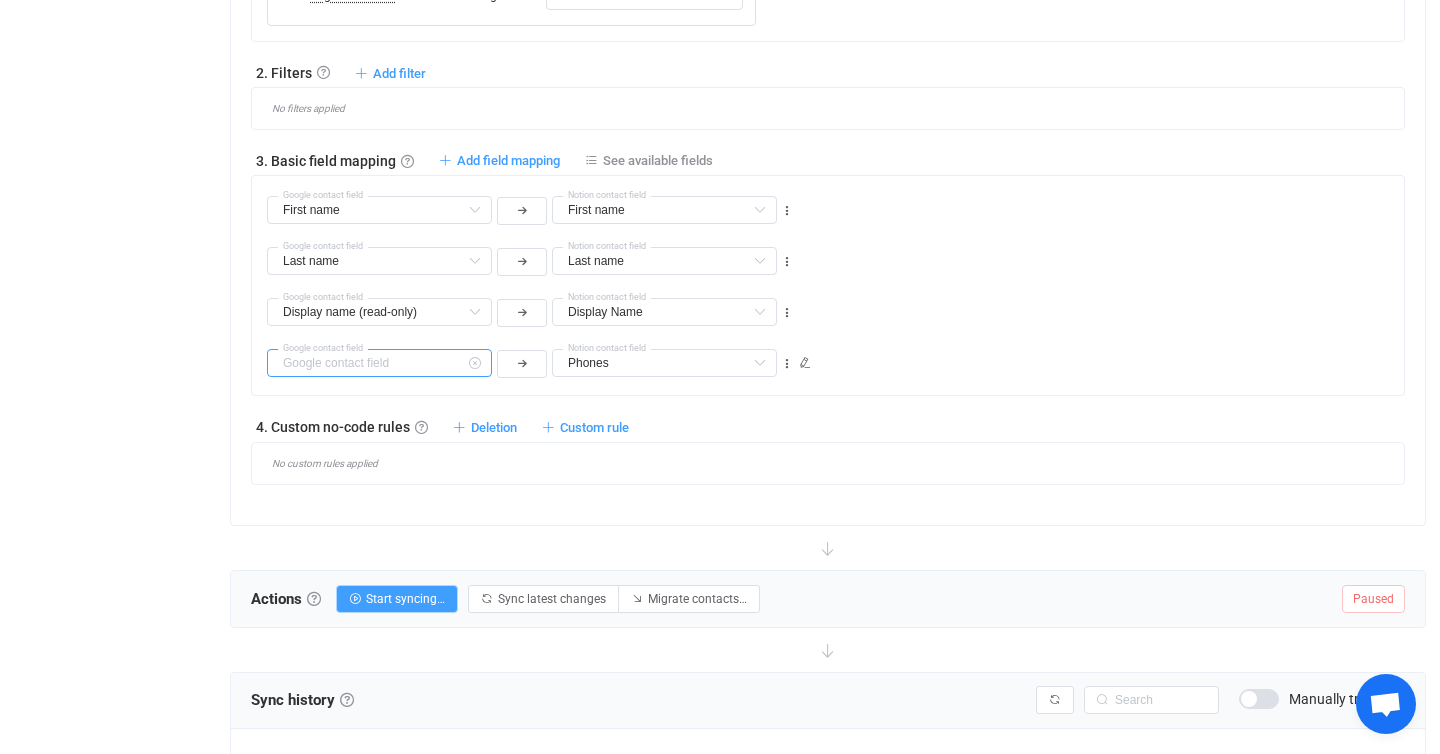 click at bounding box center [379, 363] 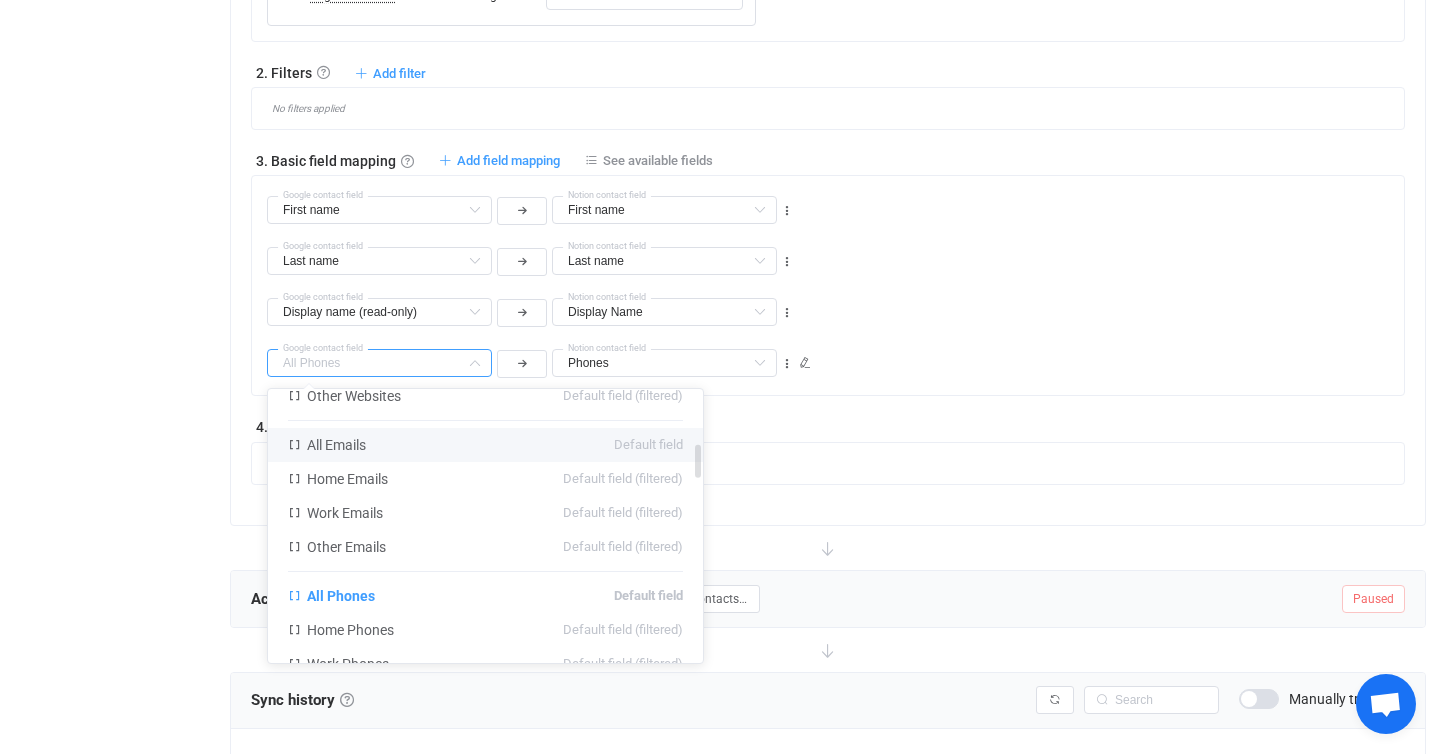 scroll, scrollTop: 451, scrollLeft: 0, axis: vertical 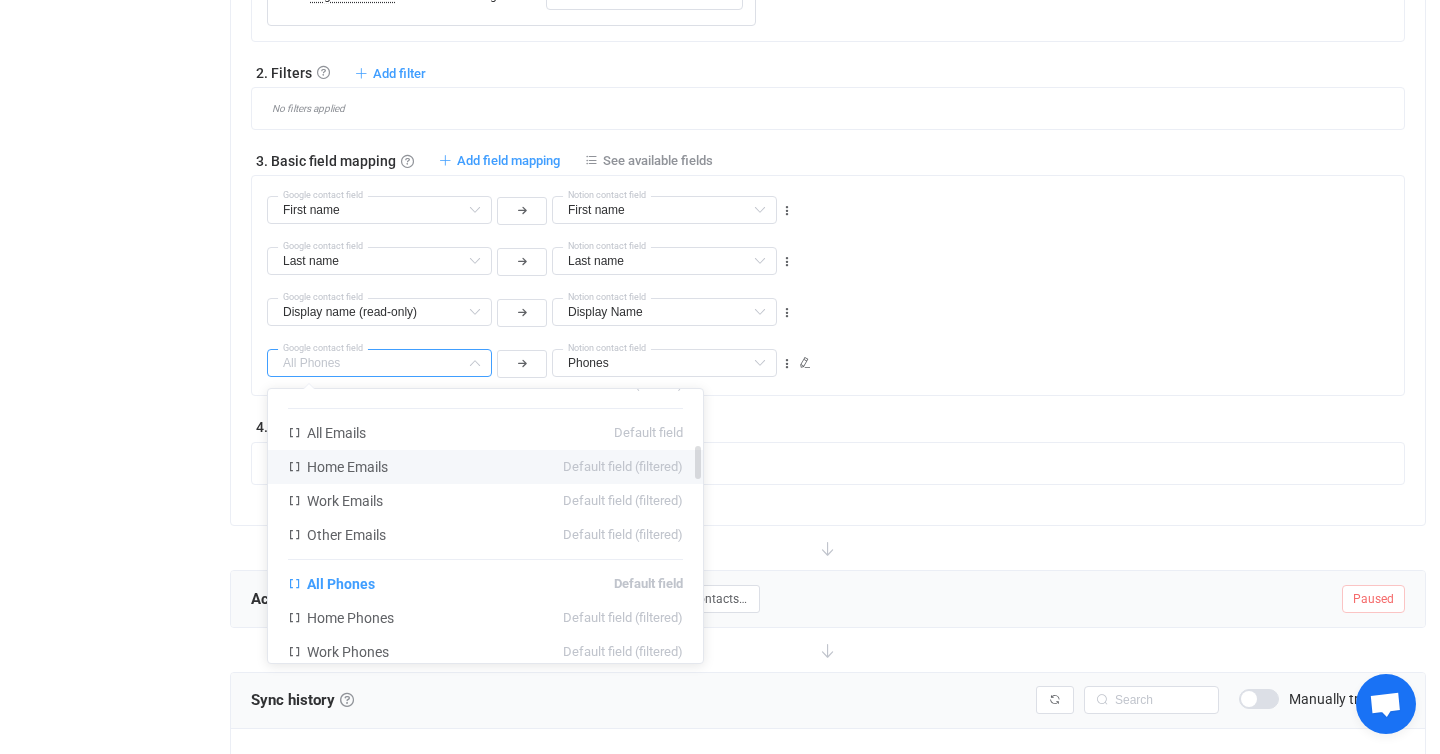 click on "Home Emails Default field (filtered)" at bounding box center (485, 467) 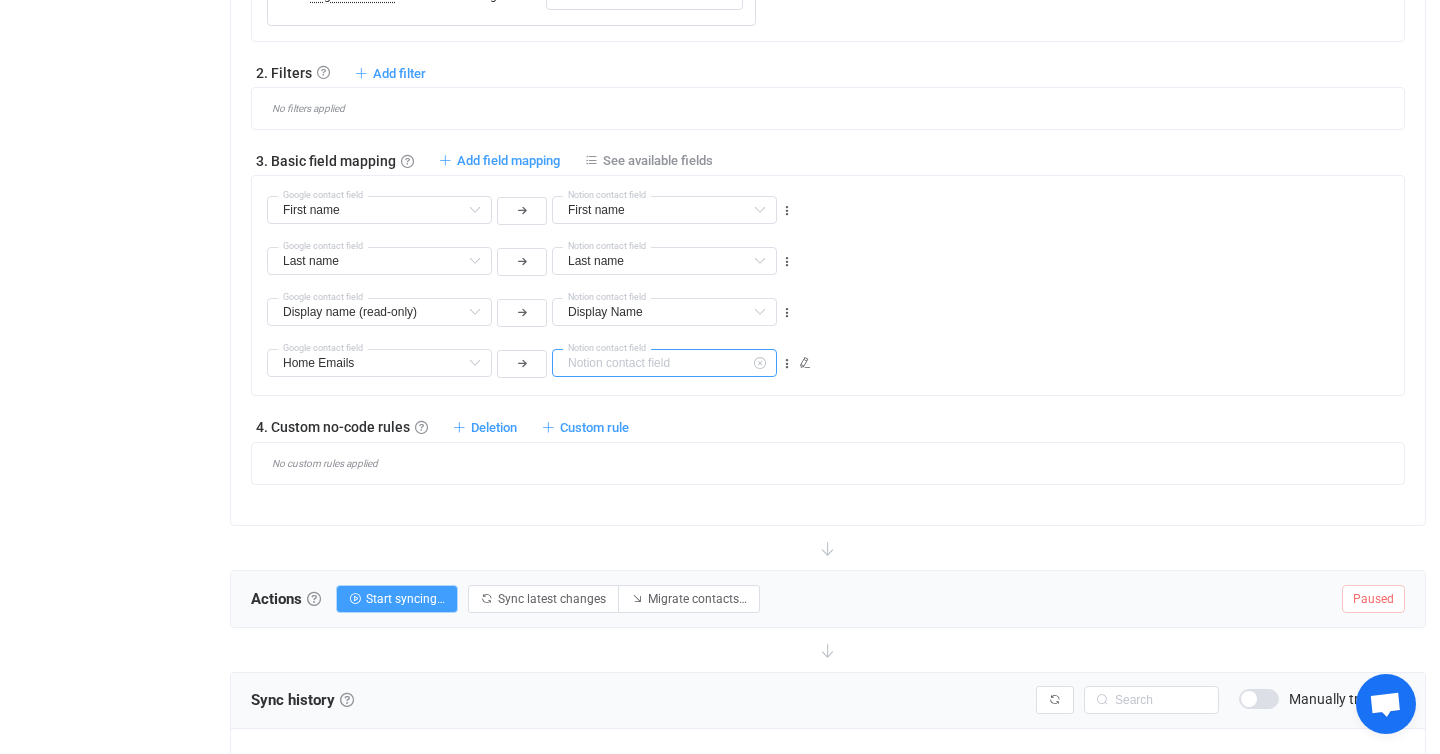 click at bounding box center (664, 363) 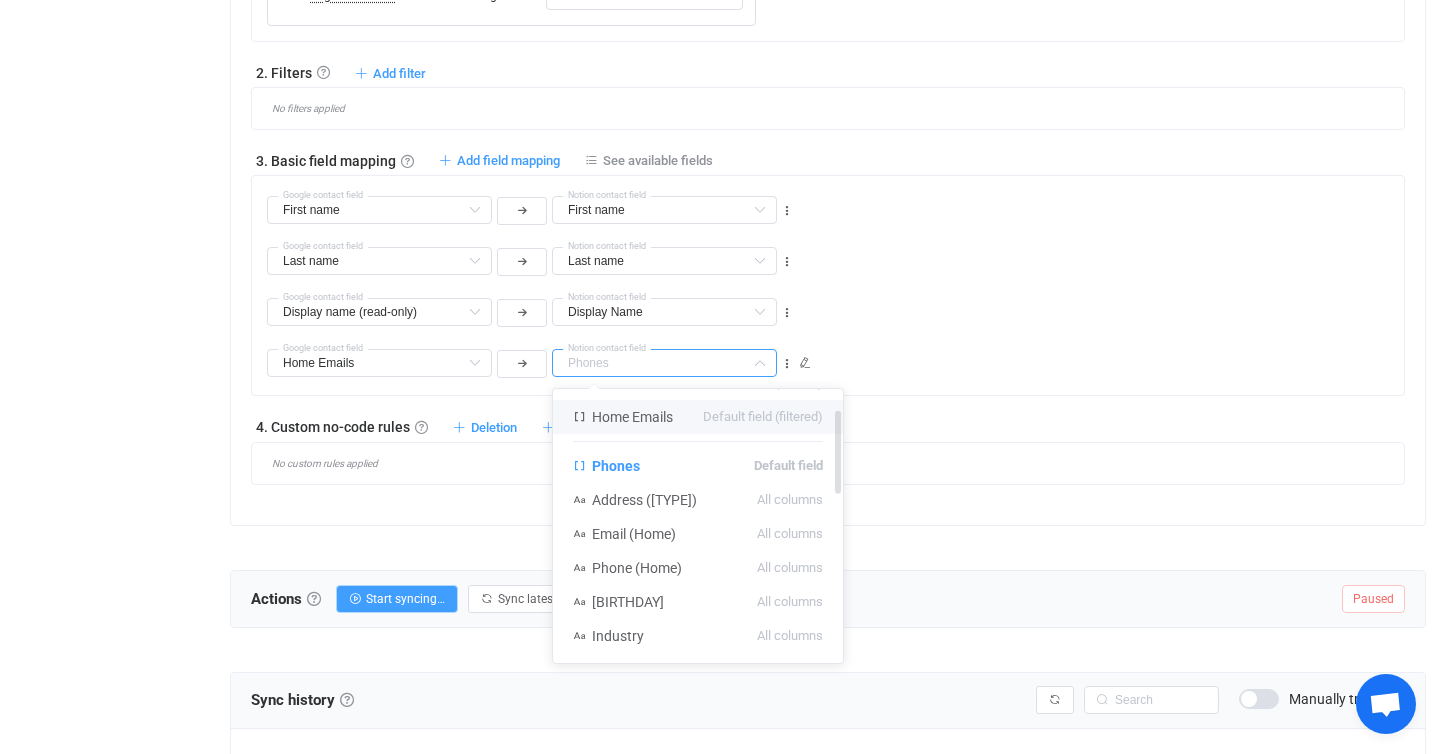 scroll, scrollTop: 66, scrollLeft: 0, axis: vertical 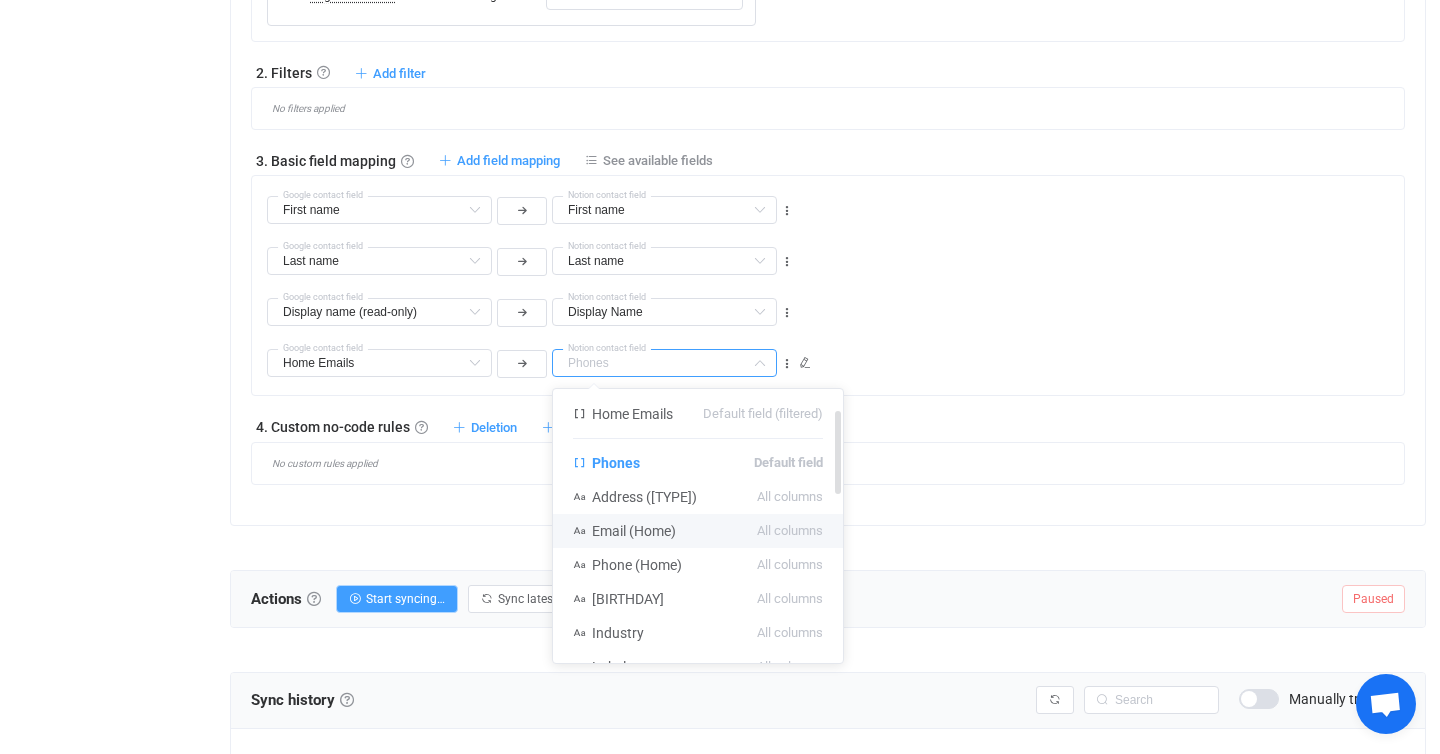 click on "Email (Home)" at bounding box center [634, 531] 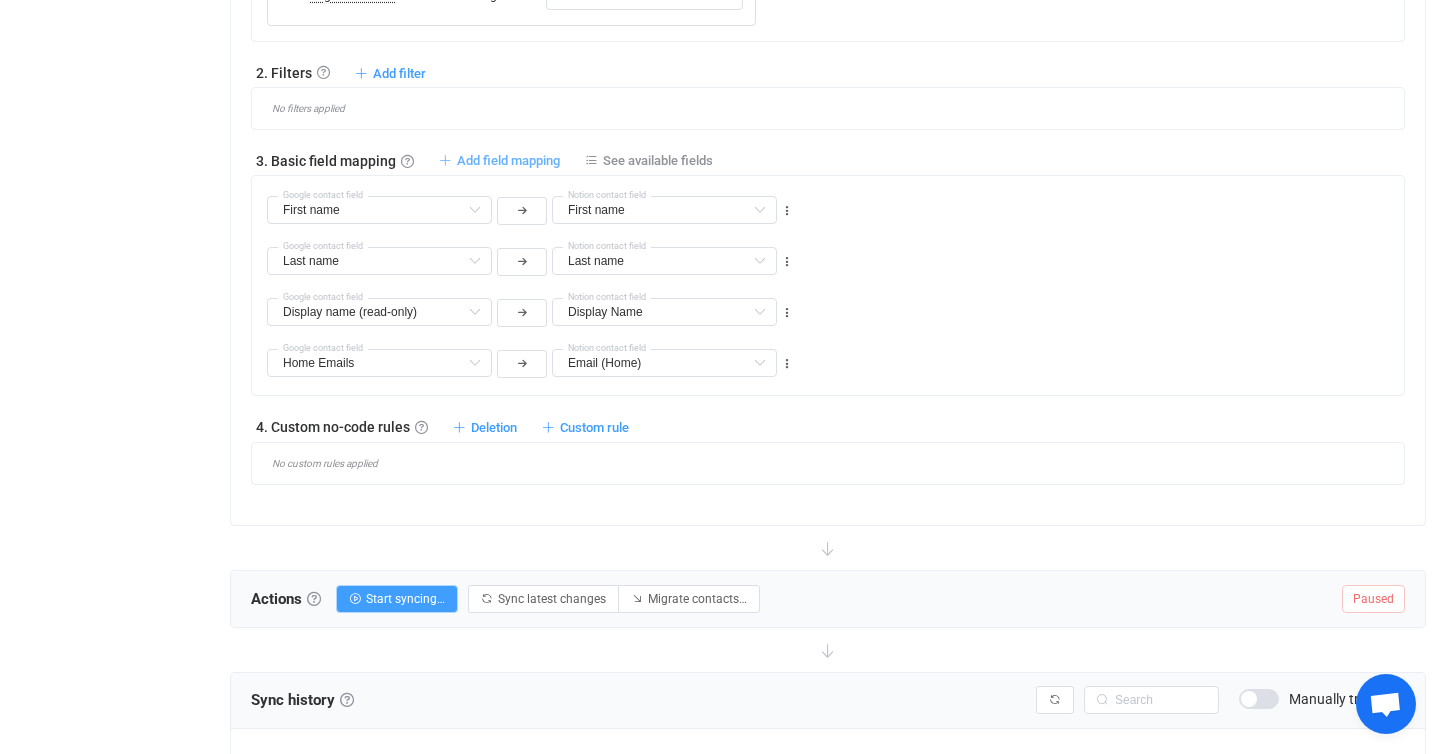 click on "Add field mapping" at bounding box center (508, 160) 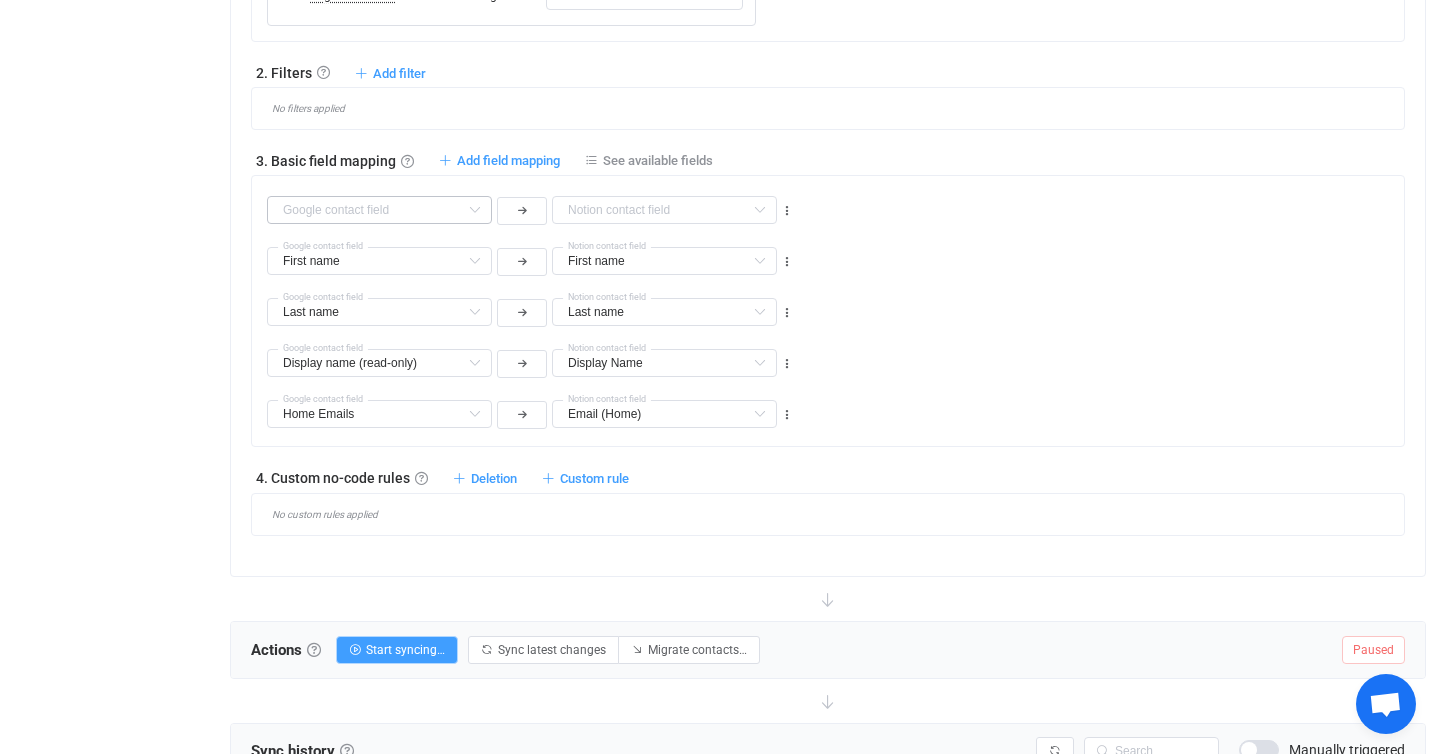 click at bounding box center [474, 210] 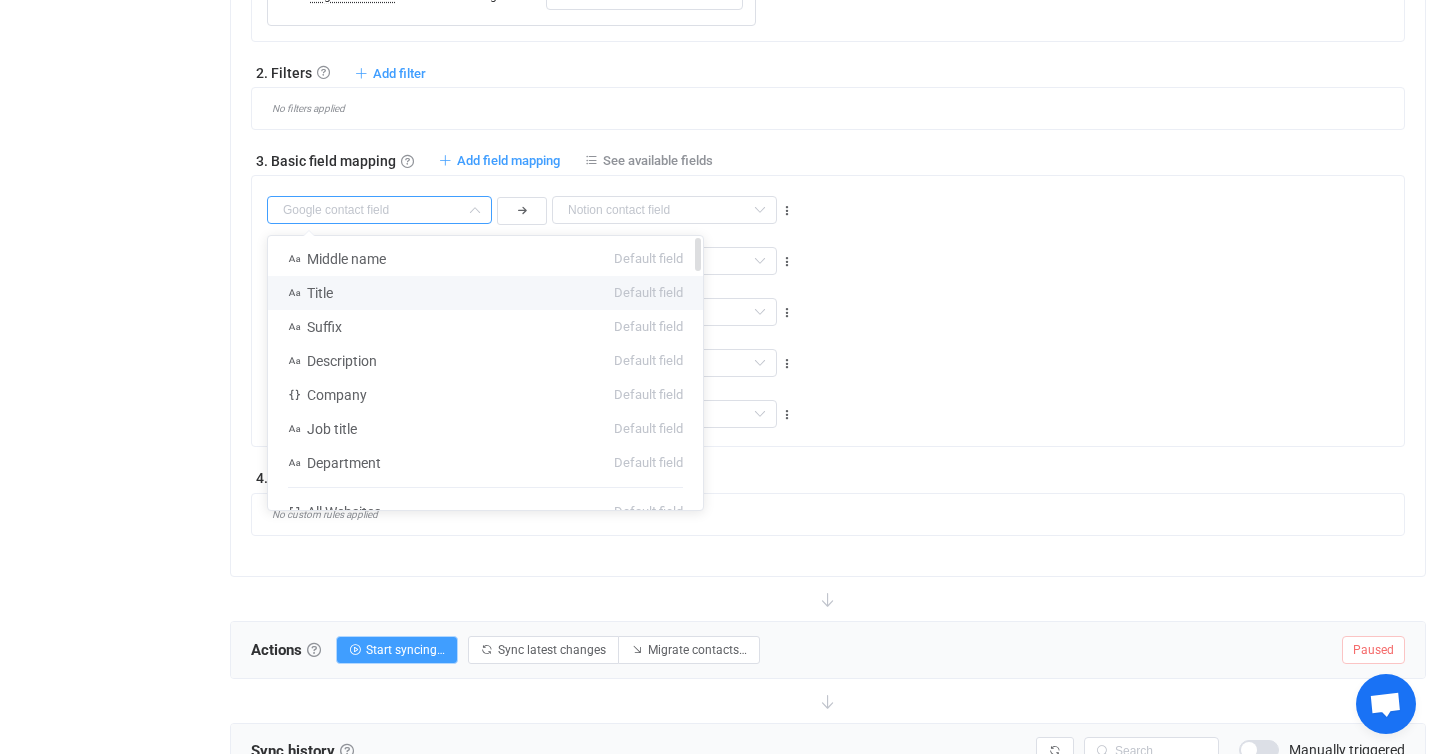click on "Title Default field" at bounding box center (485, 293) 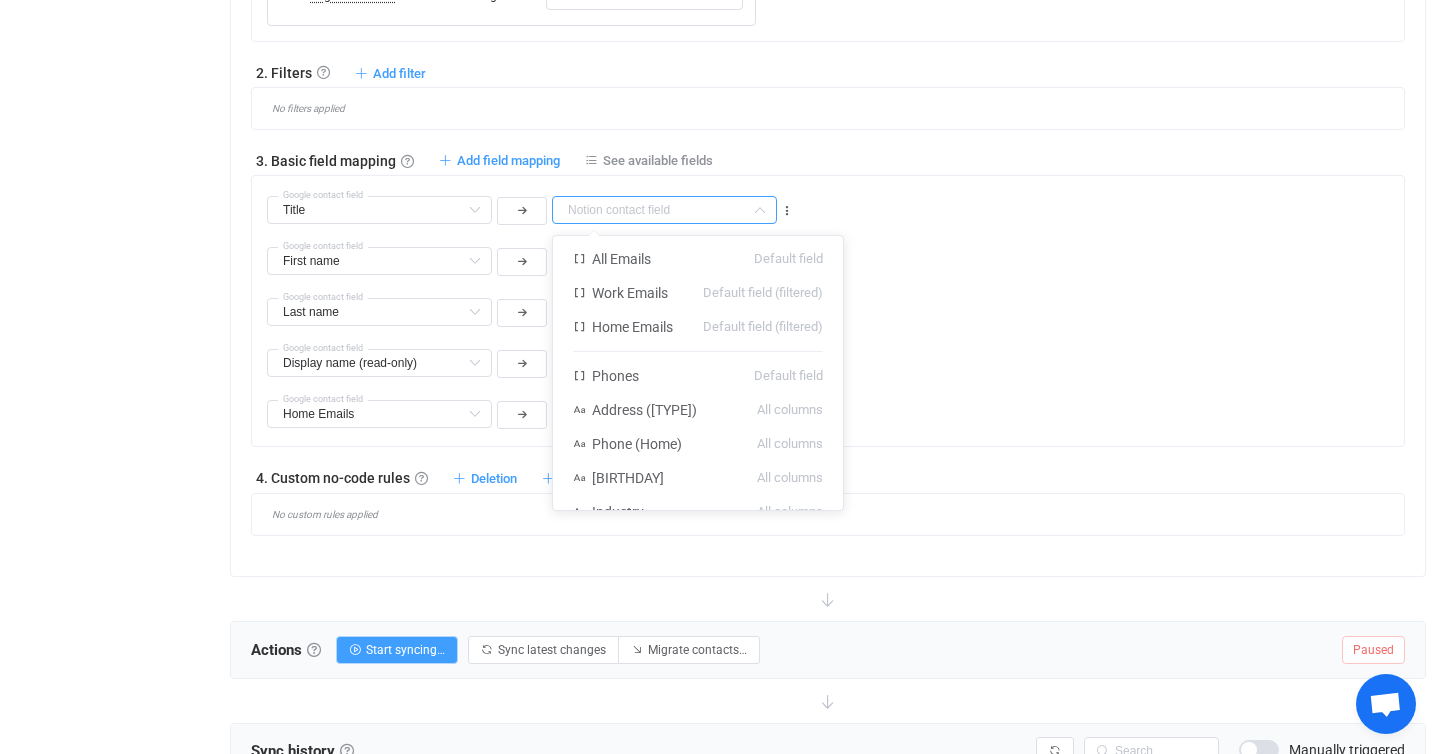 click at bounding box center [664, 210] 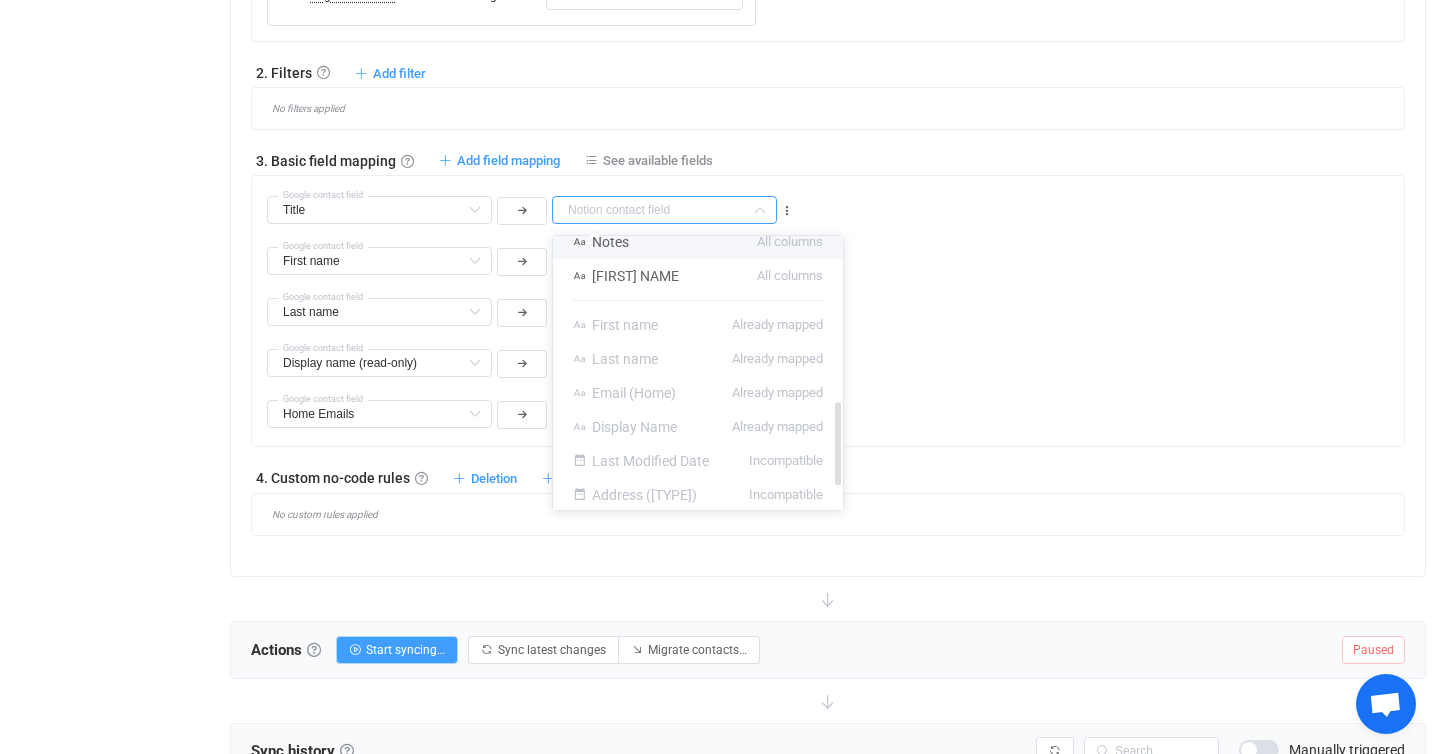 scroll, scrollTop: 618, scrollLeft: 0, axis: vertical 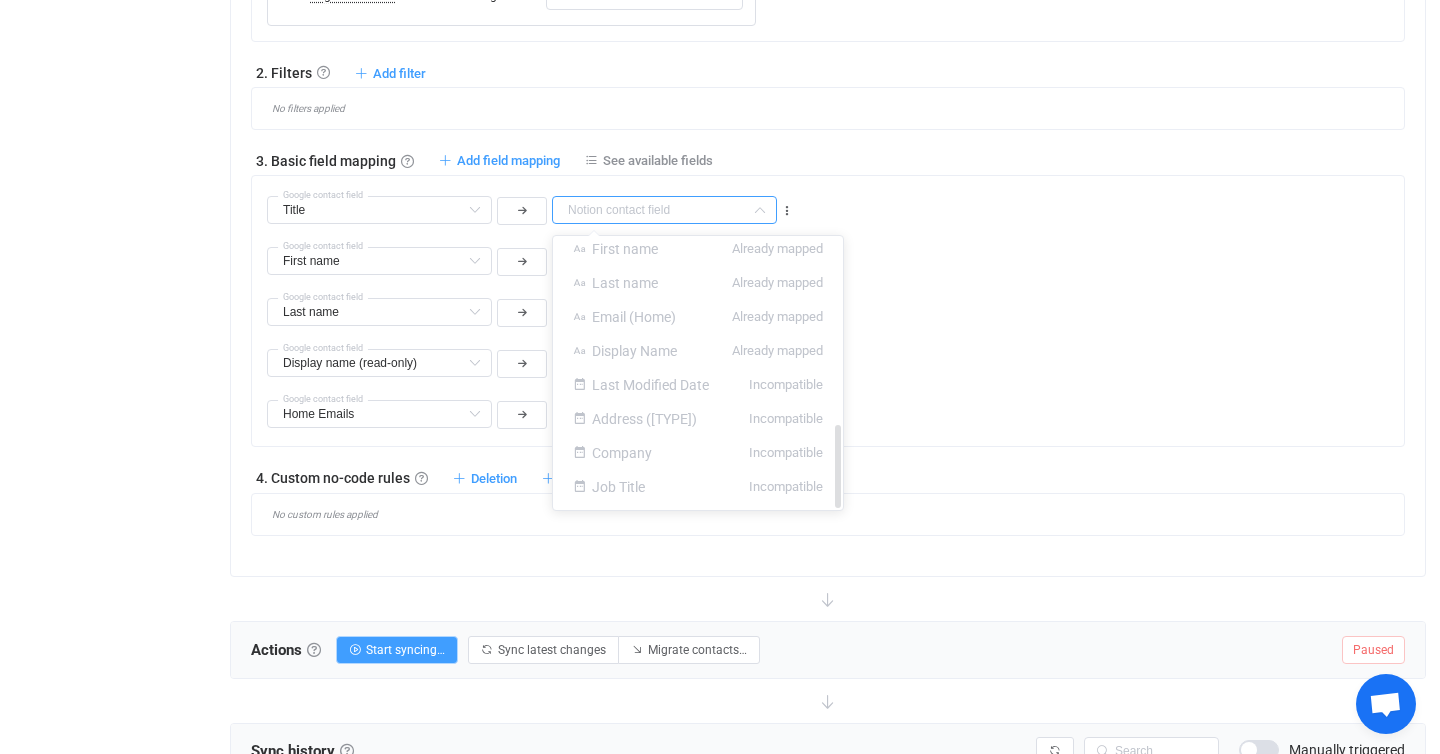click on "Job Title Incompatible" at bounding box center [698, 487] 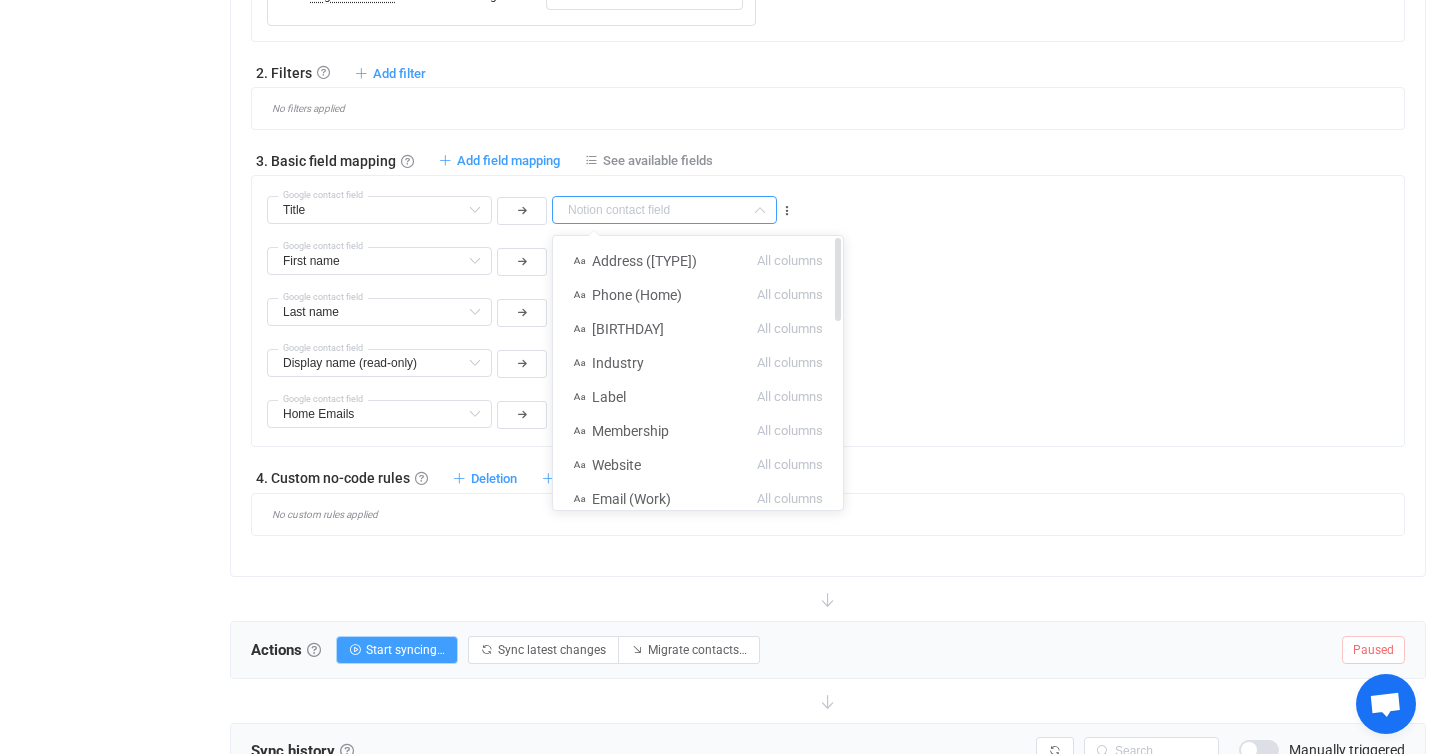 scroll, scrollTop: 0, scrollLeft: 0, axis: both 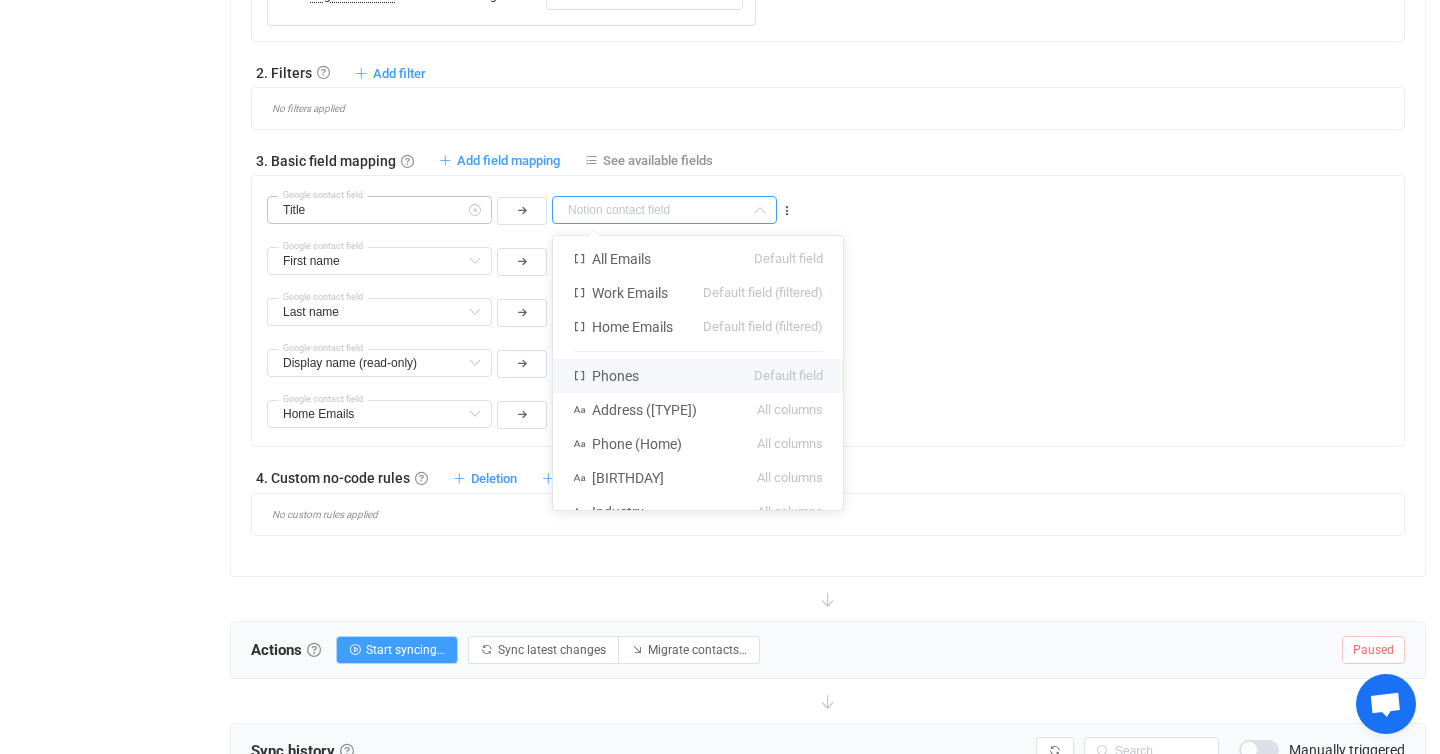 click at bounding box center [474, 210] 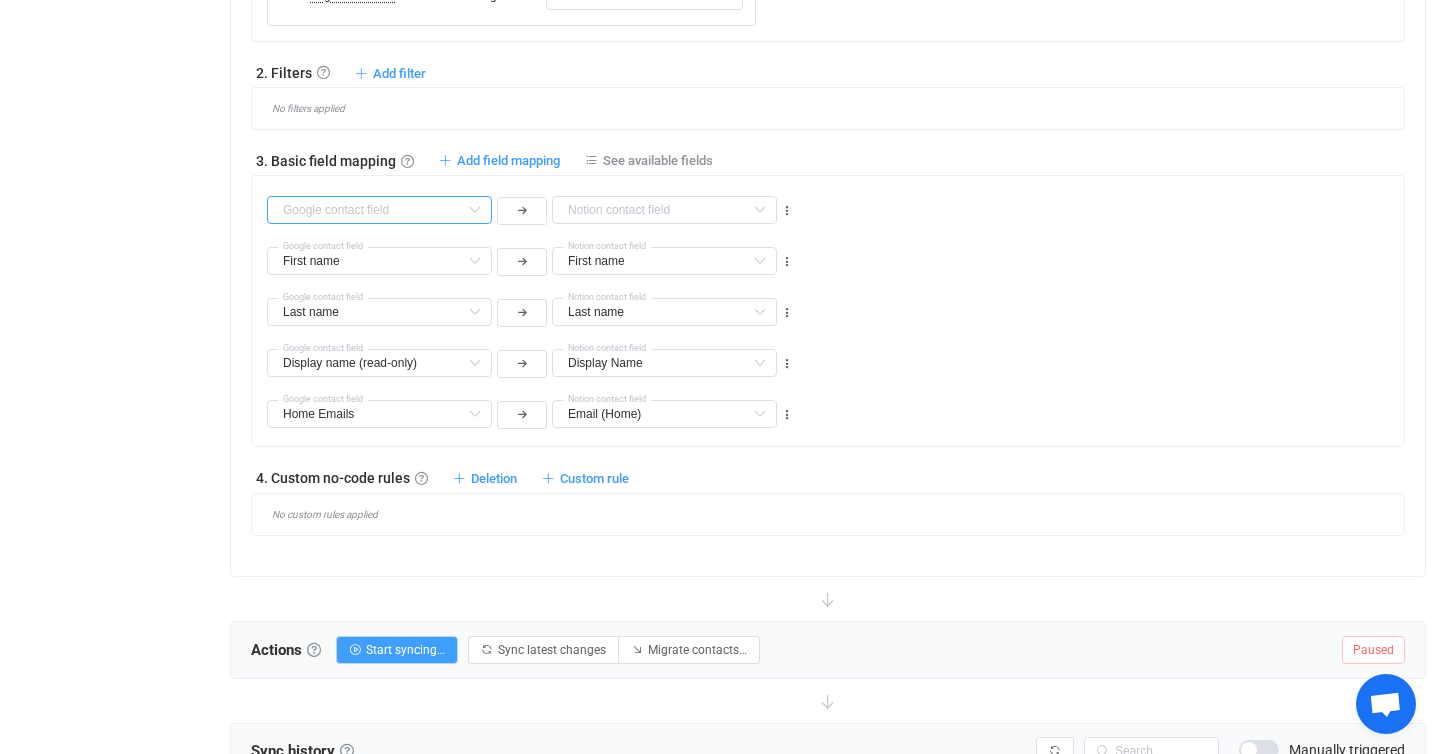 click at bounding box center (379, 210) 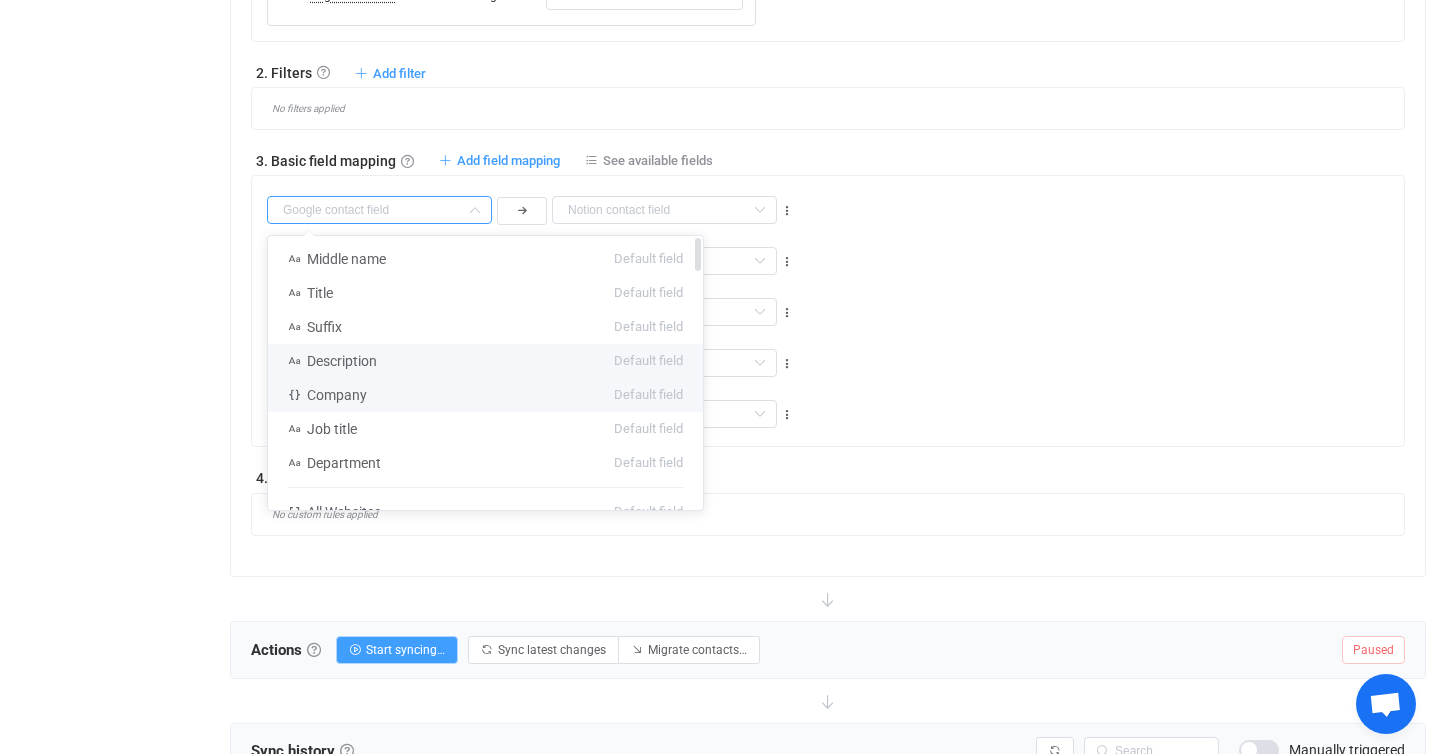 click on "Company Default field" at bounding box center (485, 395) 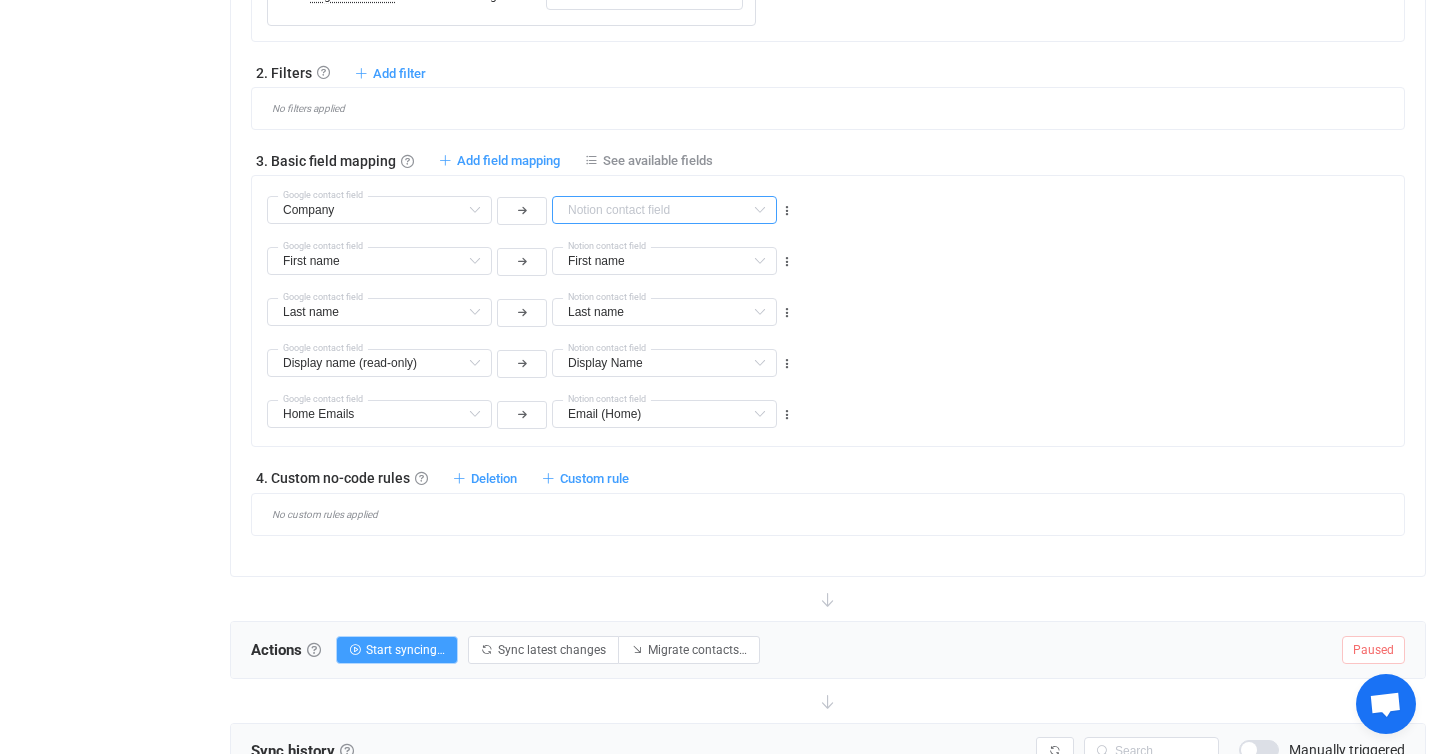 click at bounding box center (664, 210) 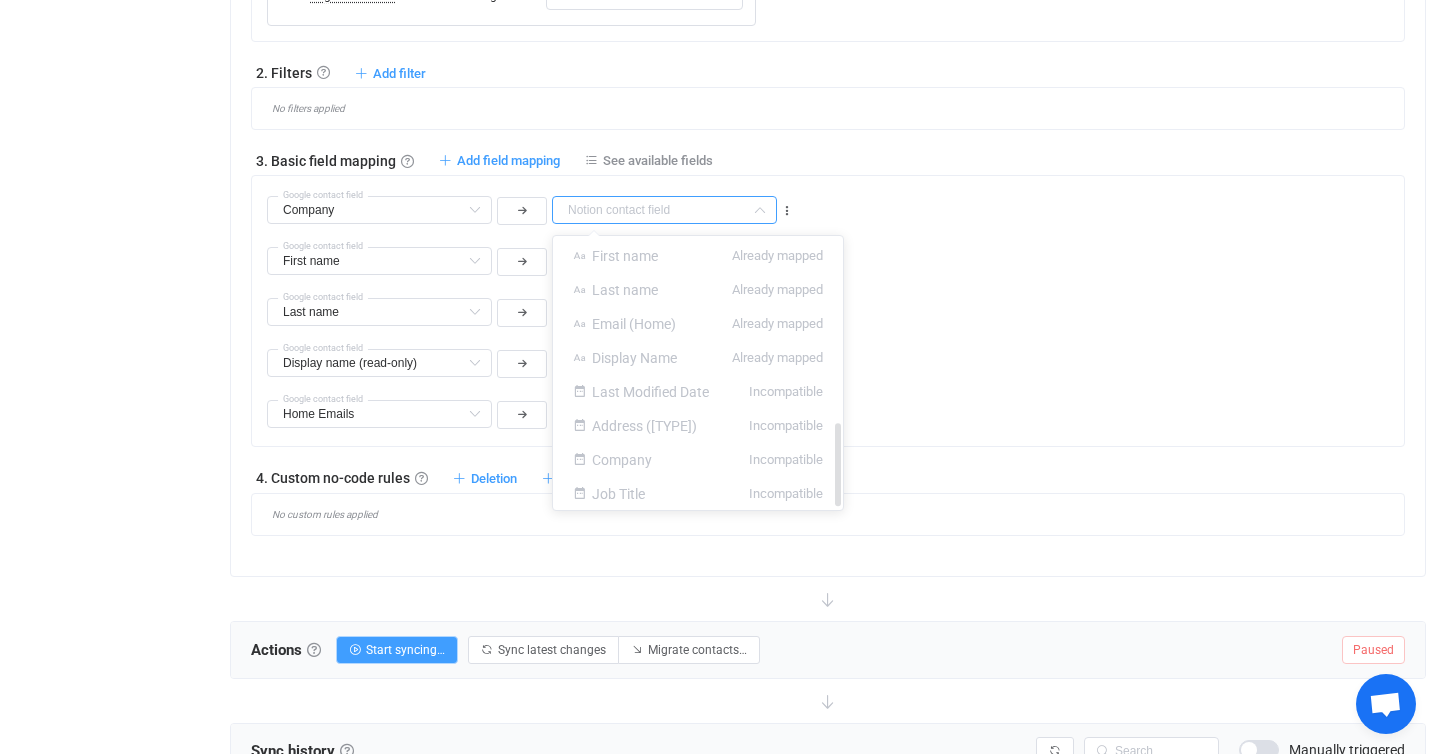 scroll, scrollTop: 612, scrollLeft: 0, axis: vertical 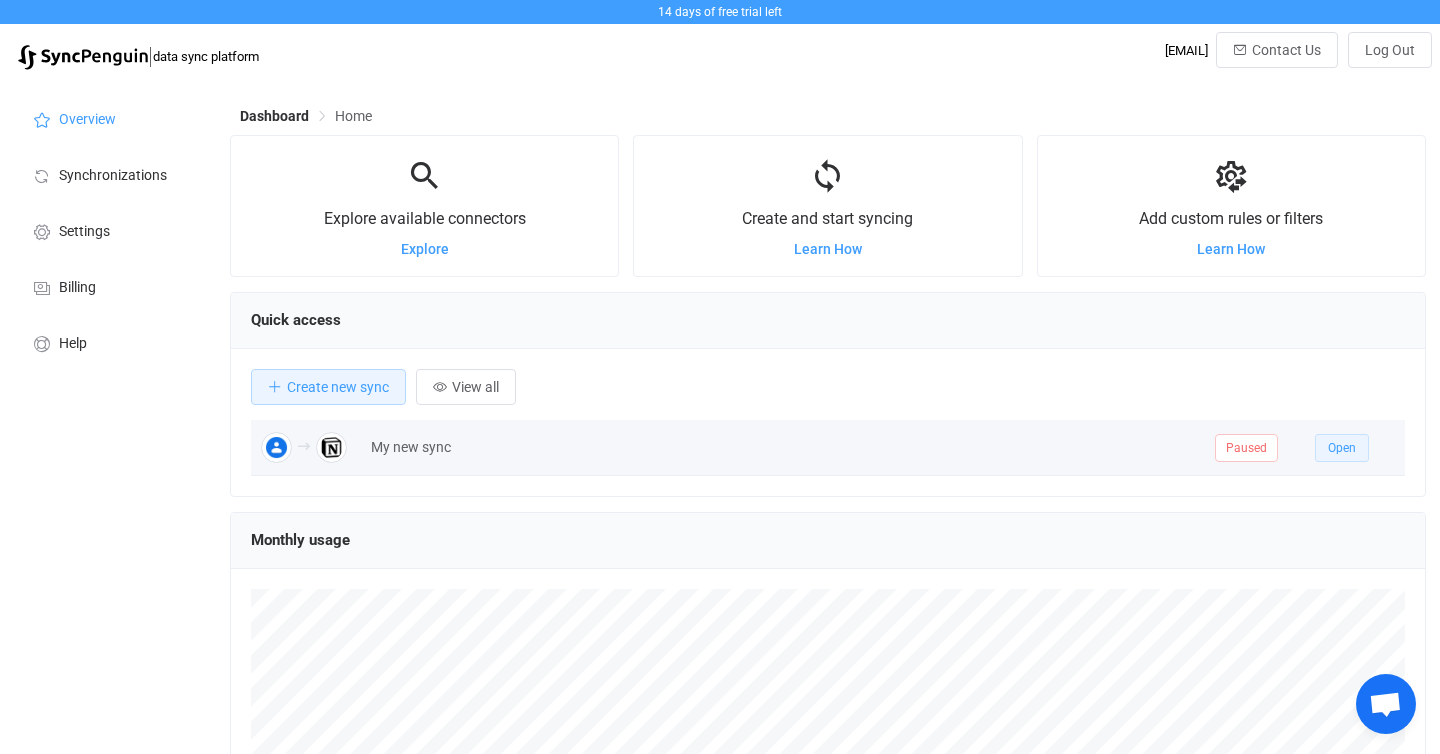 click on "Open" at bounding box center (1342, 448) 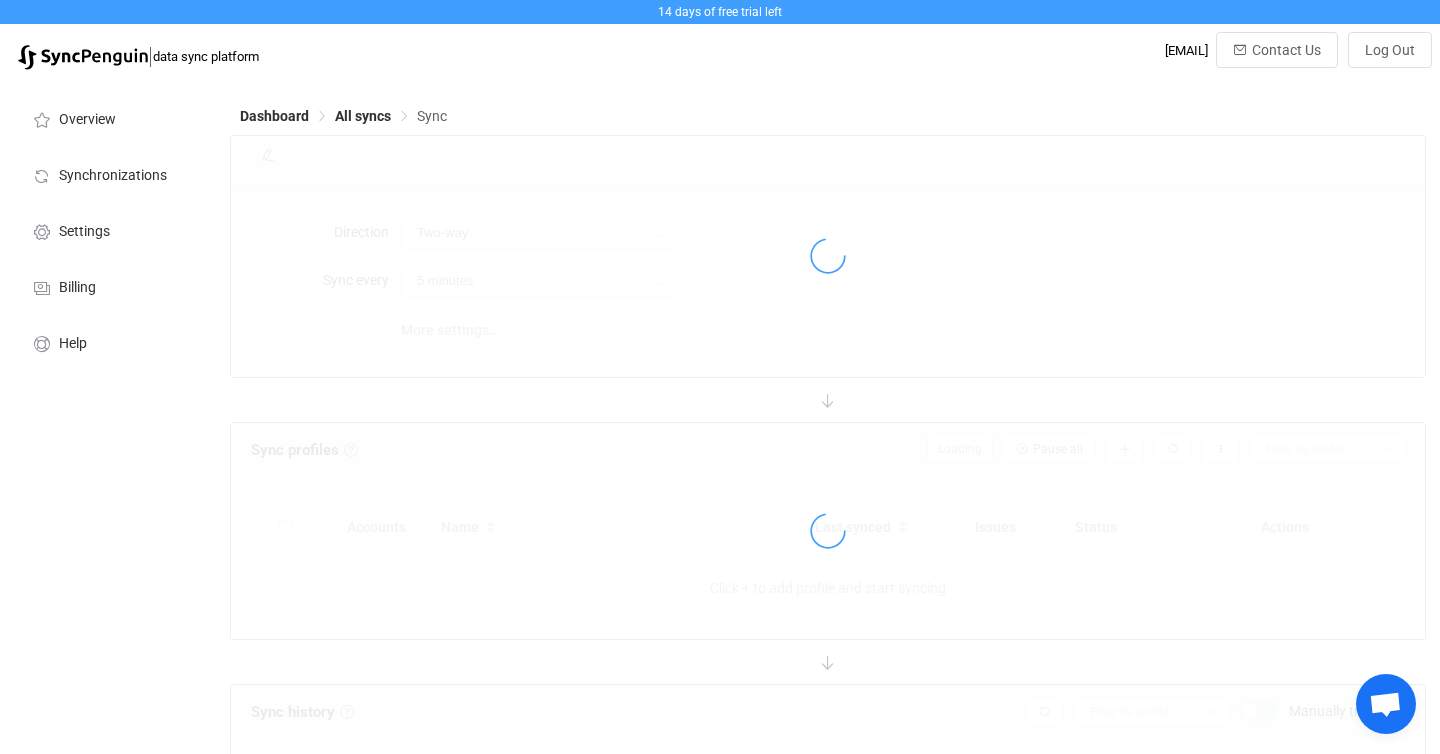 type on "Google → Notion" 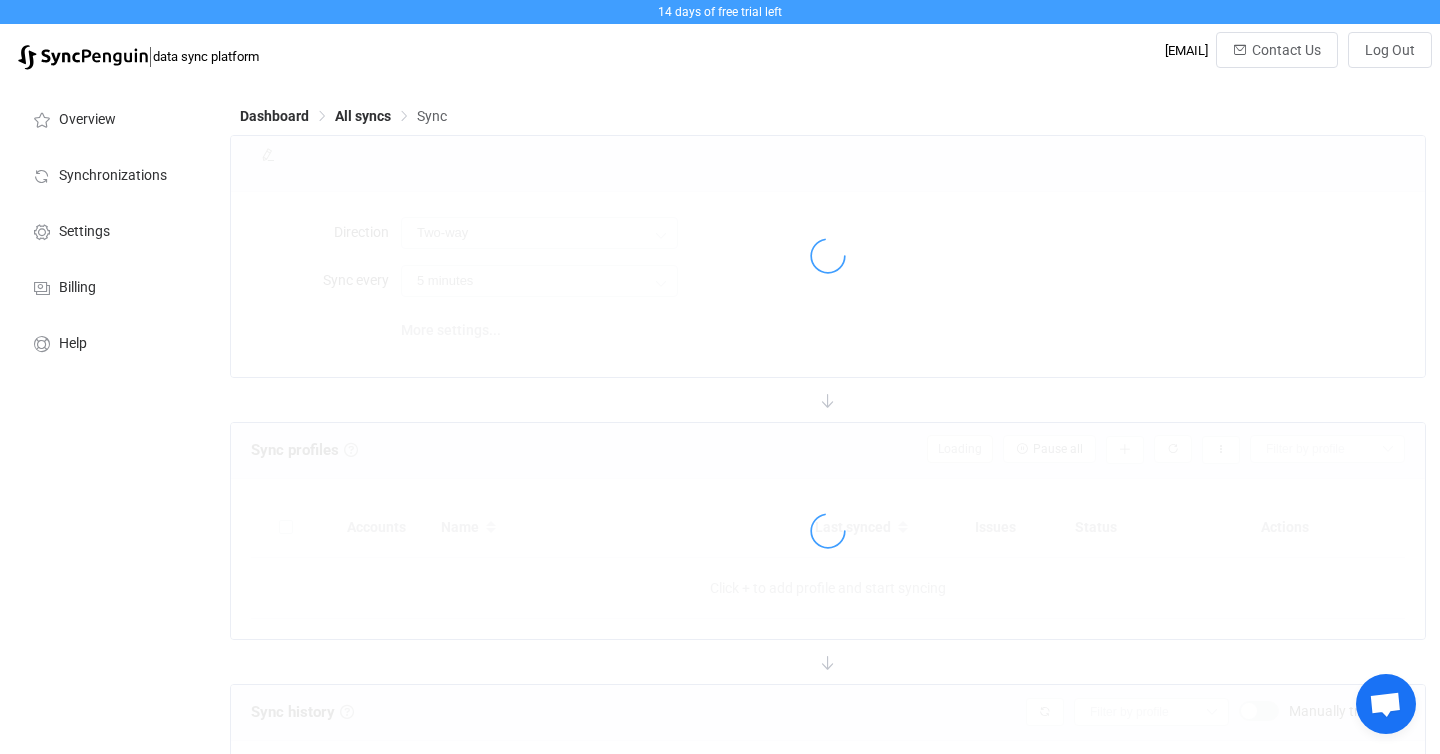 type on "1 hour" 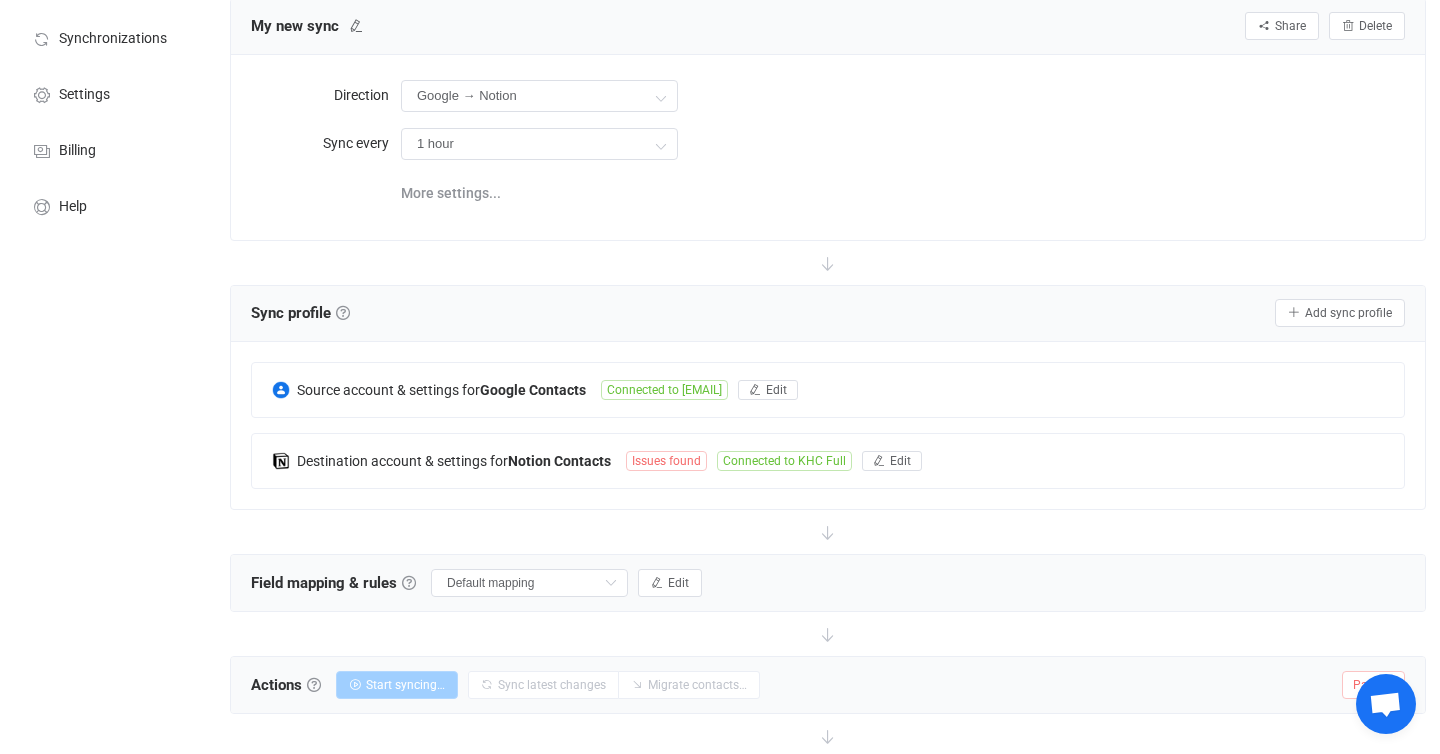scroll, scrollTop: 138, scrollLeft: 0, axis: vertical 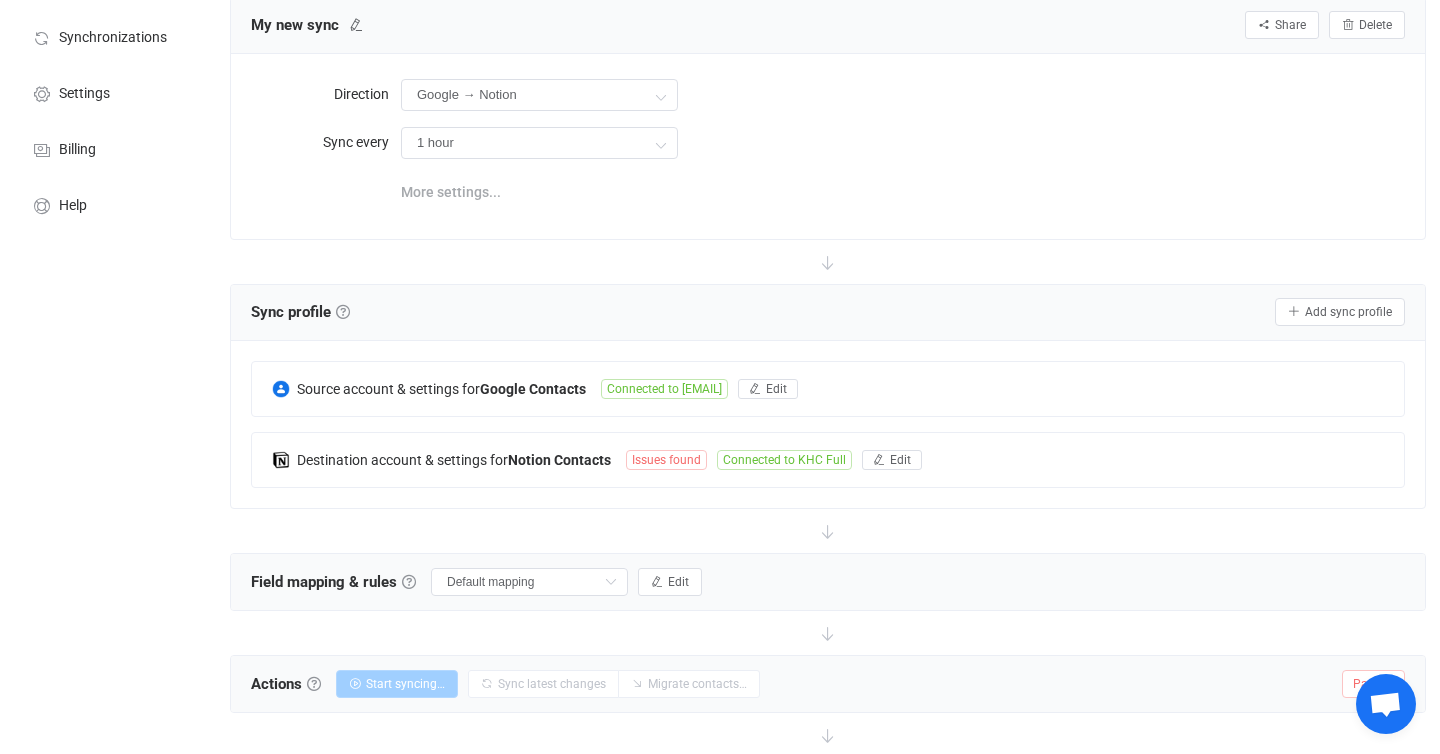 click on "More settings..." at bounding box center [451, 192] 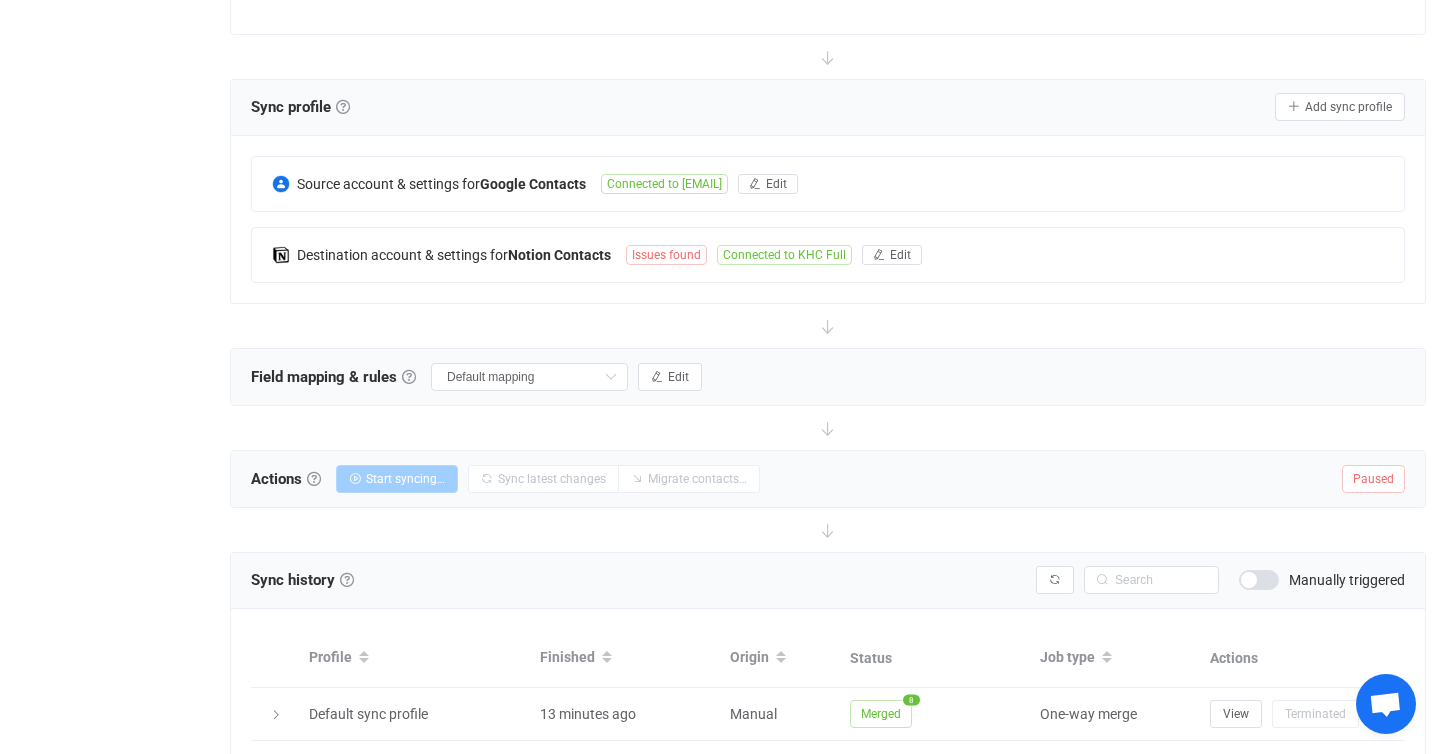 scroll, scrollTop: 474, scrollLeft: 0, axis: vertical 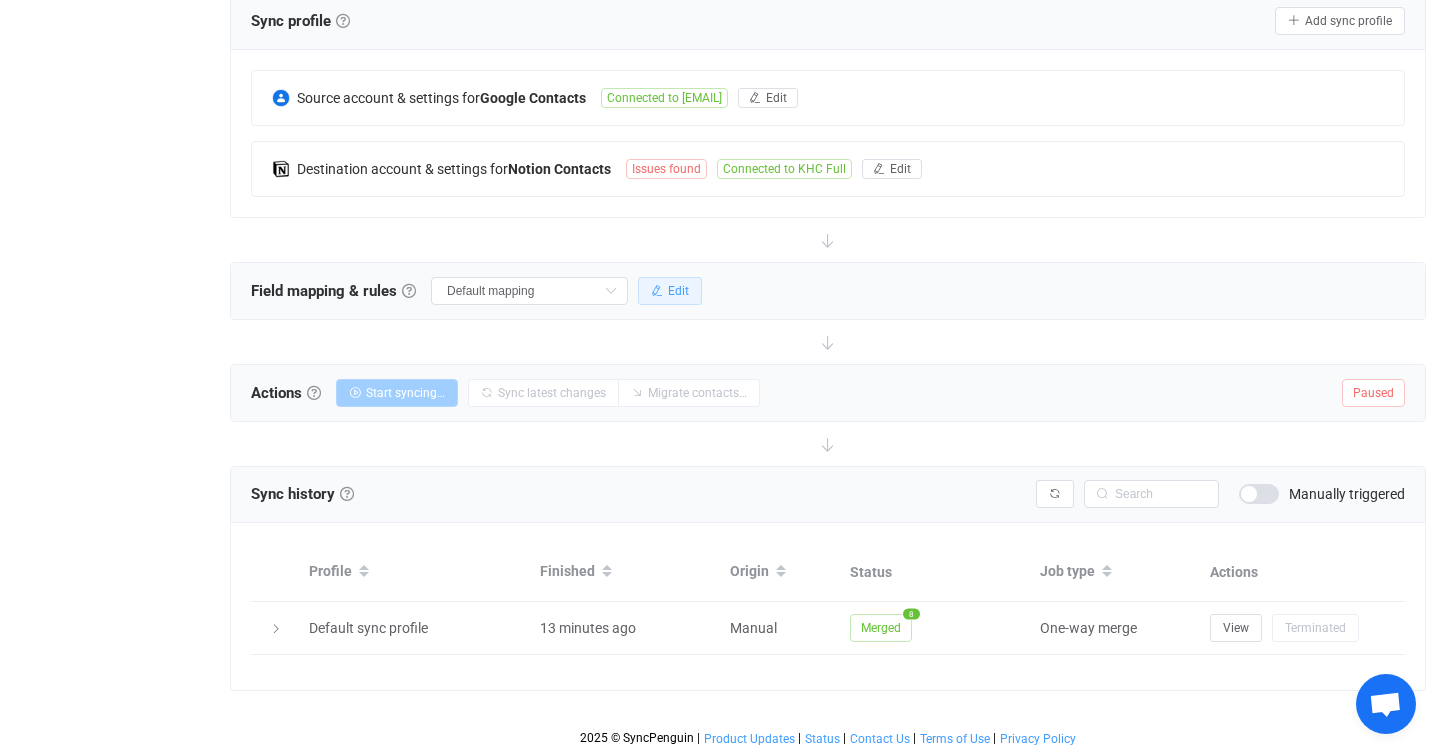 click on "Edit" at bounding box center [678, 291] 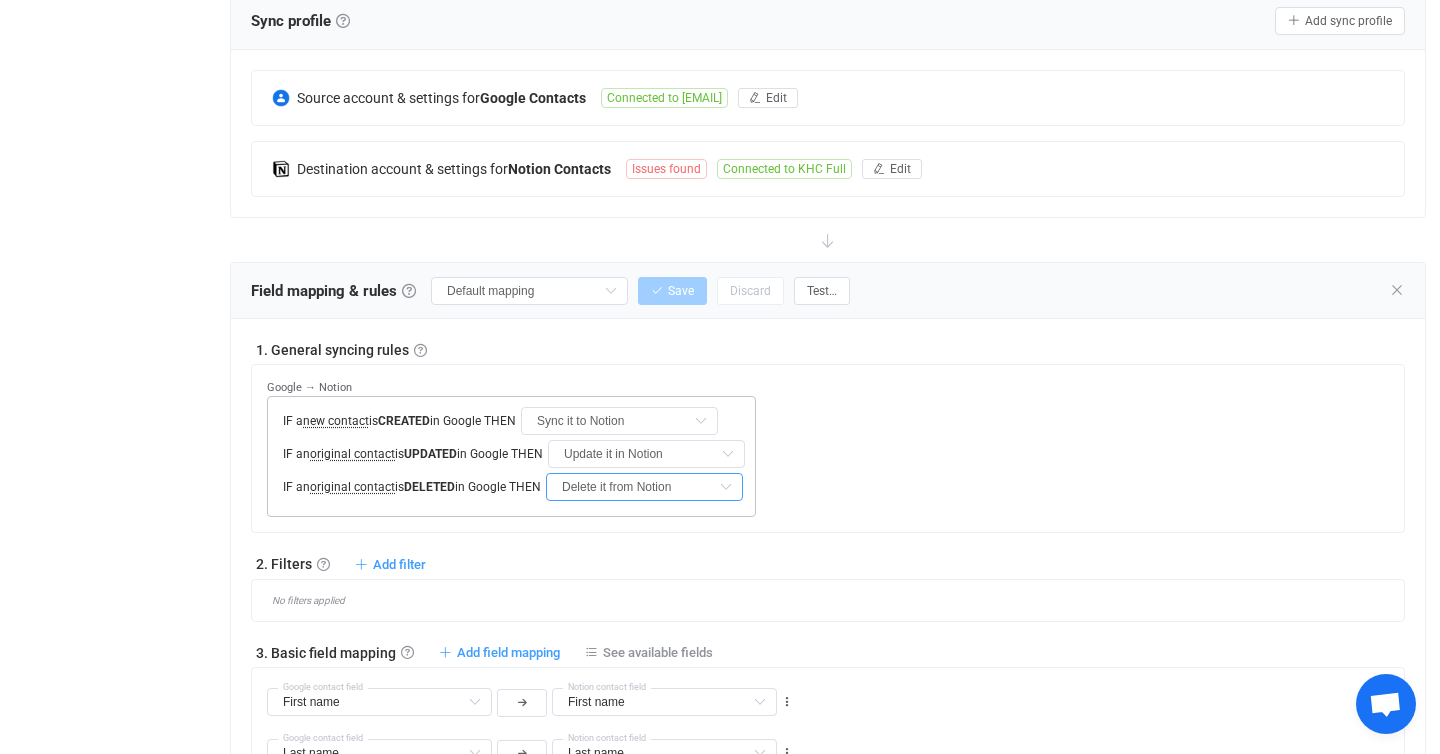 click on "Delete it from Notion" at bounding box center (644, 487) 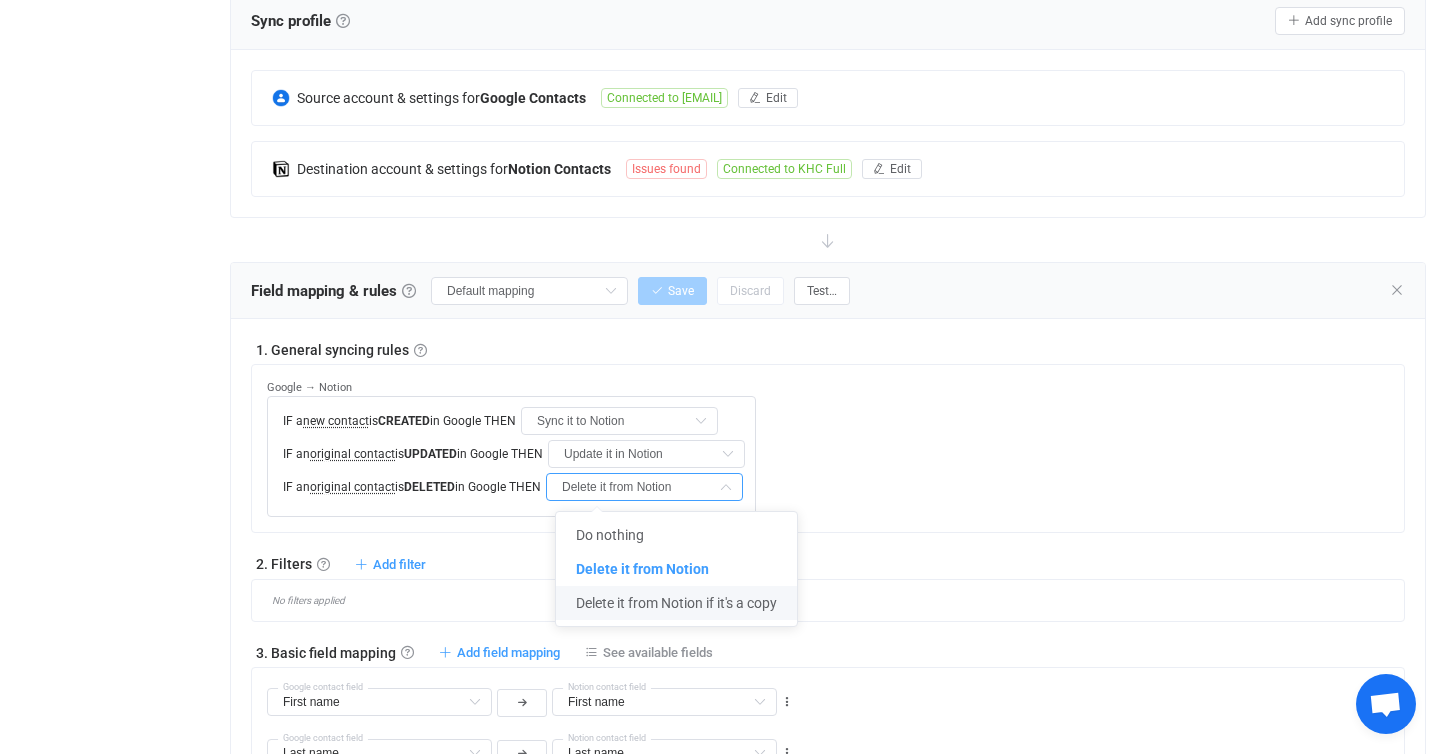 click at bounding box center (676, 621) 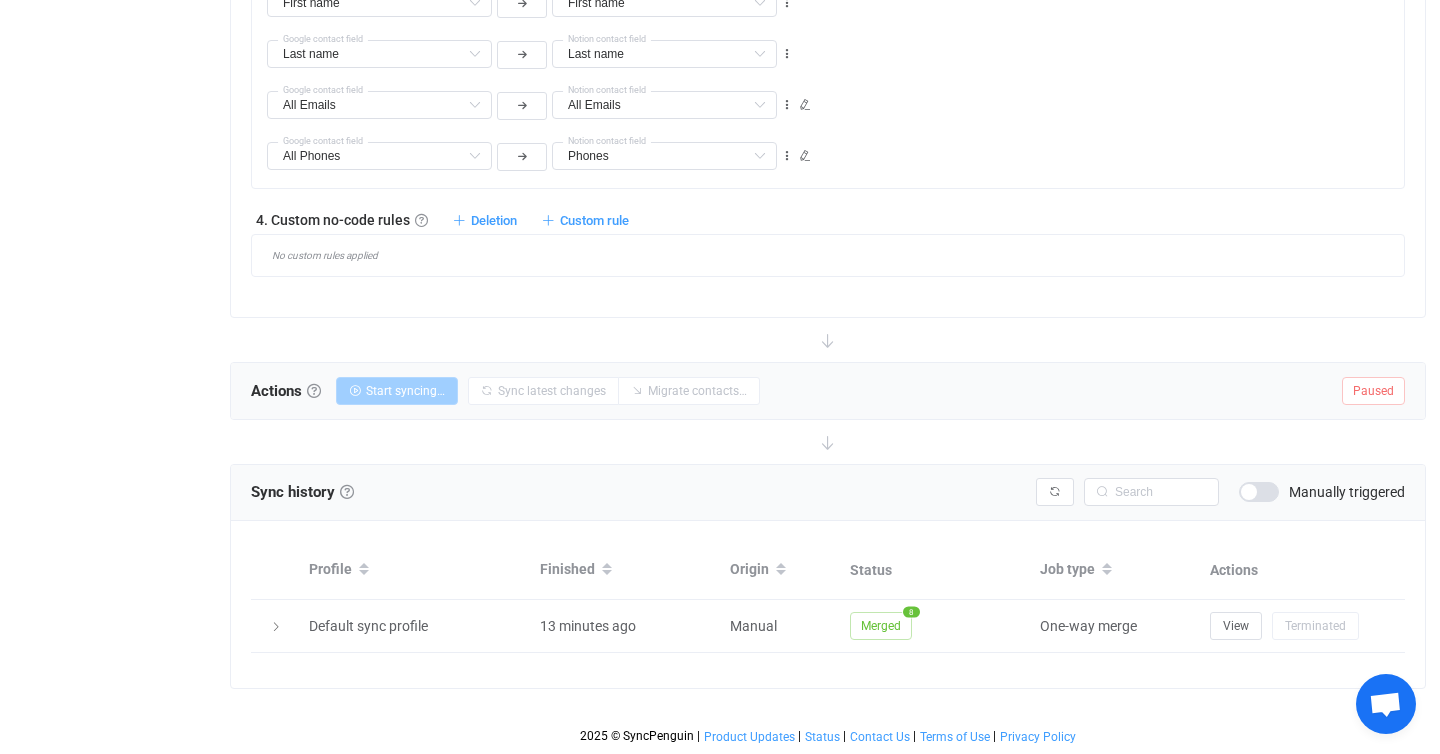 scroll, scrollTop: 0, scrollLeft: 0, axis: both 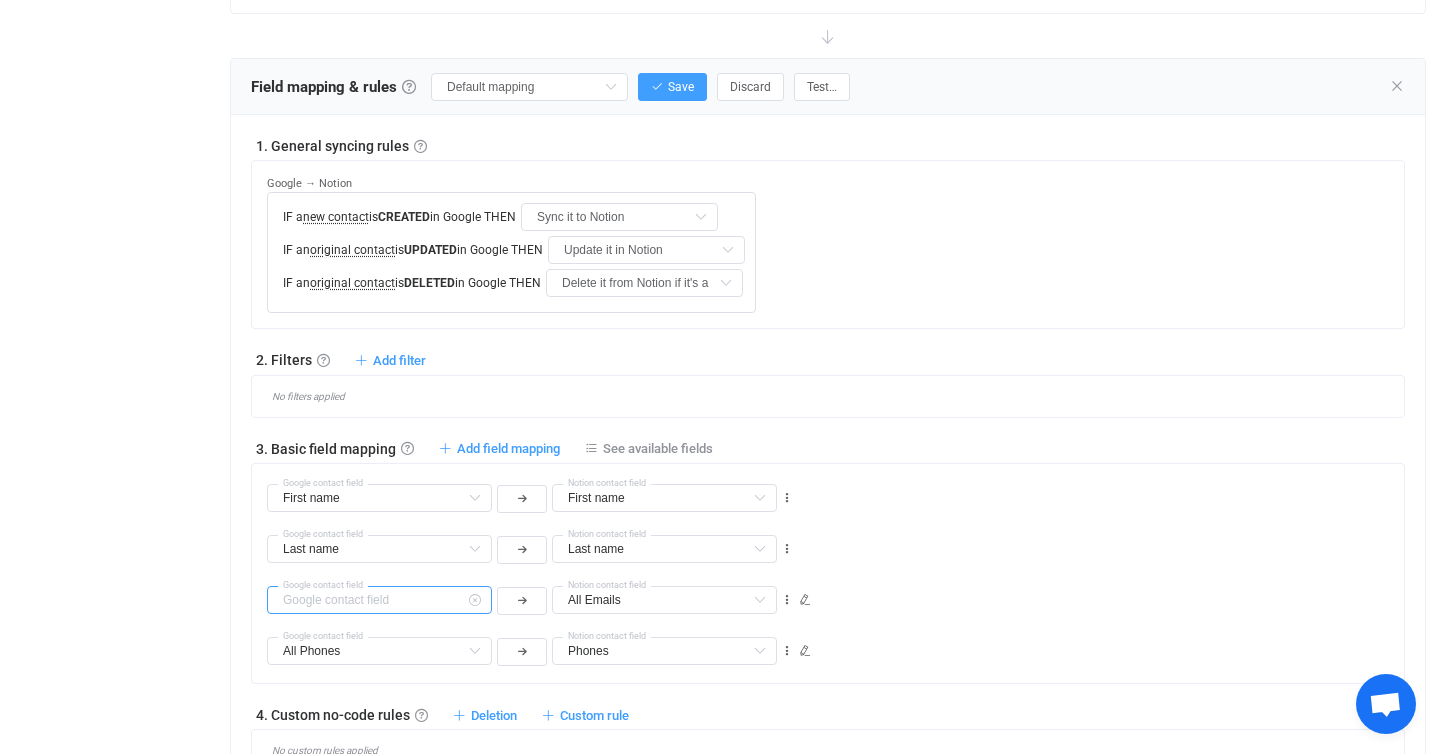 click at bounding box center (379, 600) 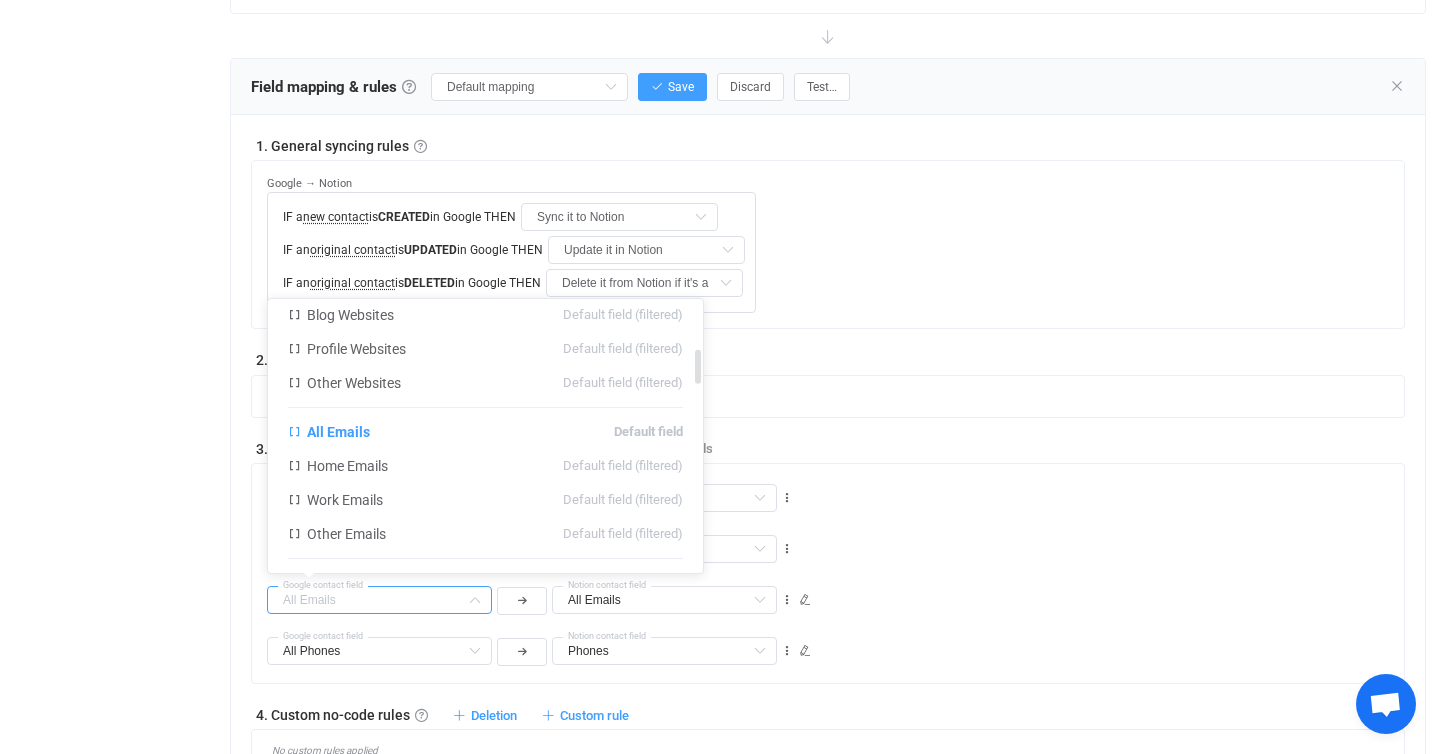 scroll, scrollTop: 401, scrollLeft: 0, axis: vertical 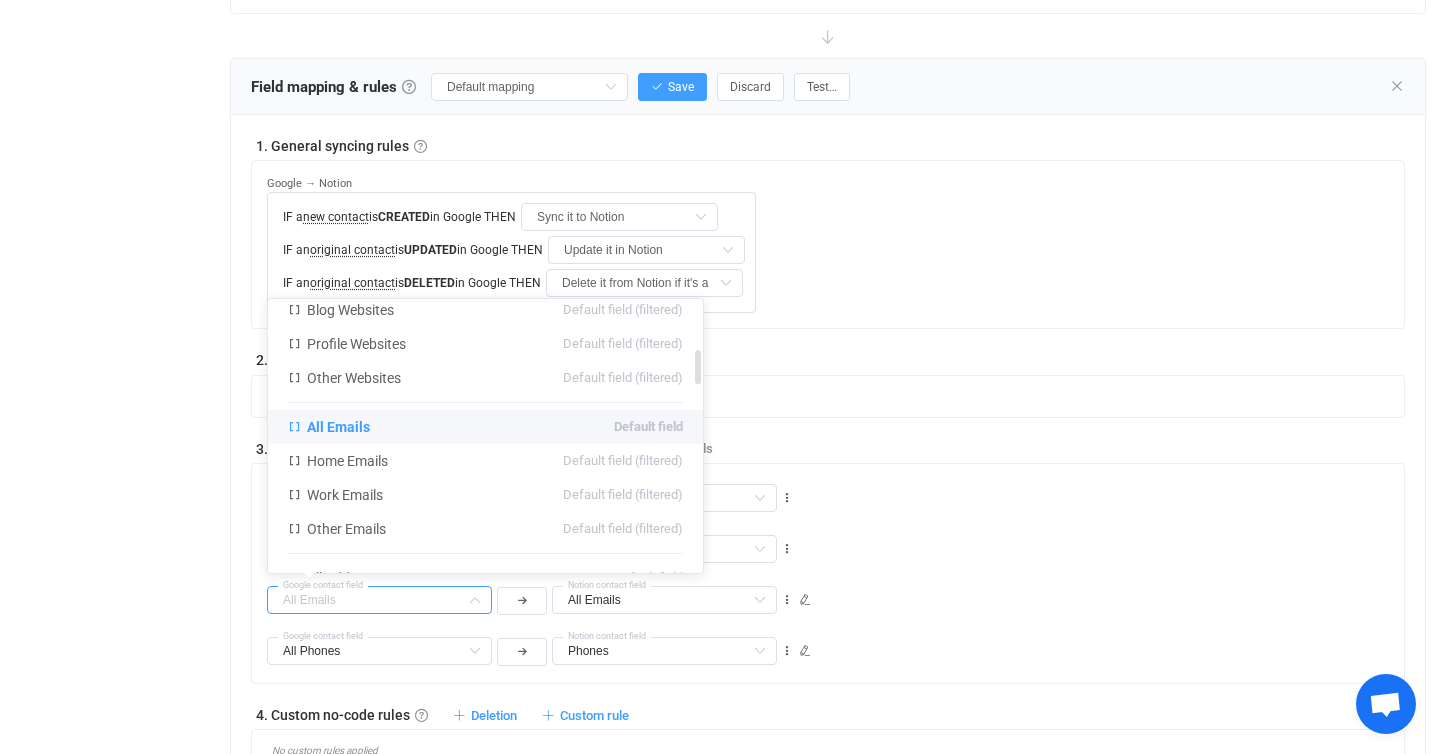 click on "All Emails Default field" at bounding box center [485, 427] 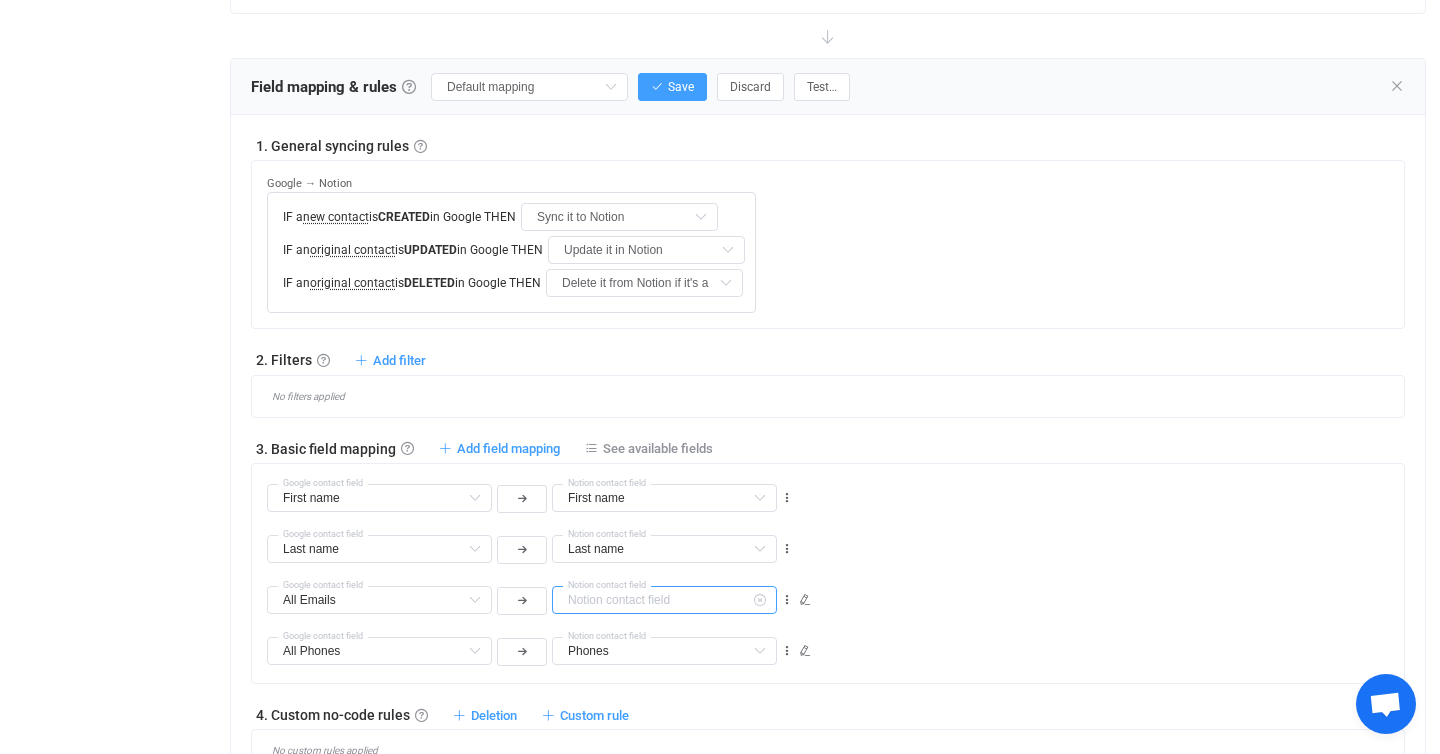 click at bounding box center [664, 600] 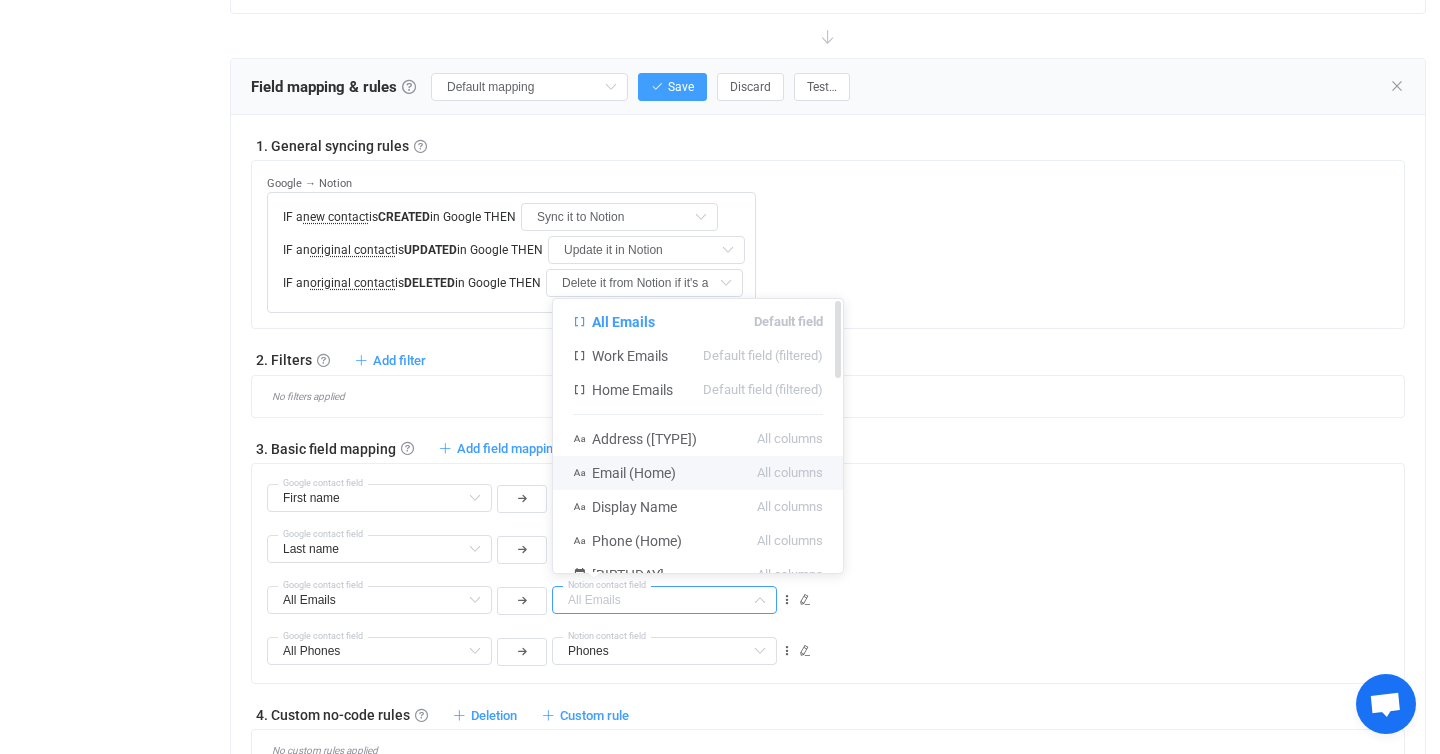 click on "Email (Home) All columns" at bounding box center [698, 473] 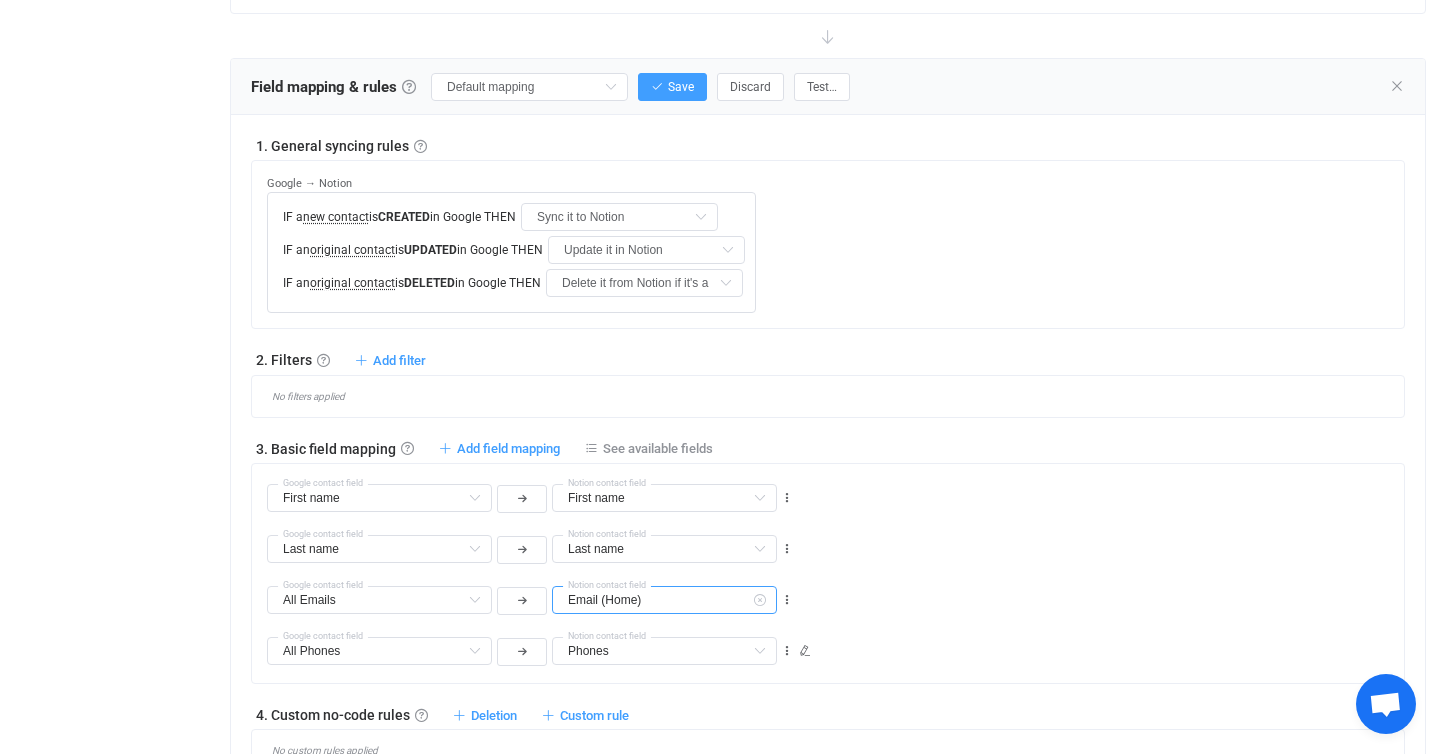 click on "Email (Home)" at bounding box center (664, 600) 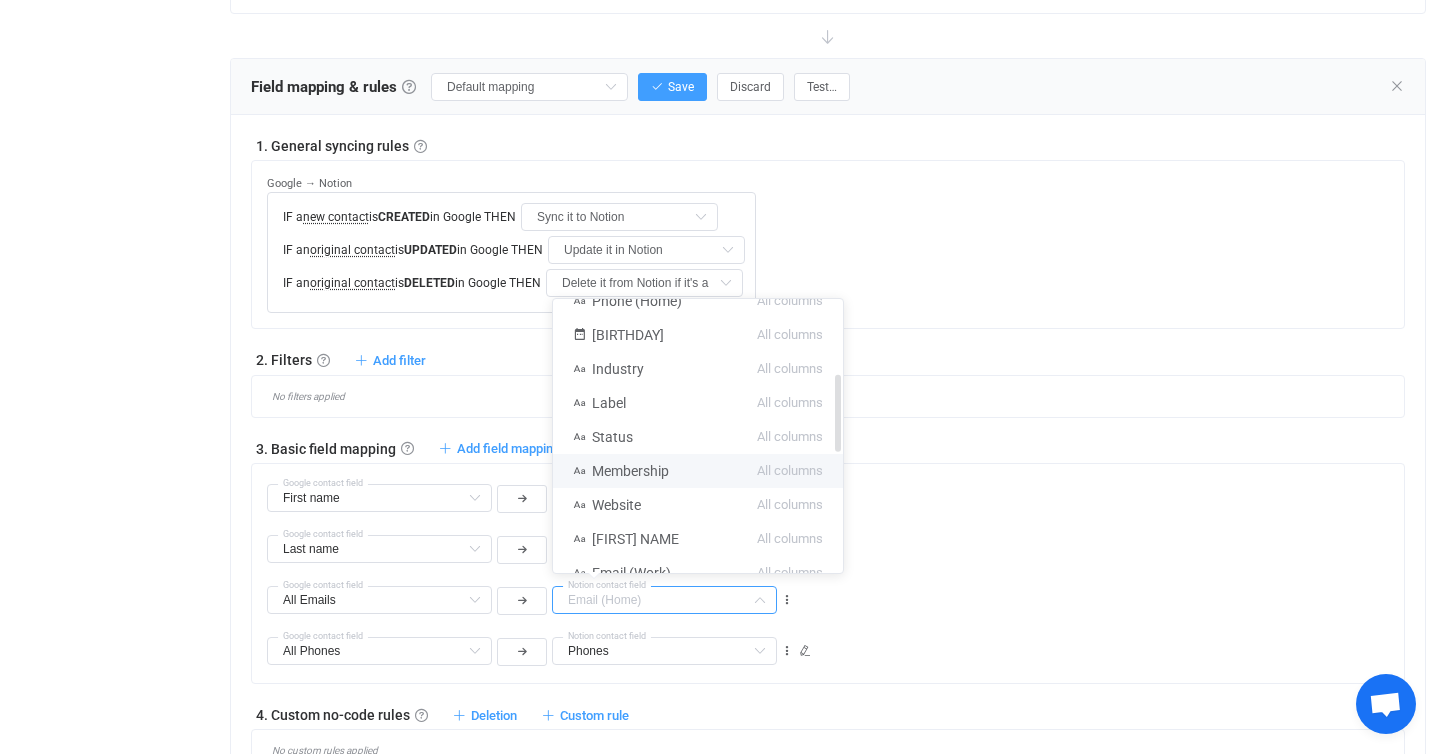 scroll, scrollTop: 262, scrollLeft: 0, axis: vertical 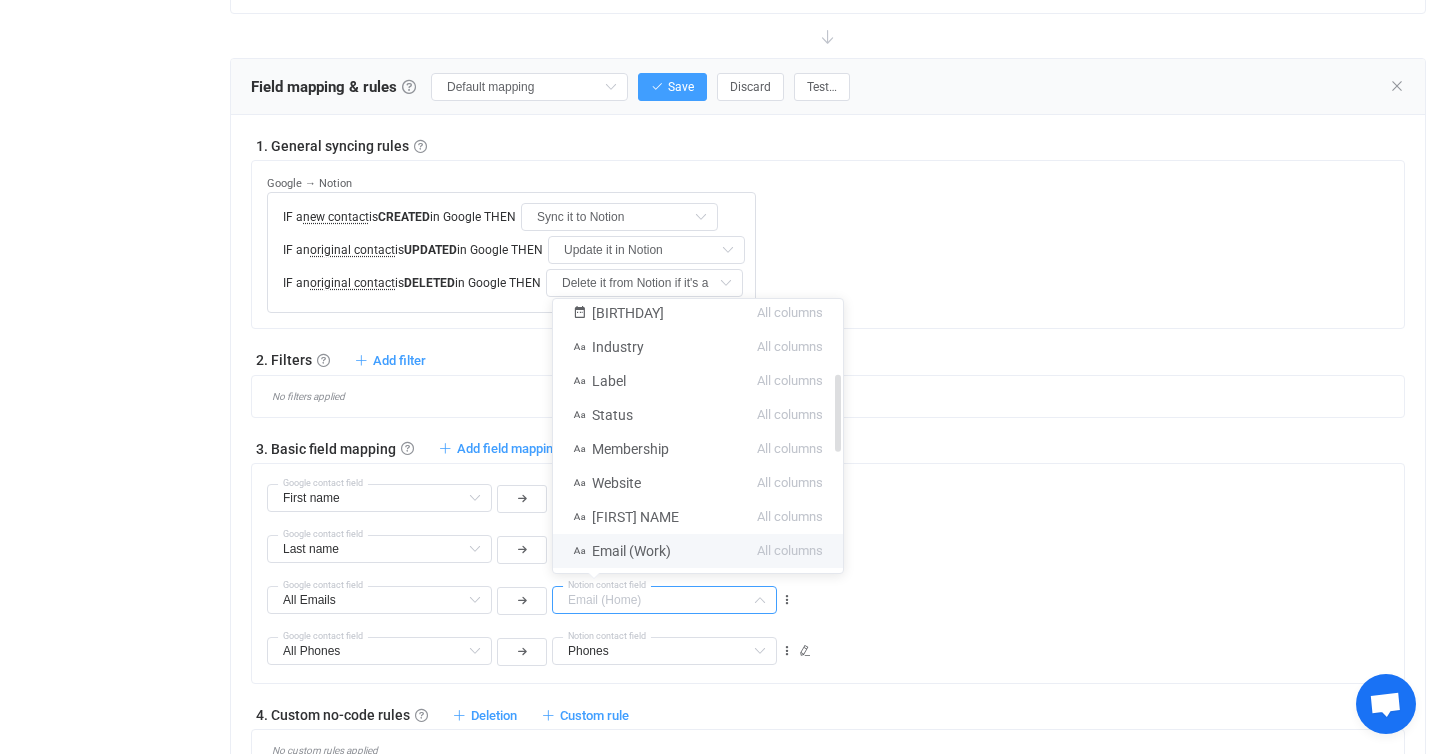 click on "Email (Work) All columns" at bounding box center (698, 551) 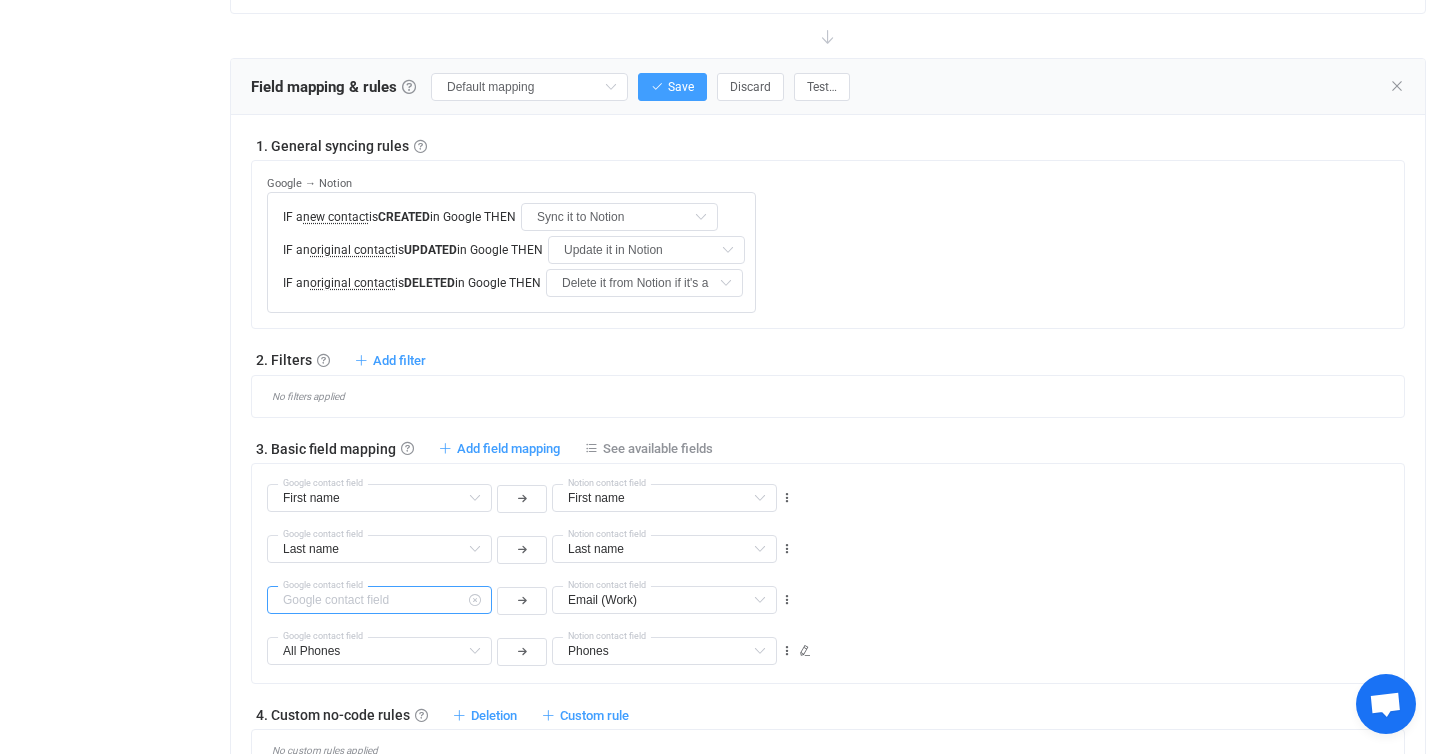 click at bounding box center [379, 600] 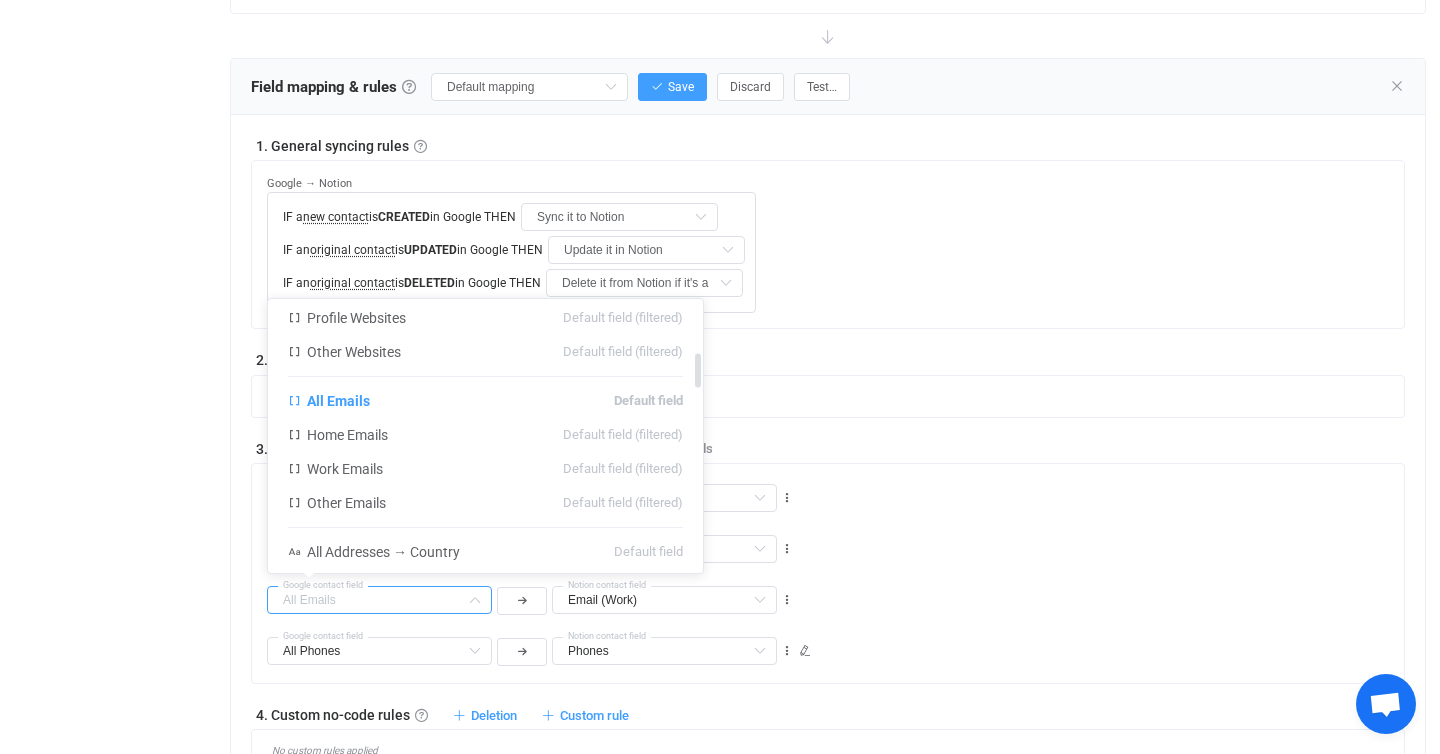 scroll, scrollTop: 428, scrollLeft: 0, axis: vertical 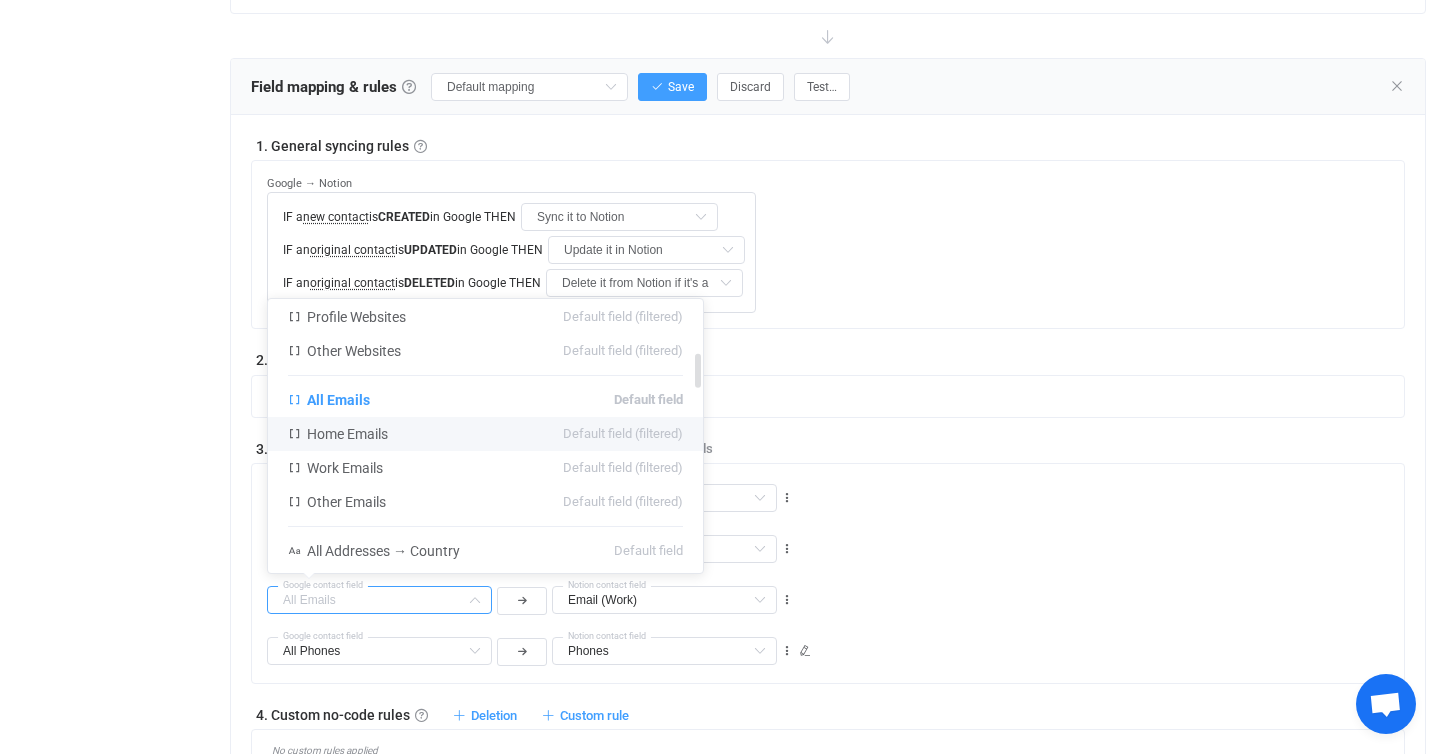 click on "Home Emails Default field (filtered)" at bounding box center (485, 434) 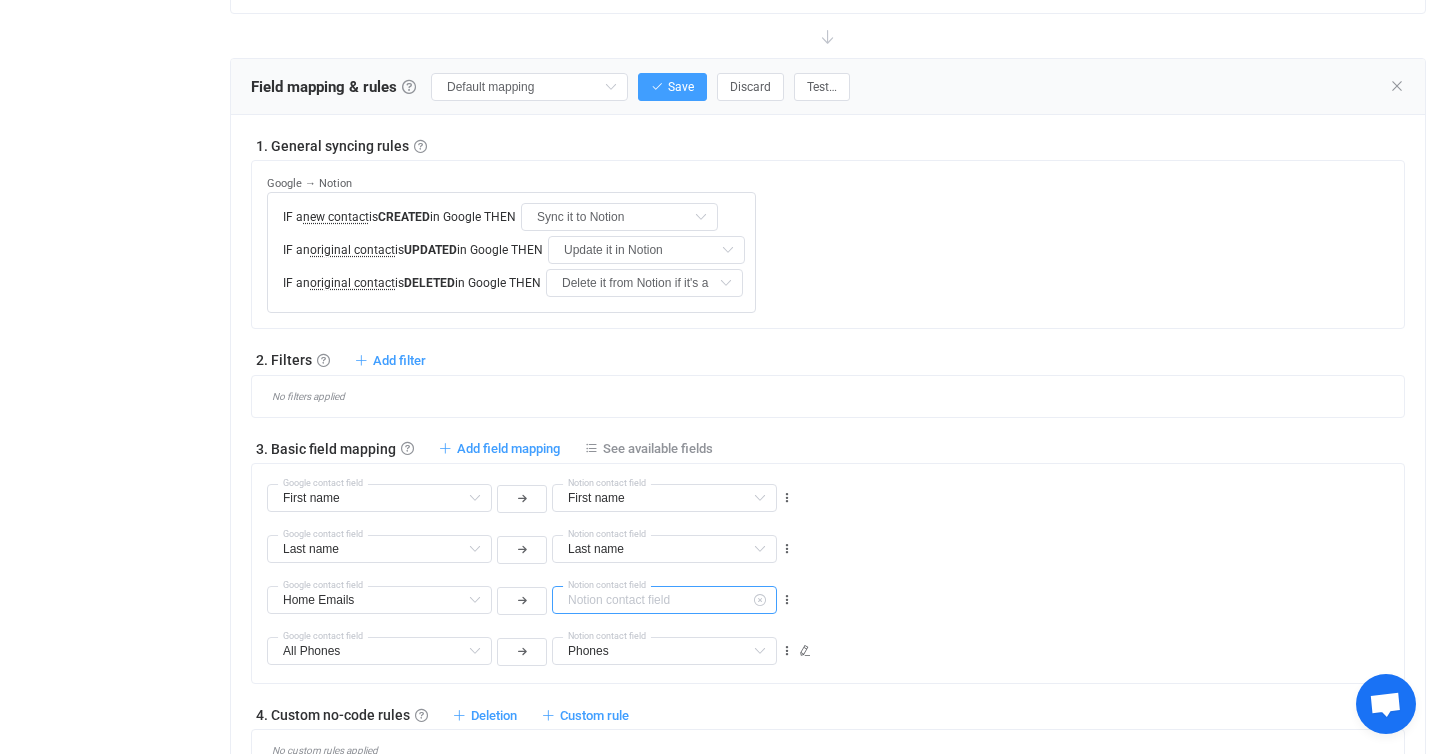 click at bounding box center (664, 600) 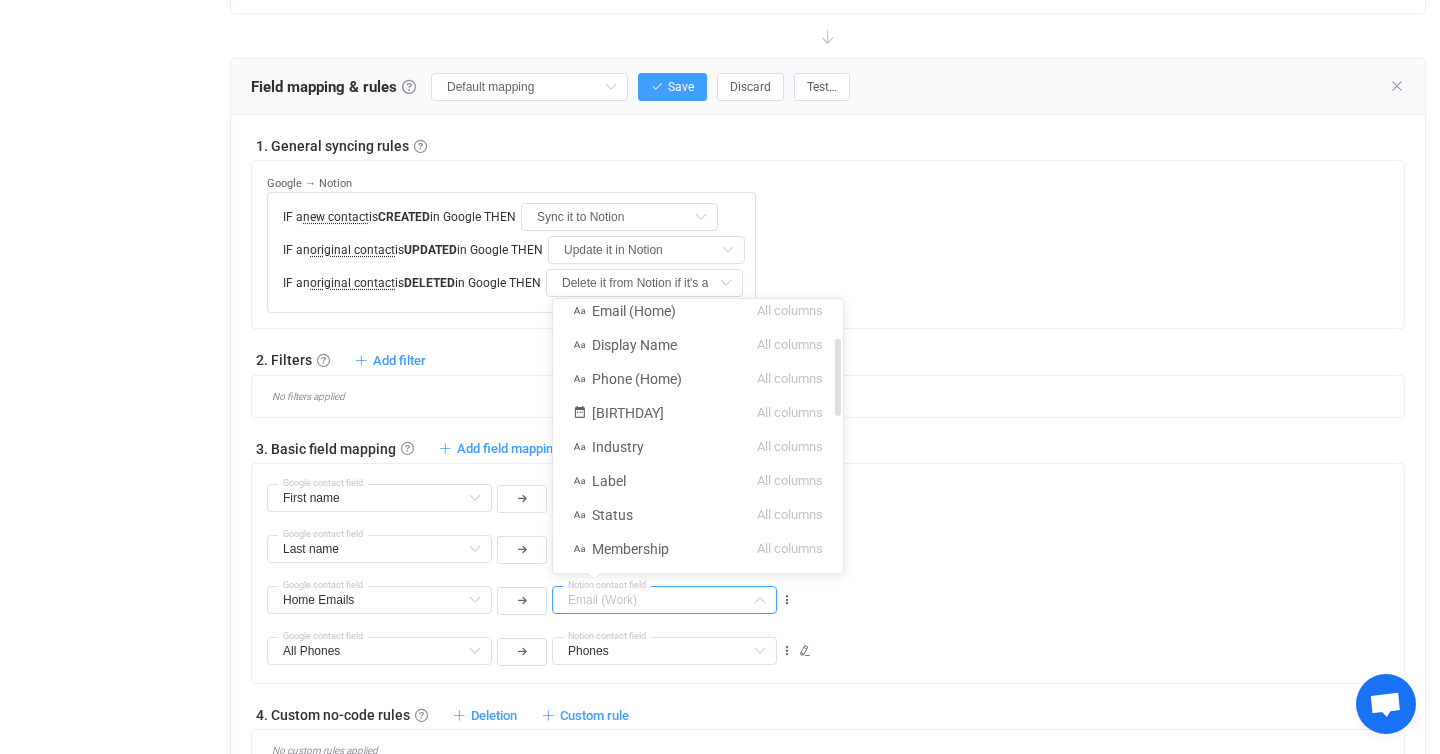 scroll, scrollTop: 0, scrollLeft: 0, axis: both 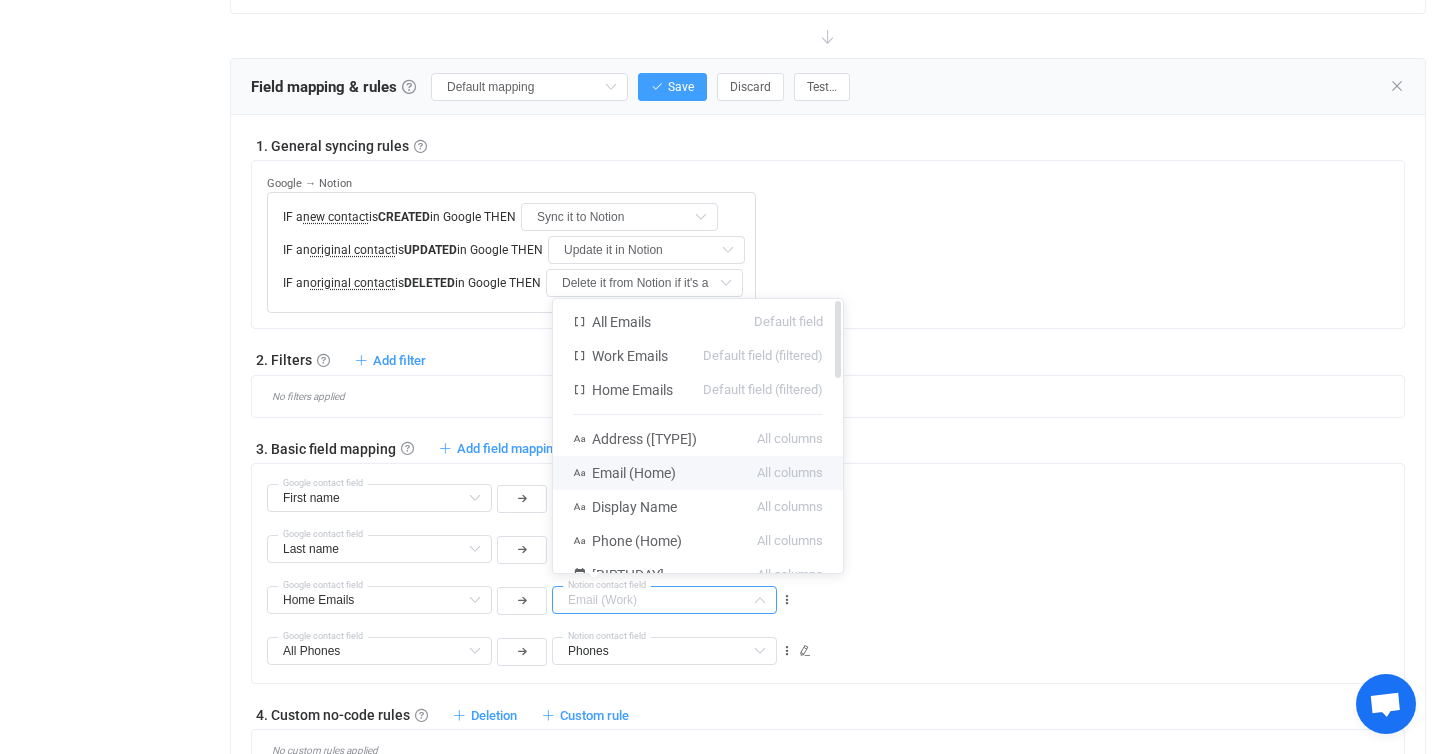 click on "Email (Home) All columns" at bounding box center [698, 473] 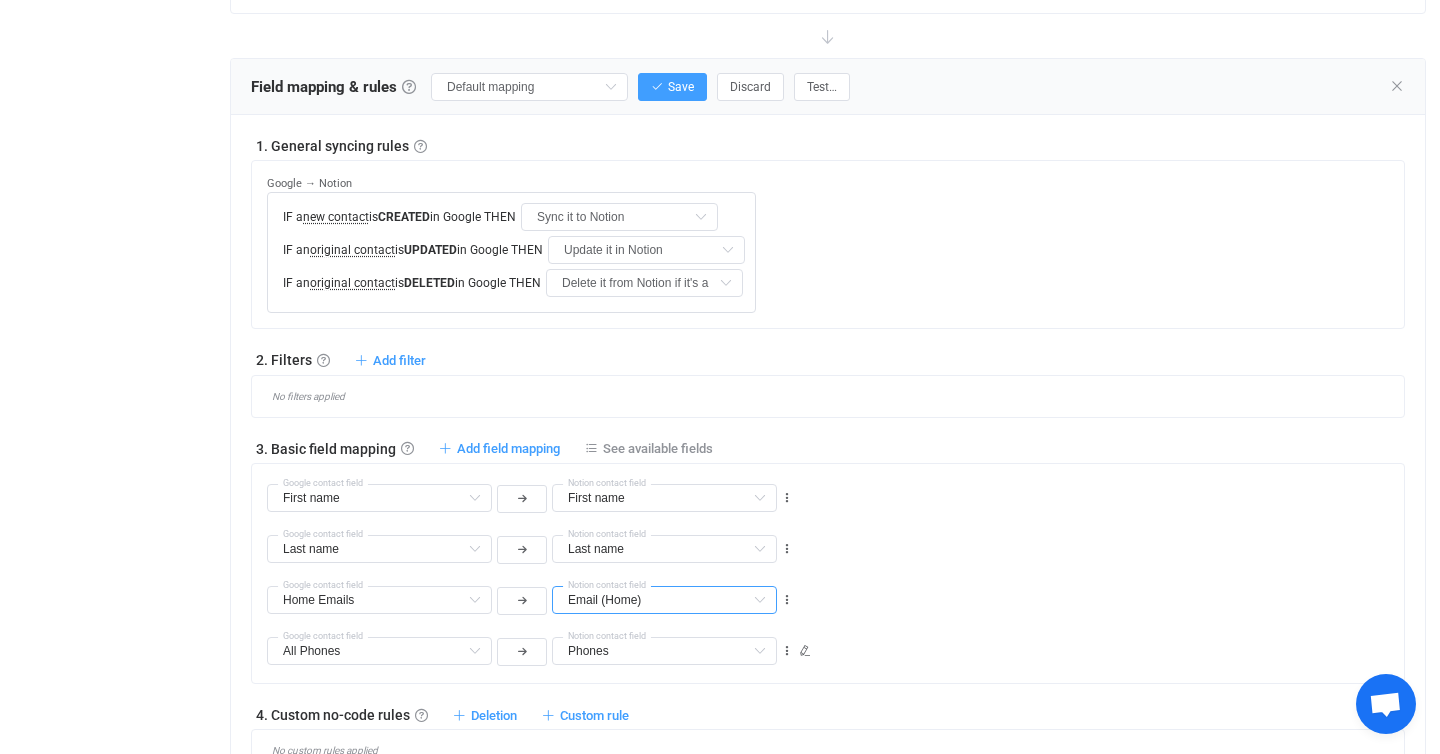 scroll, scrollTop: 794, scrollLeft: 0, axis: vertical 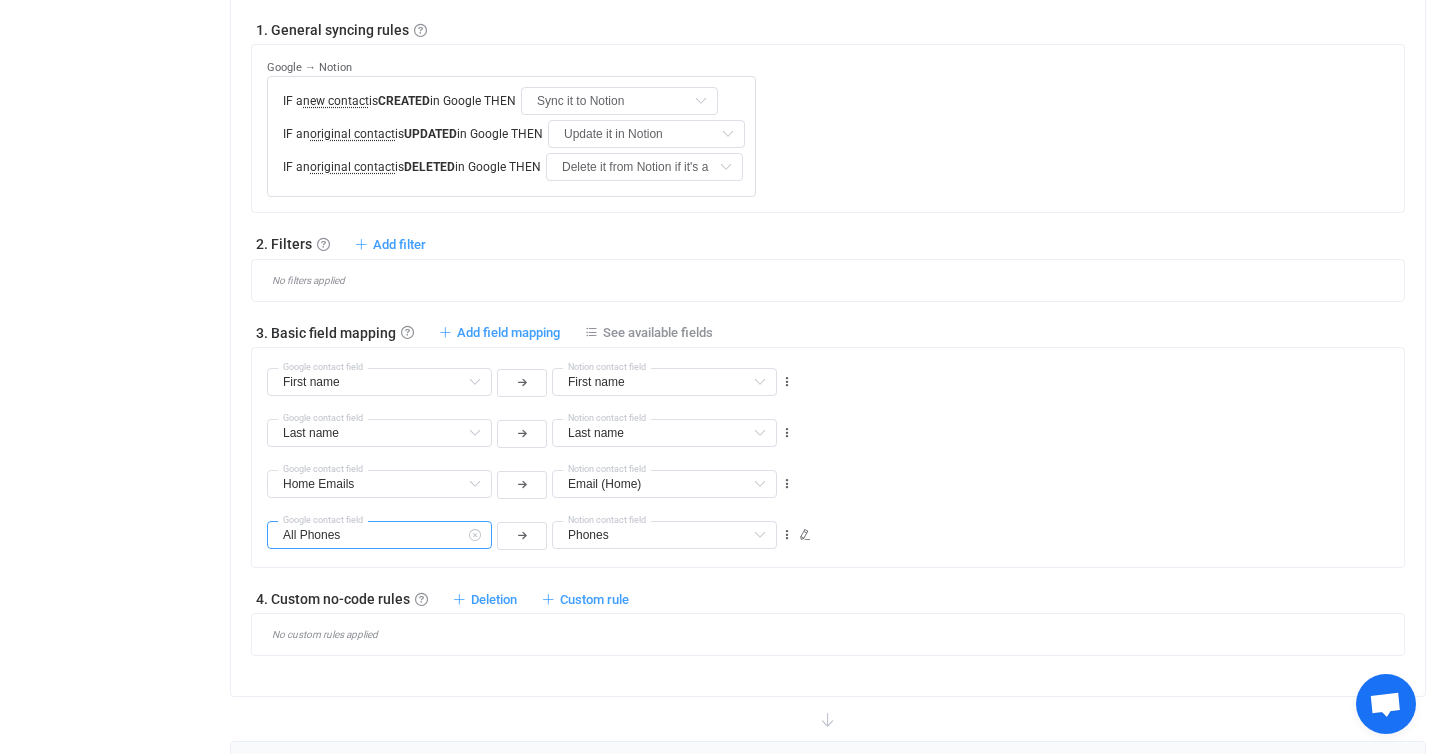 click on "All Phones" at bounding box center (379, 535) 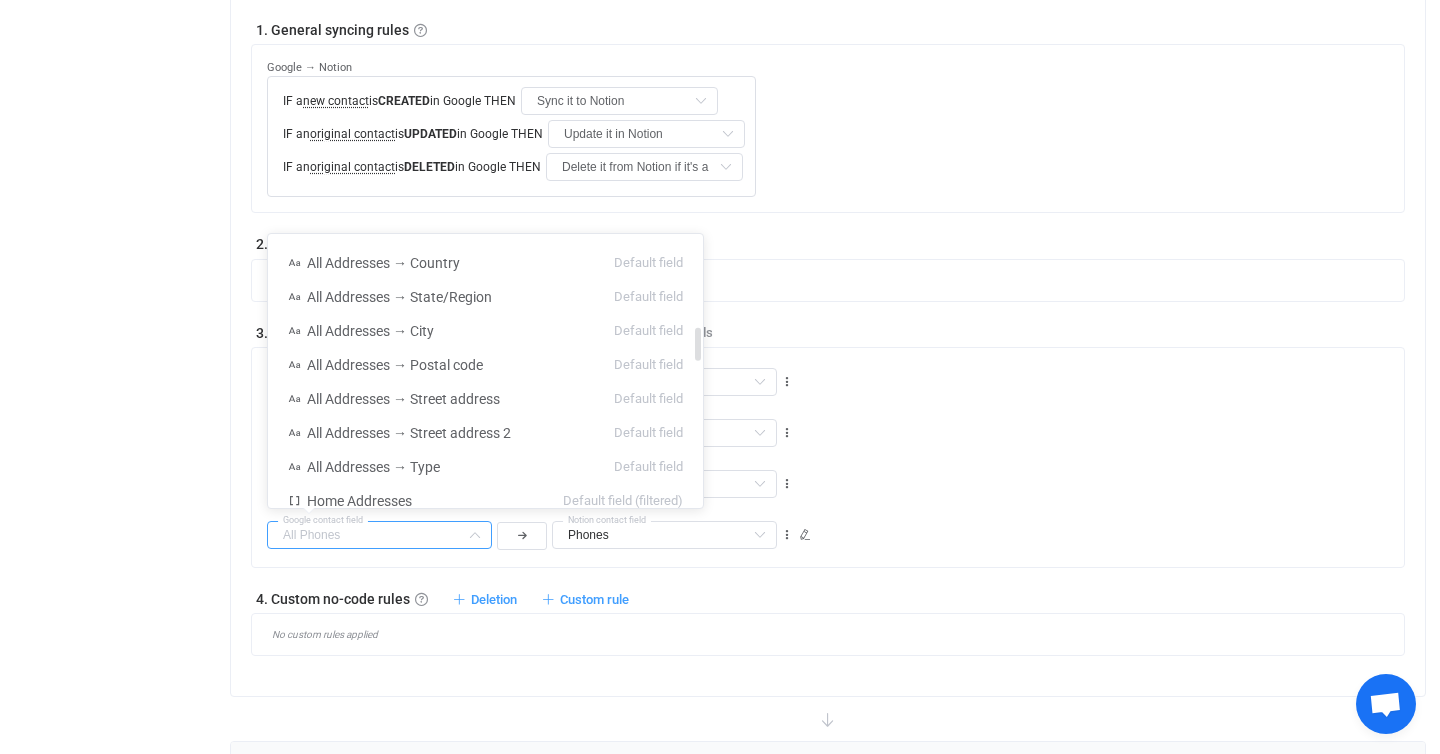 scroll, scrollTop: 0, scrollLeft: 0, axis: both 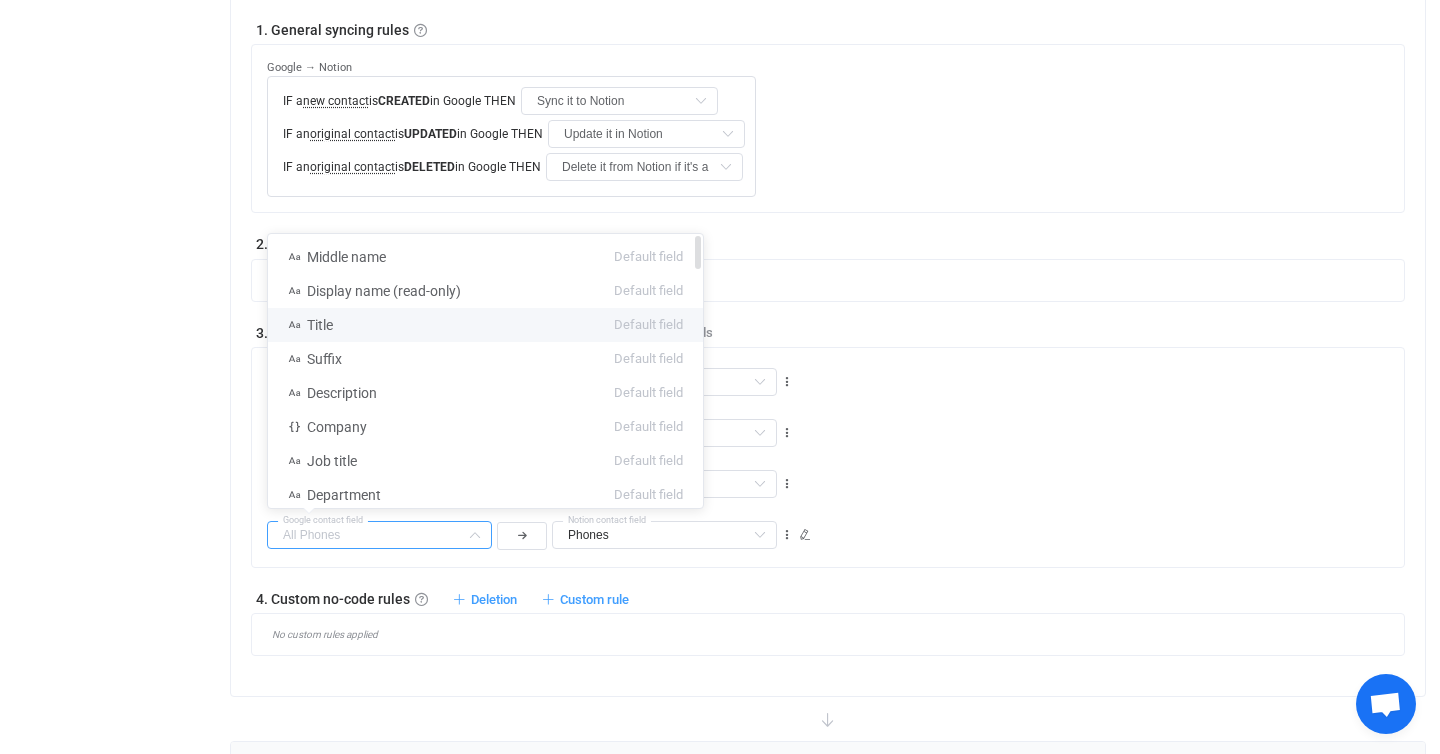 click on "Title Default field" at bounding box center [485, 325] 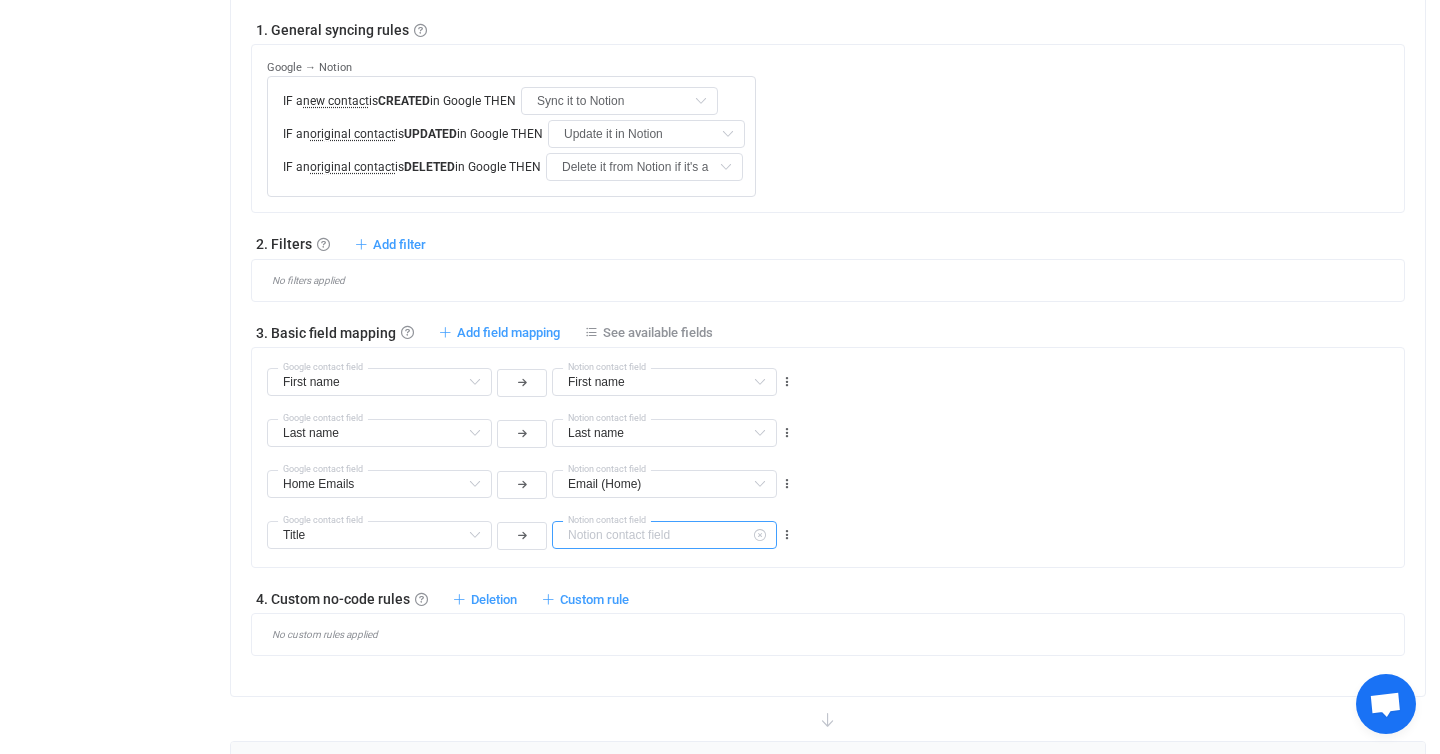 click at bounding box center [664, 535] 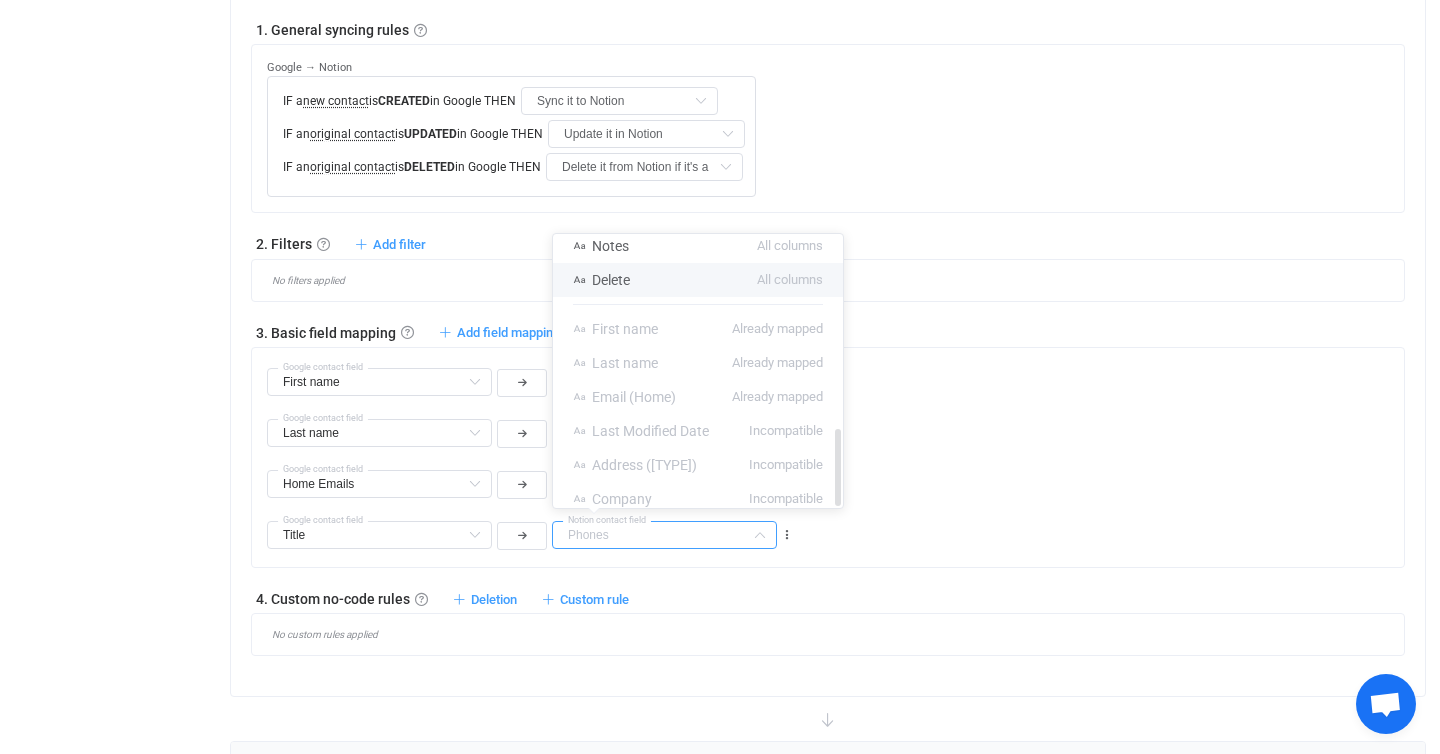 scroll, scrollTop: 686, scrollLeft: 0, axis: vertical 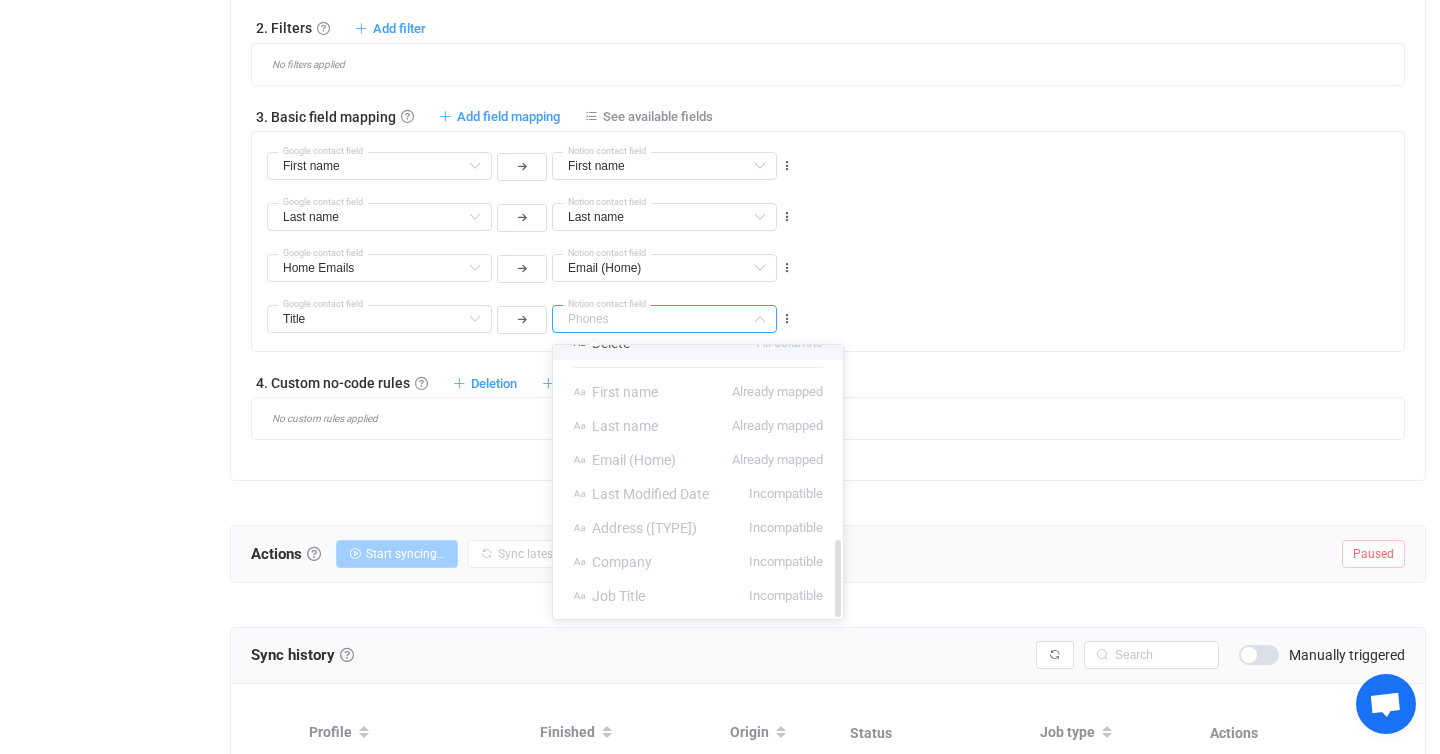 click on "Job Title Incompatible" at bounding box center [698, 596] 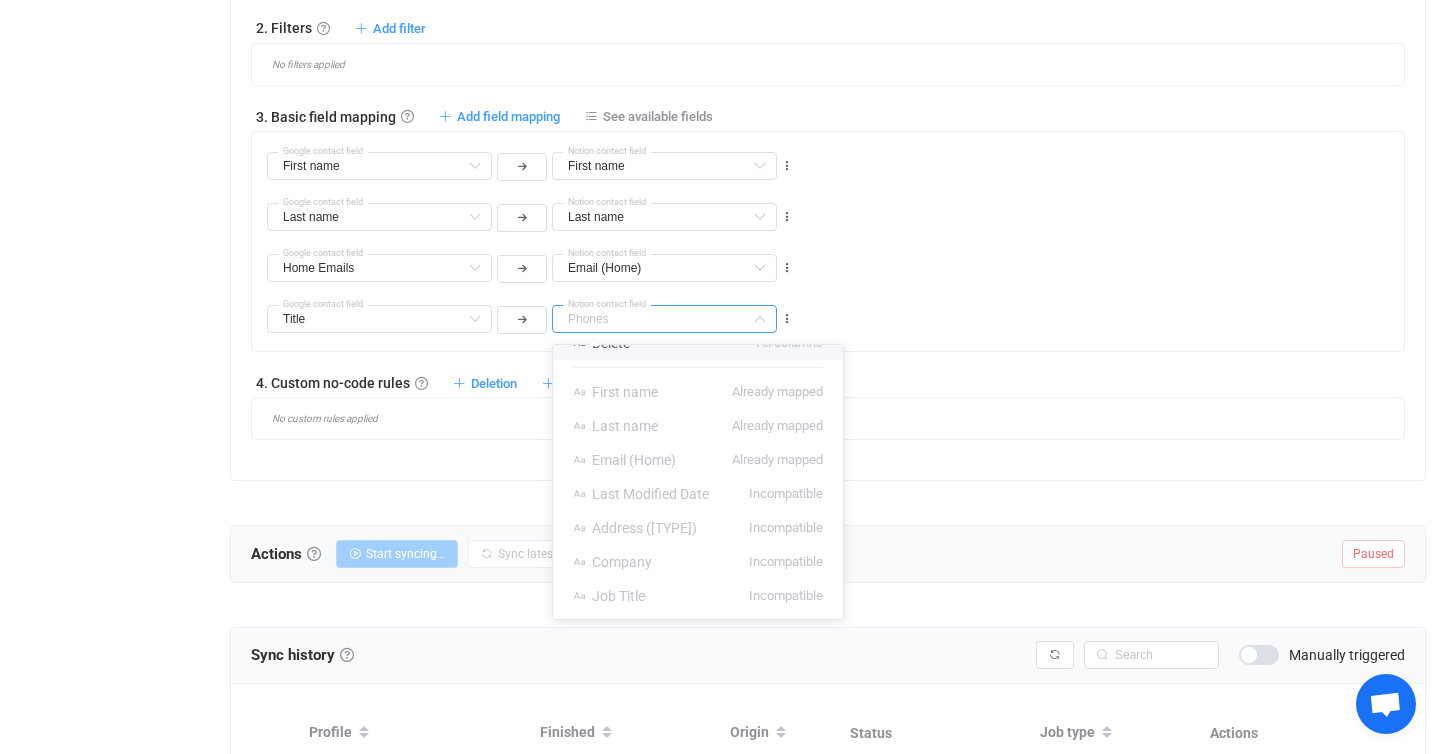 click on "Last name Last name Default field Middle name Default field Display name (read-only) Default field Title Default field Suffix Default field Description Default field Company Default field Job title Default field Department Default field All Websites Default field Home page Websites Default field (filtered) Work Websites Default field (filtered) Blog Websites Default field (filtered) Profile Websites Default field (filtered) Other Websites Default field (filtered) All Addresses → Country Default field All Addresses → State/Region Default field All Addresses → City Default field All Addresses → Postal code Default field All Addresses → Street address Default field All Addresses → Street address 2 Default field All Addresses → Type Default field Home Addresses → Country Default field (filtered) Home Addresses → State/Region Default field (filtered) Home Addresses → City Default field (filtered) Home Addresses → Postal code Default field (filtered) Home Addresses → Street address Labels" at bounding box center (835, 208) 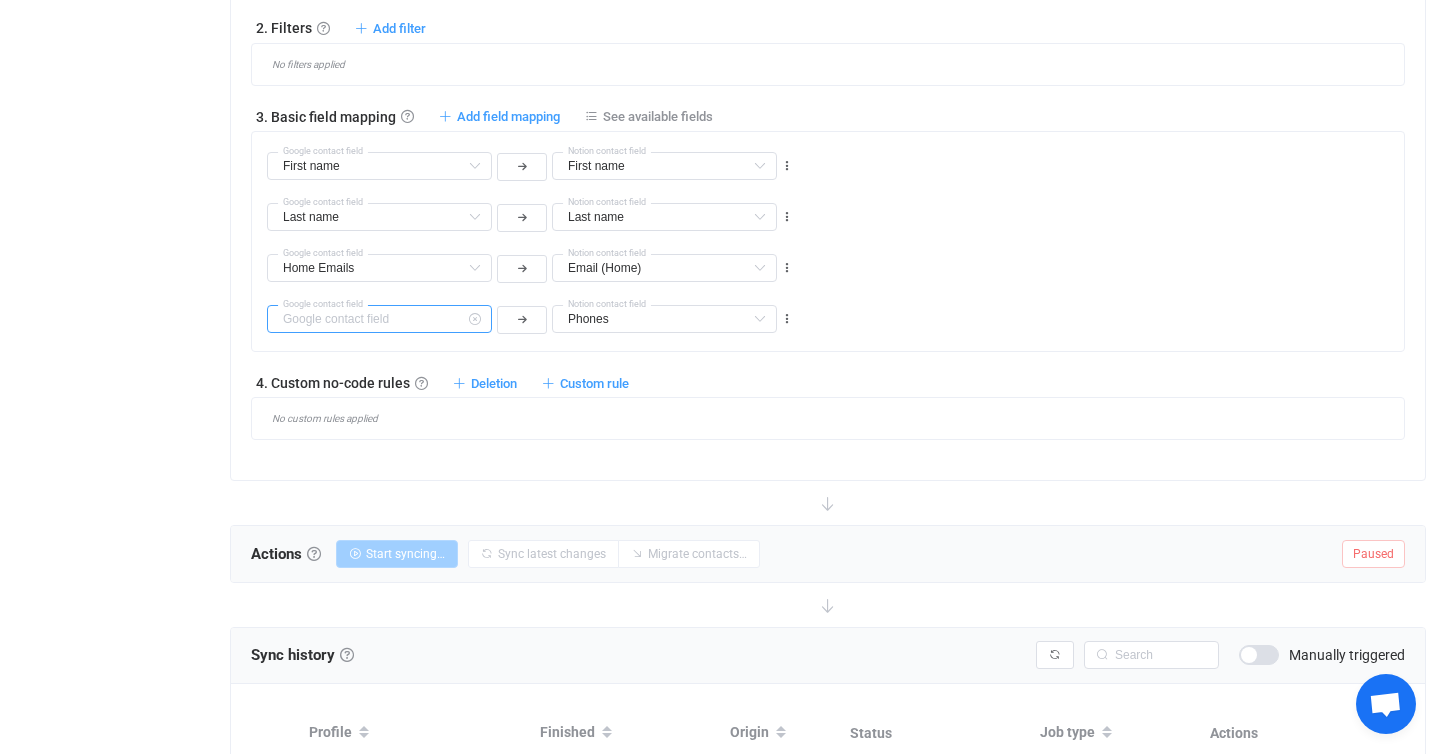 click at bounding box center [379, 319] 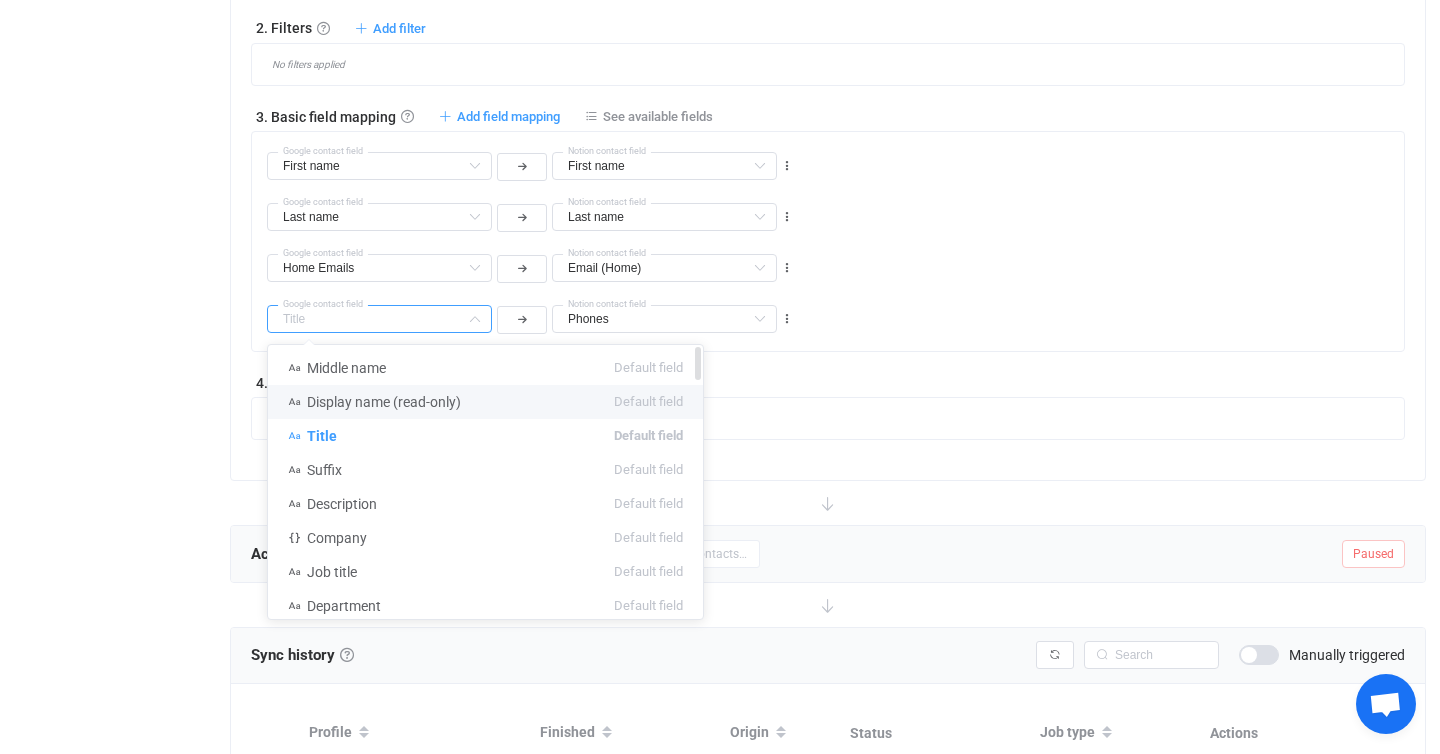 click on "Display name (read-only)" at bounding box center (384, 402) 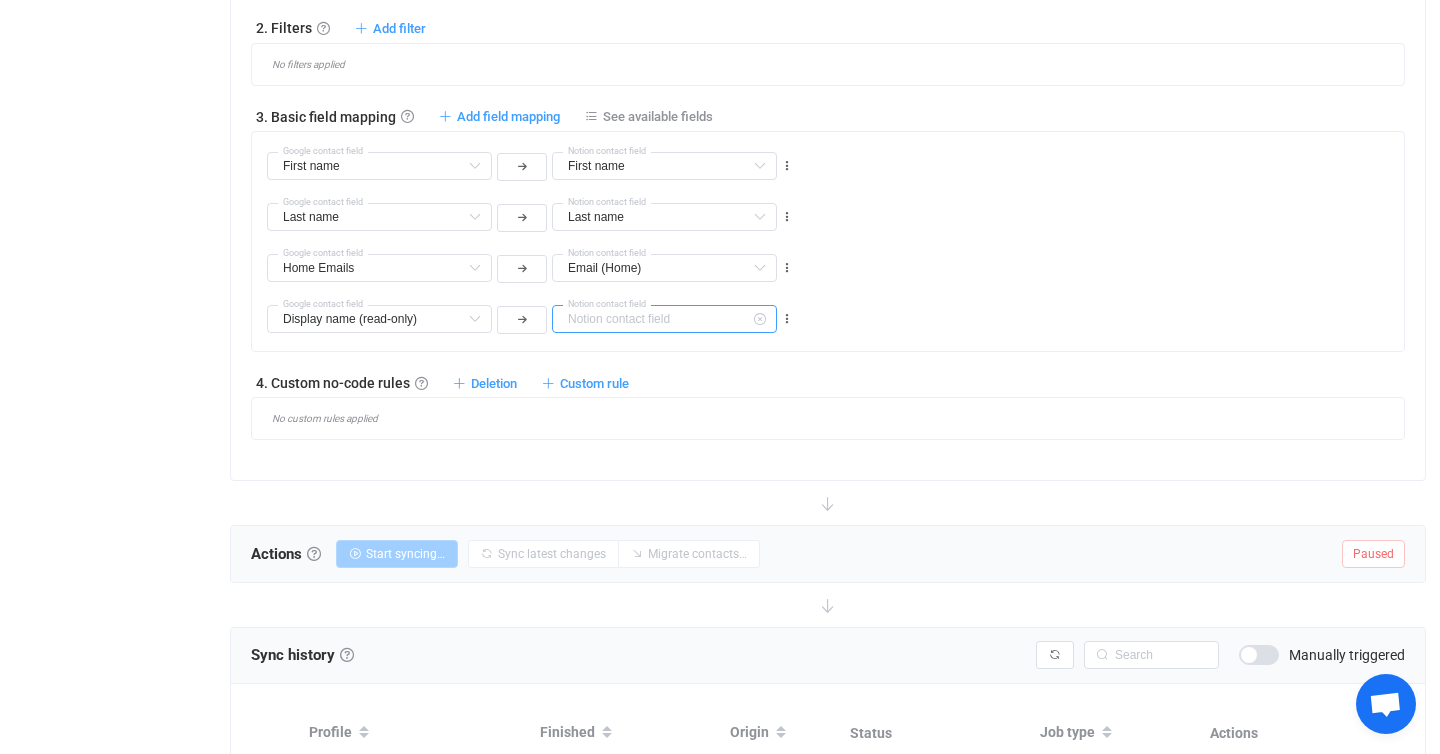click at bounding box center [664, 319] 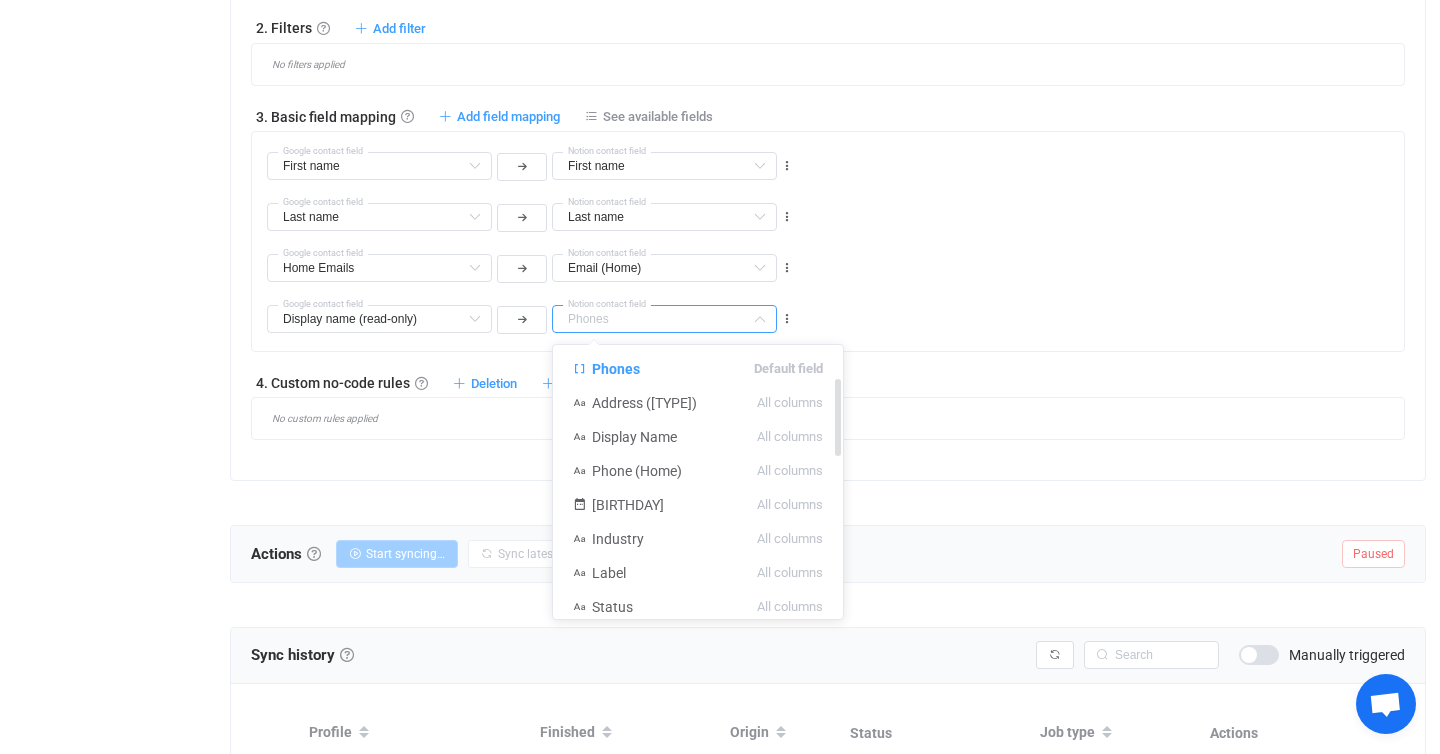 scroll, scrollTop: 117, scrollLeft: 0, axis: vertical 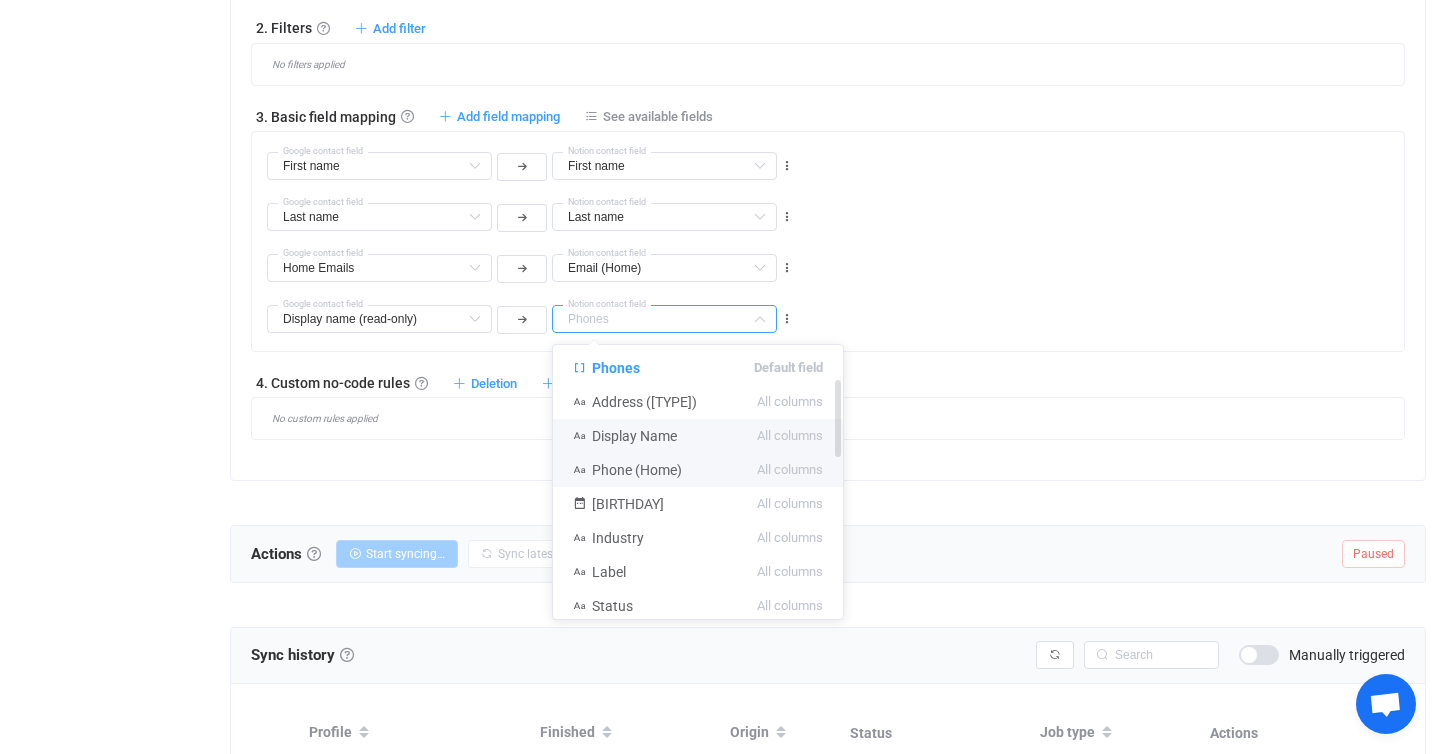 click on "Display Name" at bounding box center [634, 436] 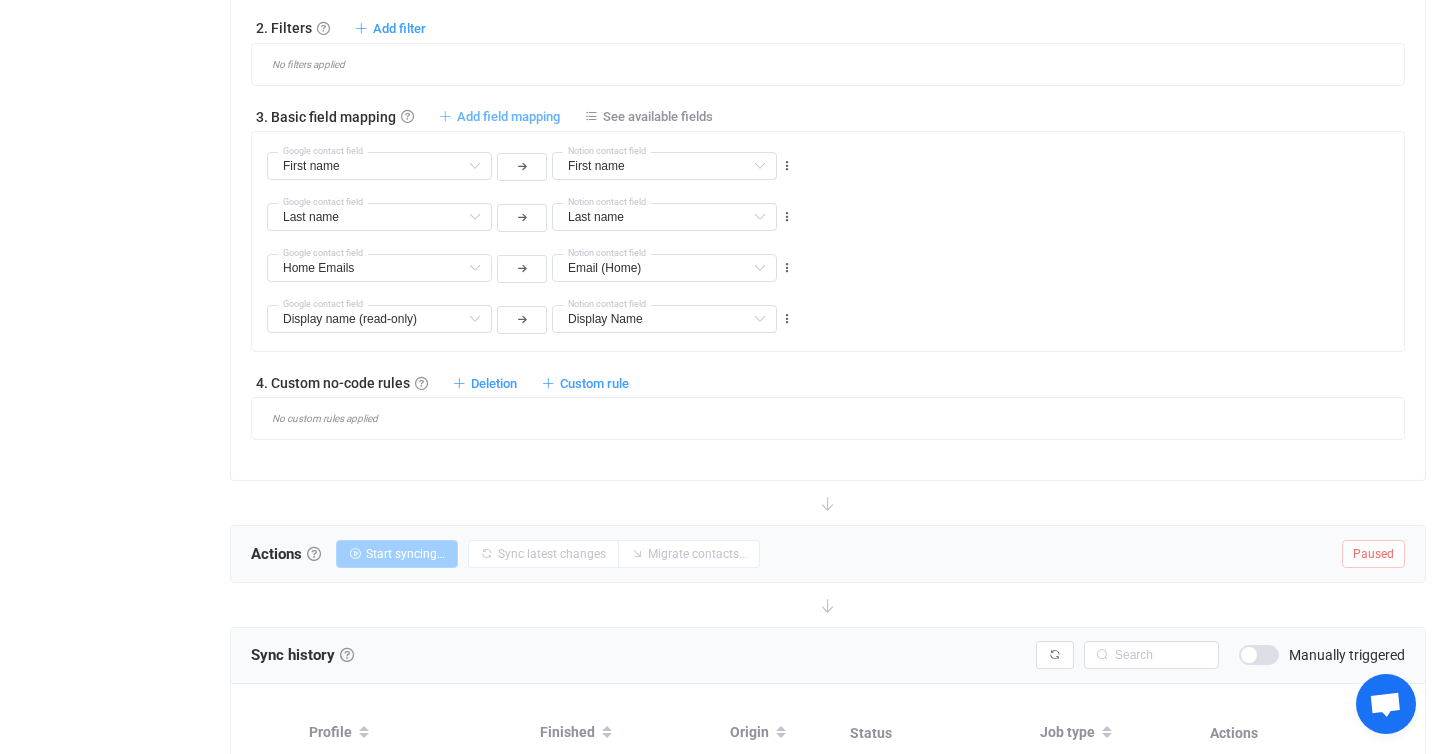 click on "Add field mapping" at bounding box center (508, 116) 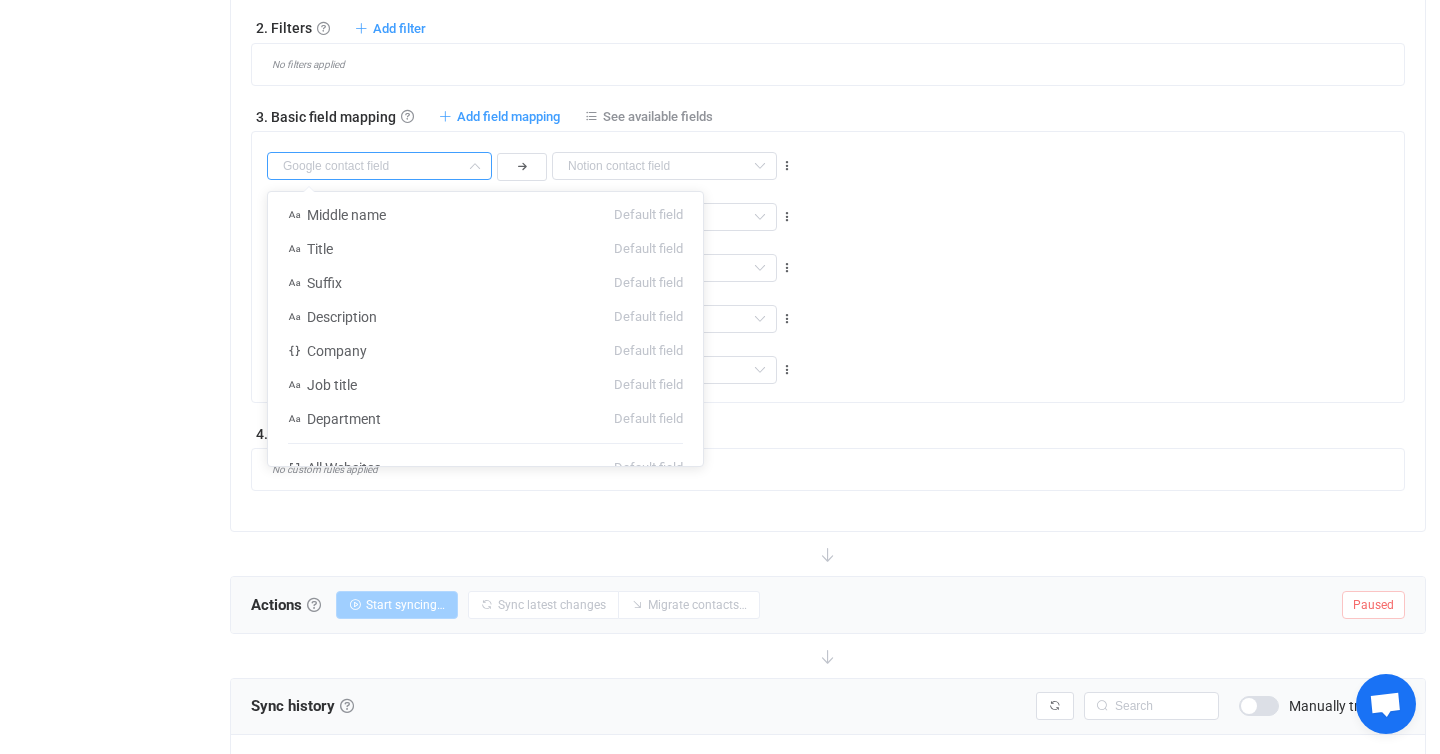 click at bounding box center [379, 166] 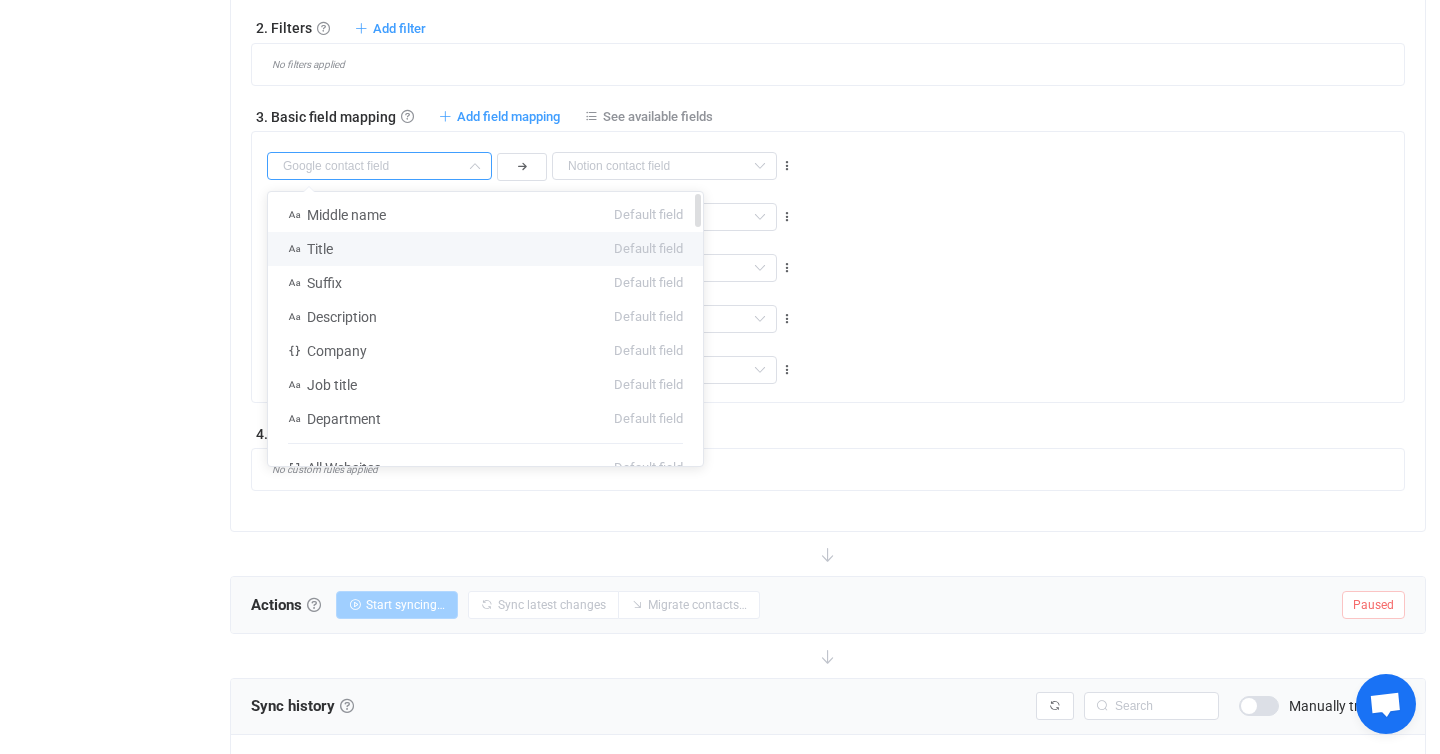 click on "Title Default field" at bounding box center [485, 249] 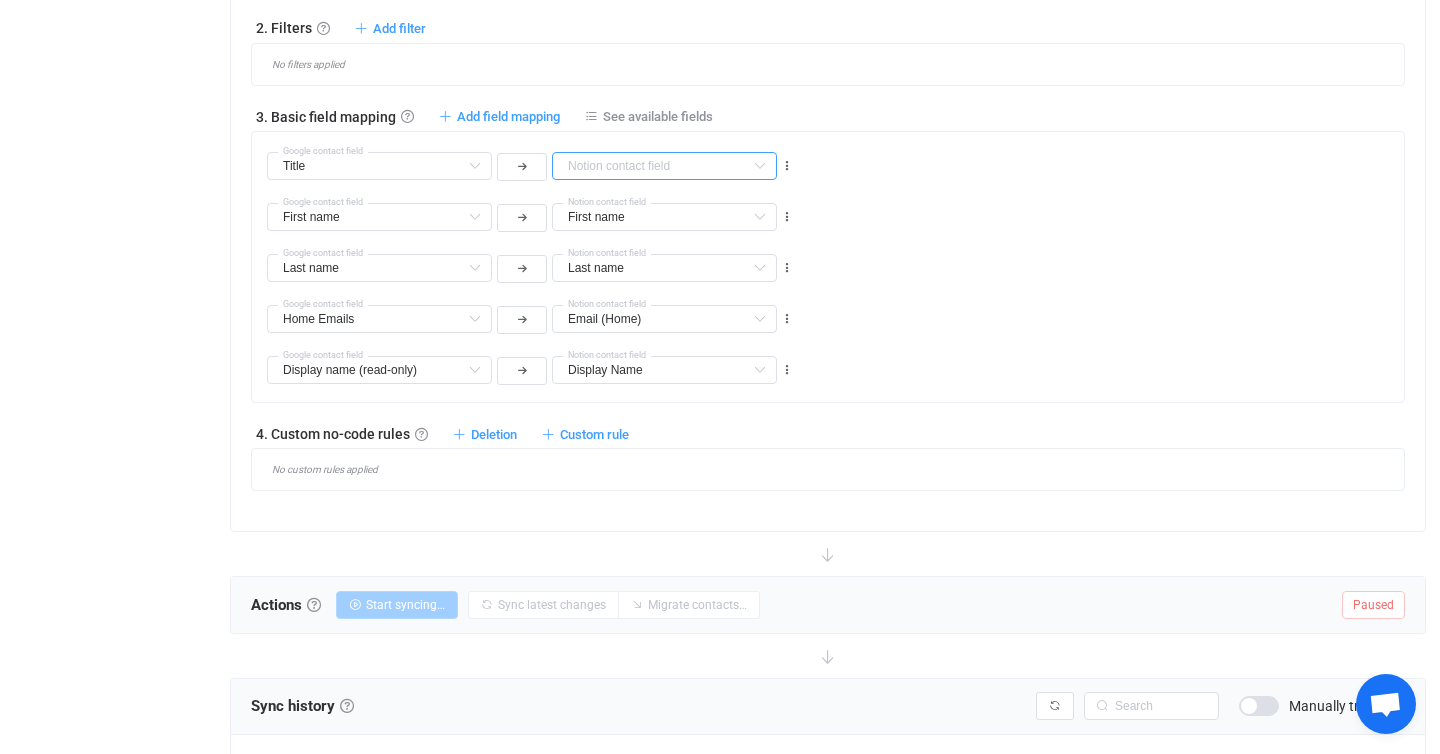 click at bounding box center [664, 166] 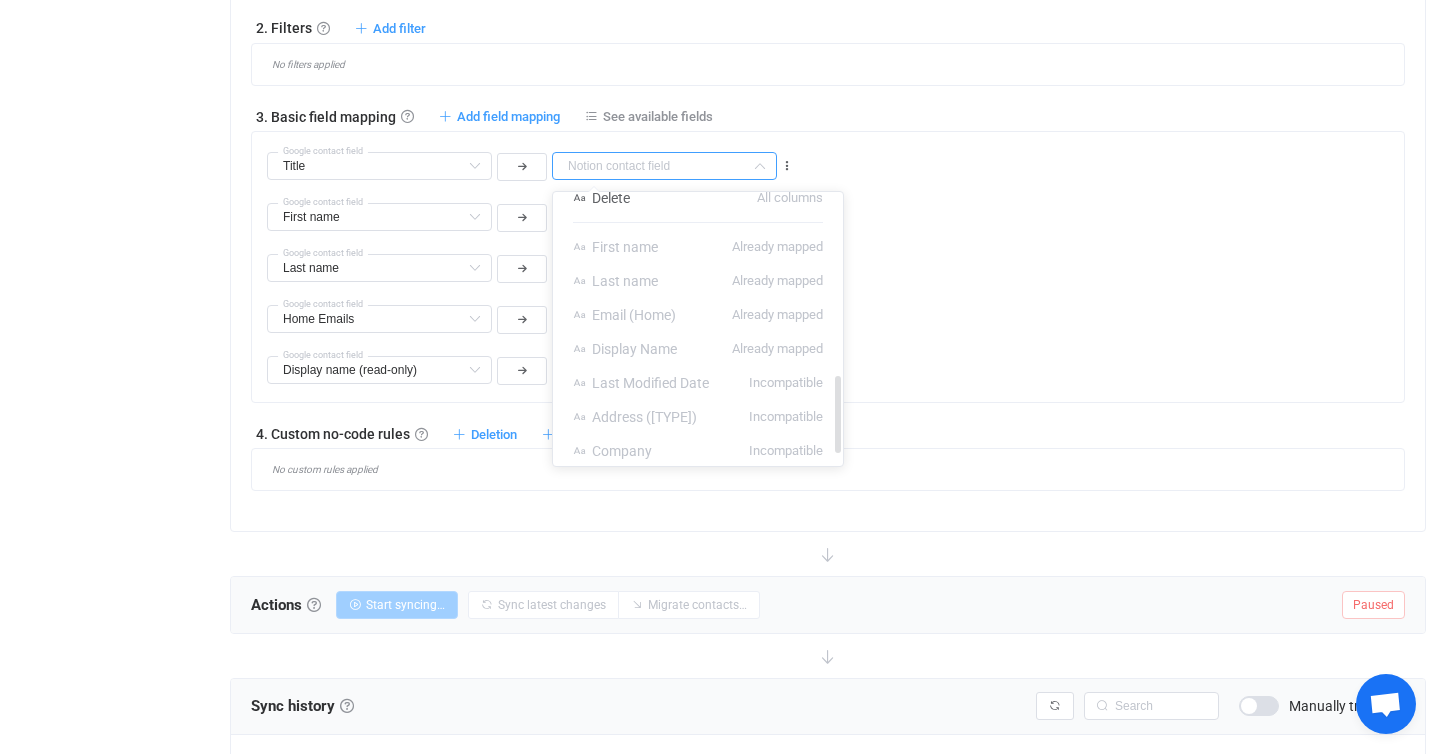 scroll, scrollTop: 647, scrollLeft: 0, axis: vertical 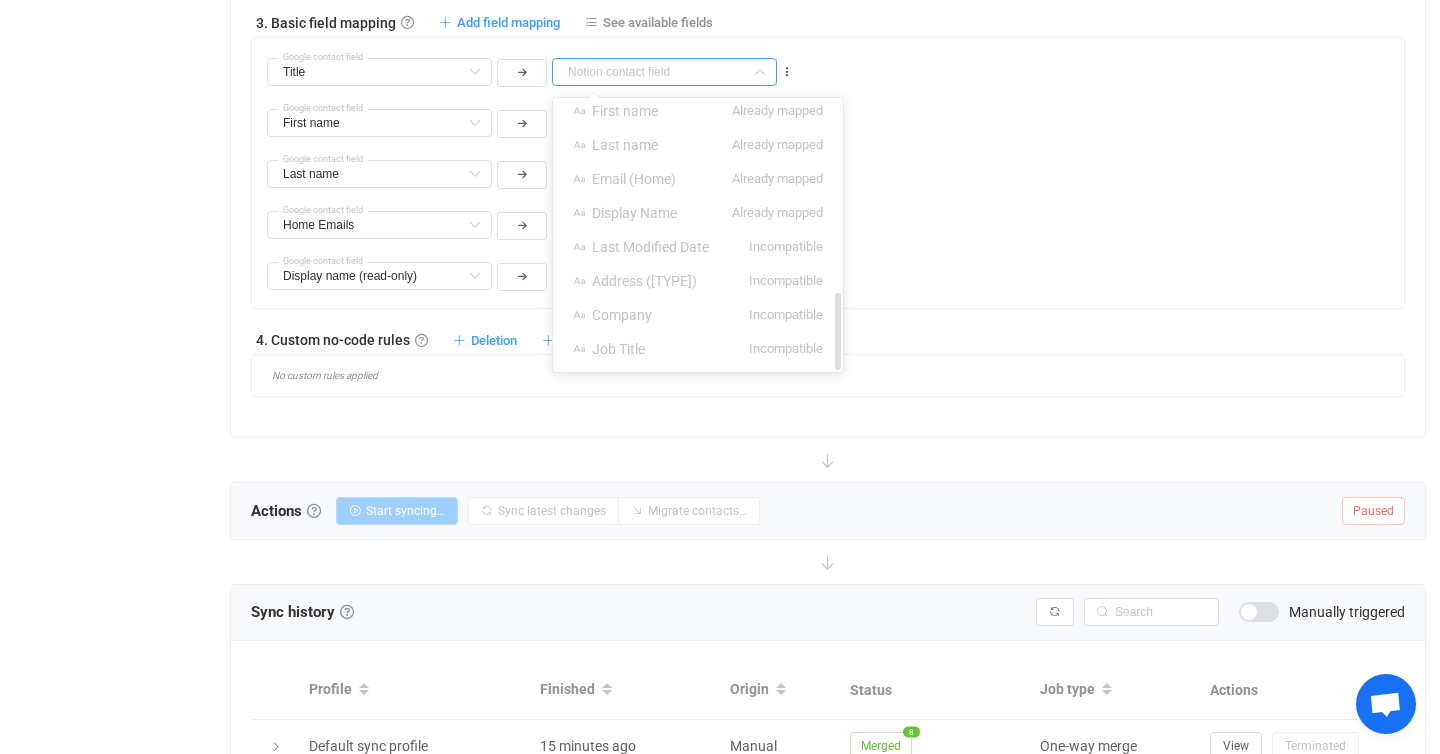 click on "Job Title Incompatible" at bounding box center (698, 349) 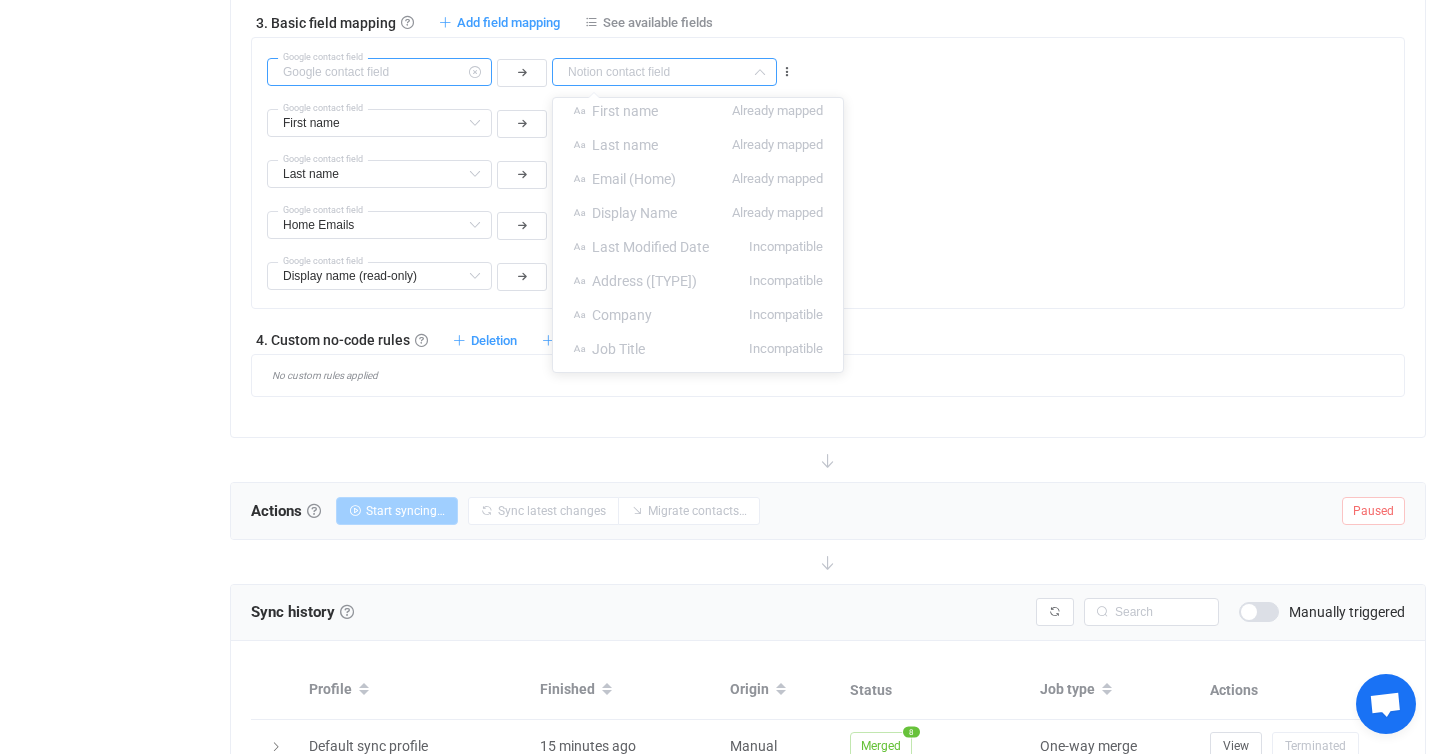 click at bounding box center (379, 72) 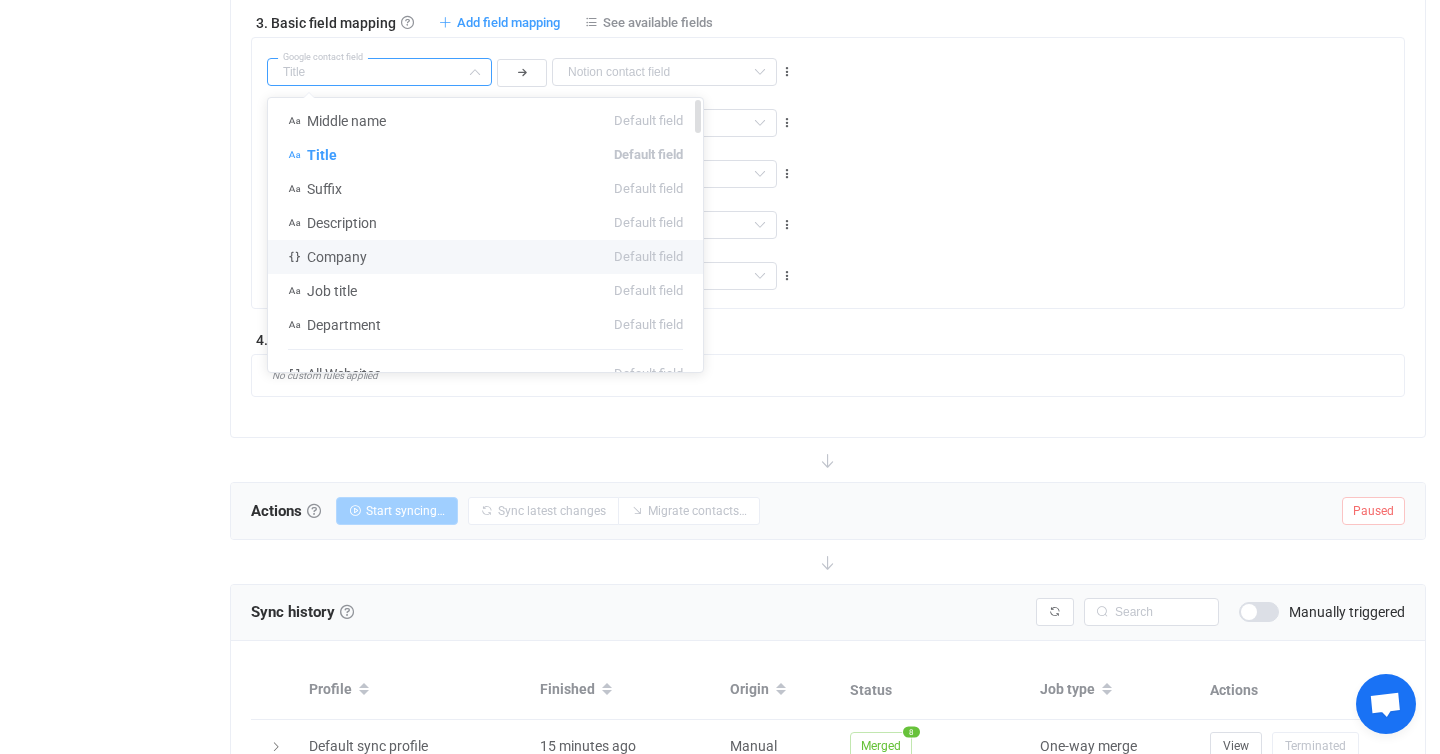 click on "Company Default field" at bounding box center (485, 257) 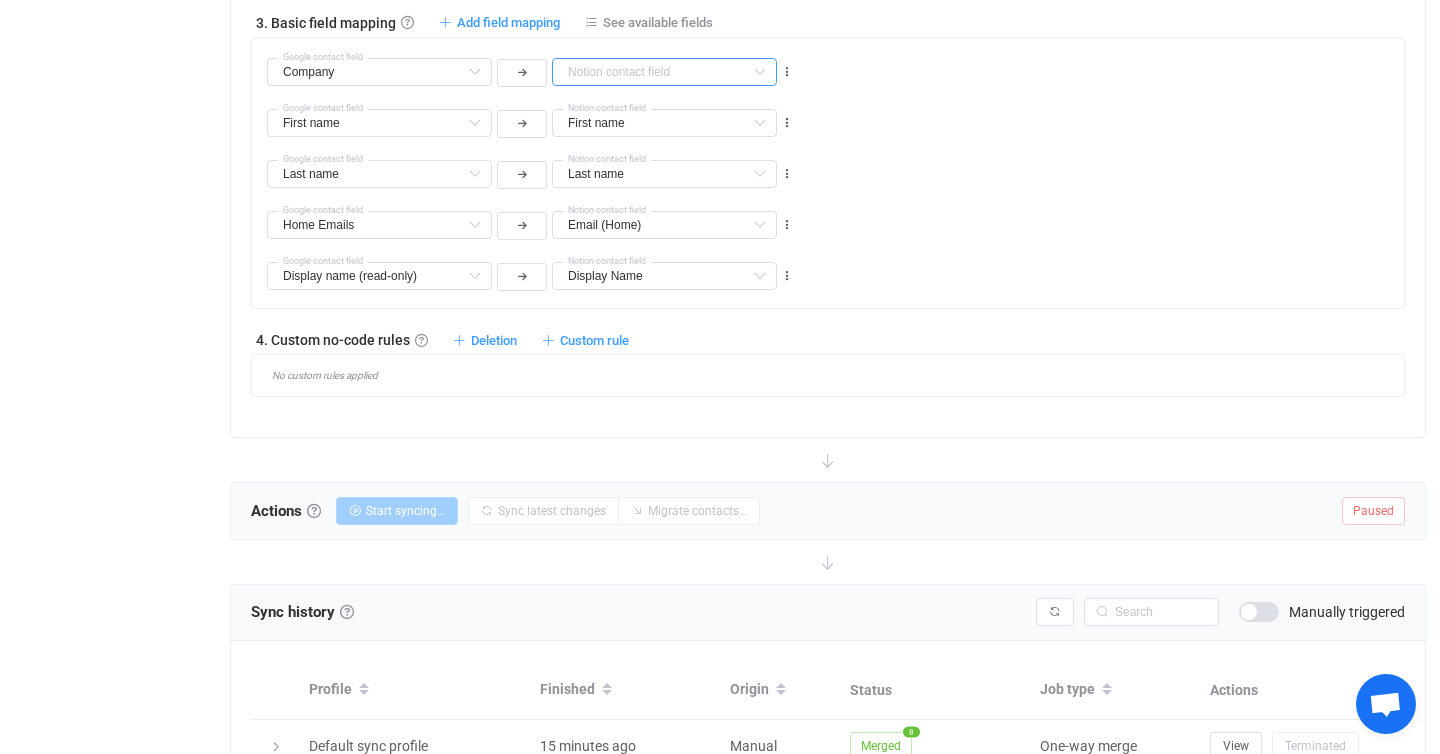 click at bounding box center (664, 72) 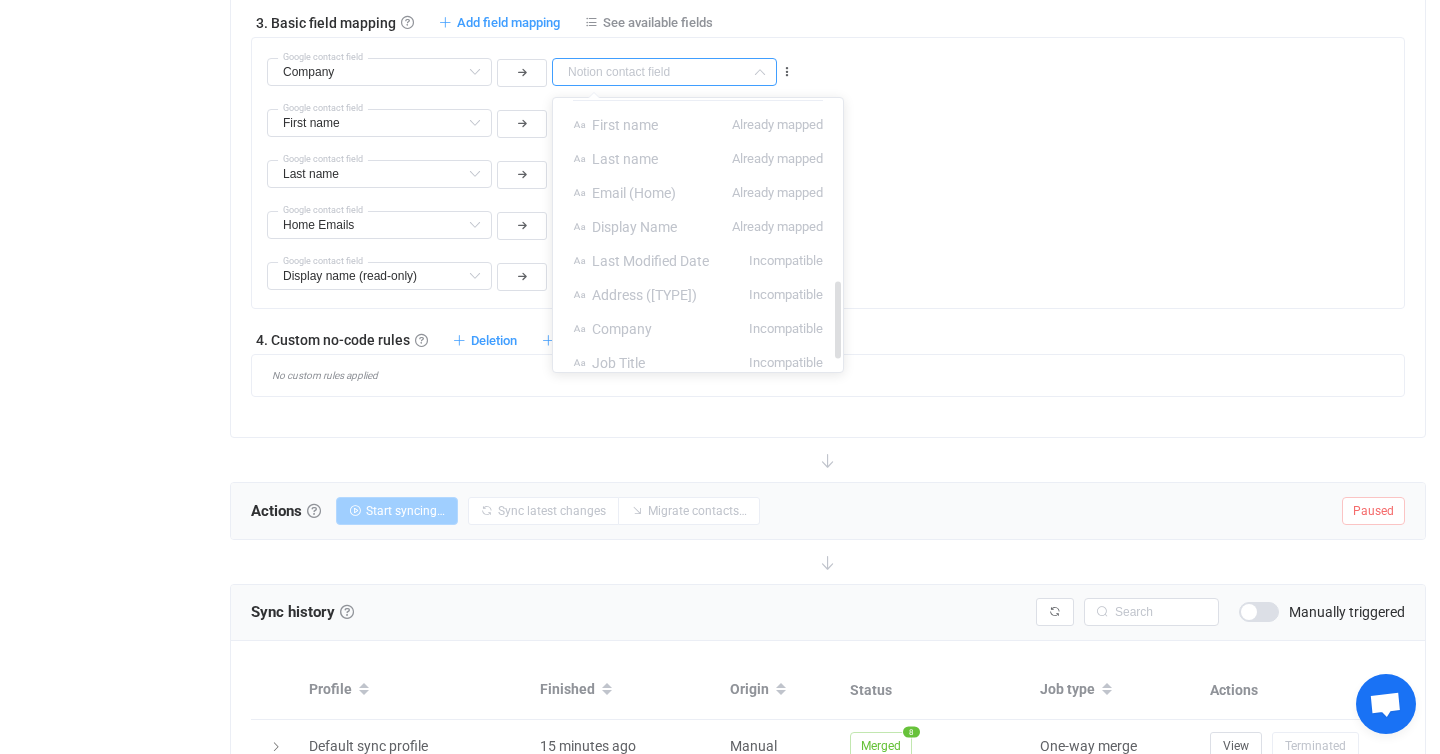 scroll, scrollTop: 686, scrollLeft: 0, axis: vertical 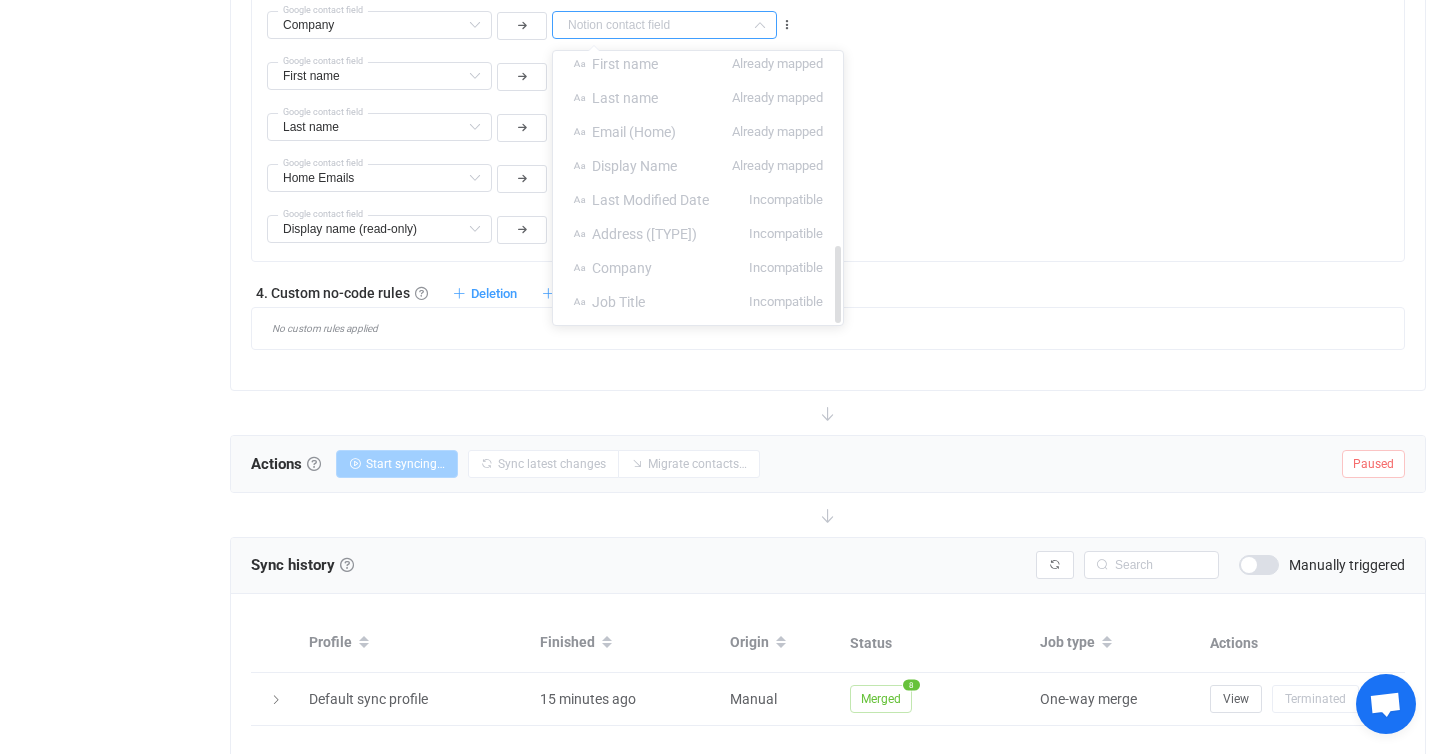 click on "Company" at bounding box center (622, 268) 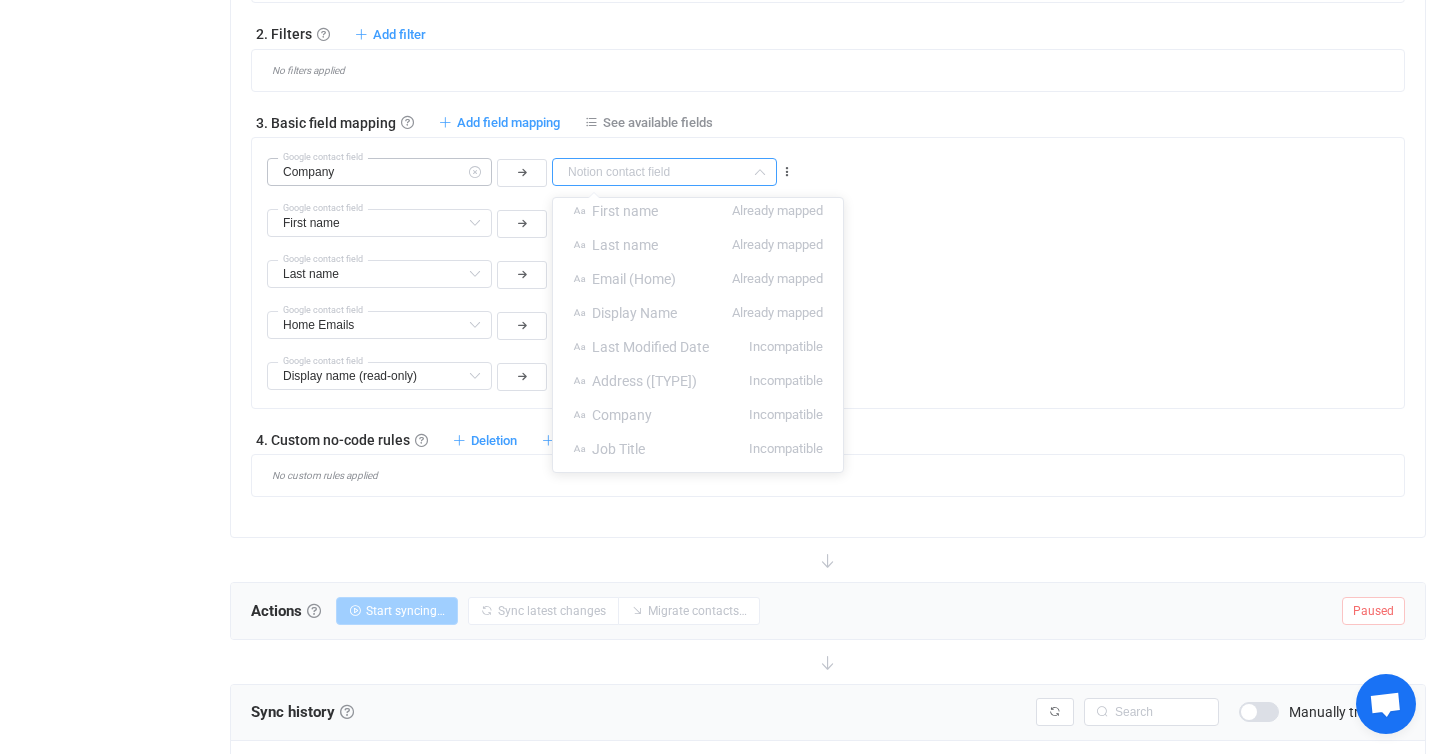 scroll, scrollTop: 974, scrollLeft: 0, axis: vertical 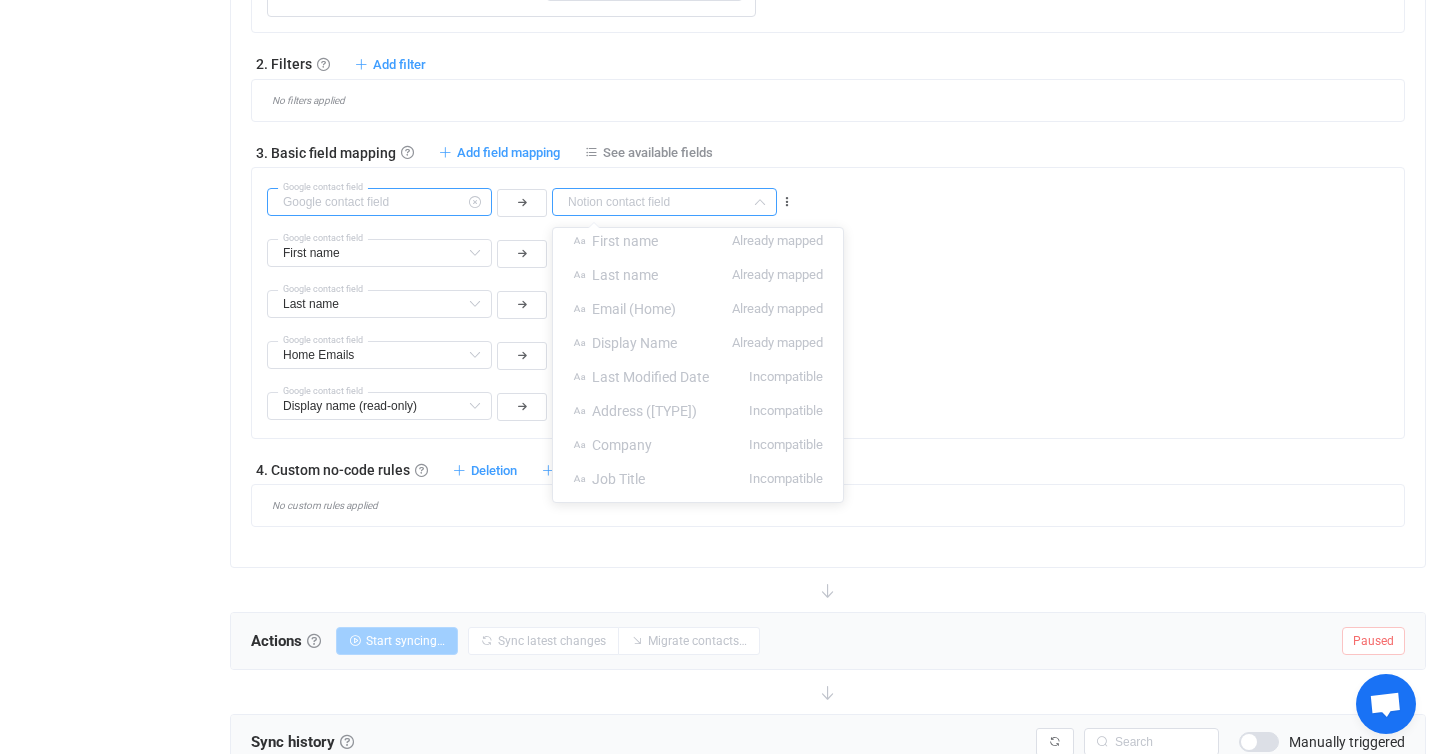 click at bounding box center (379, 202) 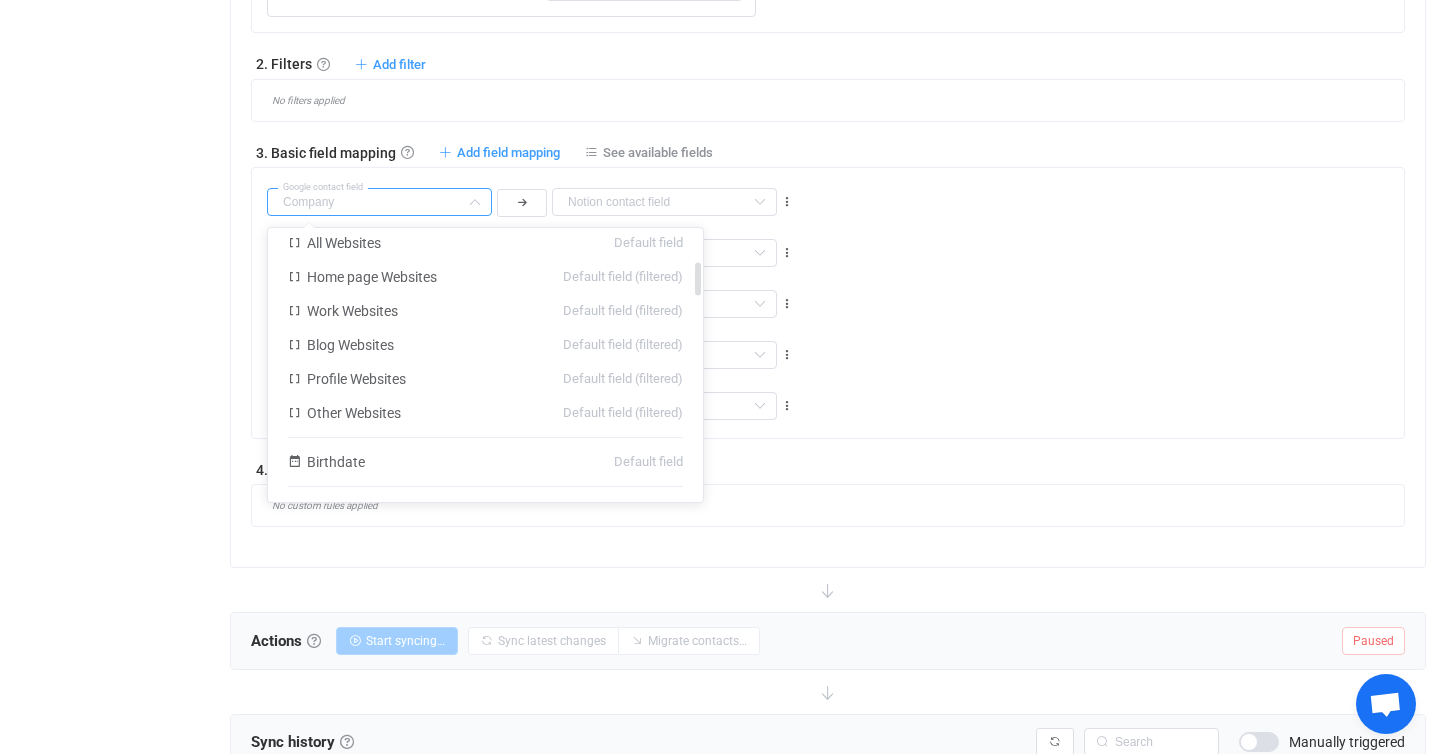scroll, scrollTop: 267, scrollLeft: 0, axis: vertical 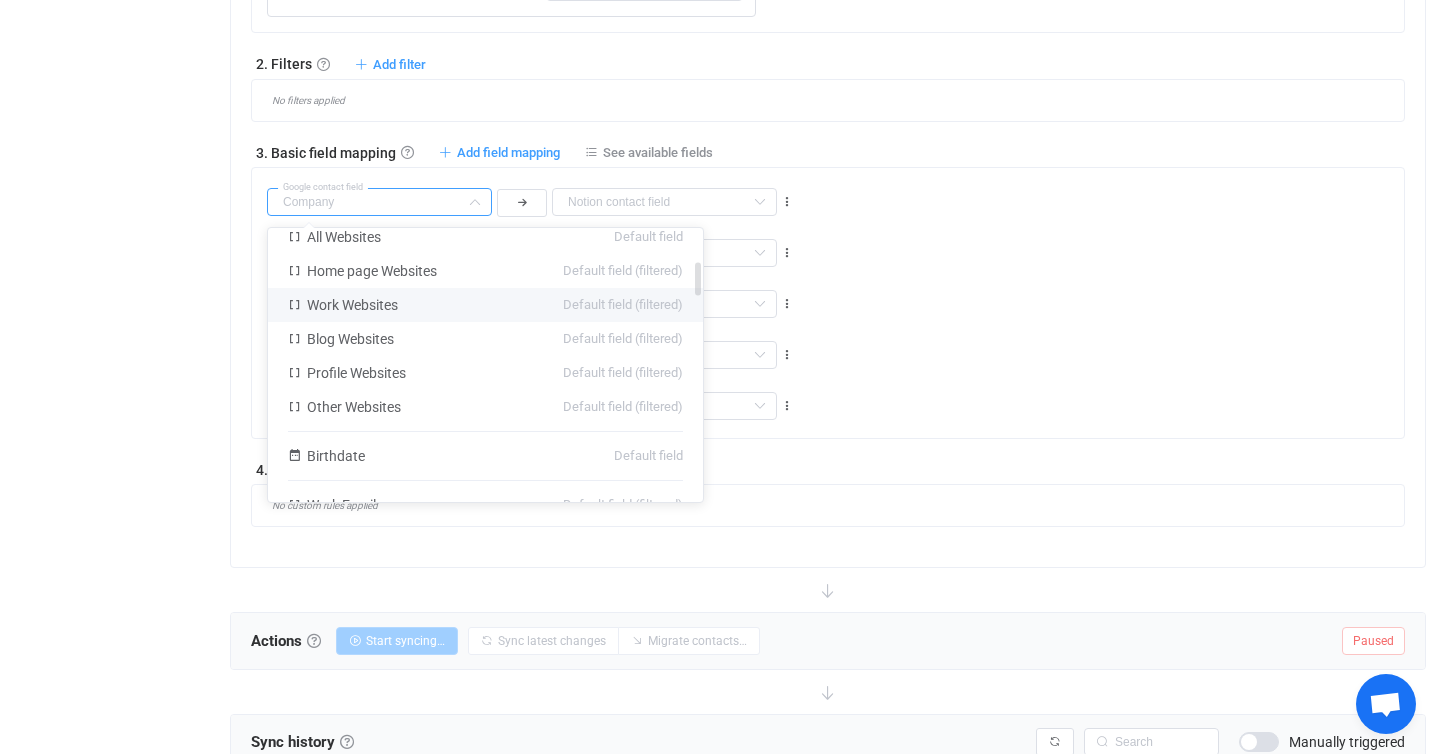 click on "Work Websites Default field (filtered)" at bounding box center (485, 305) 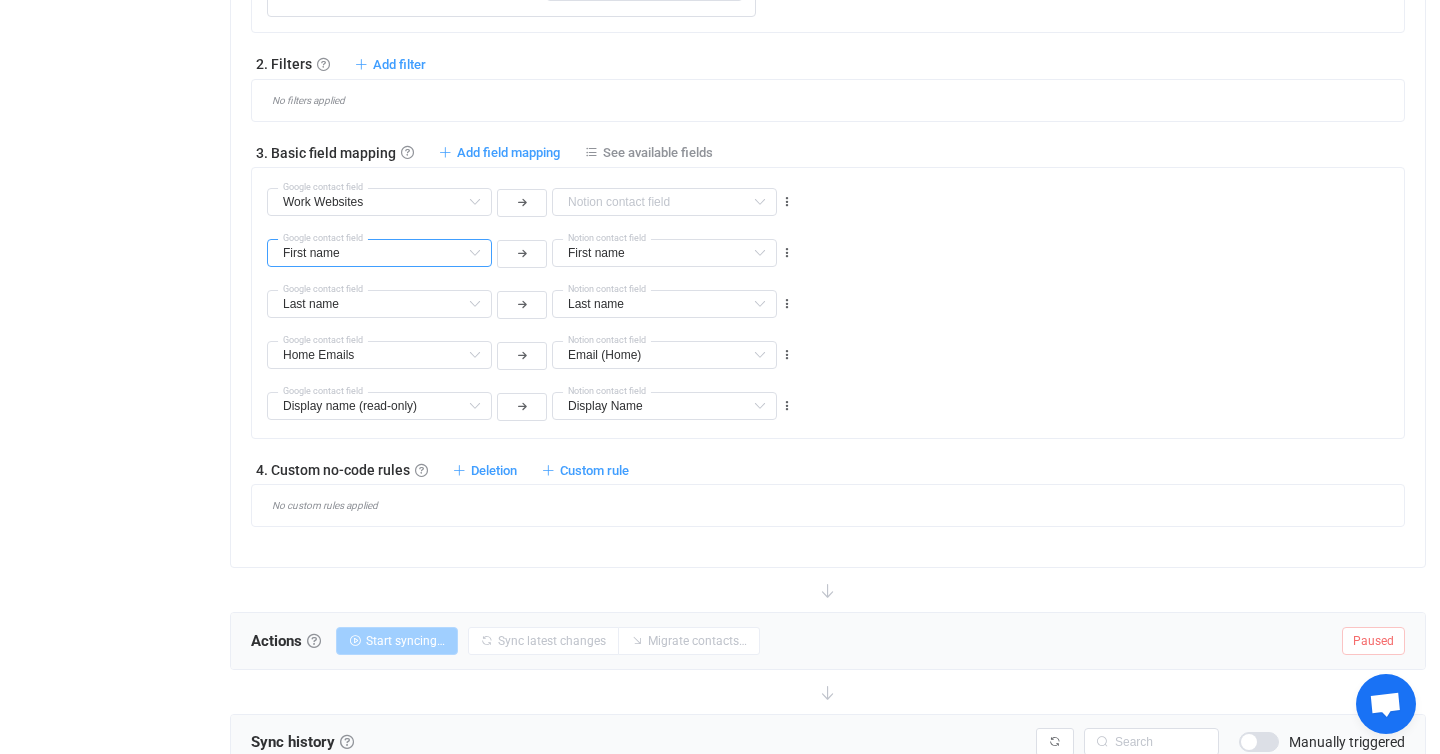 click on "First name" at bounding box center (379, 253) 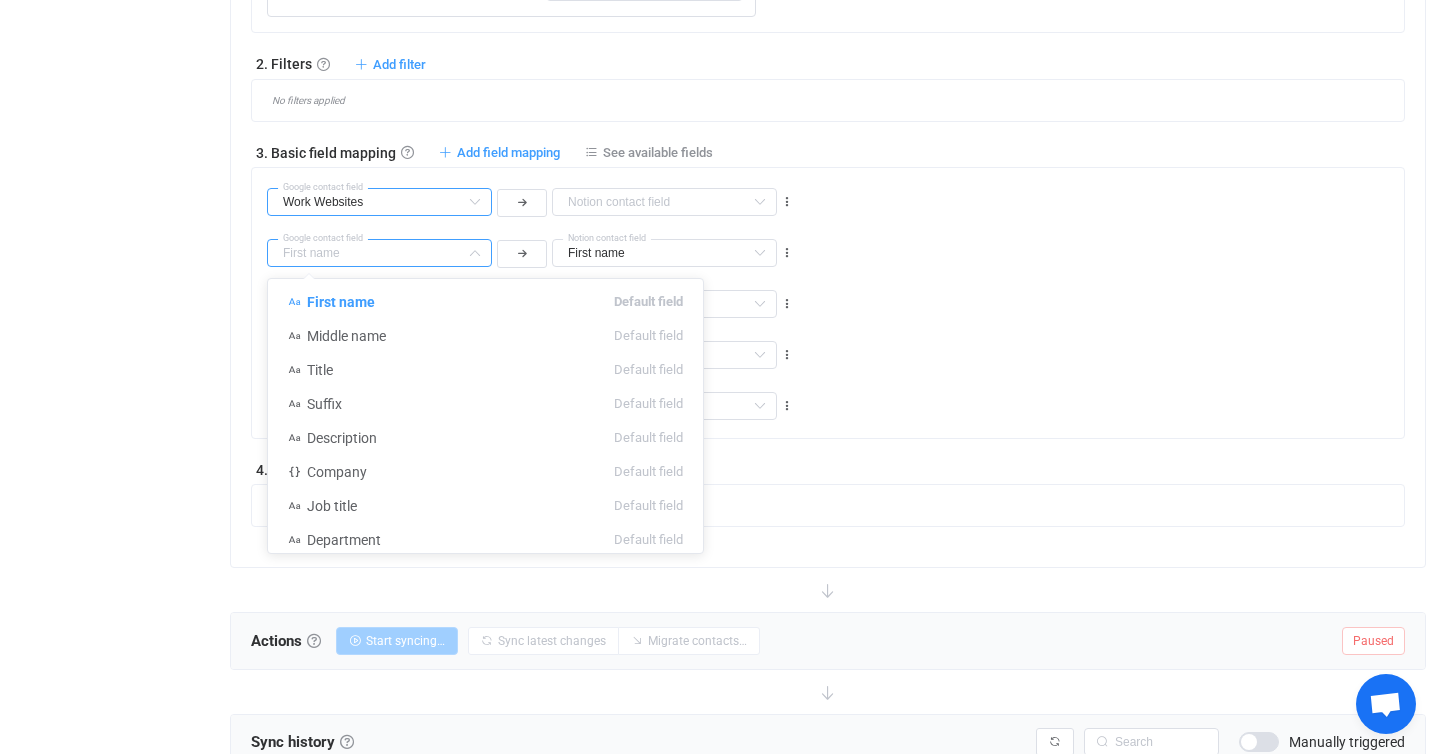 type 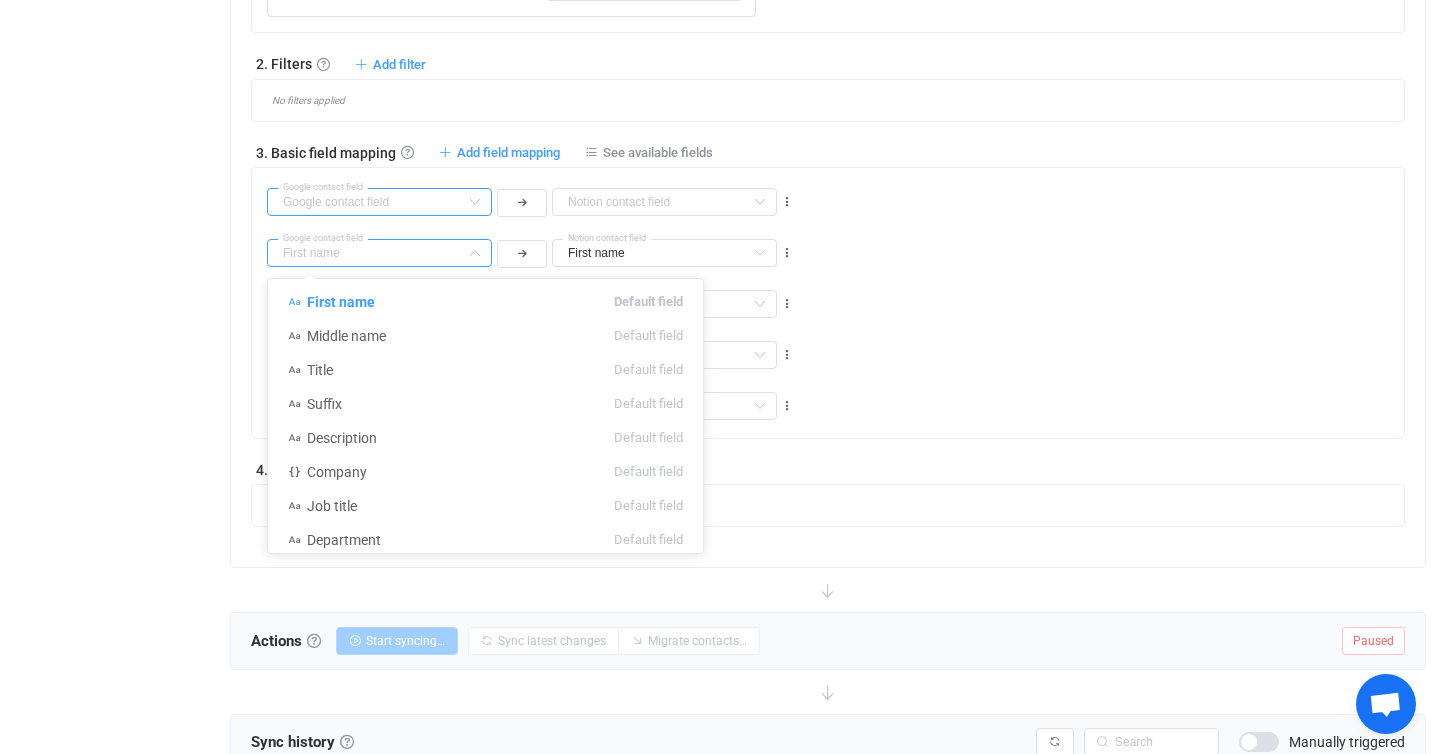 click at bounding box center (379, 202) 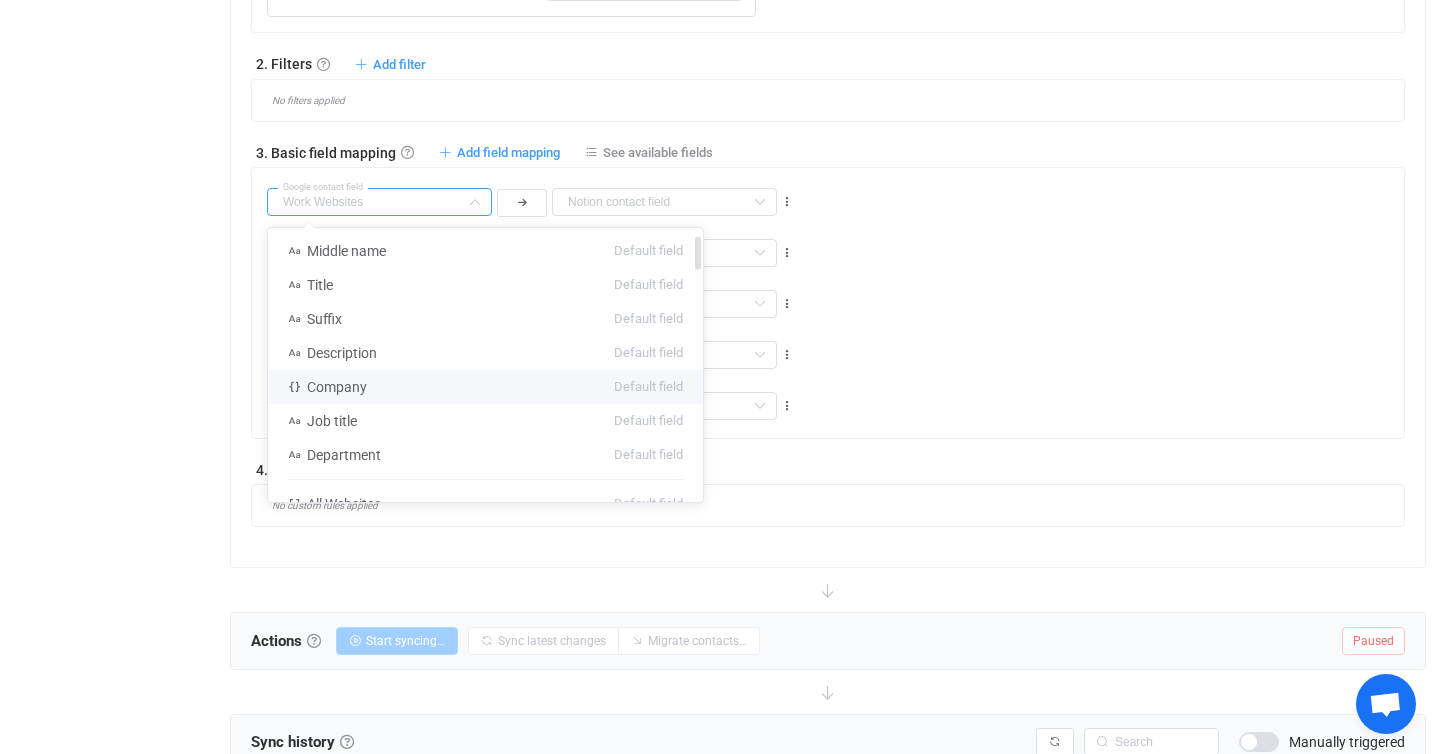 scroll, scrollTop: 115, scrollLeft: 0, axis: vertical 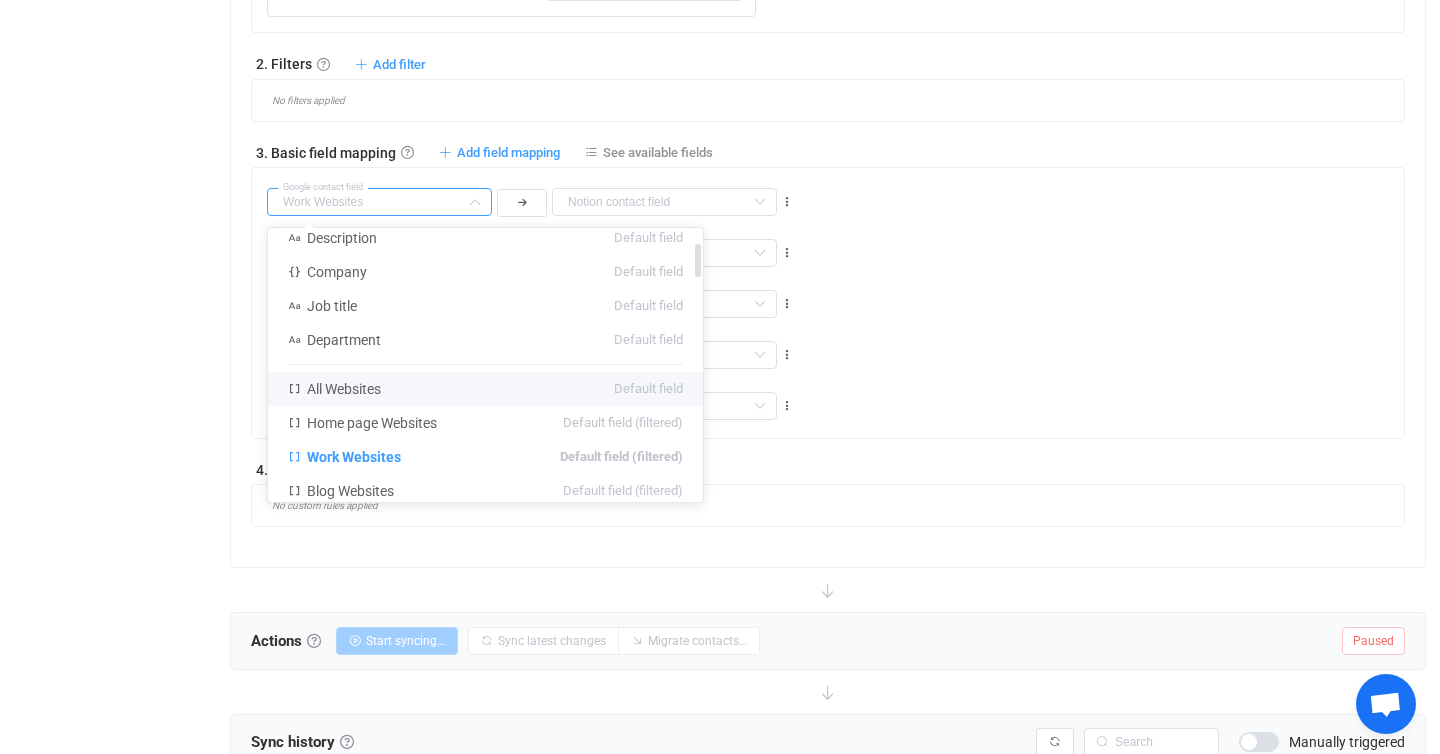 click on "All Websites Default field" at bounding box center (485, 389) 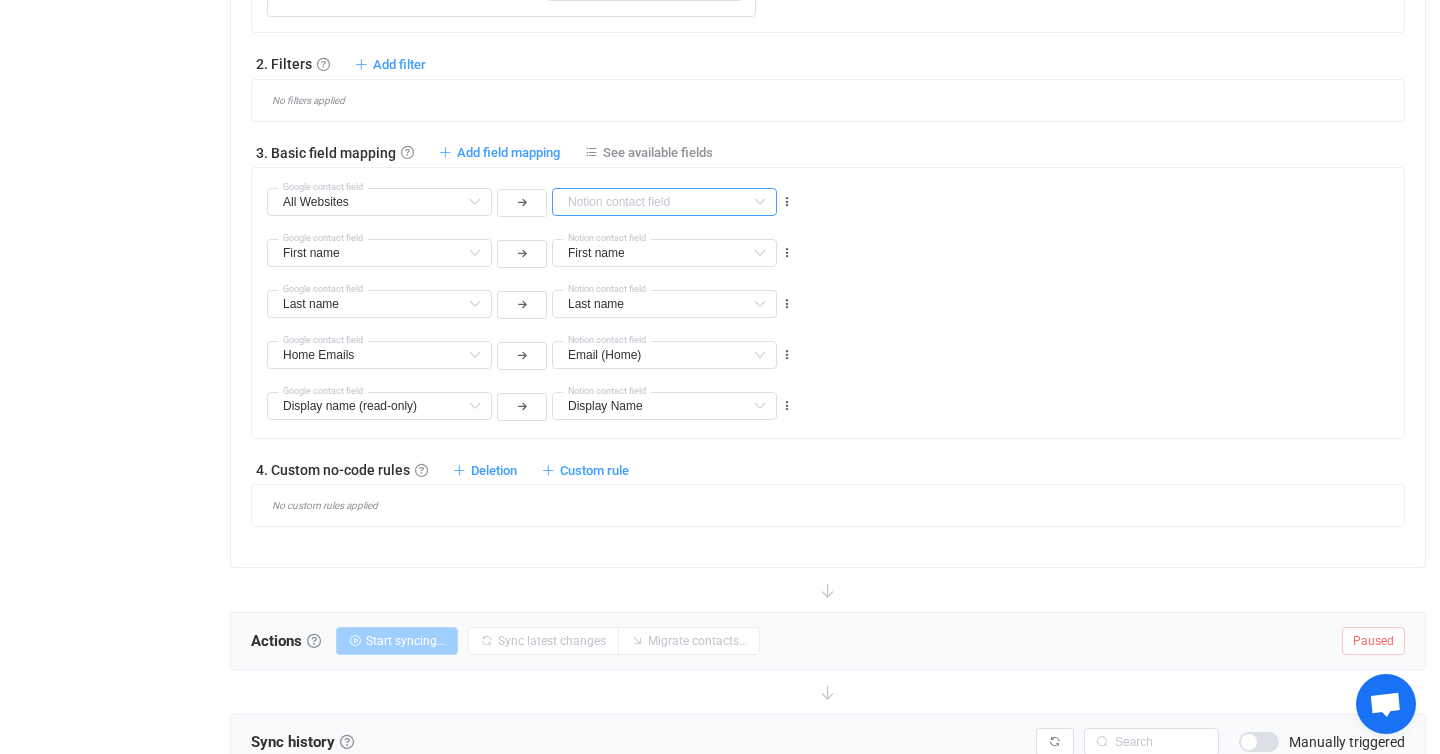 click at bounding box center (664, 202) 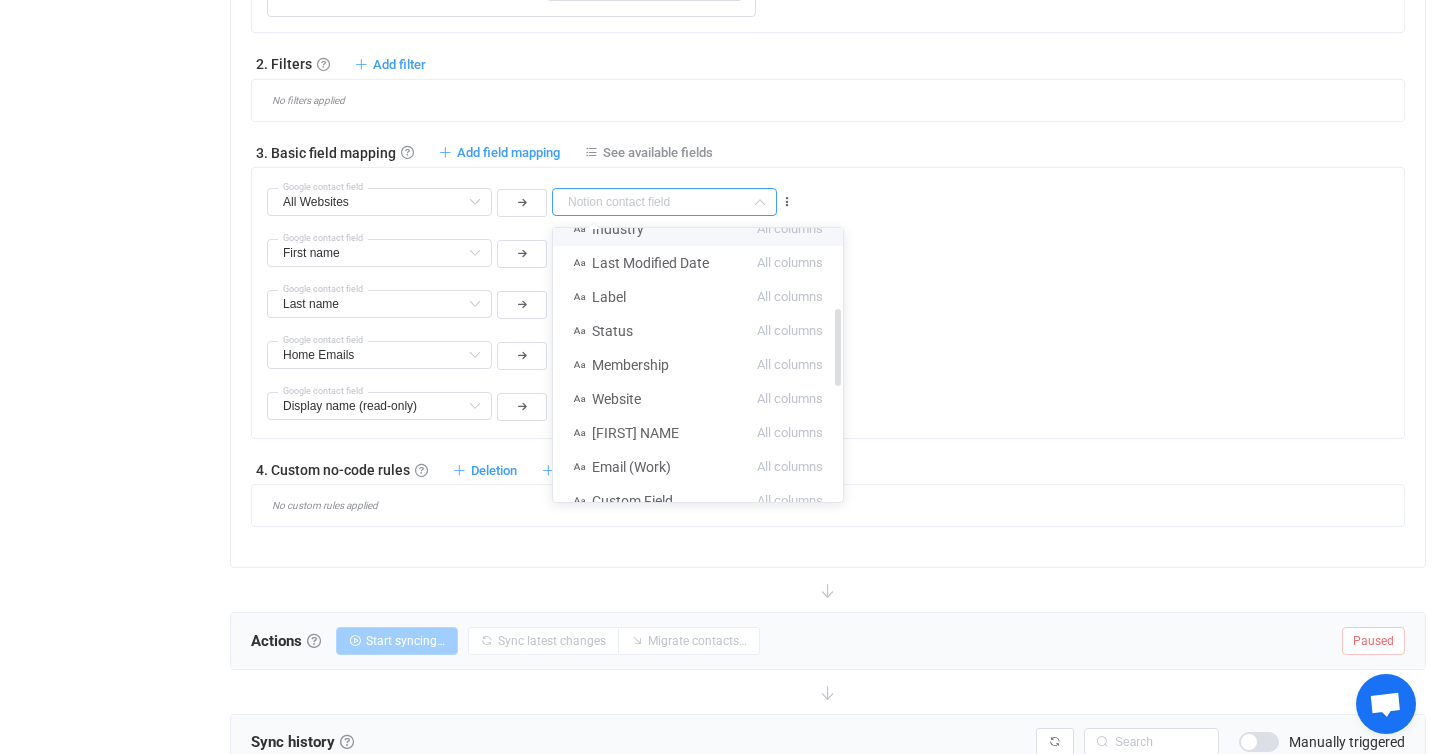 scroll, scrollTop: 294, scrollLeft: 0, axis: vertical 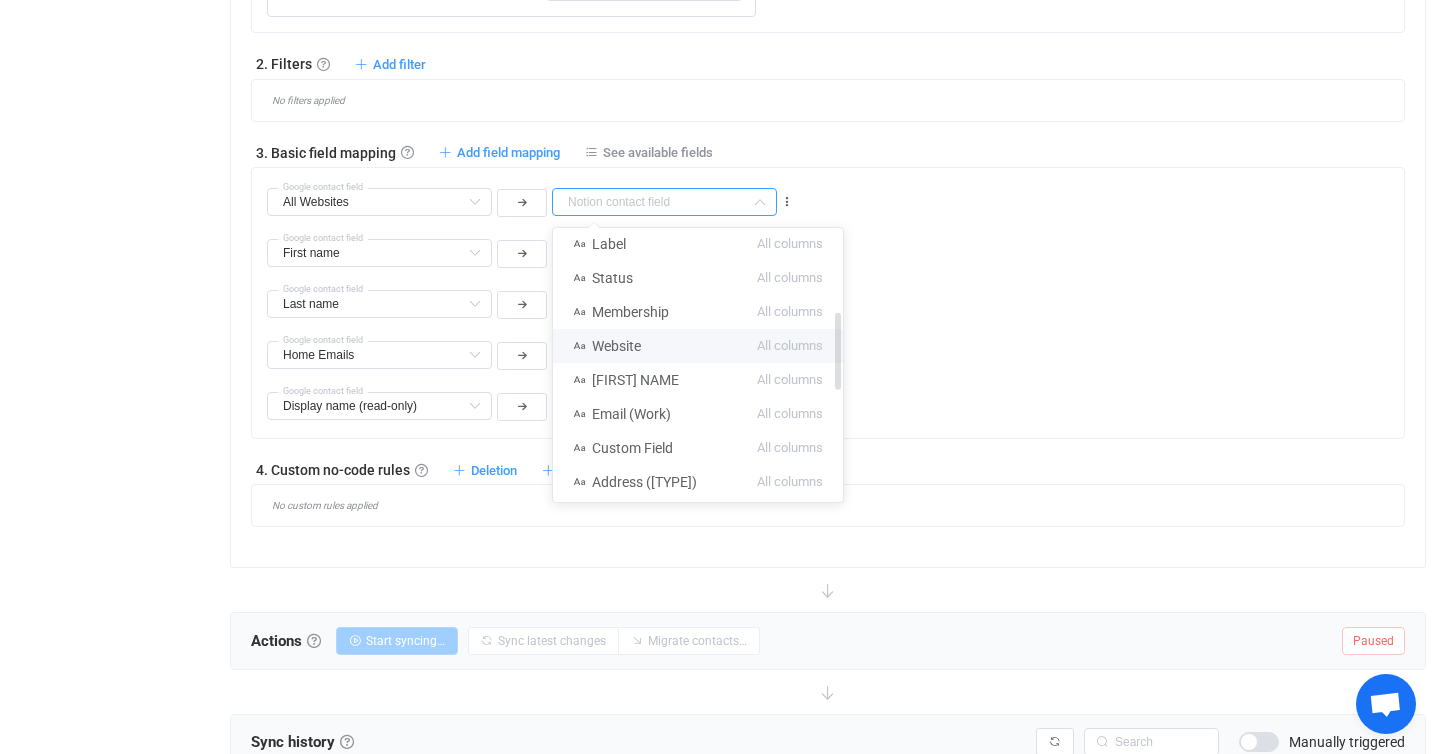 click on "Website All columns" at bounding box center [698, 346] 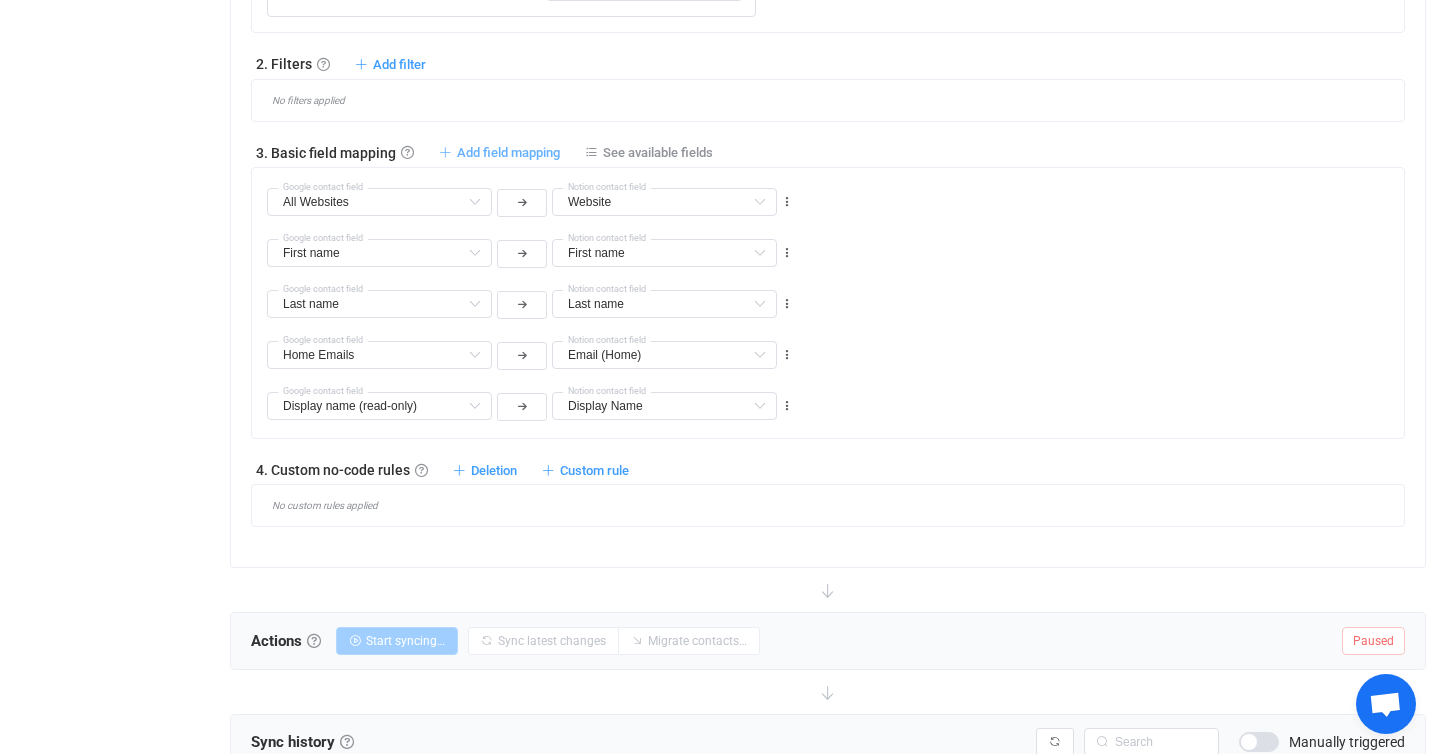 click on "Add field mapping" at bounding box center (508, 152) 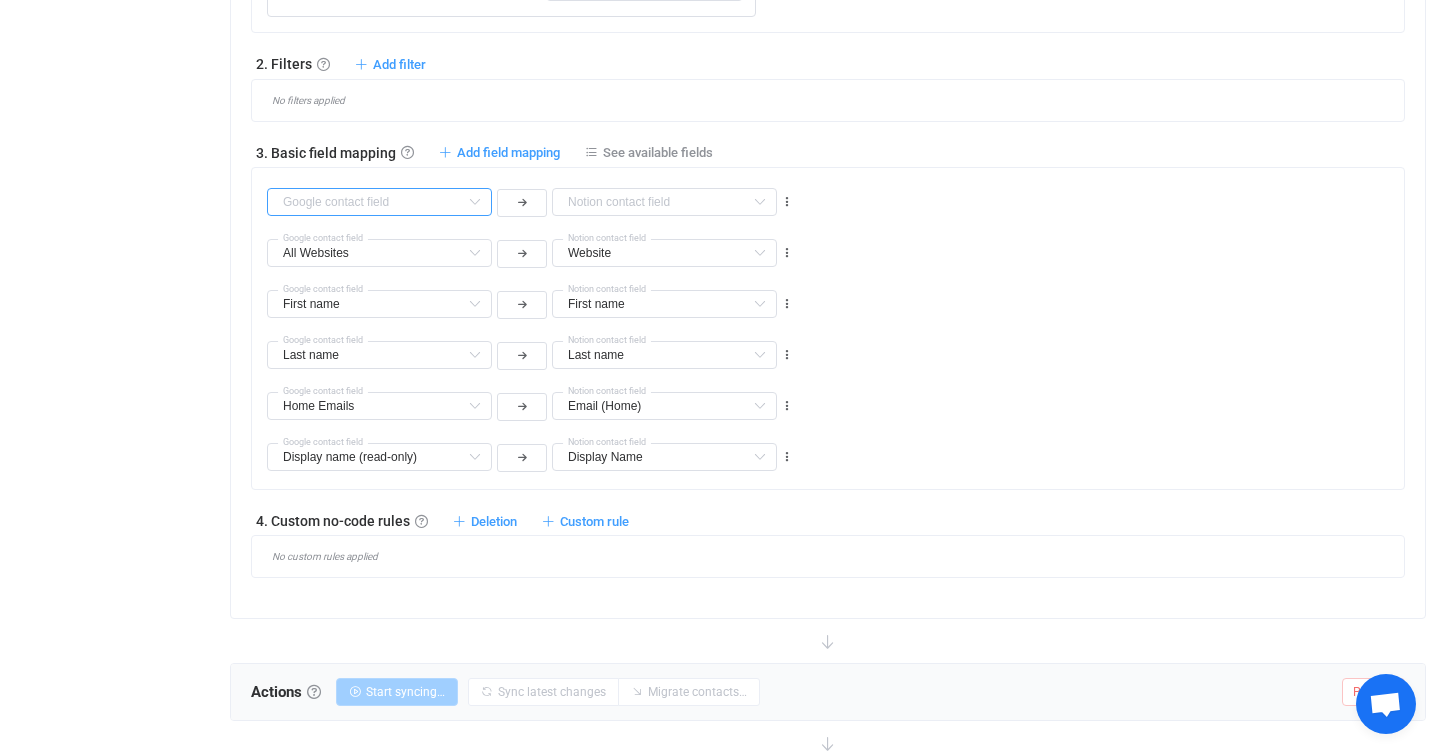 click at bounding box center [379, 202] 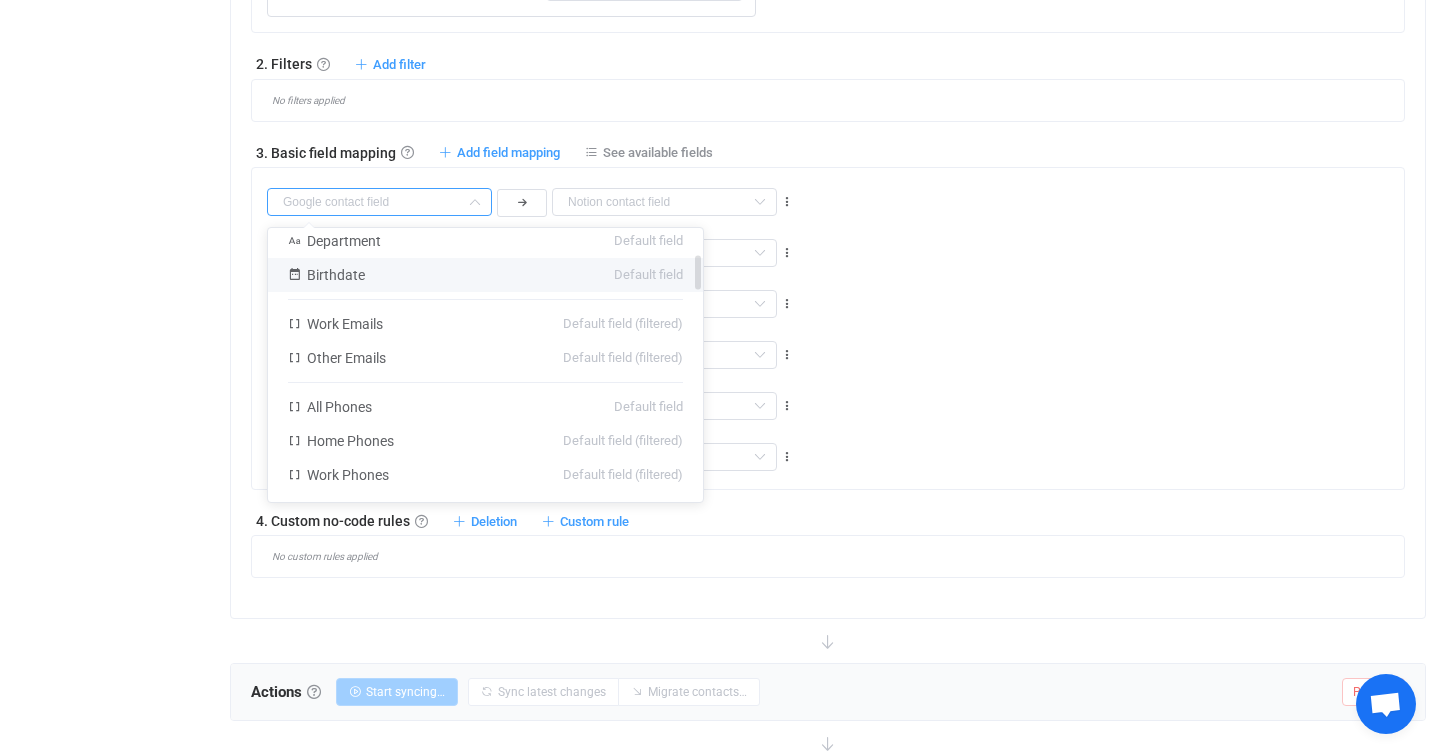 scroll, scrollTop: 207, scrollLeft: 0, axis: vertical 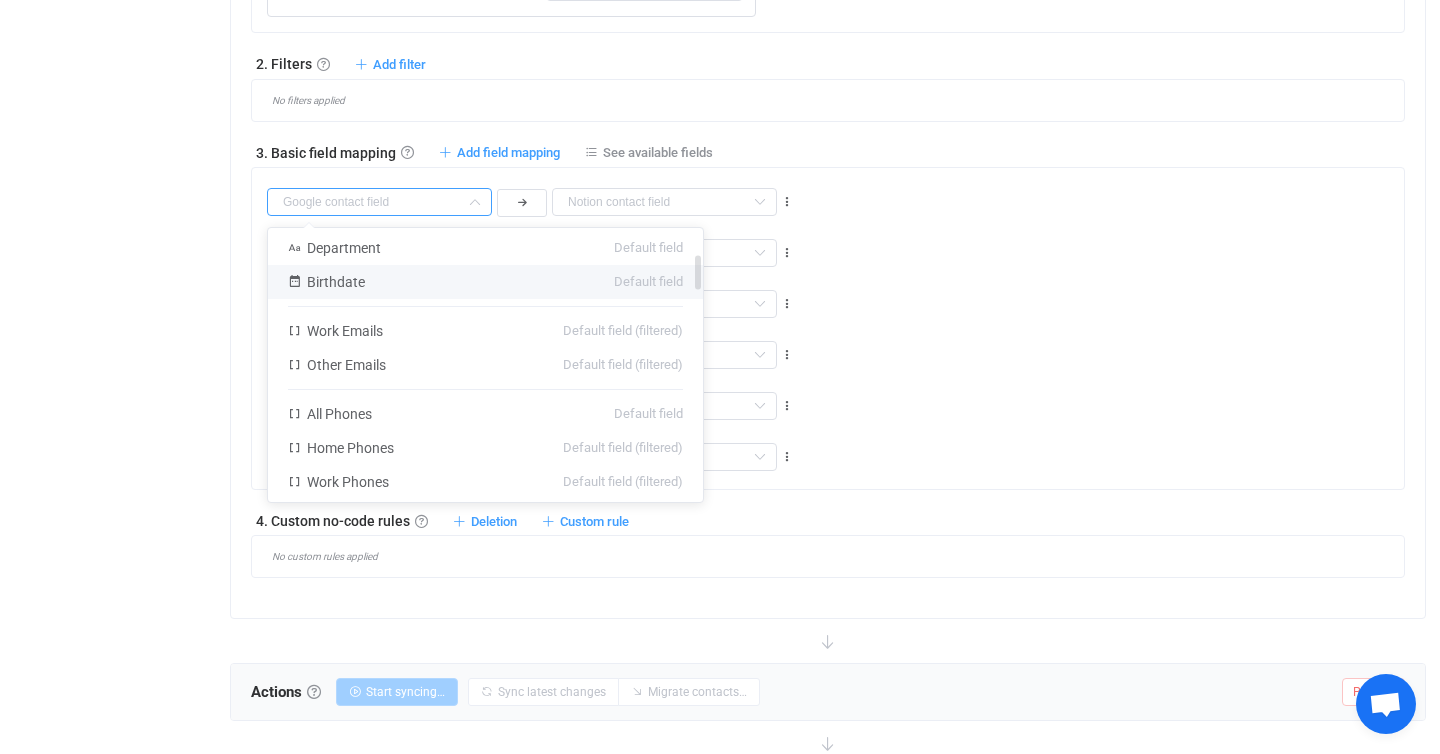 click on "Birthdate Default field" at bounding box center (485, 282) 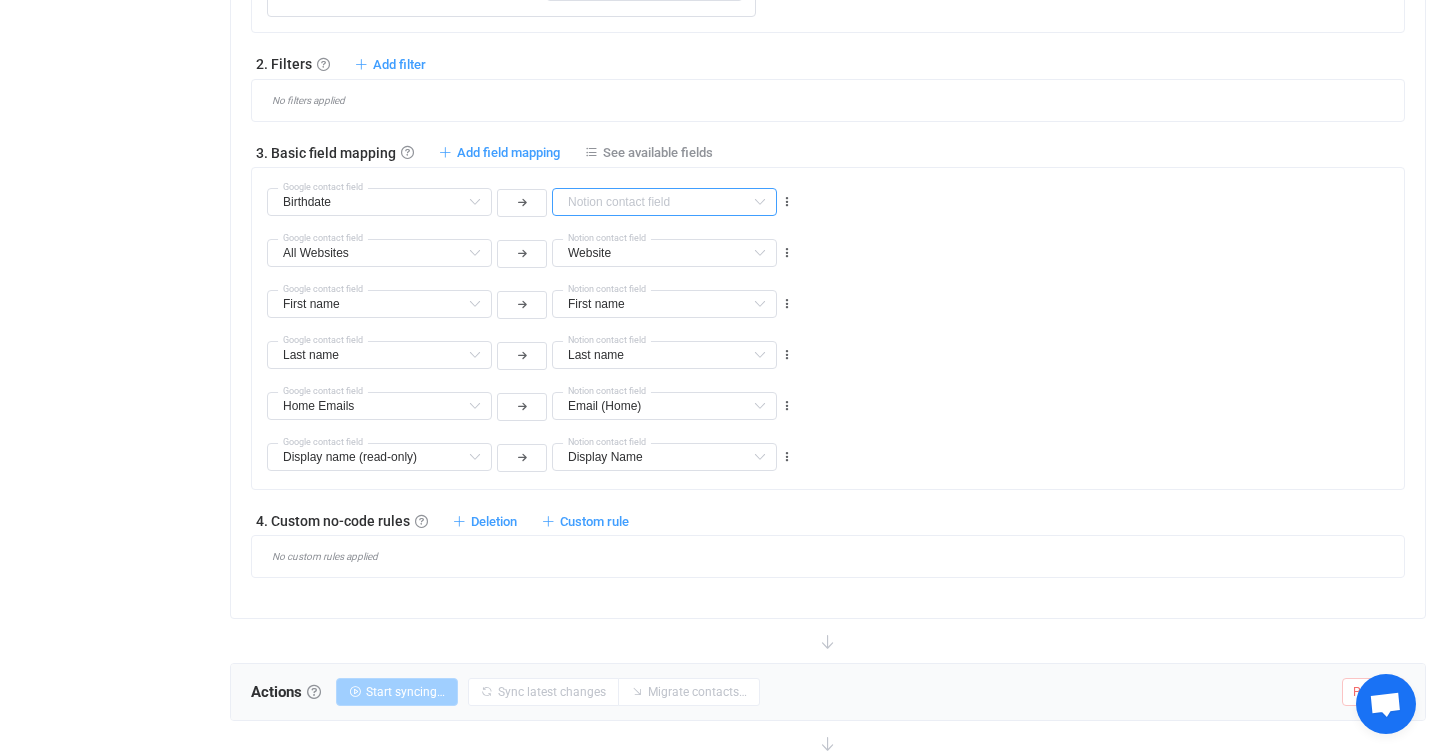 click at bounding box center [664, 202] 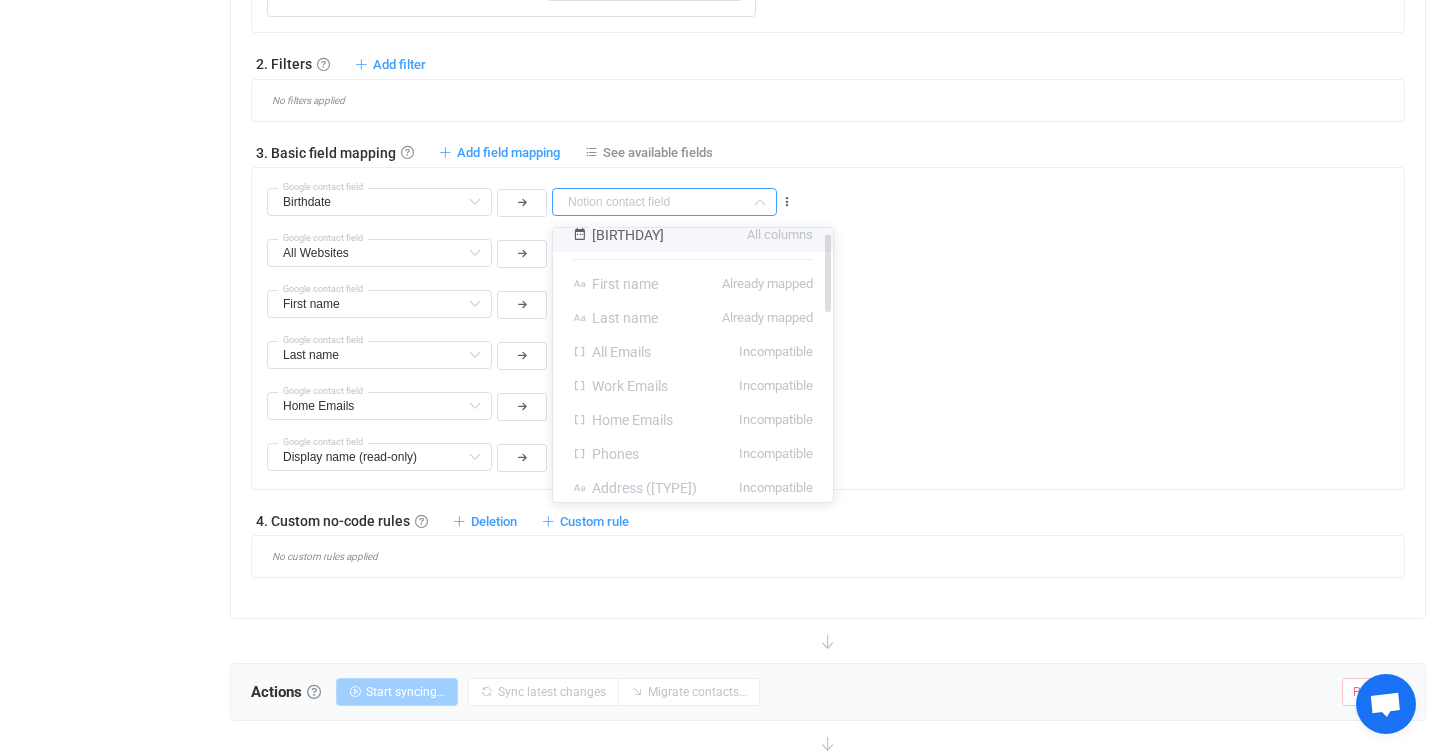 click on "Birthday All columns" at bounding box center (693, 235) 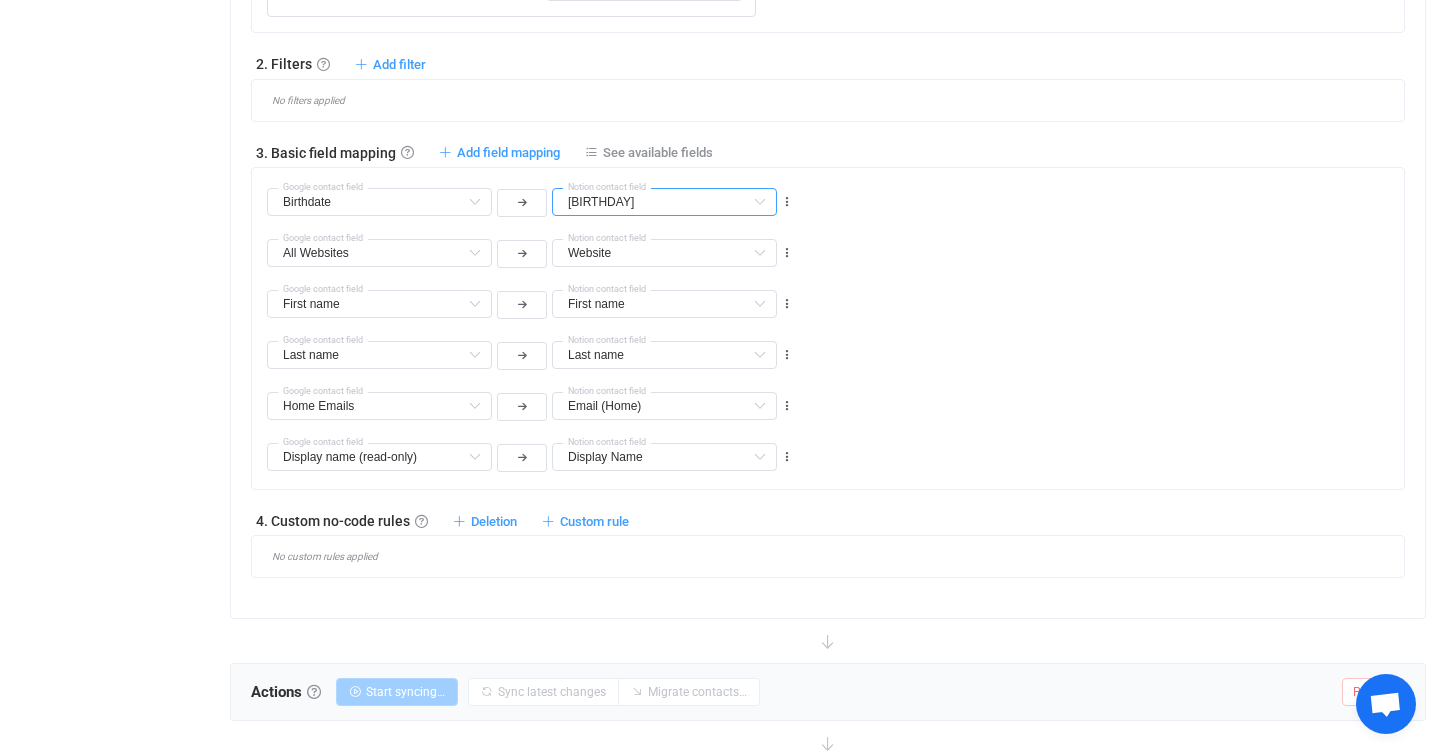 scroll, scrollTop: 6, scrollLeft: 0, axis: vertical 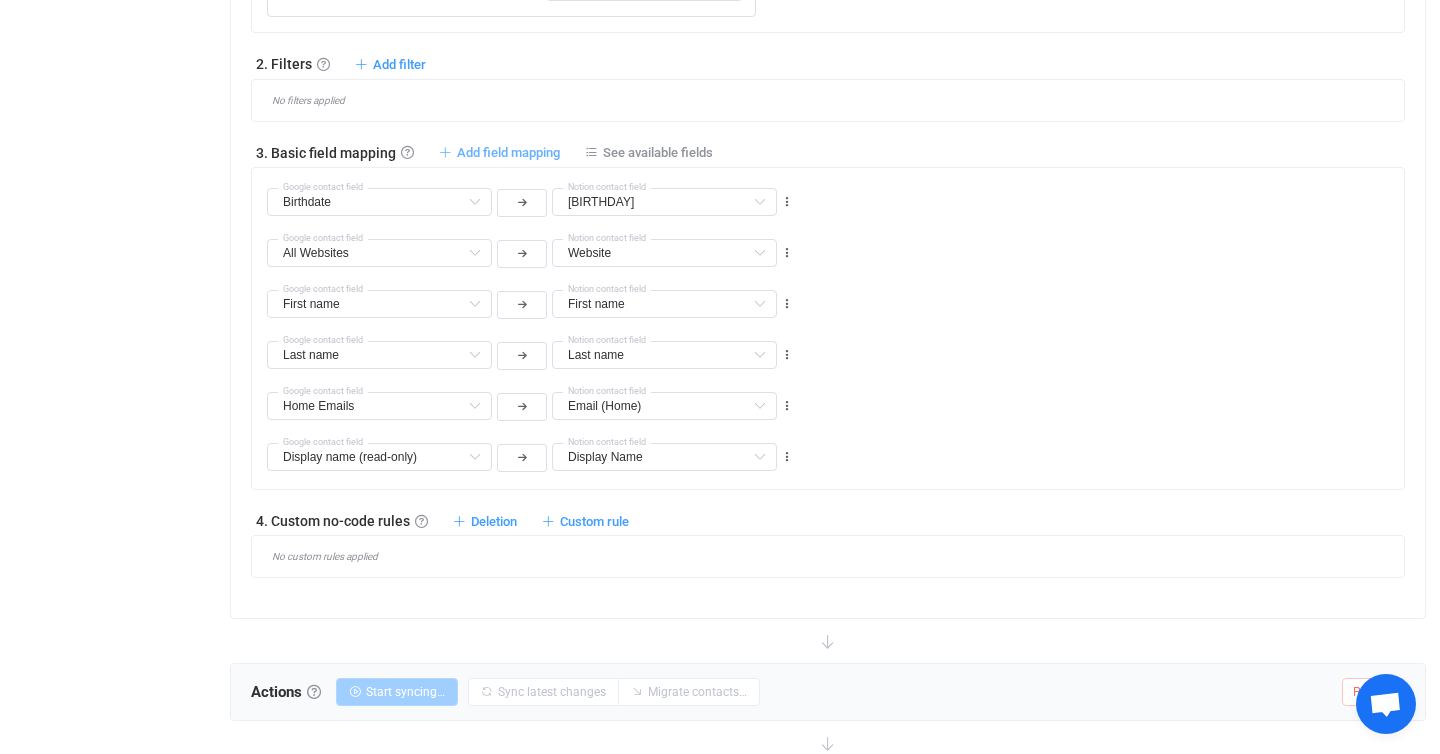 click on "Add field mapping" at bounding box center (508, 152) 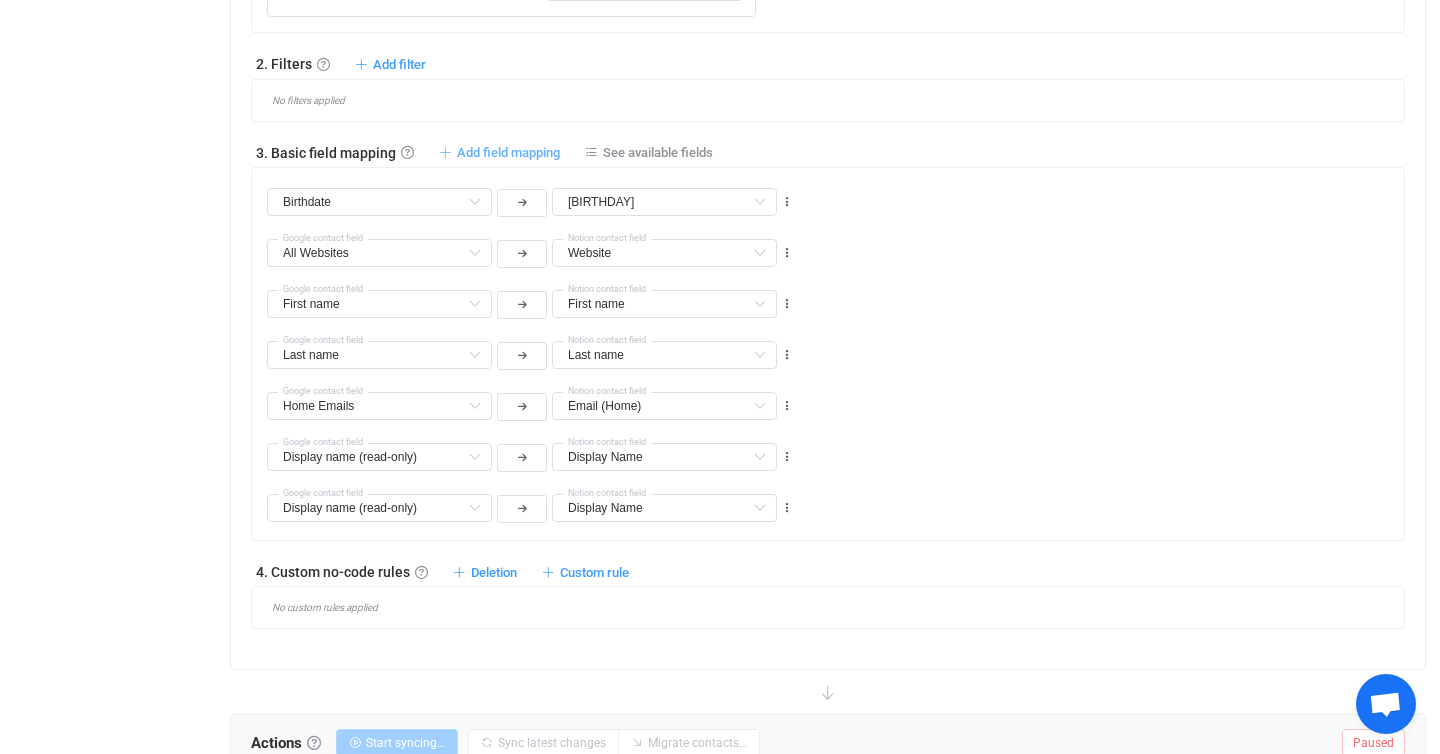 type 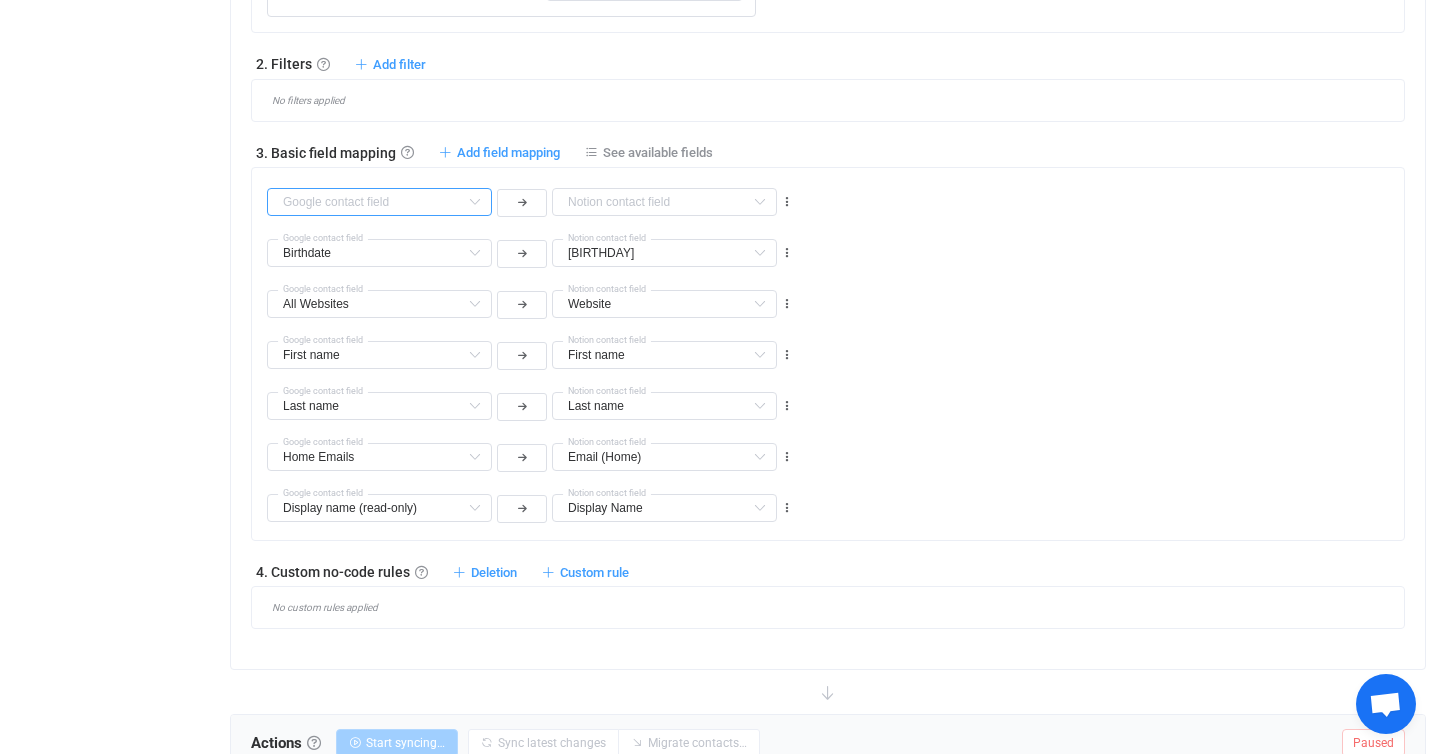 click at bounding box center (379, 202) 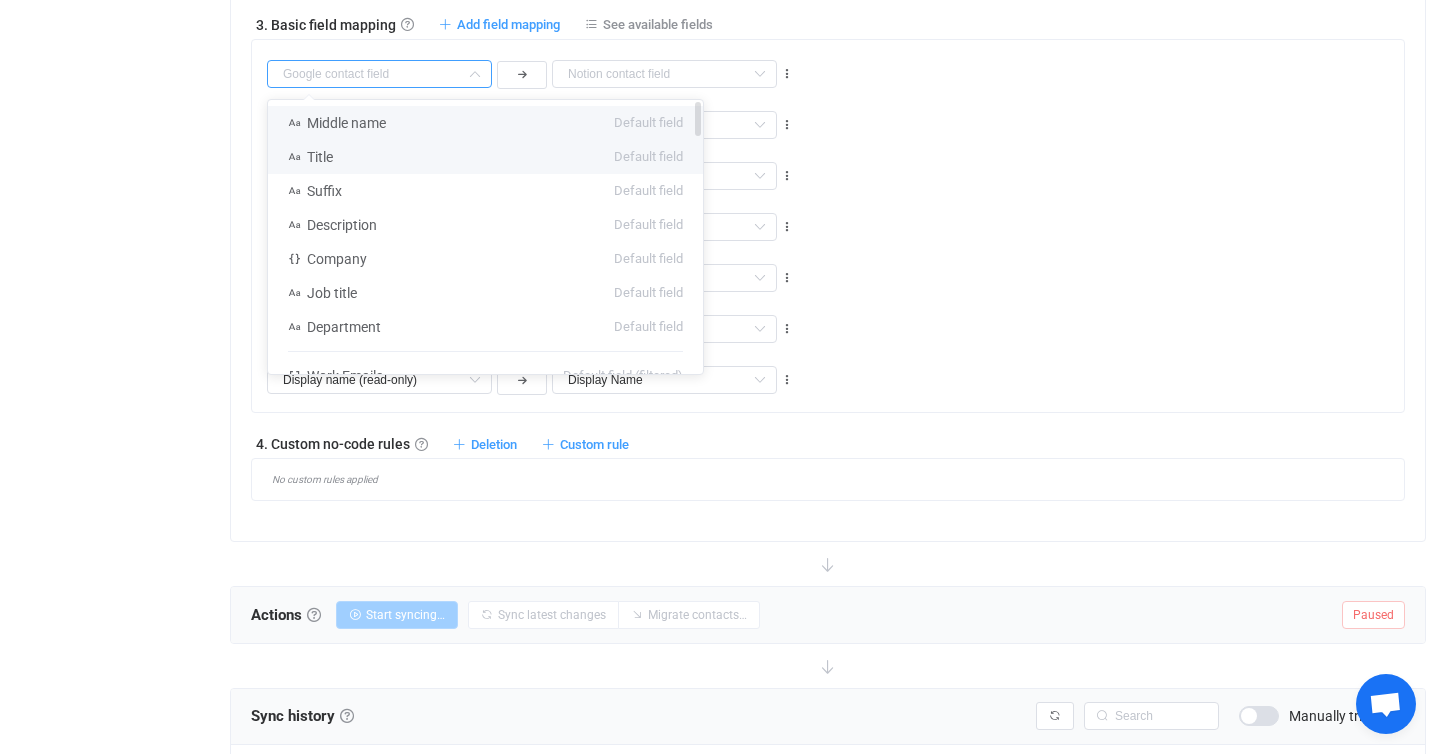 scroll, scrollTop: 1167, scrollLeft: 0, axis: vertical 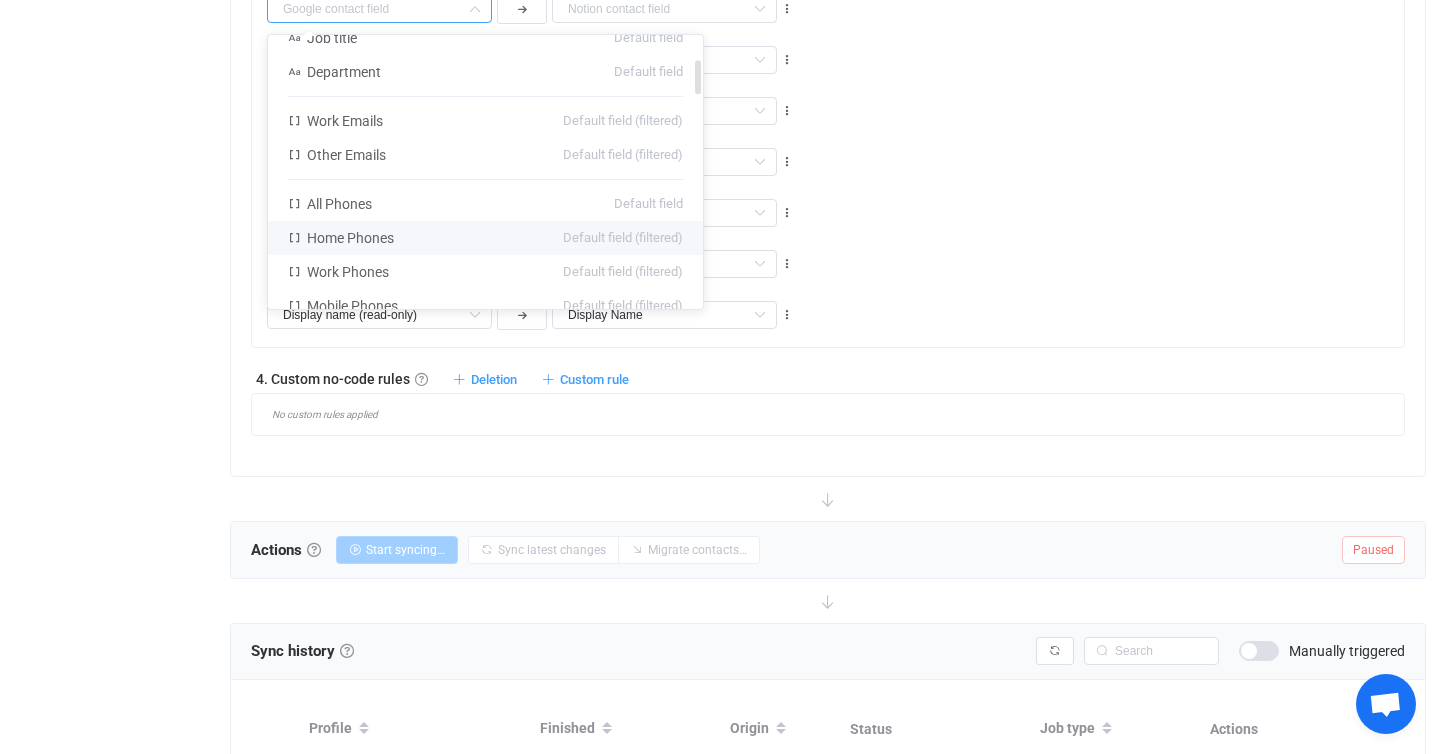click on "Home Phones Default field (filtered)" at bounding box center (485, 238) 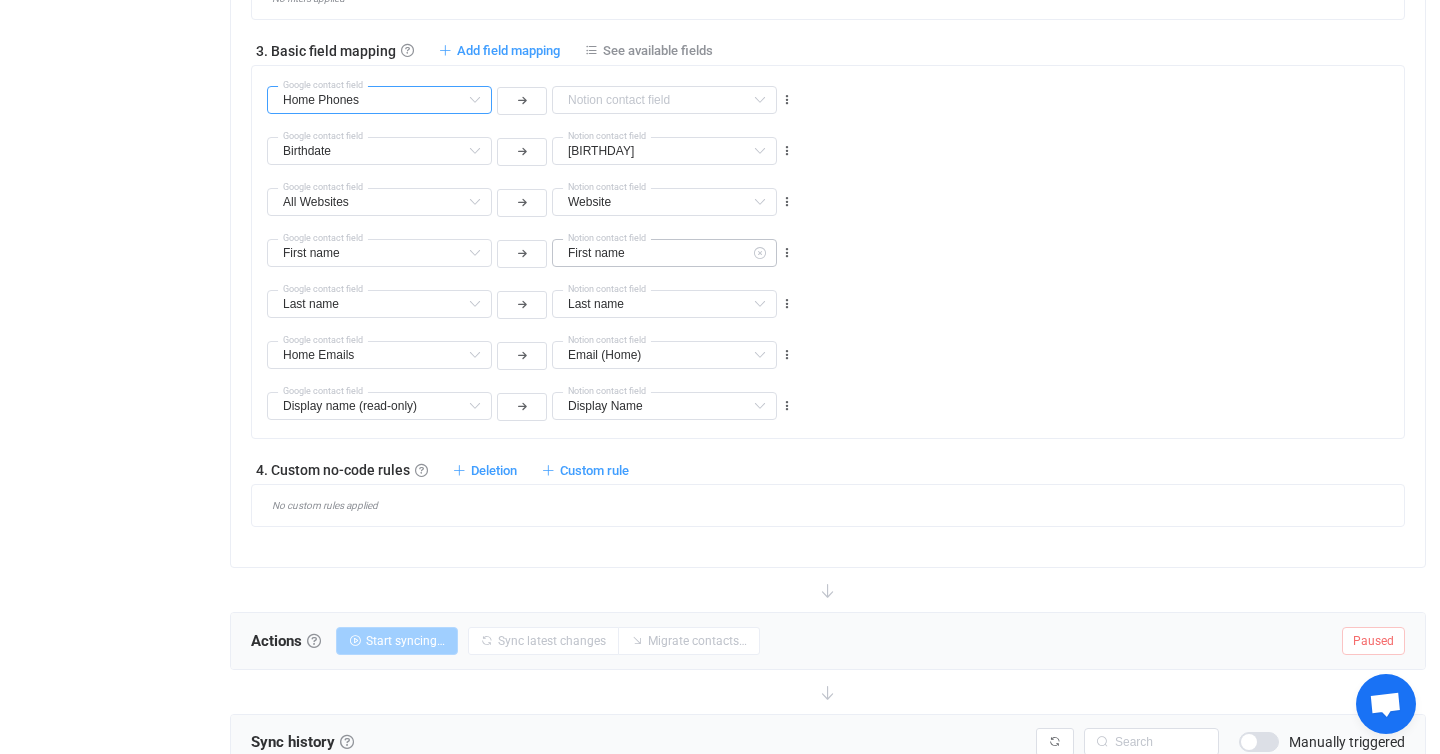 scroll, scrollTop: 1070, scrollLeft: 0, axis: vertical 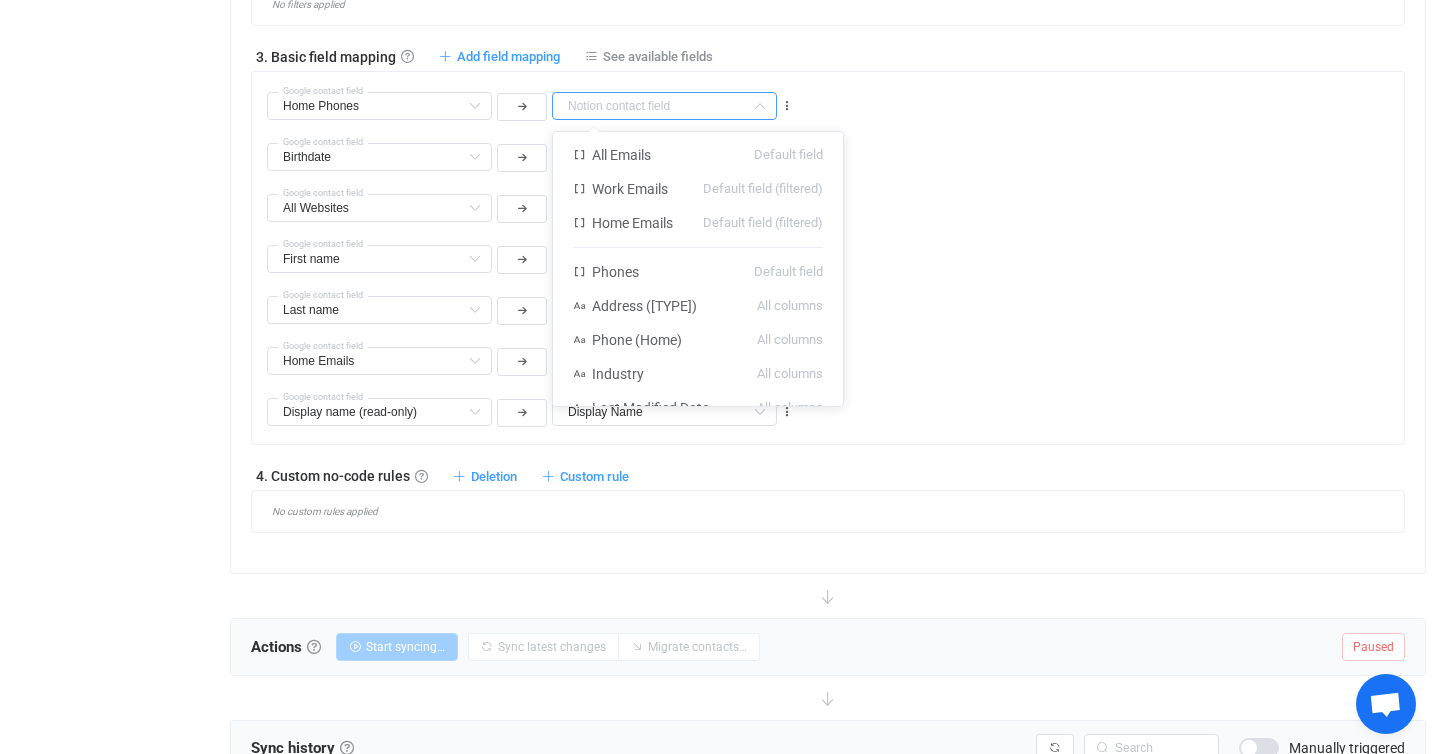 click at bounding box center (664, 106) 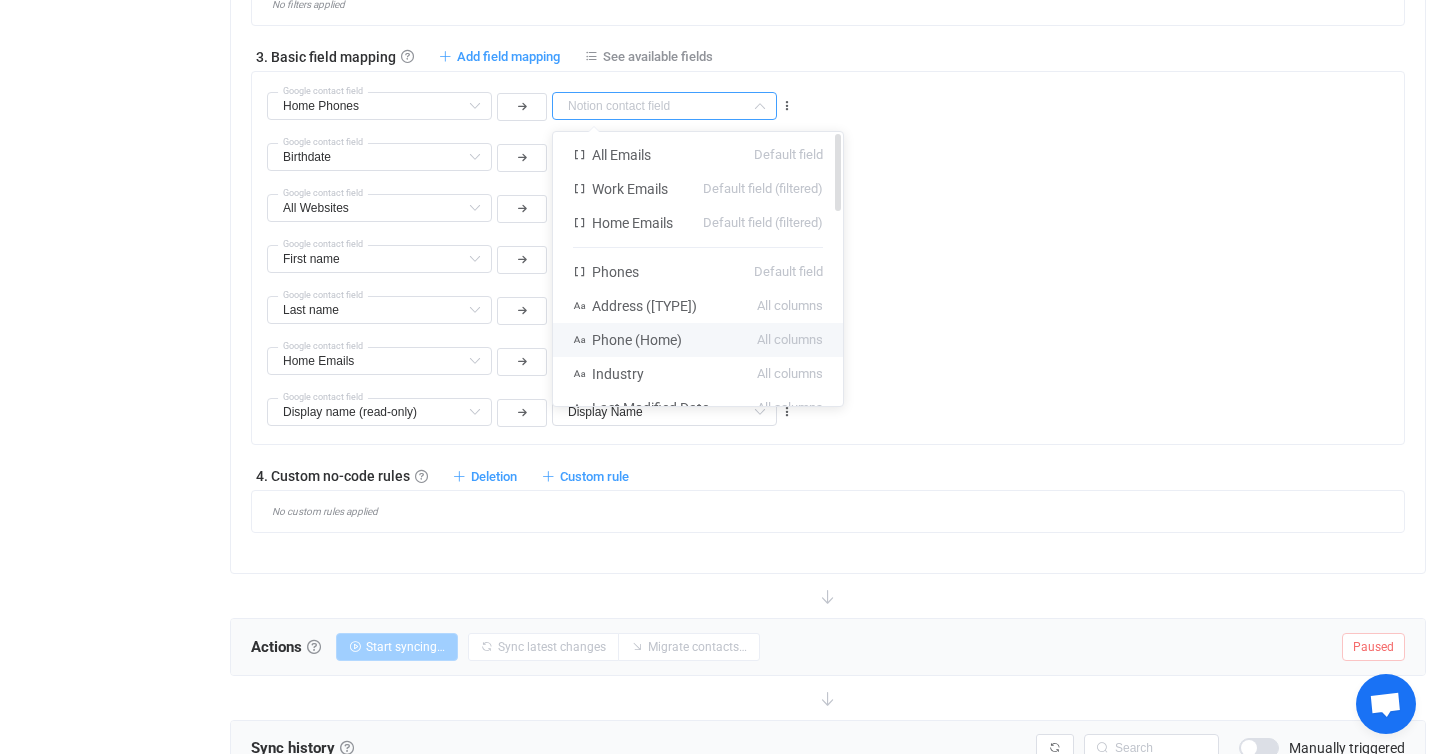click on "Phone (Home)" at bounding box center (637, 340) 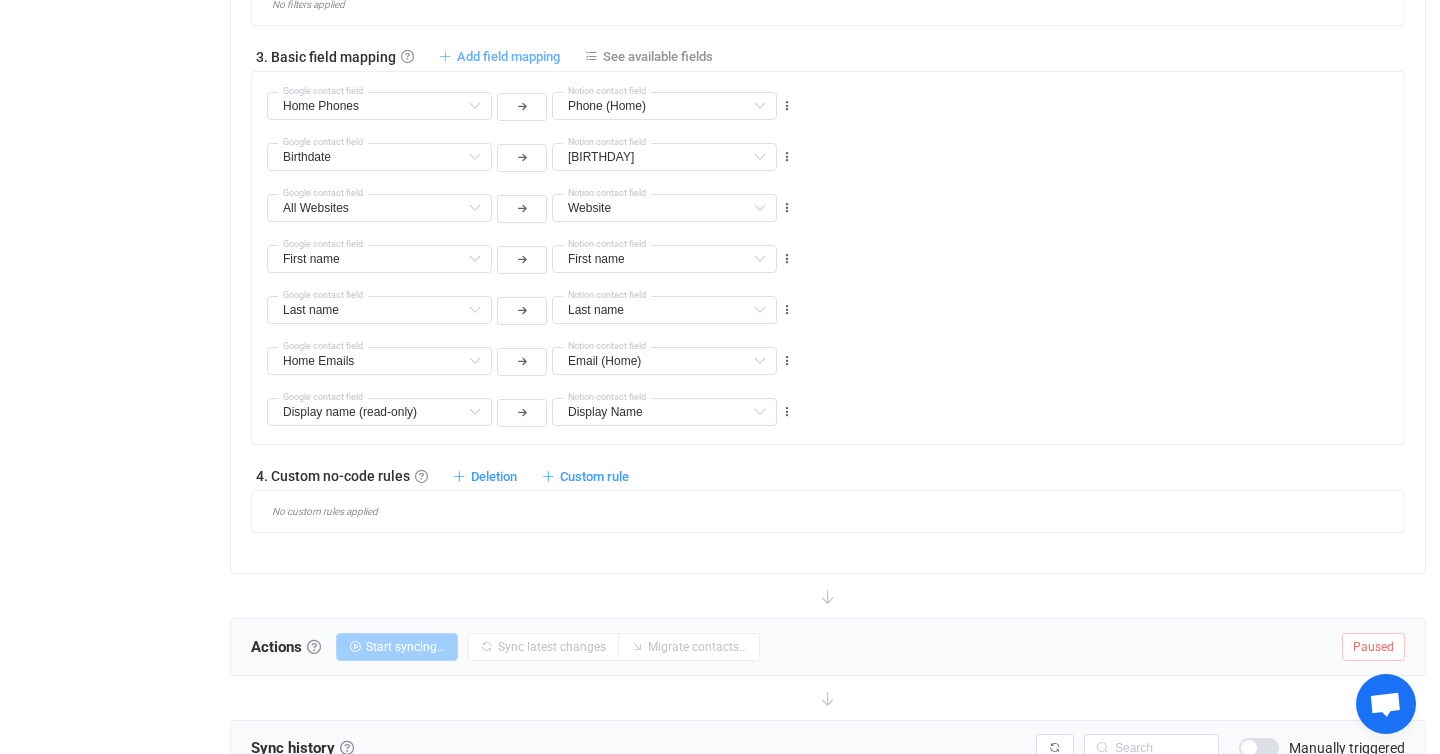 click on "Add field mapping" at bounding box center [508, 56] 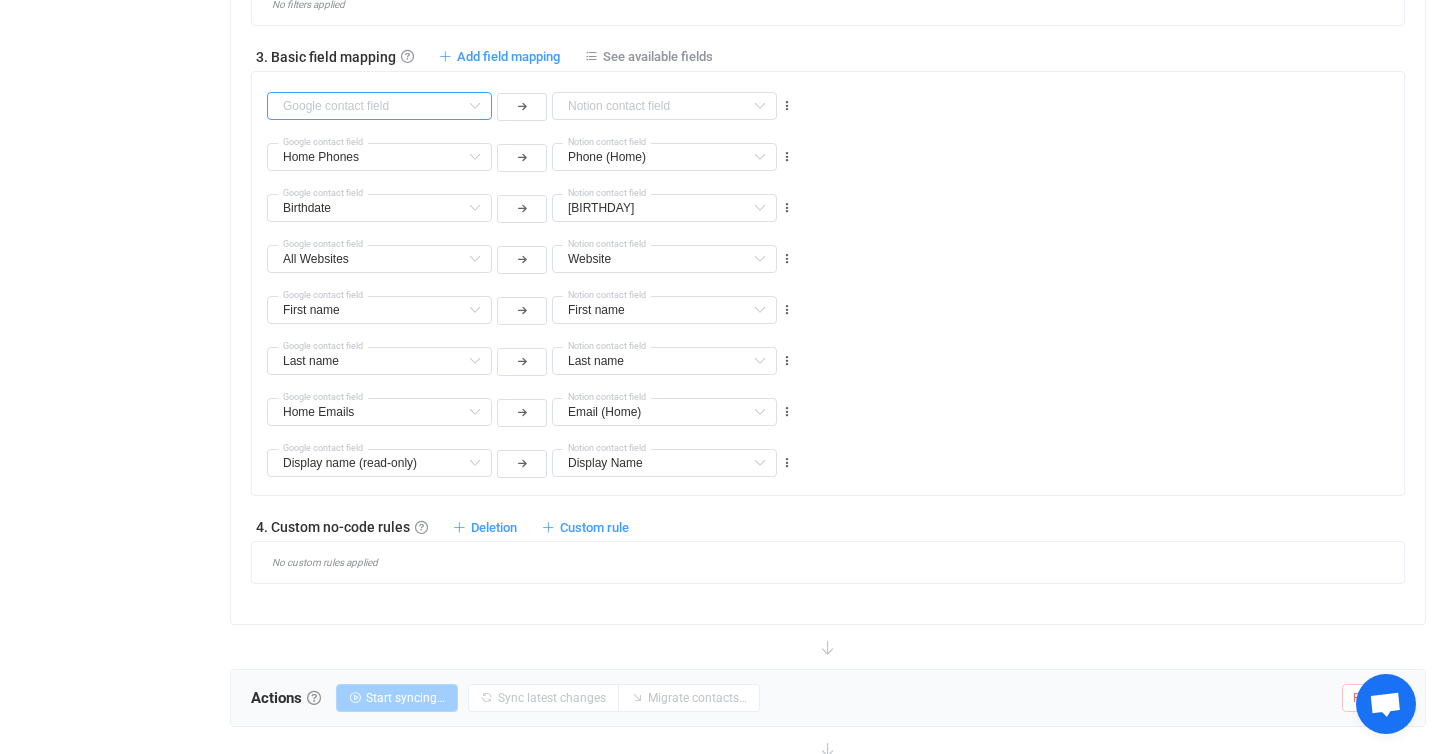 click at bounding box center [379, 106] 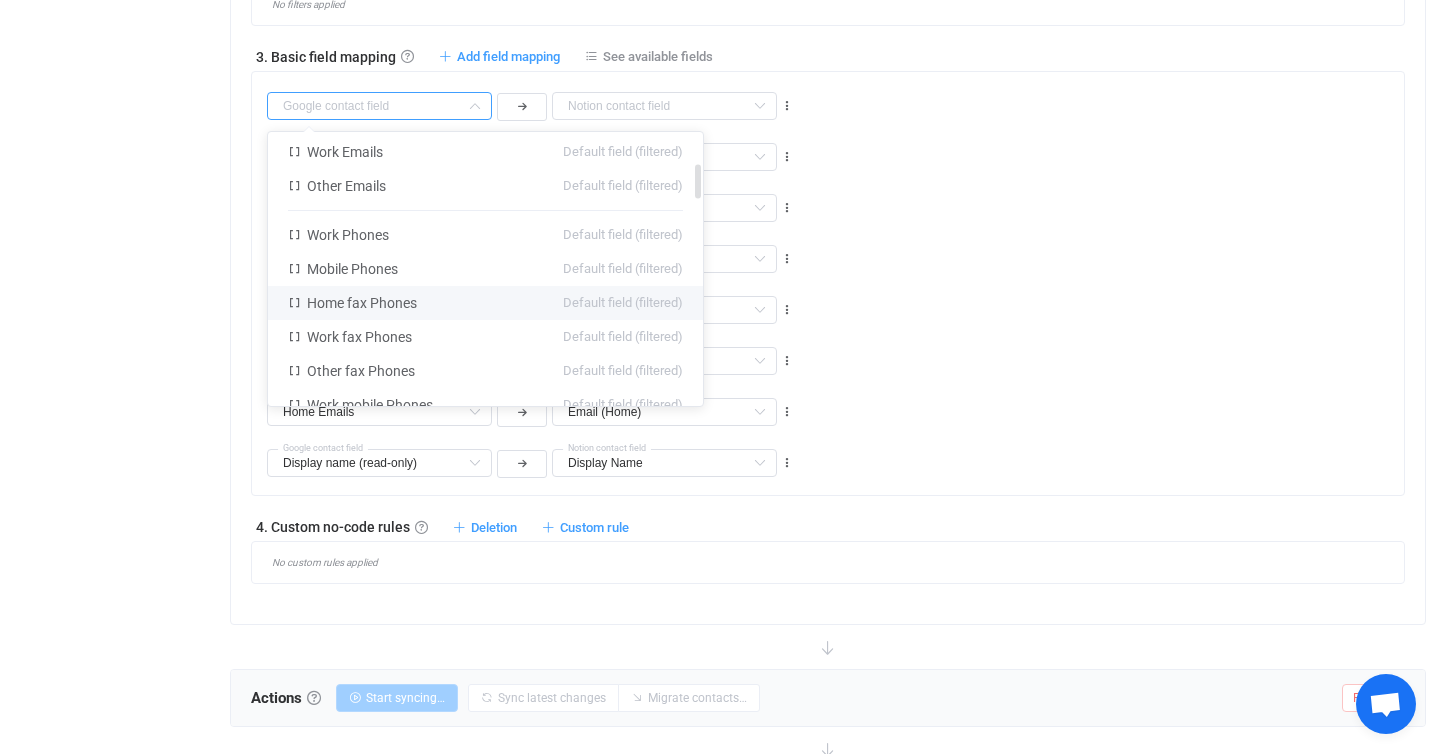 scroll, scrollTop: 246, scrollLeft: 0, axis: vertical 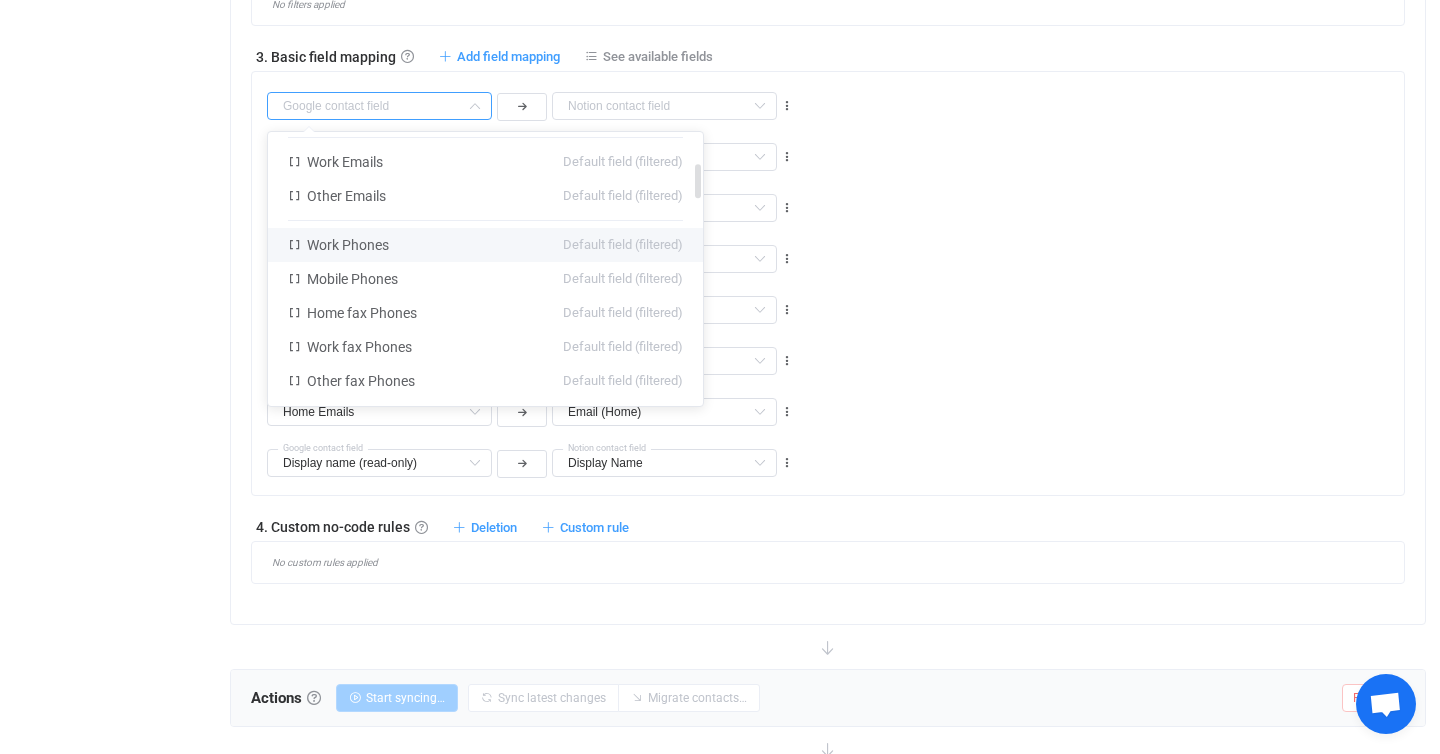 click on "Work Phones Default field (filtered)" at bounding box center [485, 245] 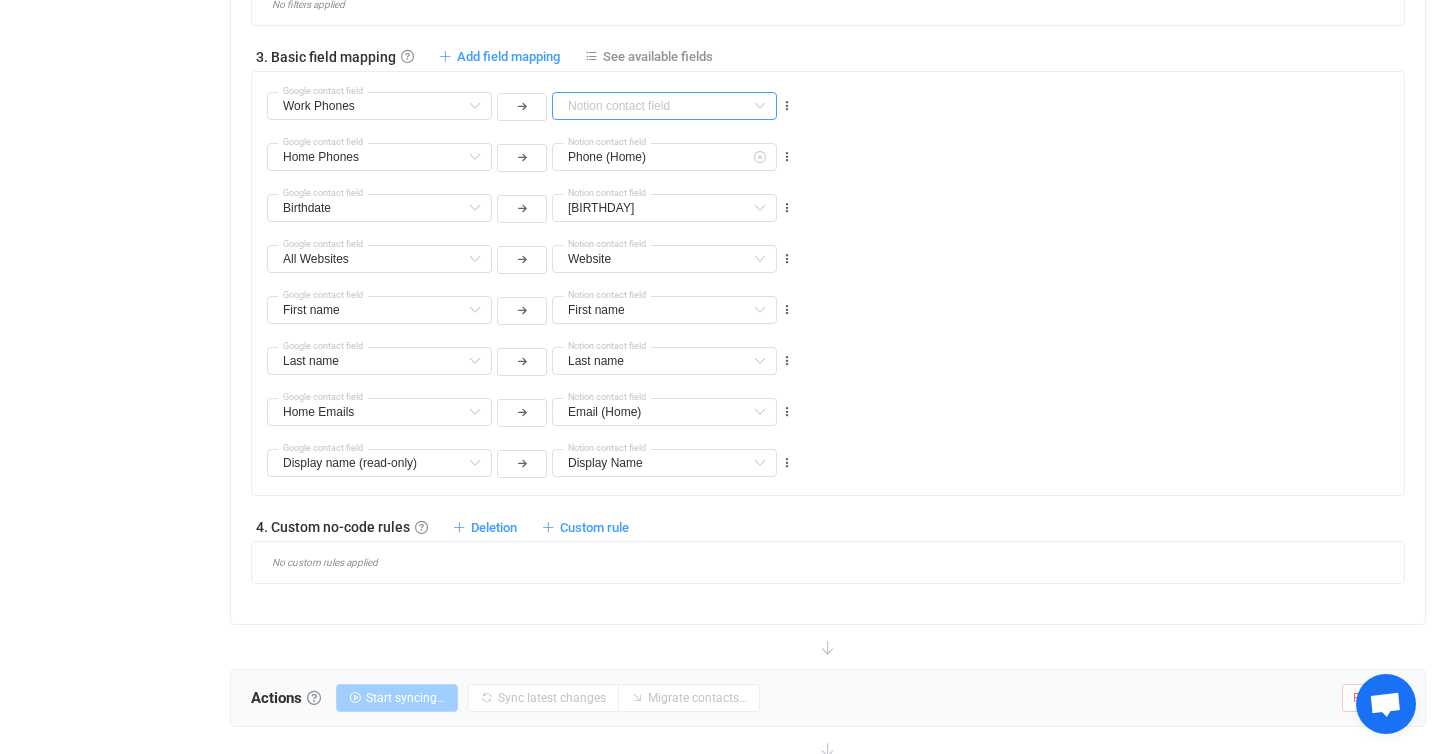 click at bounding box center [664, 106] 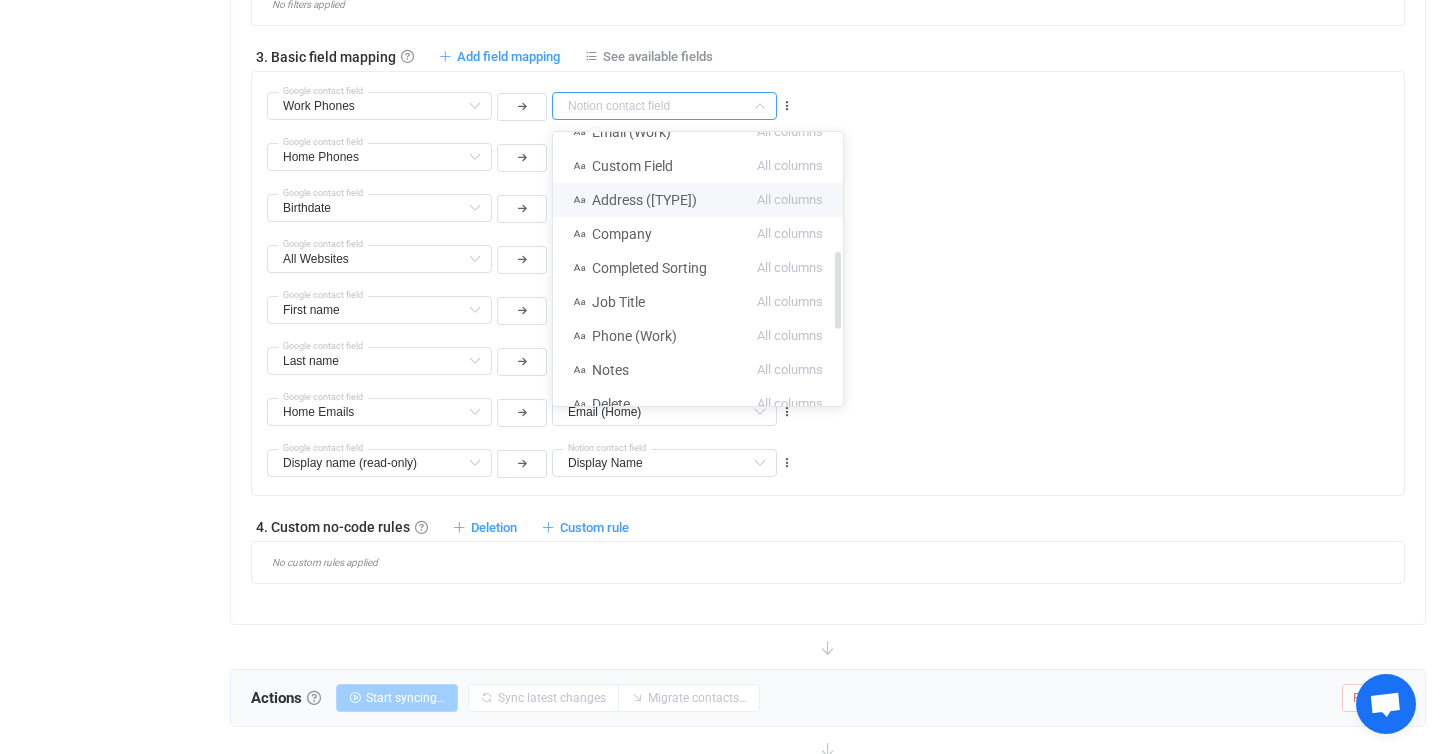 scroll, scrollTop: 425, scrollLeft: 0, axis: vertical 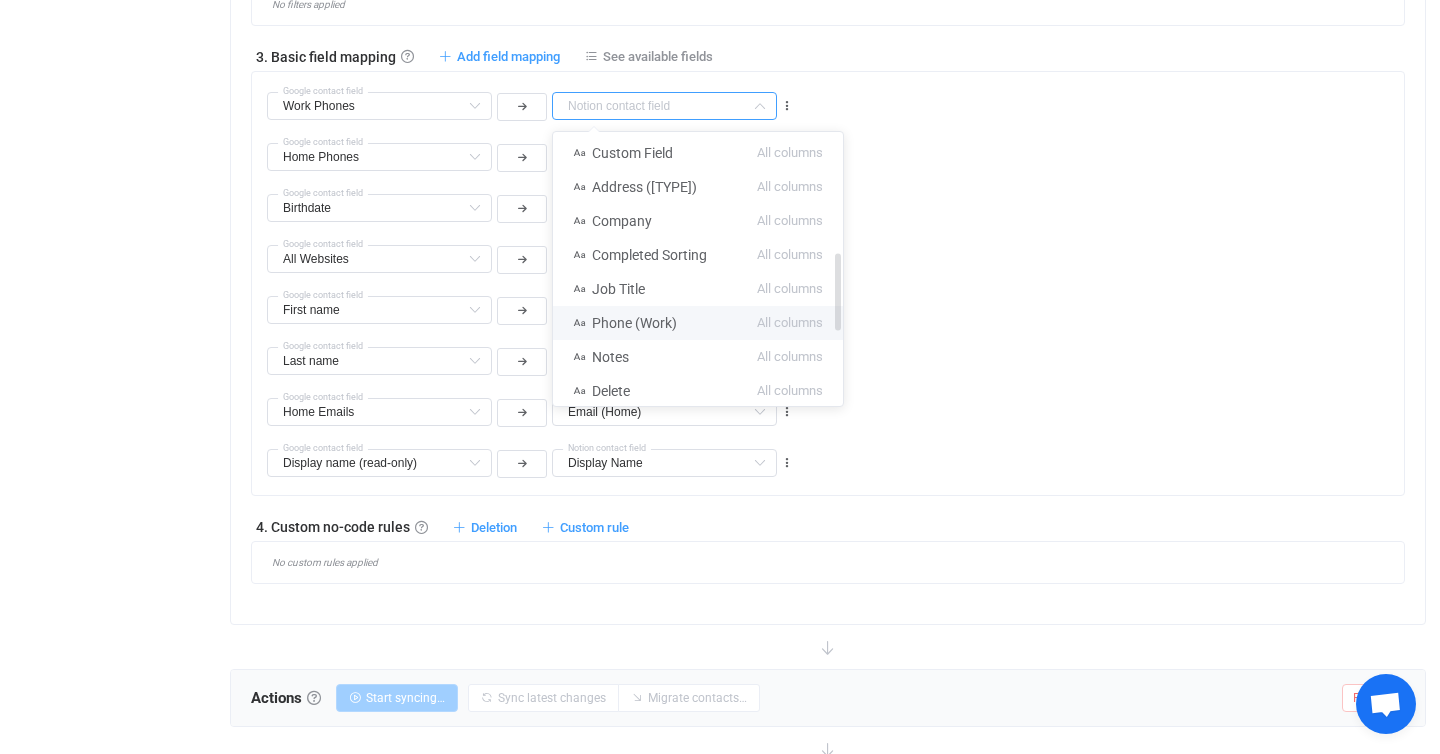 click on "Phone (Work)" at bounding box center (634, 323) 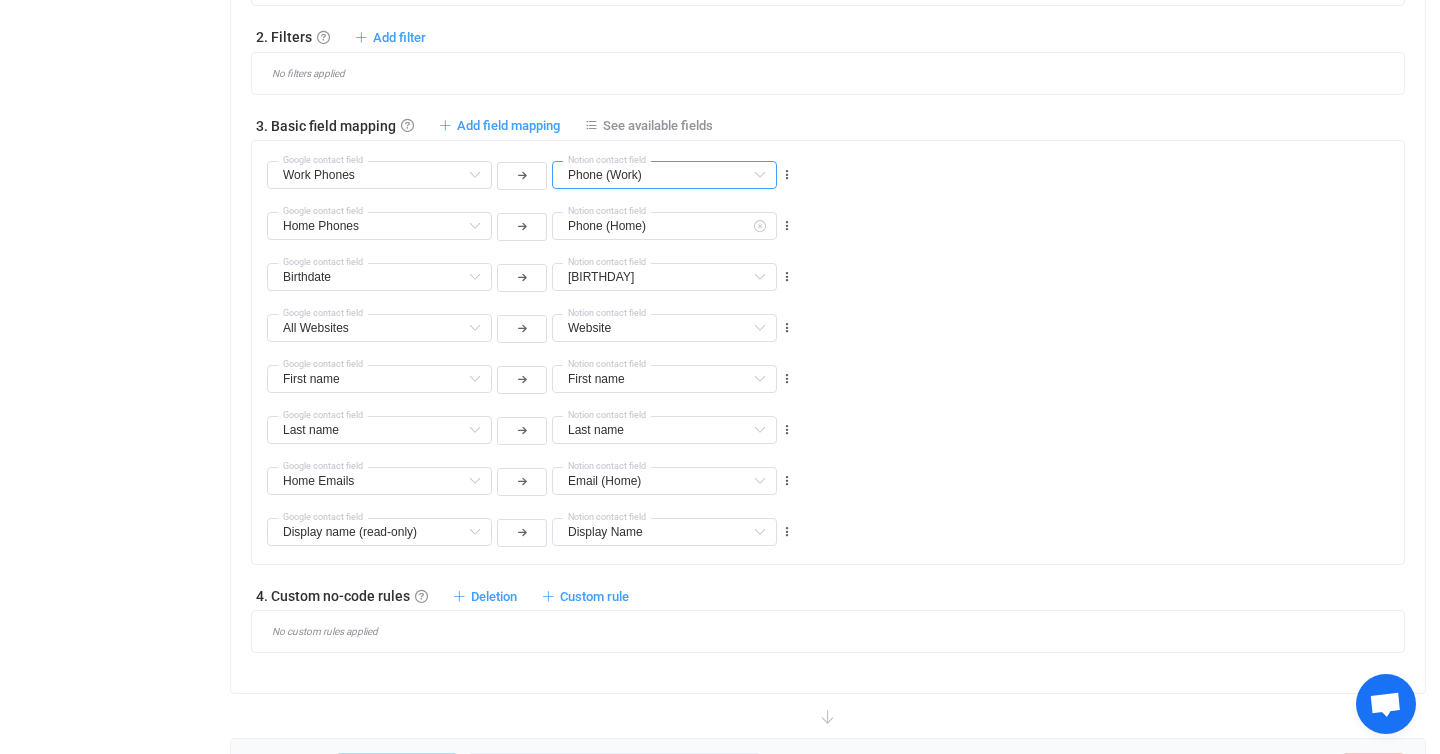 scroll, scrollTop: 982, scrollLeft: 0, axis: vertical 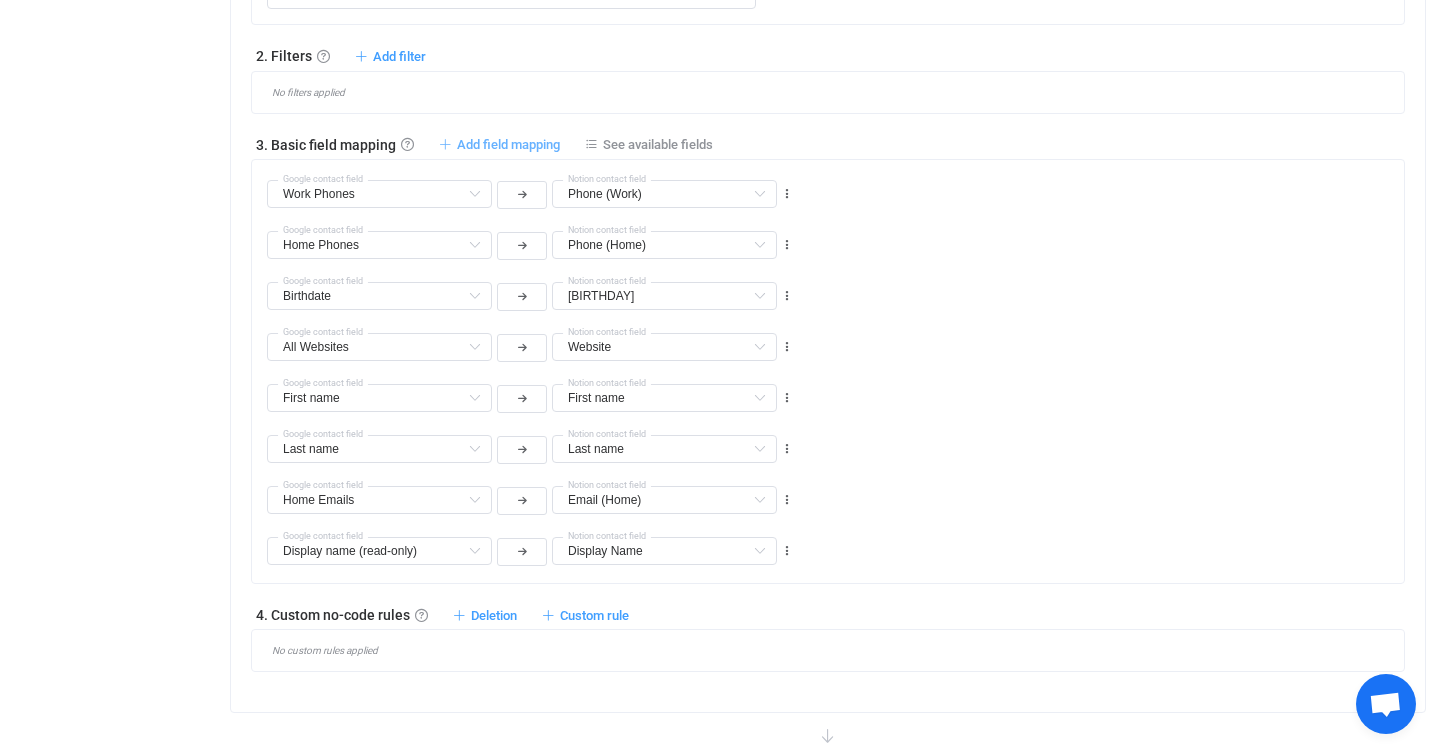 click on "Add field mapping" at bounding box center (508, 144) 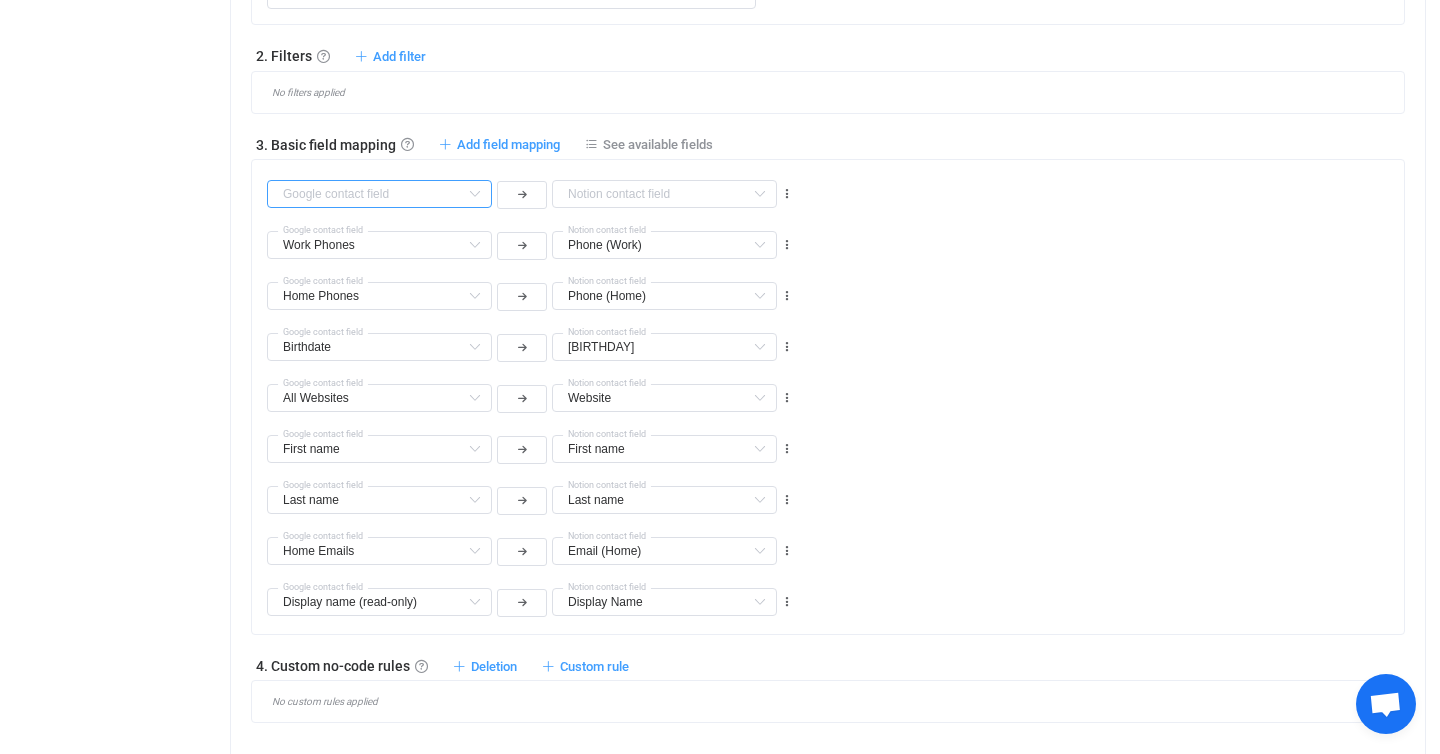 click at bounding box center [379, 194] 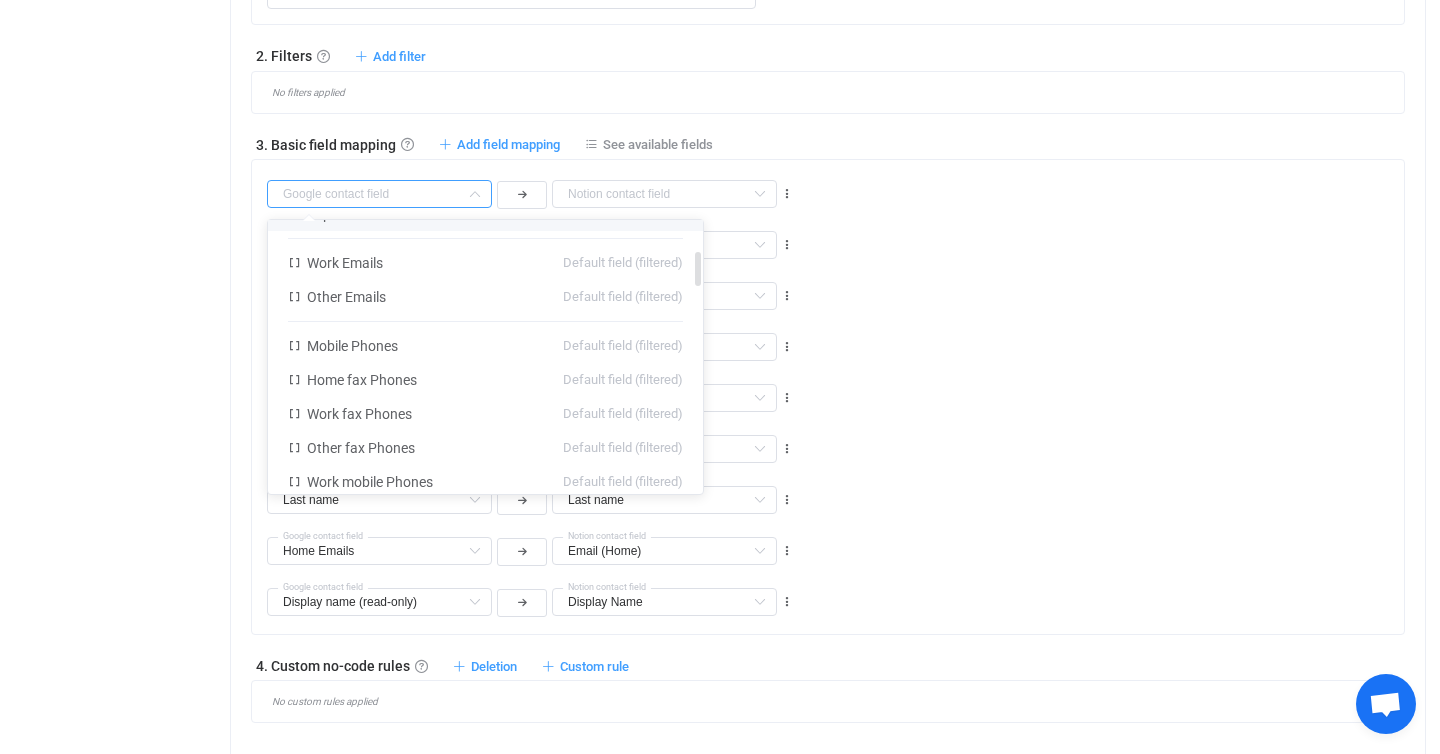scroll, scrollTop: 246, scrollLeft: 0, axis: vertical 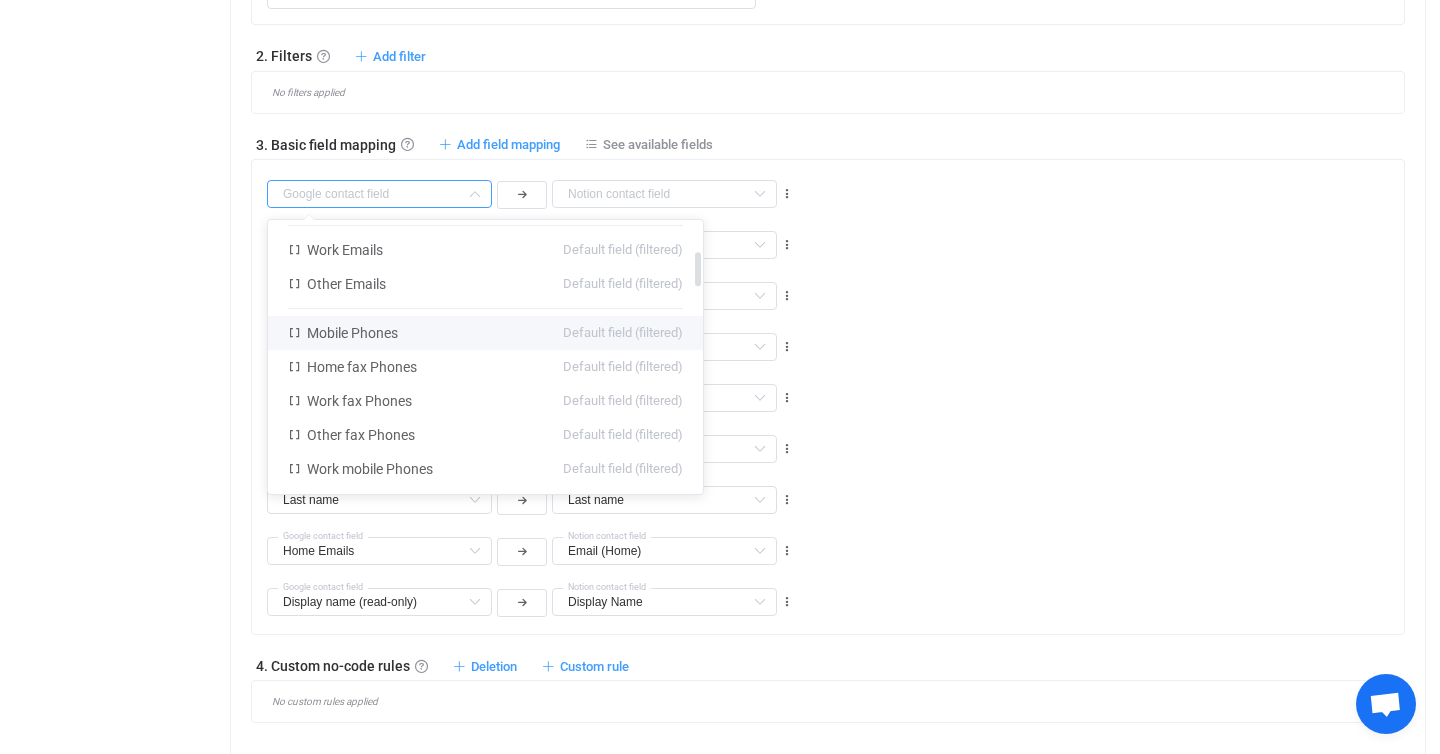 click on "Mobile Phones Default field (filtered)" at bounding box center [485, 333] 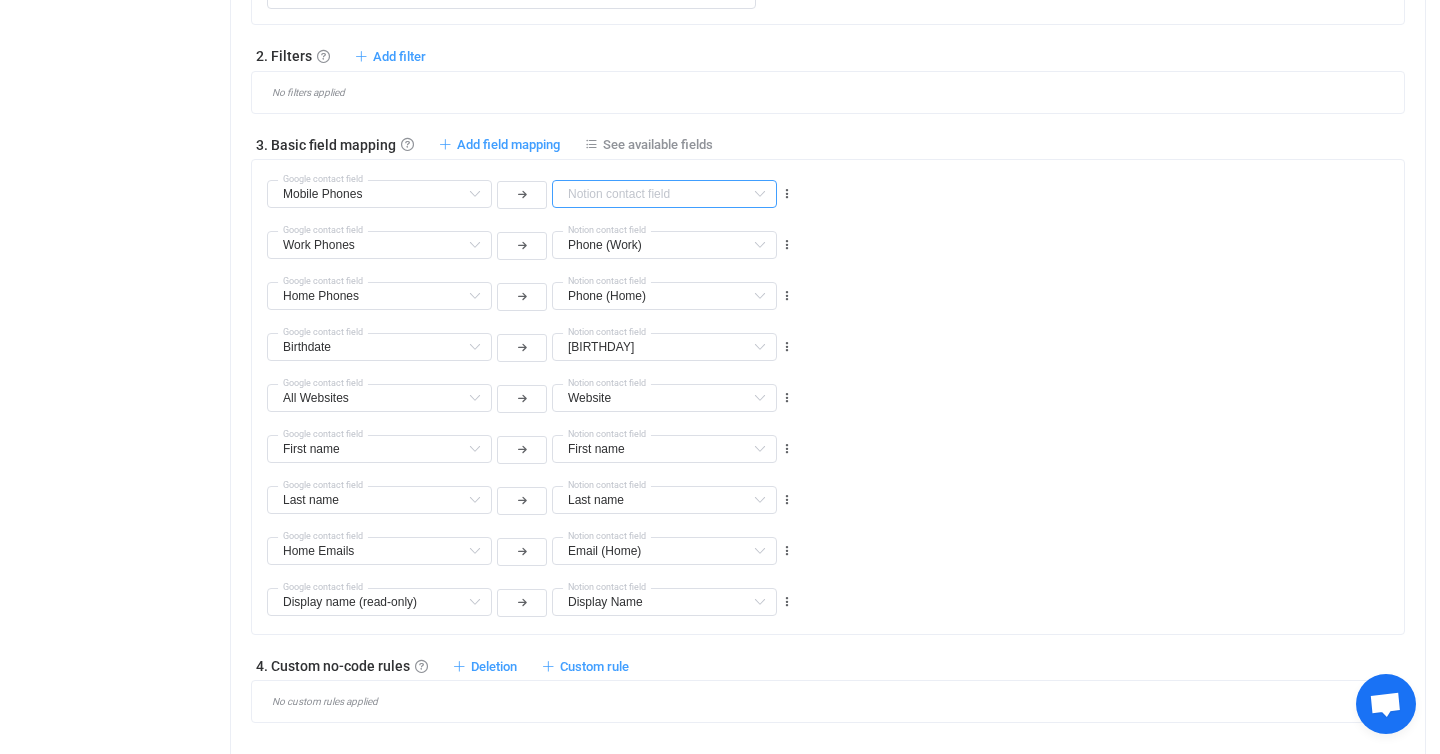 click at bounding box center [664, 194] 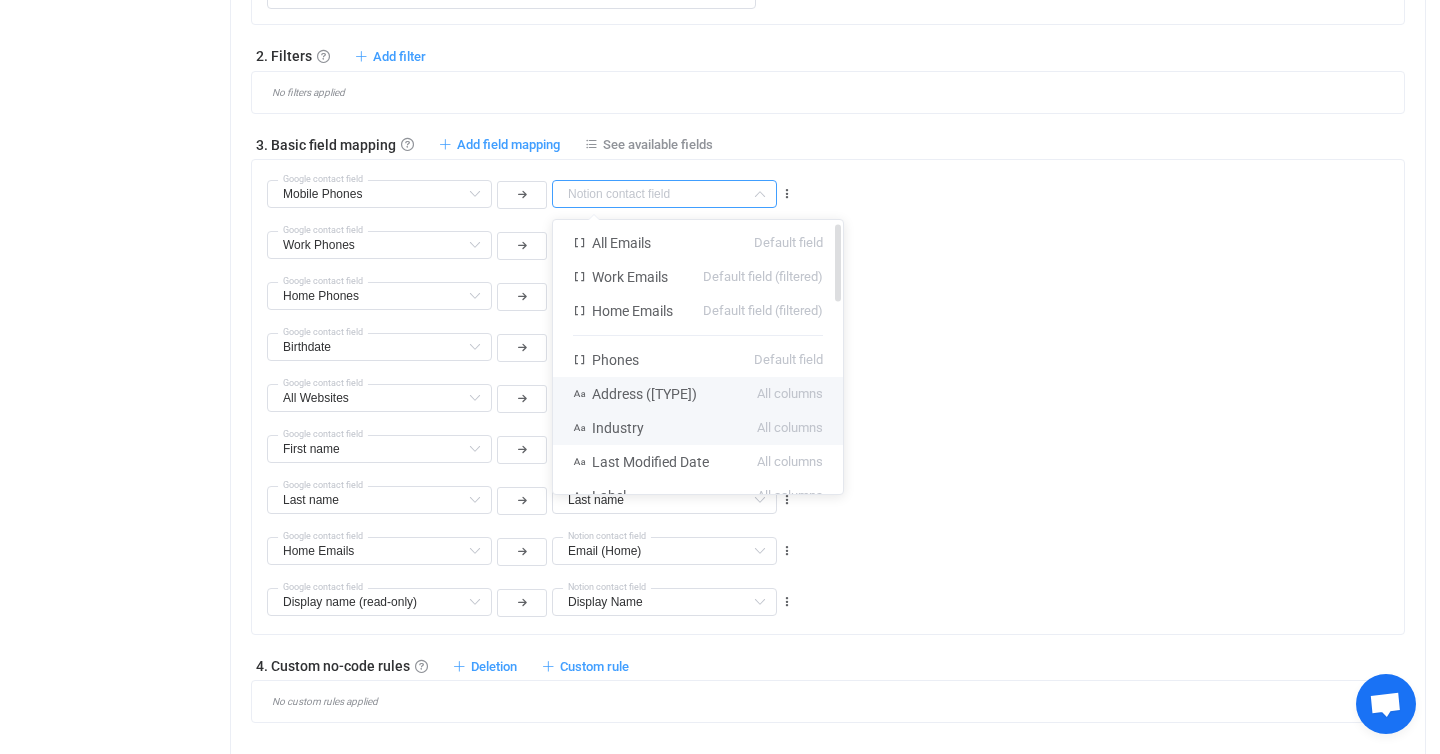scroll, scrollTop: 2, scrollLeft: 0, axis: vertical 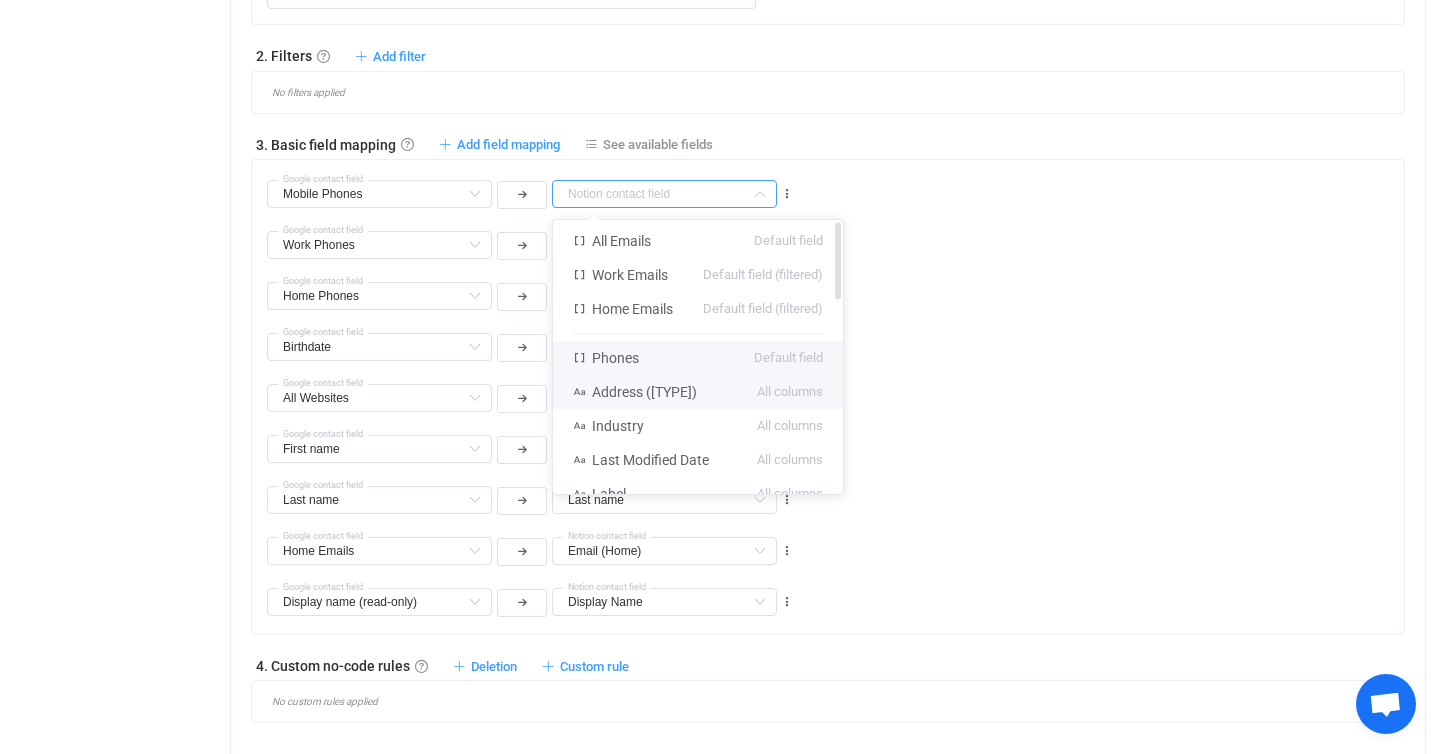 click on "Phones Default field" at bounding box center (698, 358) 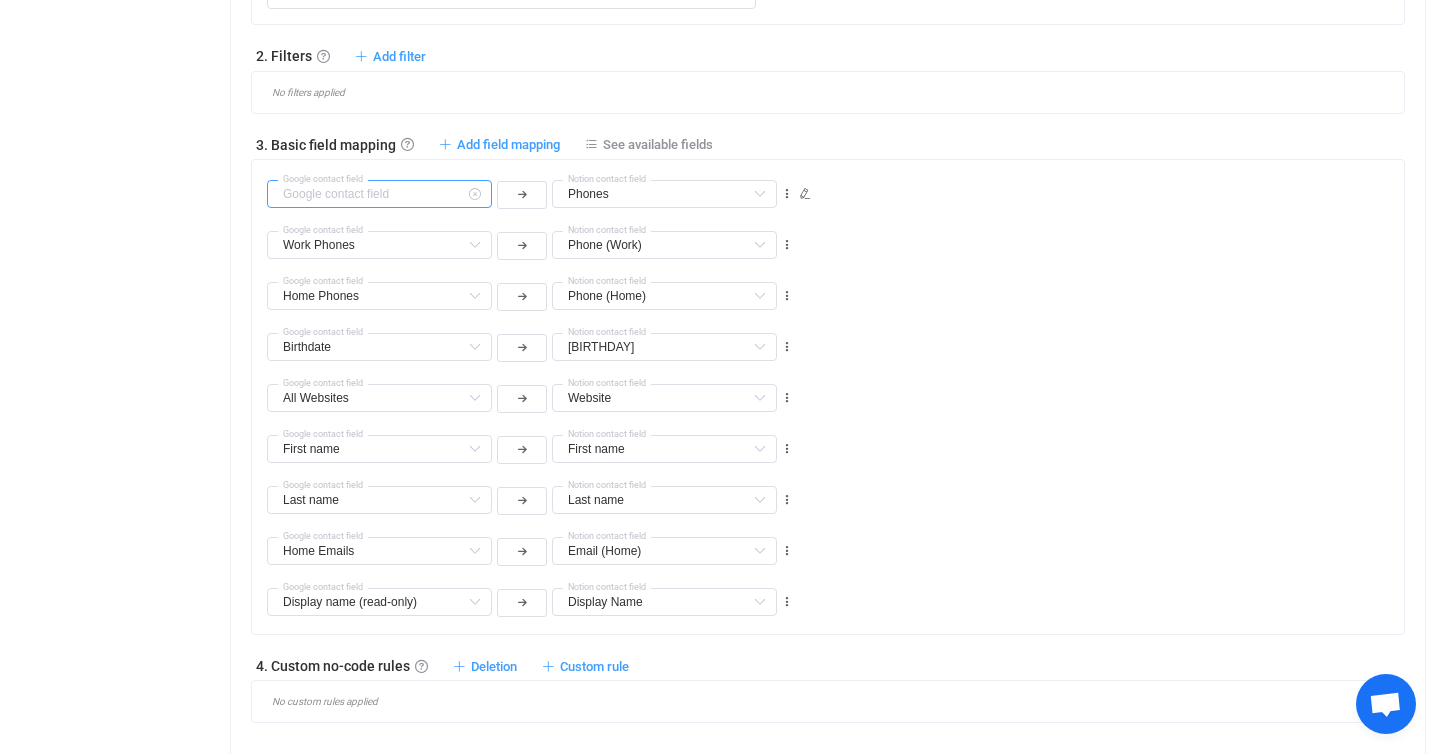 click at bounding box center (379, 194) 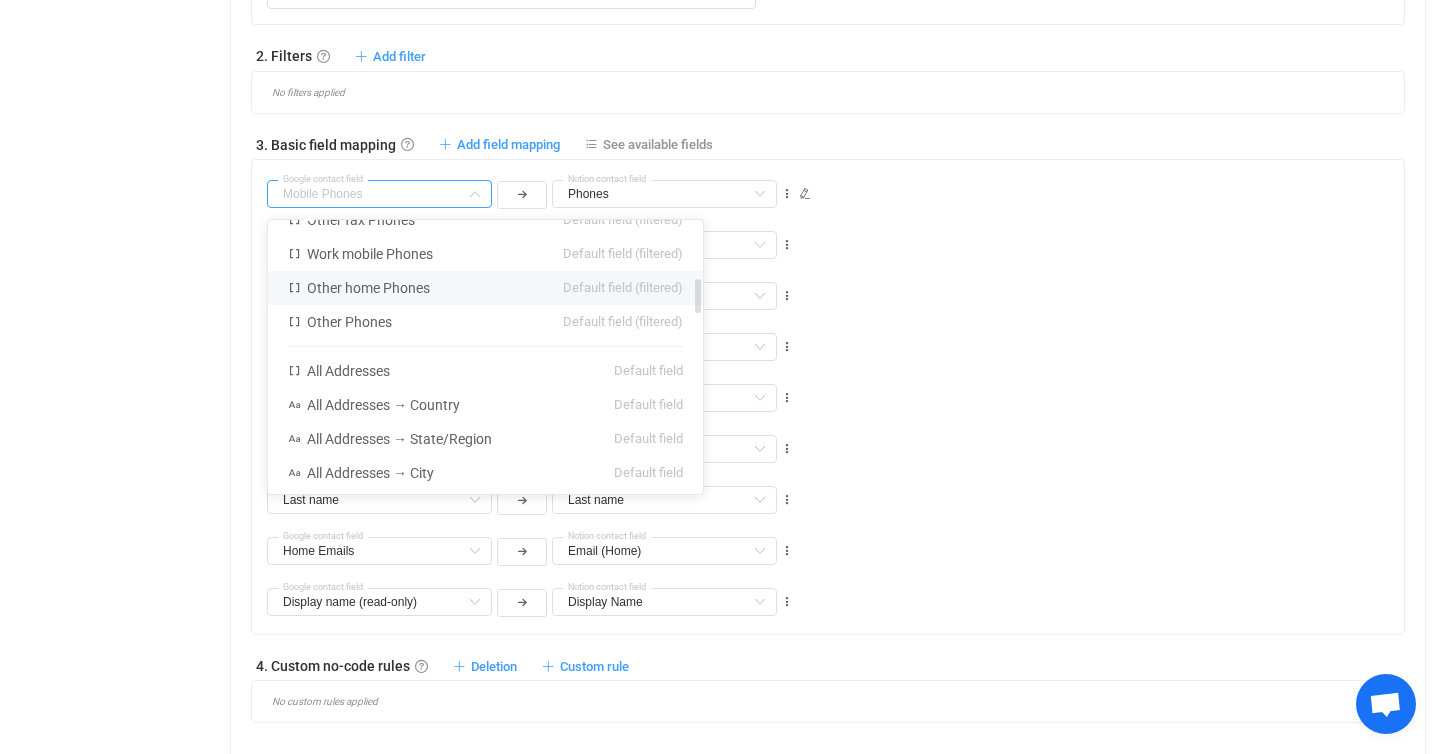 scroll, scrollTop: 465, scrollLeft: 0, axis: vertical 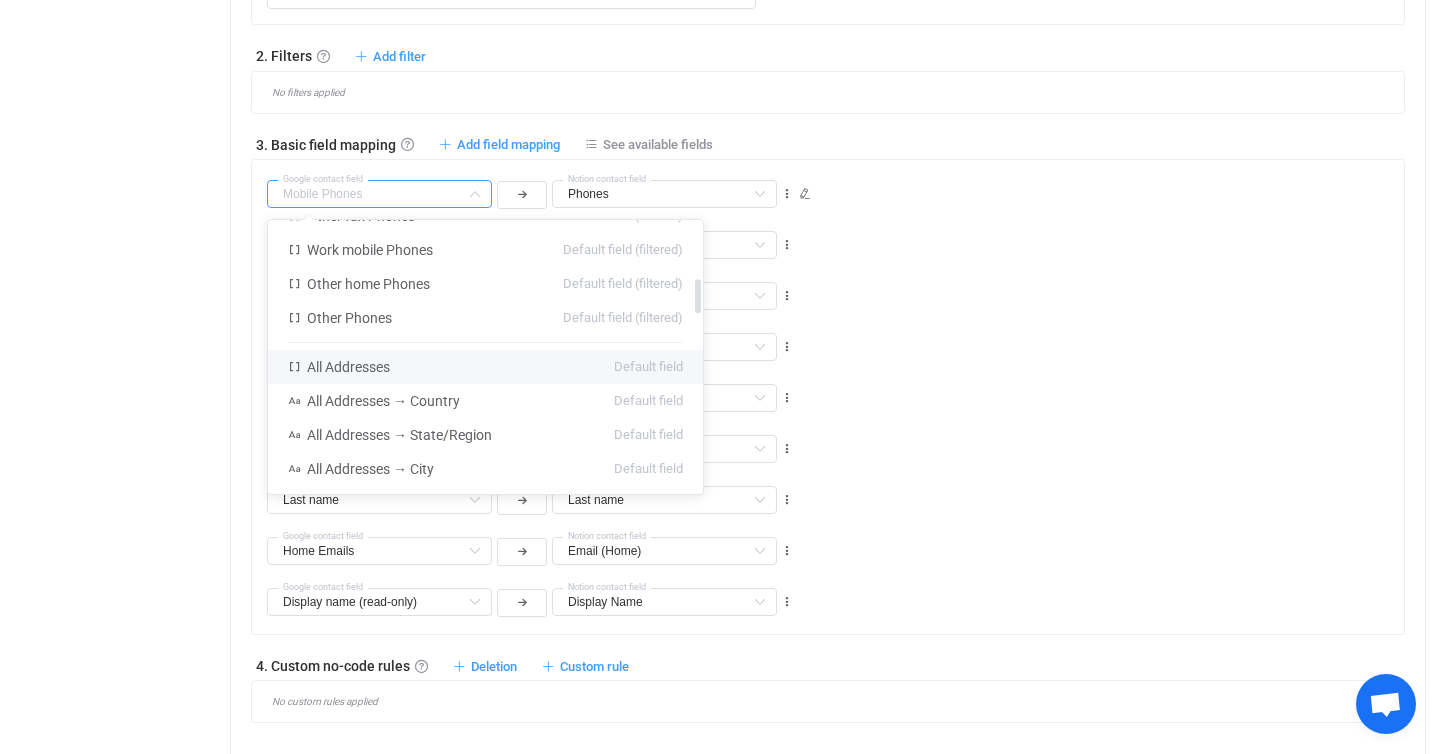 click on "All Addresses Default field" at bounding box center [485, 367] 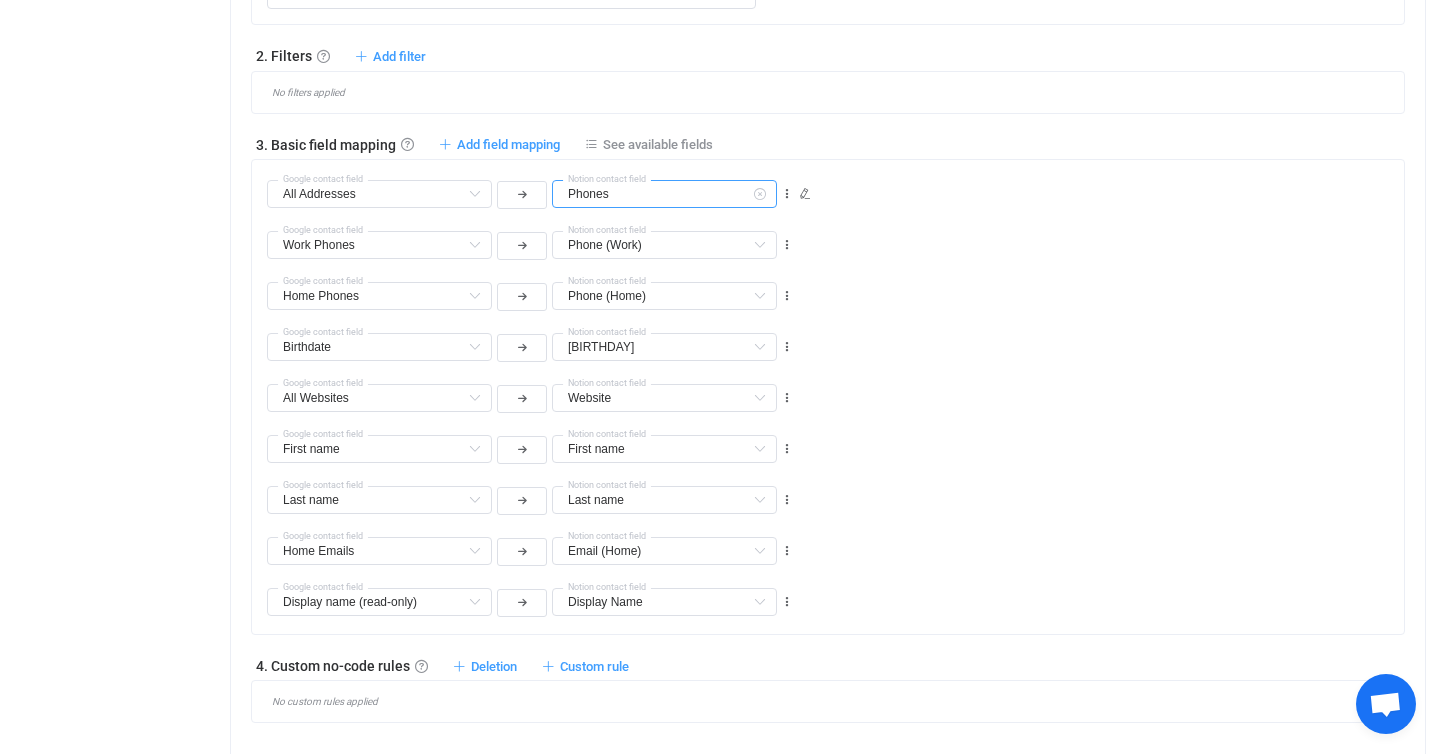 type 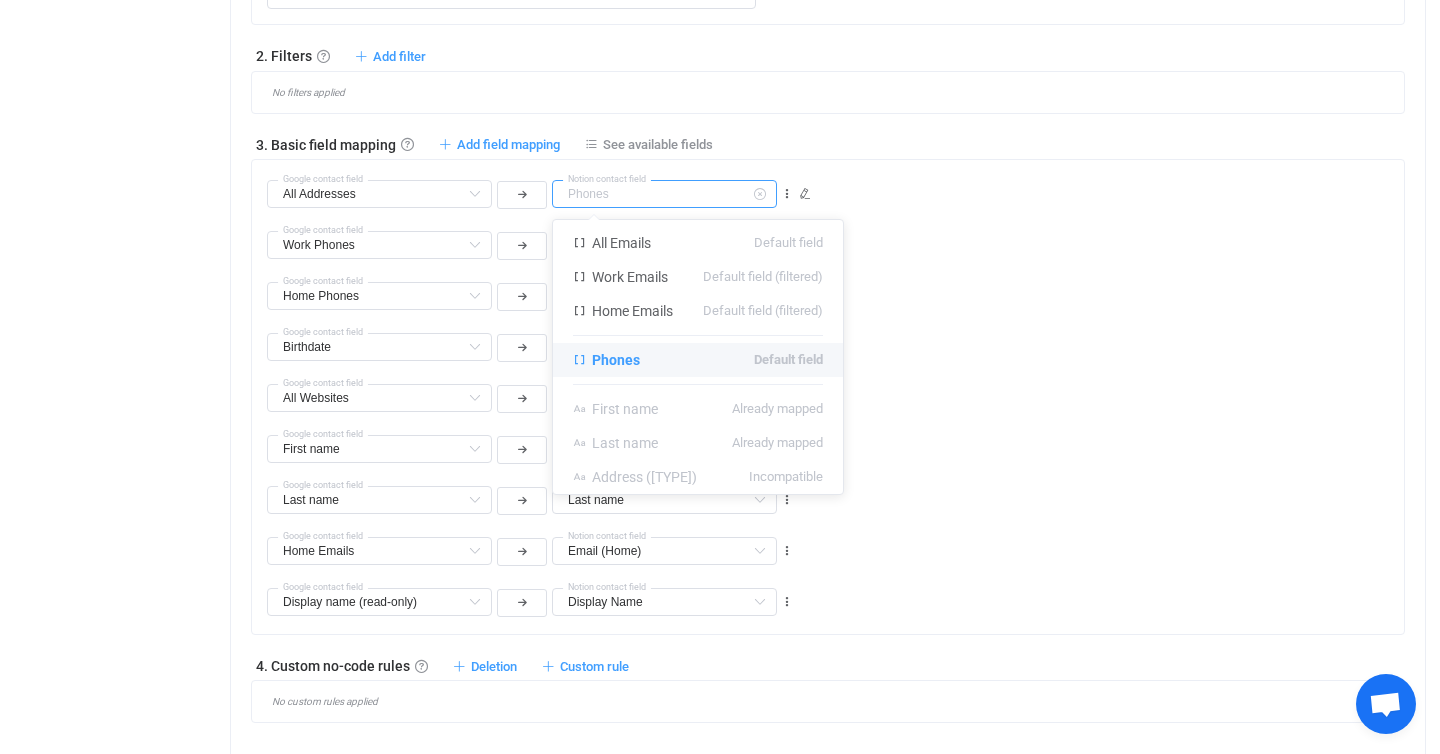 click at bounding box center [664, 194] 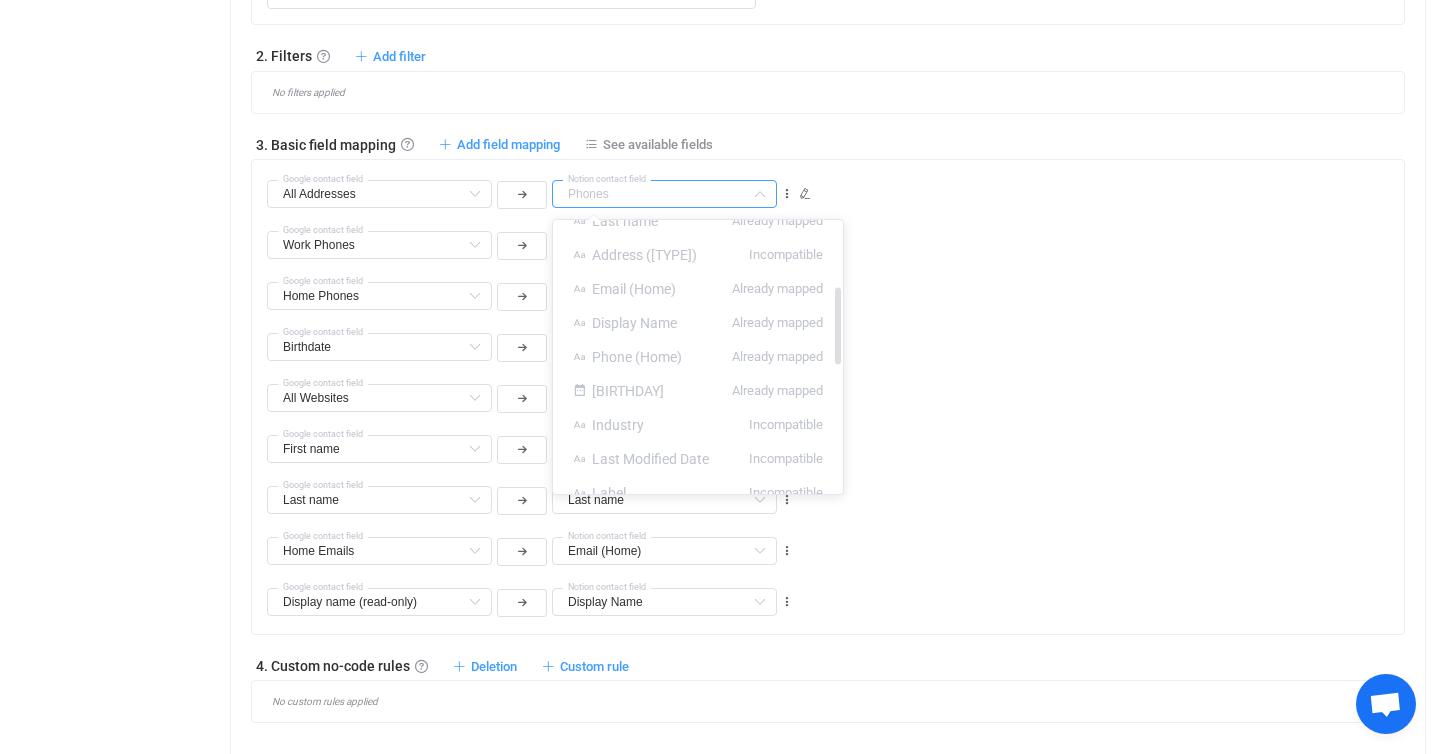 scroll, scrollTop: 257, scrollLeft: 0, axis: vertical 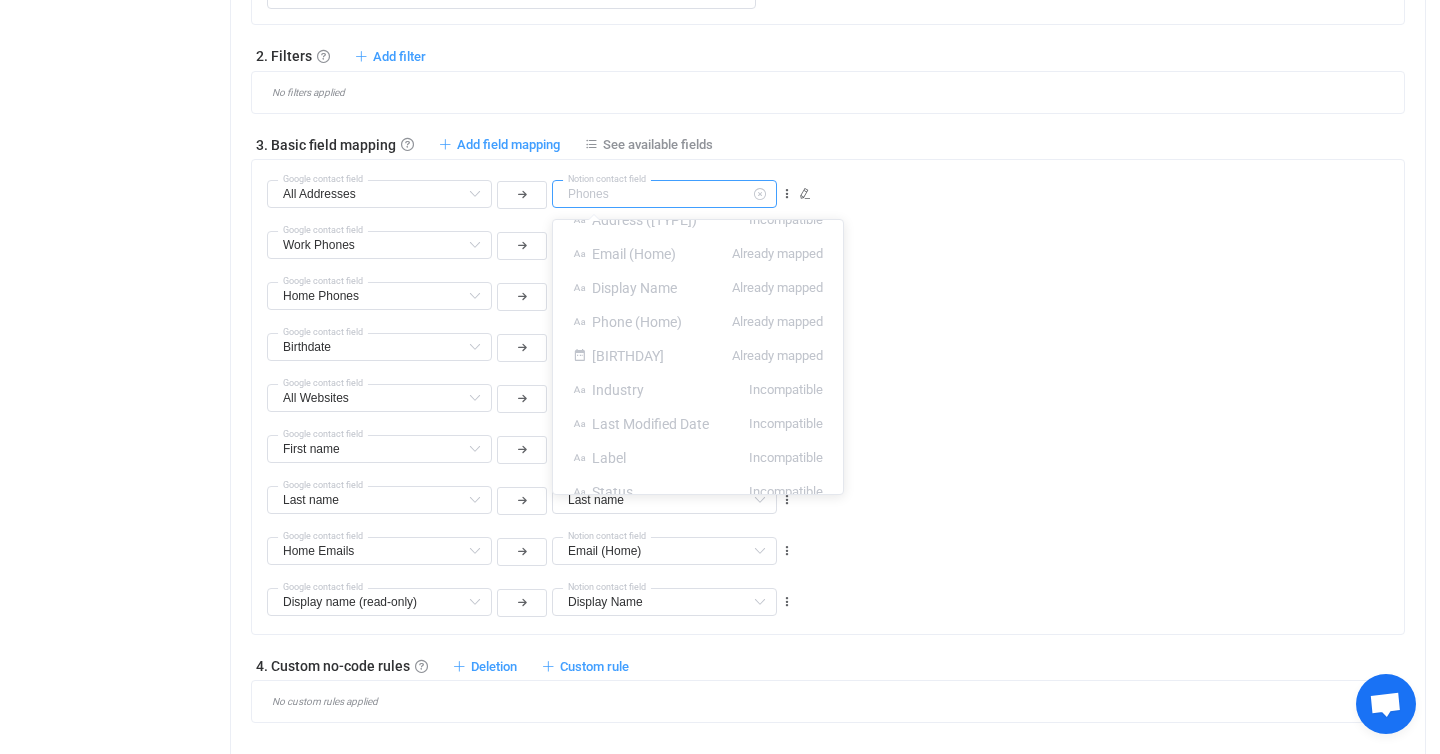 click at bounding box center (759, 194) 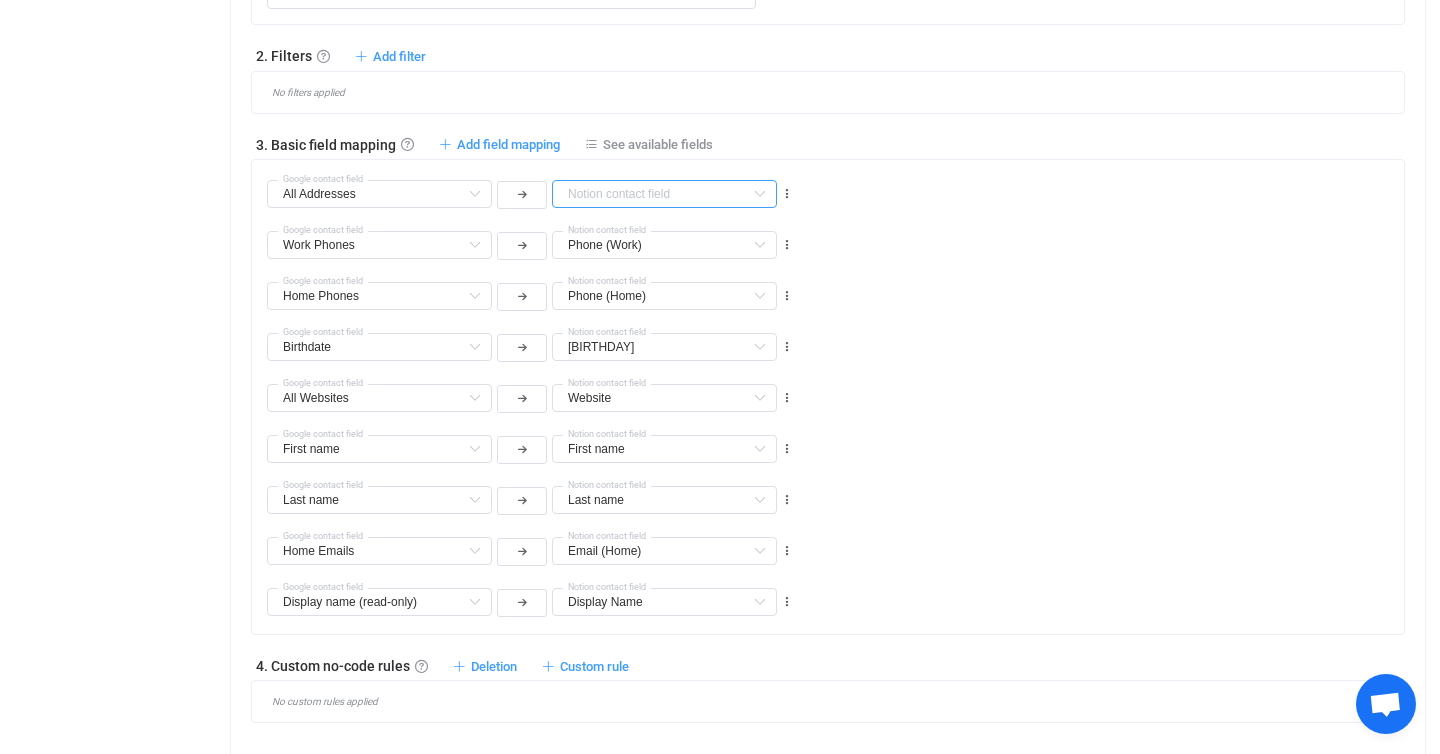 click at bounding box center [664, 194] 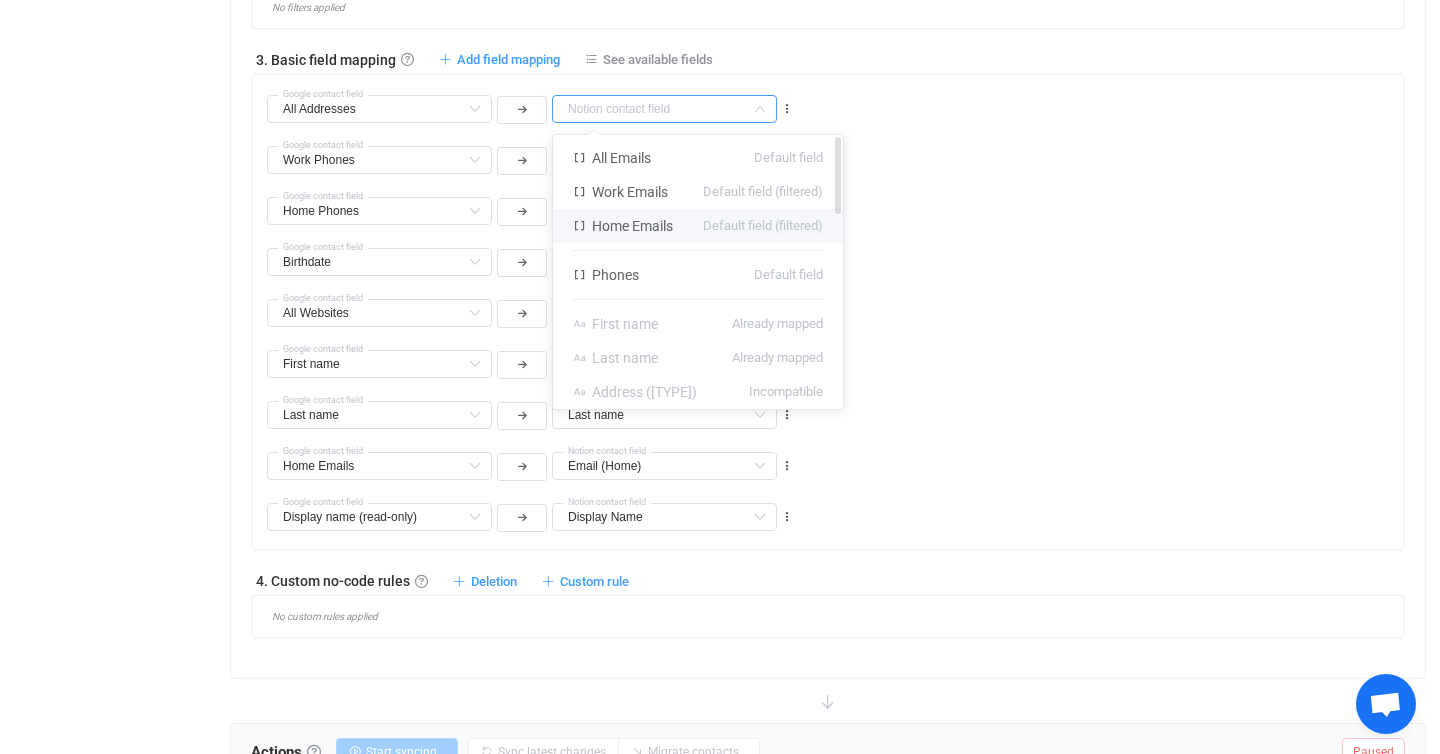 scroll, scrollTop: 1099, scrollLeft: 0, axis: vertical 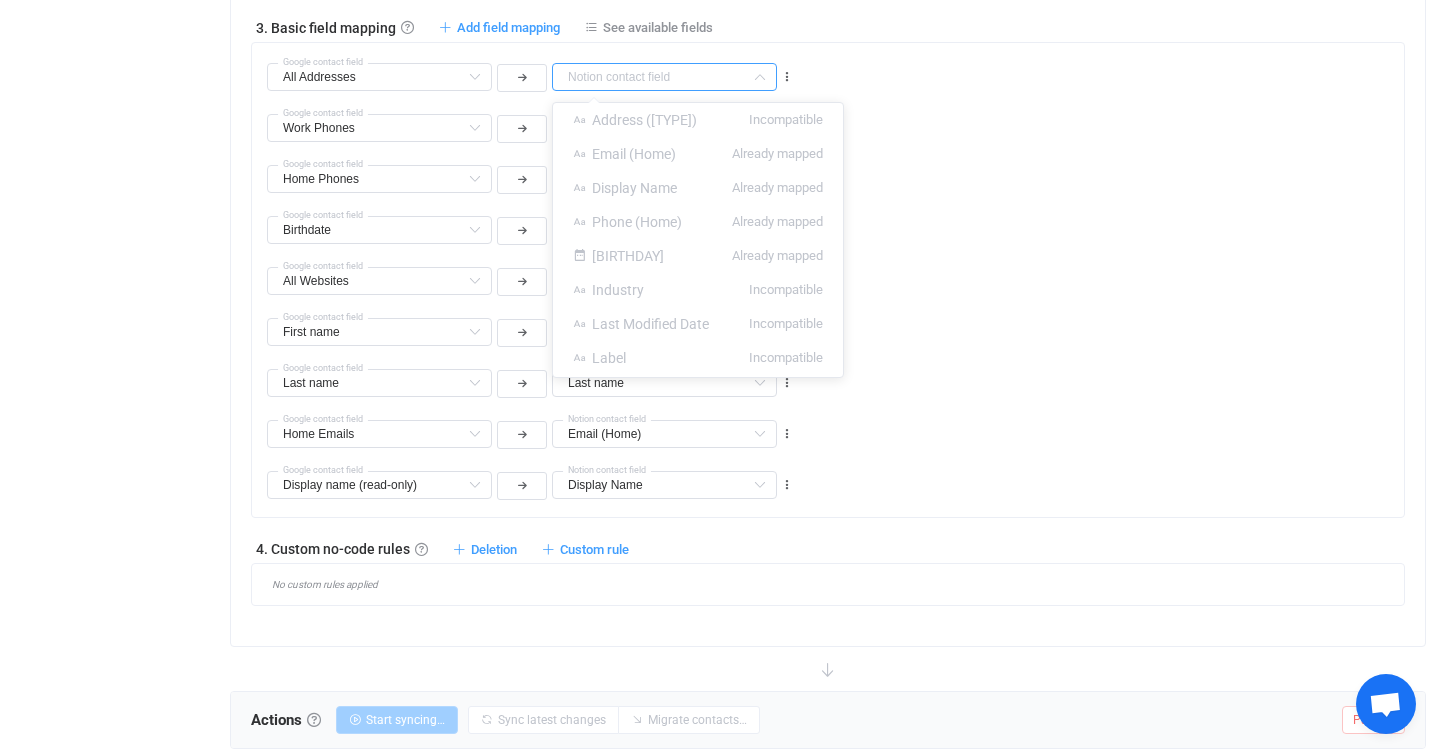 click on "All Websites Middle name Default field Title Default field Suffix Default field Description Default field Company Default field Job title Default field Department Default field All Websites Default field Home page Websites Default field (filtered) Work Websites Default field (filtered) Blog Websites Default field (filtered) Profile Websites Default field (filtered) Other Websites Default field (filtered) Work Emails Default field (filtered) Other Emails Default field (filtered) Mobile Phones Default field (filtered) Home fax Phones Default field (filtered) Work fax Phones Default field (filtered) Other fax Phones Default field (filtered) Work mobile Phones Default field (filtered) Other home Phones Default field (filtered) Other Phones Default field (filtered) All Addresses → Country Default field All Addresses → State/Region Default field All Addresses → City Default field All Addresses → Postal code Default field All Addresses → Street address Default field All Addresses → Street address 2 Label" at bounding box center (835, 272) 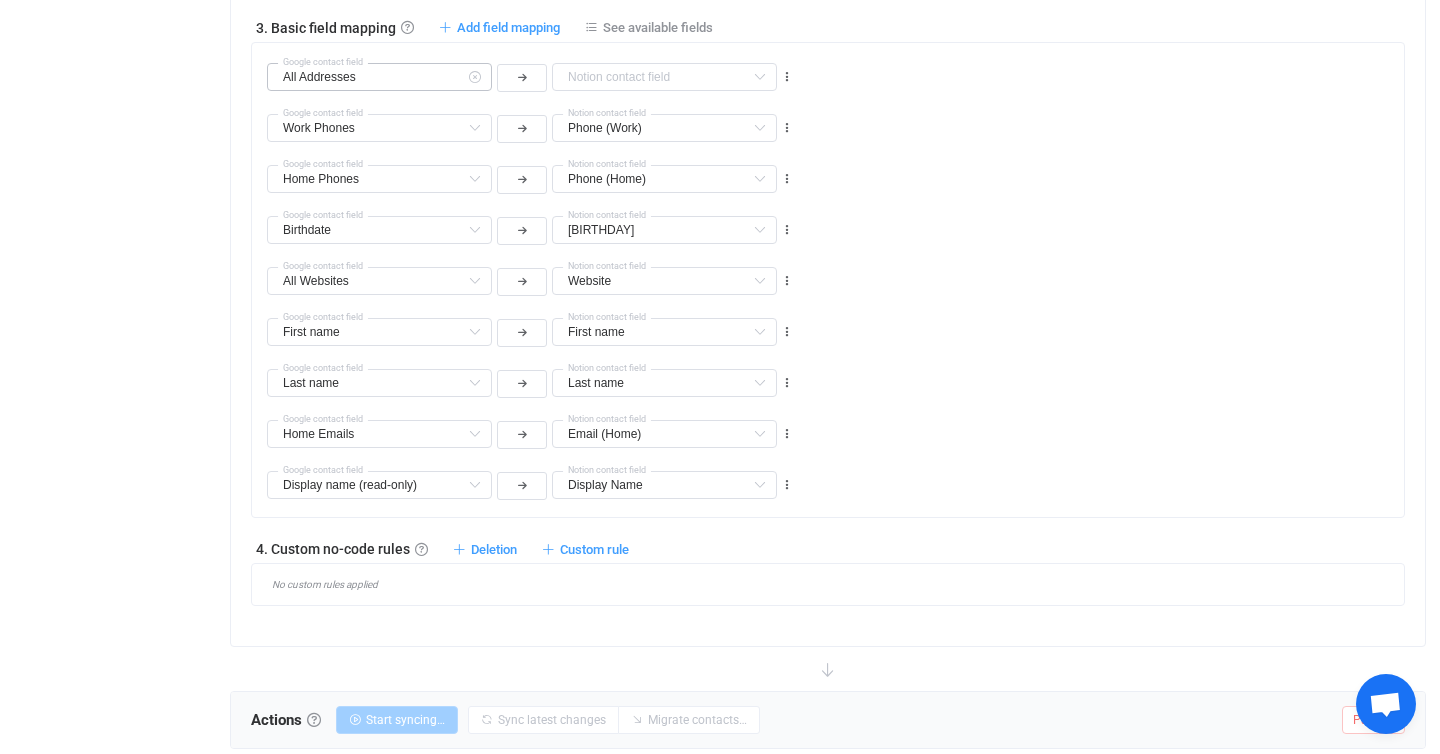 click at bounding box center (474, 77) 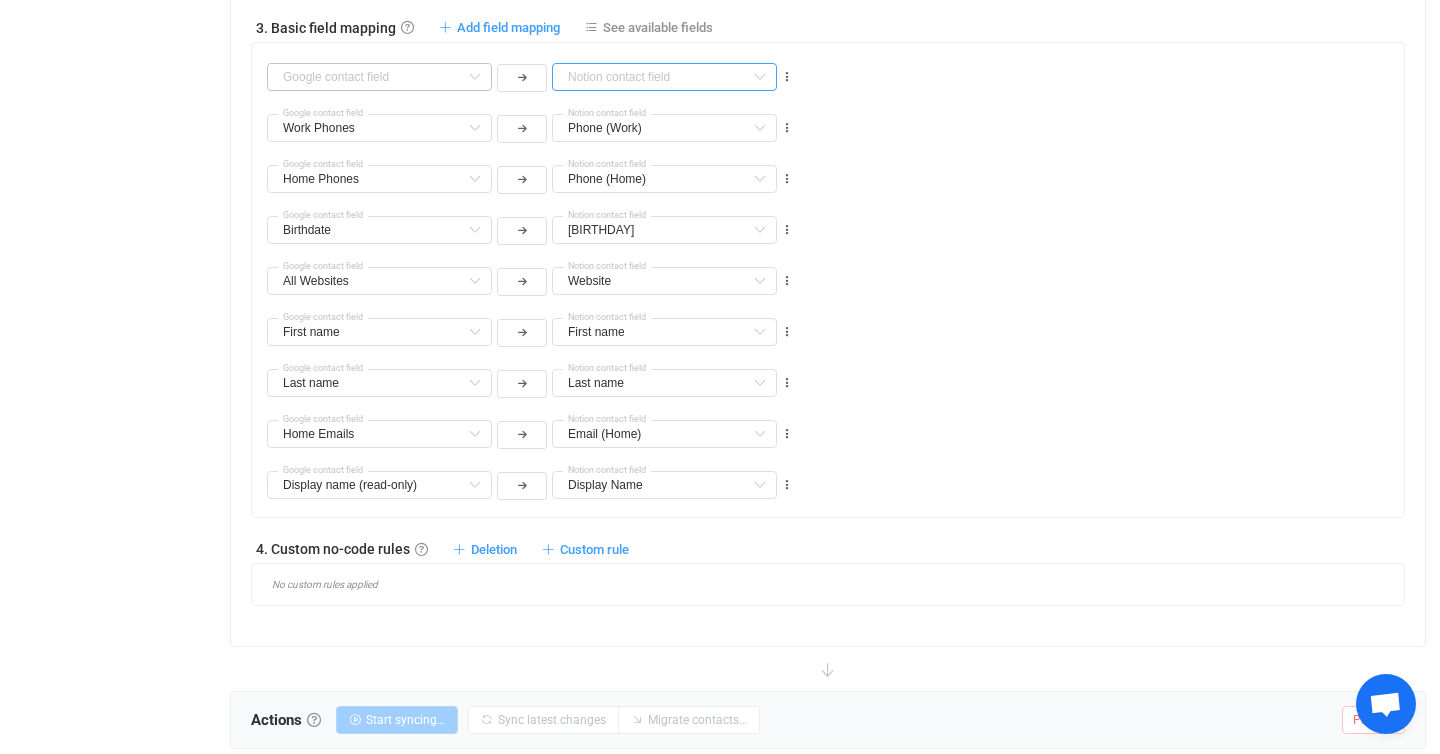 click at bounding box center (664, 77) 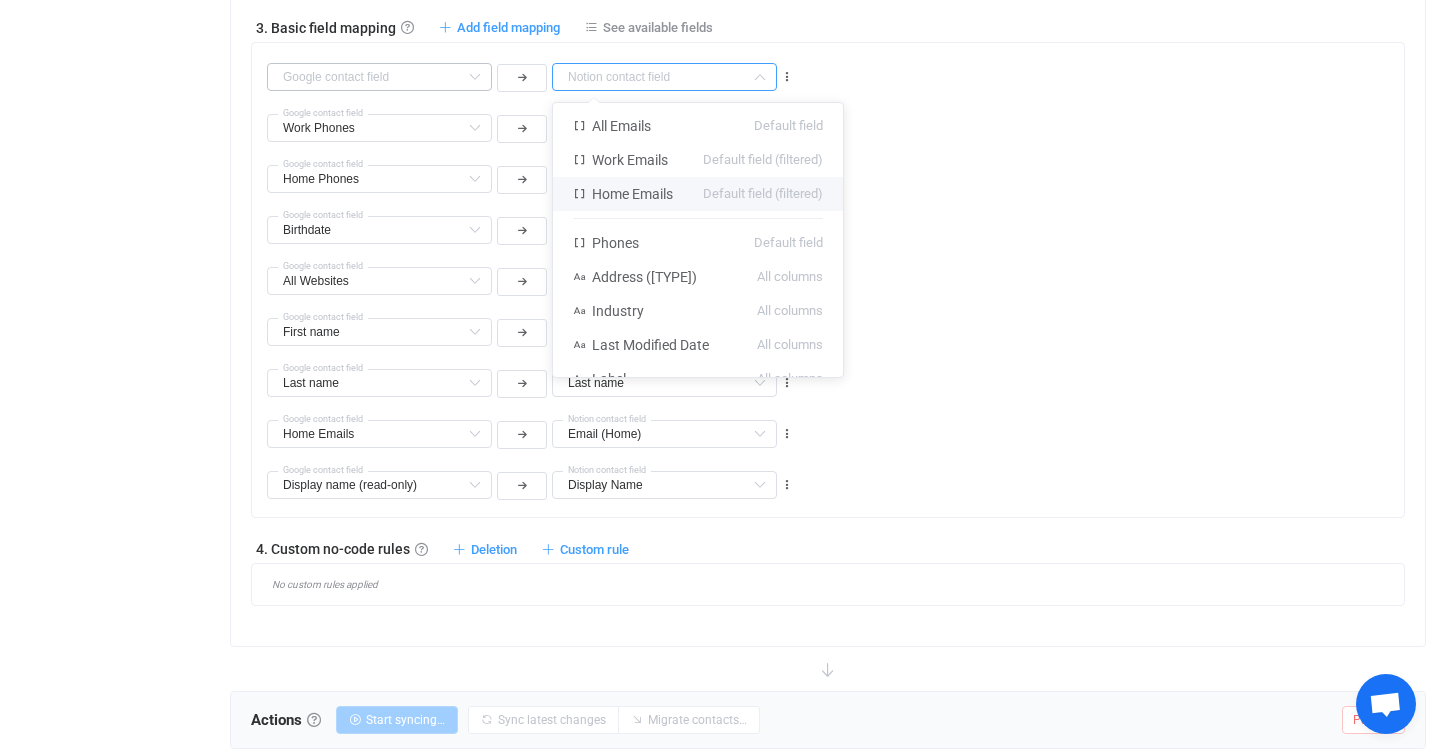 click at bounding box center [474, 77] 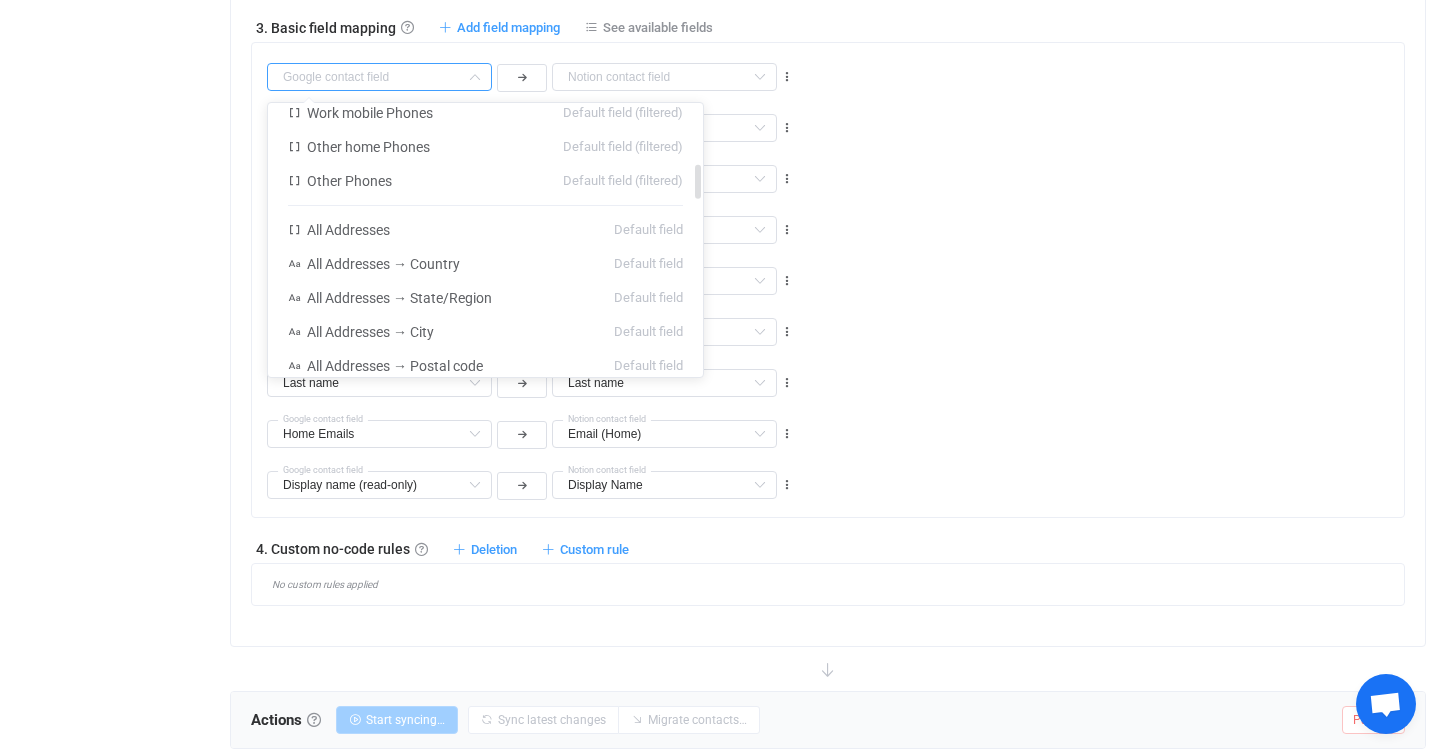 scroll, scrollTop: 483, scrollLeft: 0, axis: vertical 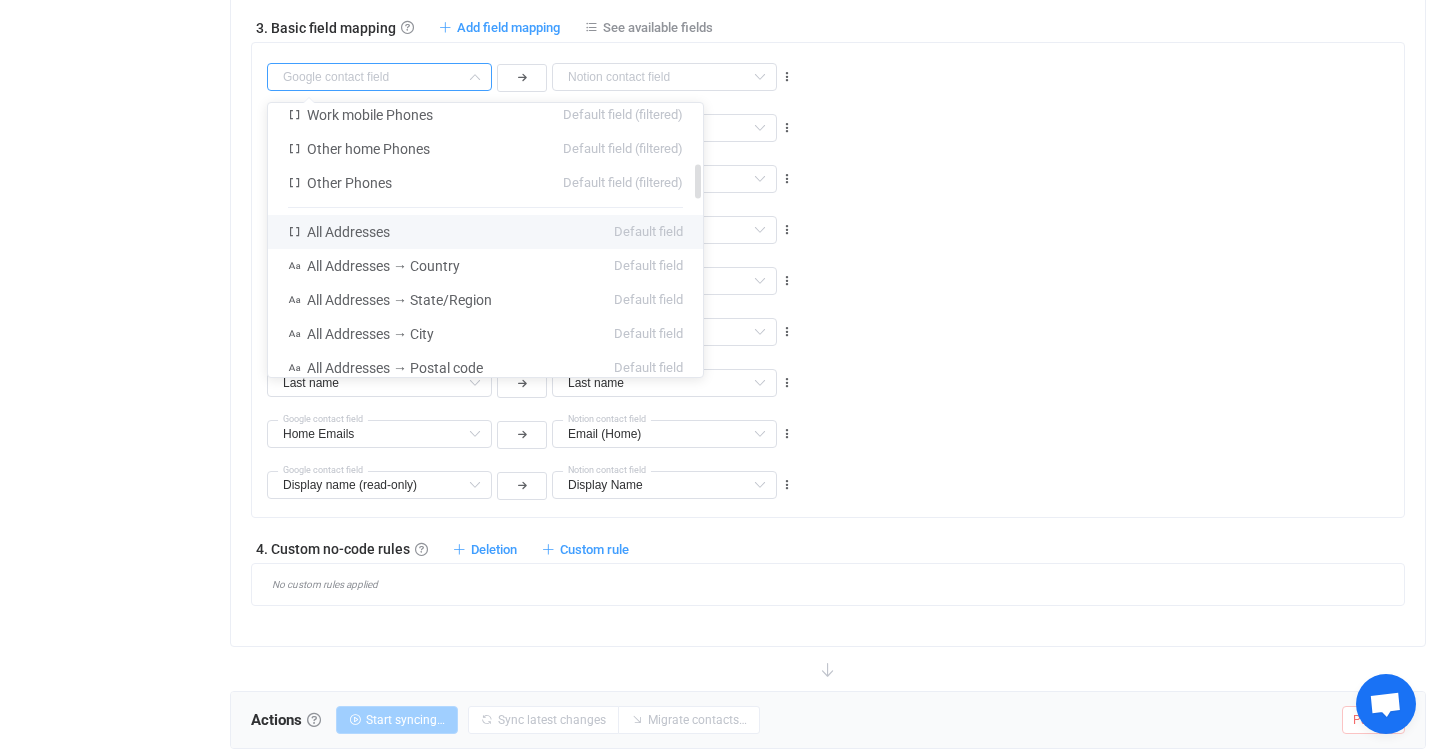 click on "All Addresses Default field" at bounding box center (485, 232) 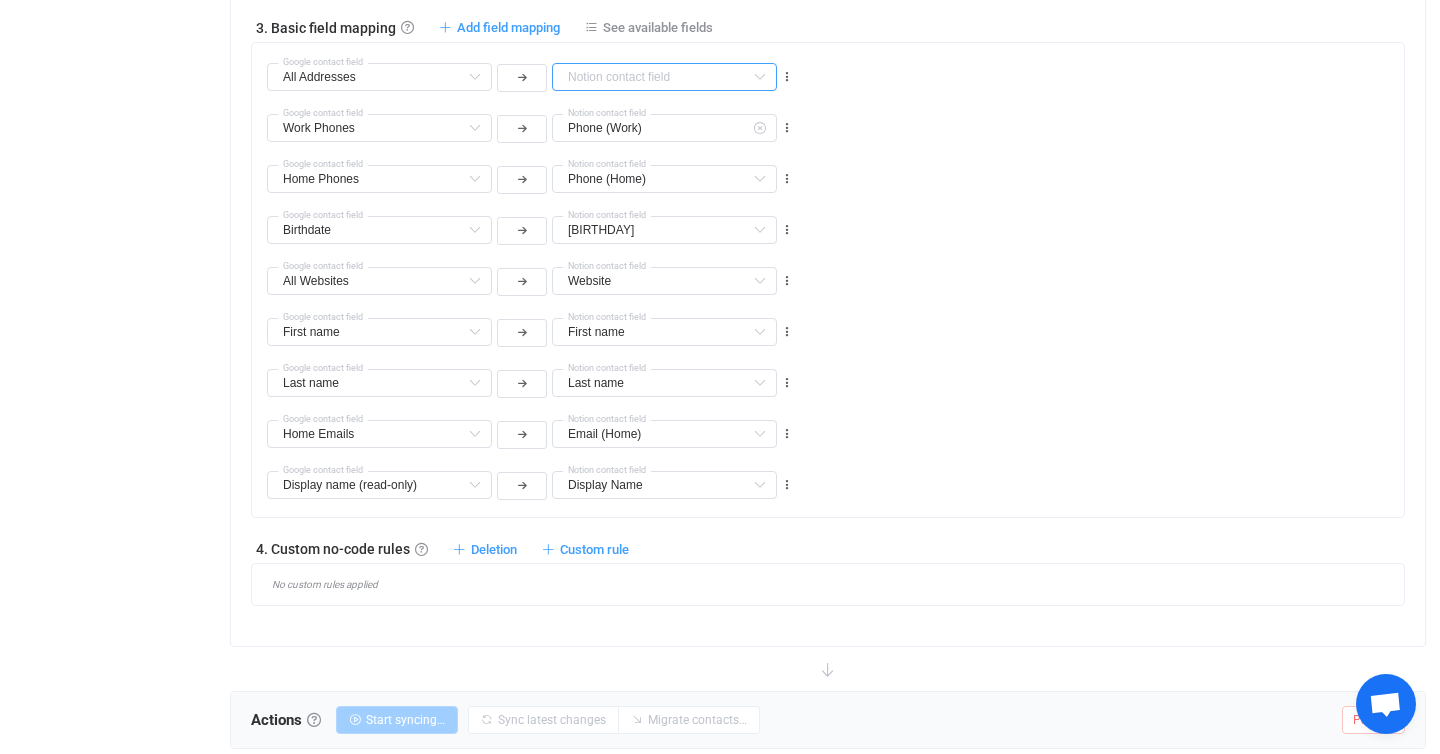 click at bounding box center [664, 77] 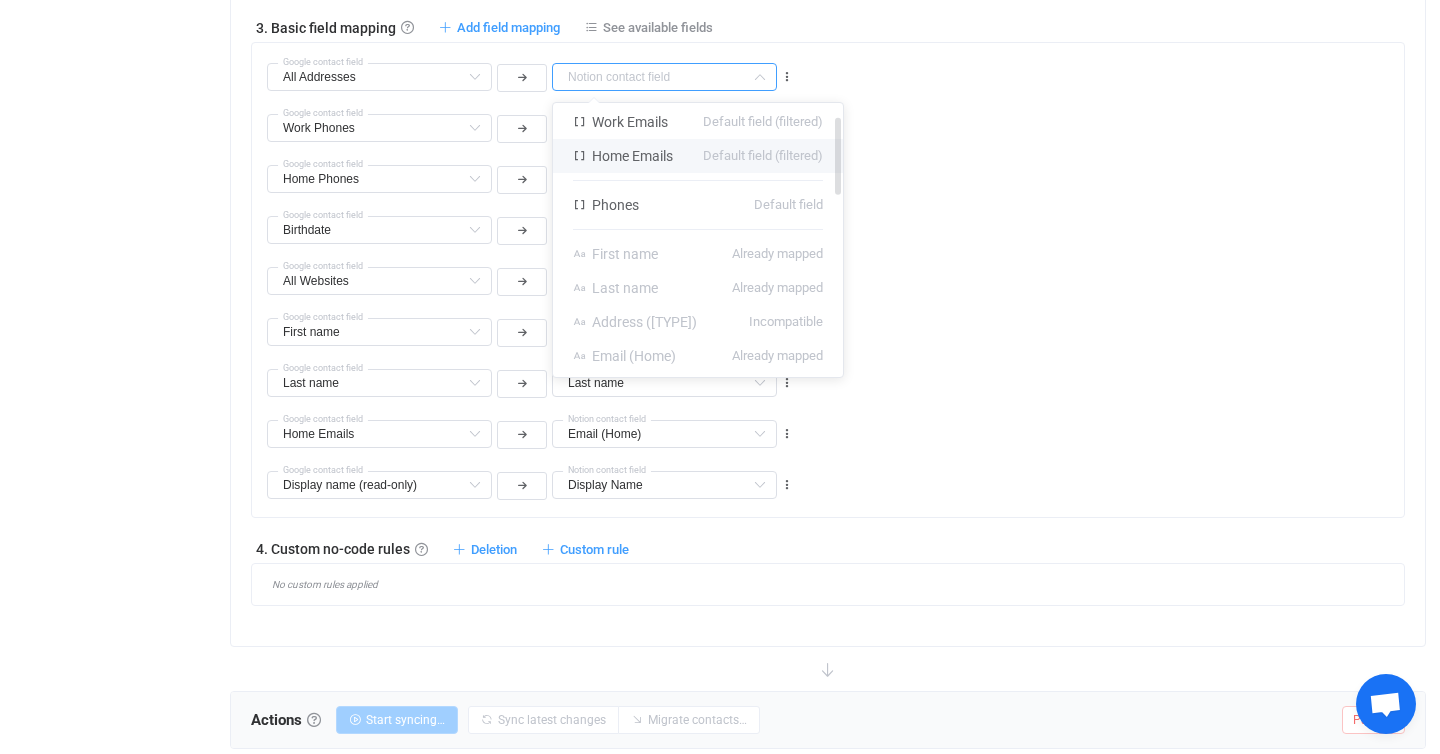 scroll, scrollTop: 0, scrollLeft: 0, axis: both 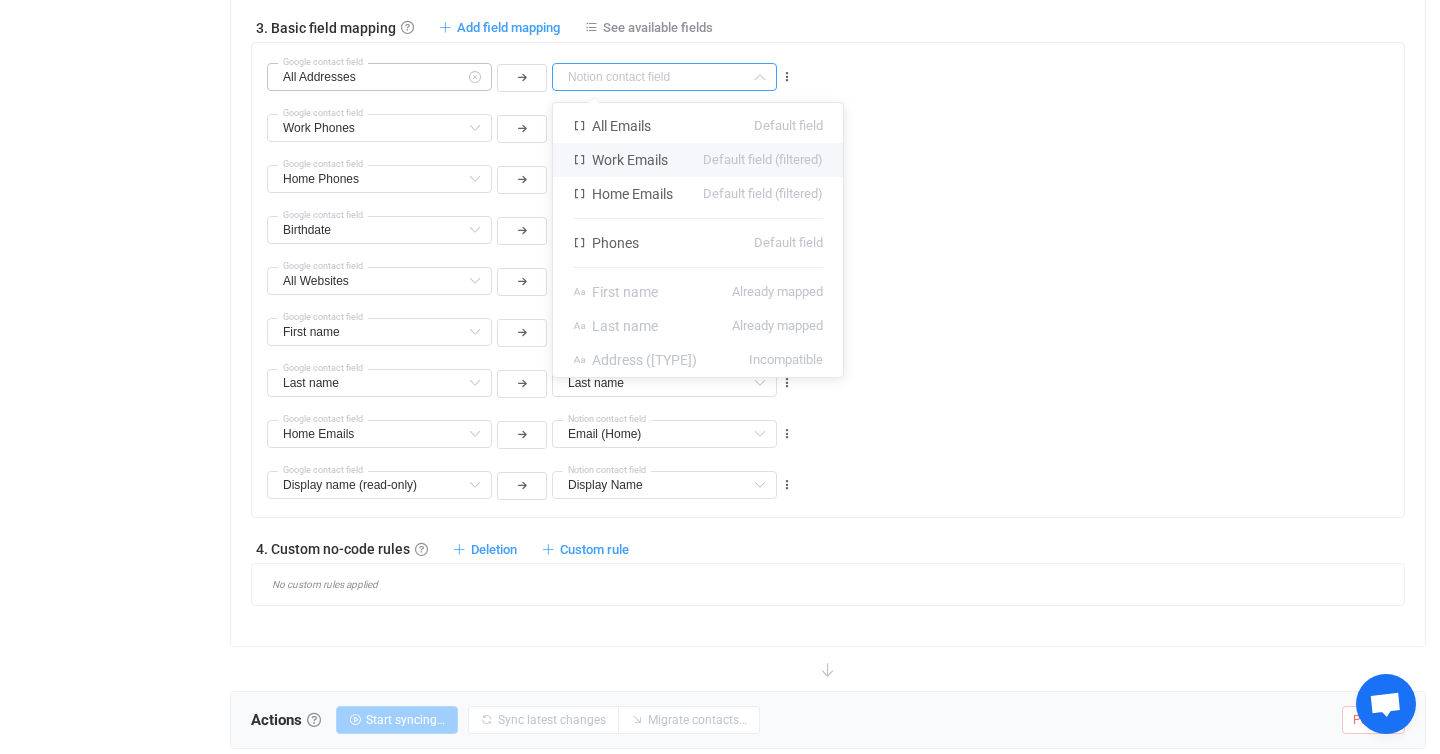 click at bounding box center (474, 77) 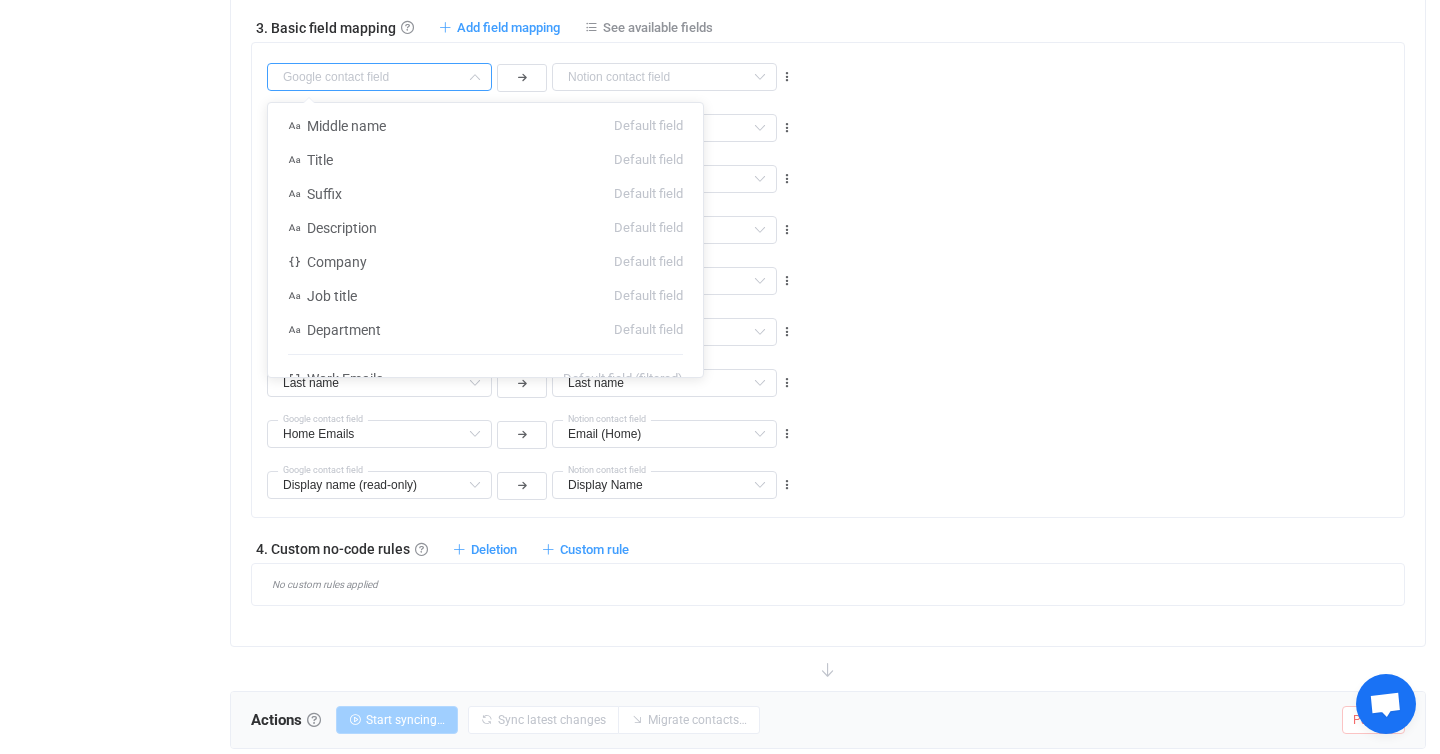 click at bounding box center [379, 77] 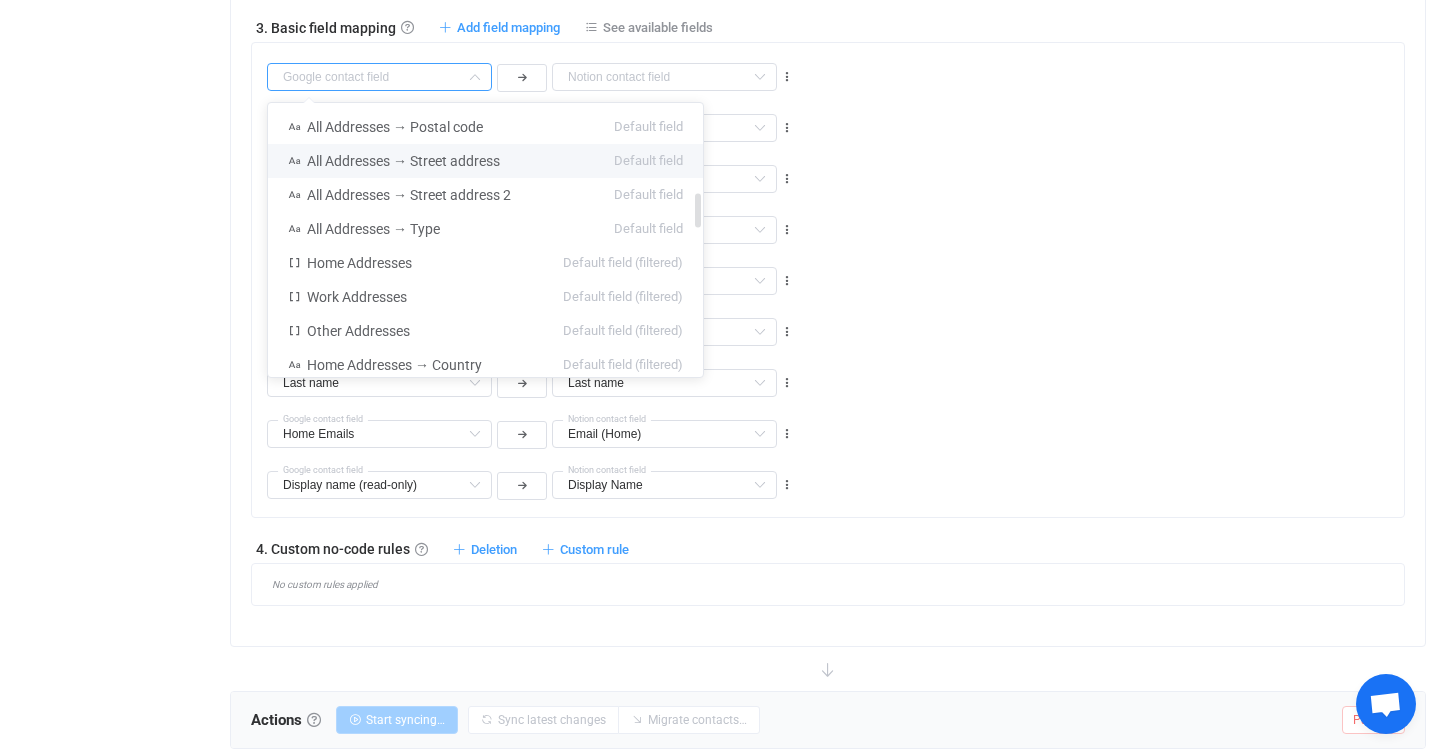scroll, scrollTop: 773, scrollLeft: 0, axis: vertical 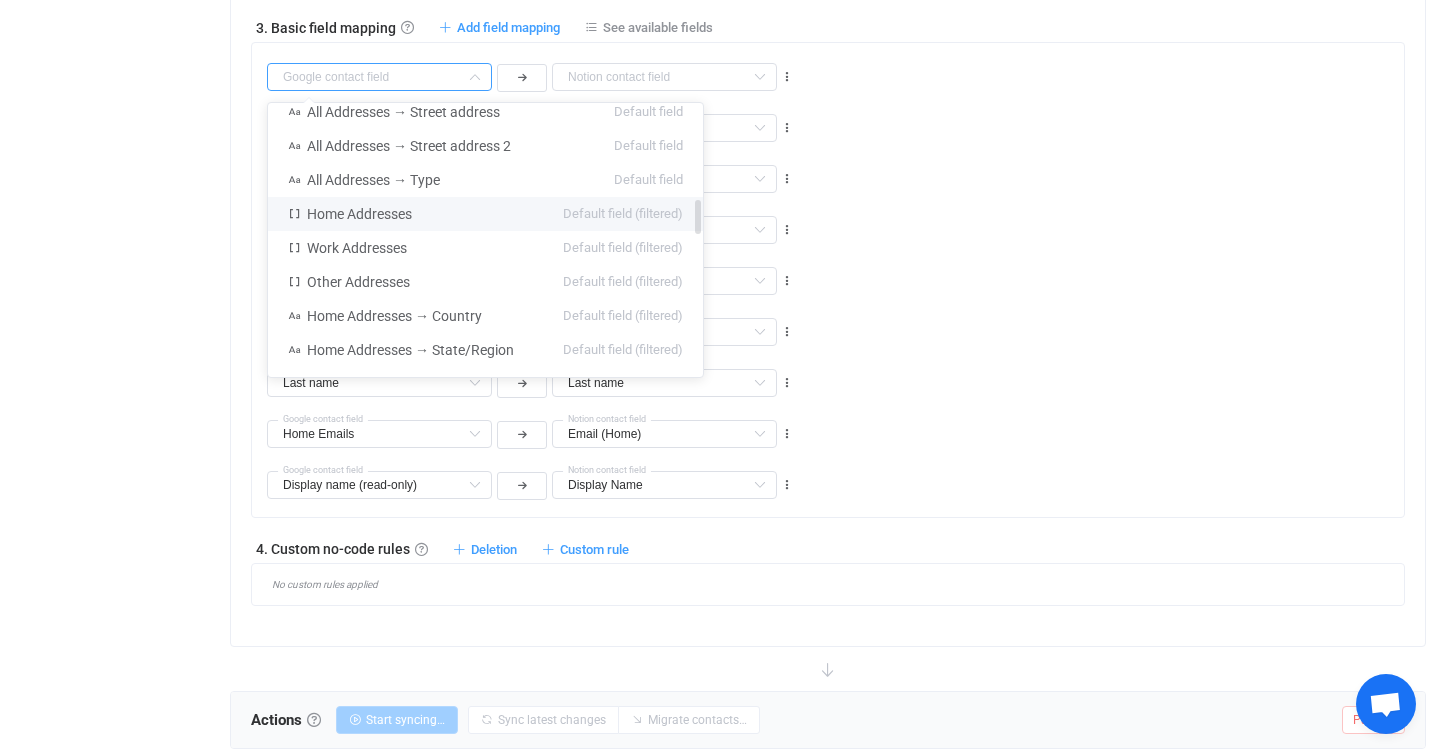 click on "Home Addresses" at bounding box center (359, 214) 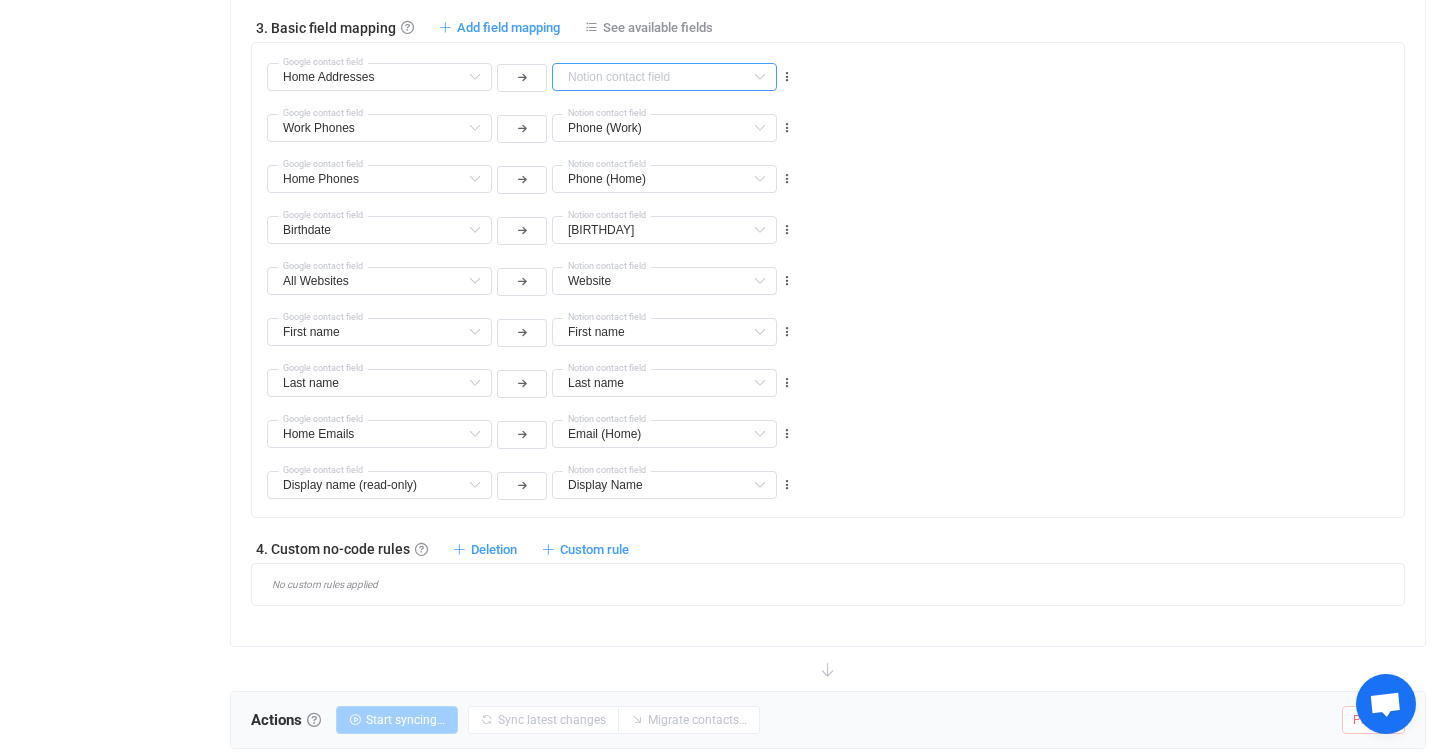 click at bounding box center (664, 77) 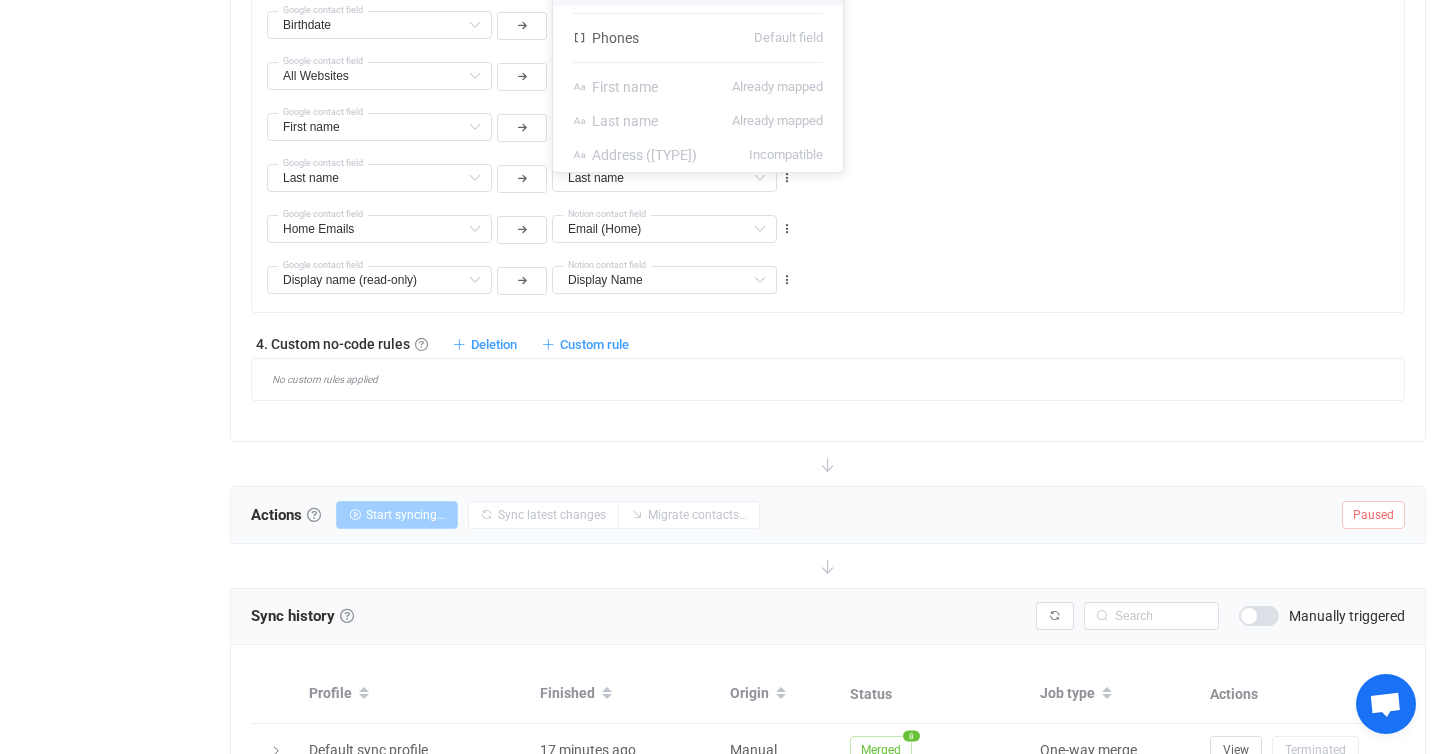 scroll, scrollTop: 1337, scrollLeft: 0, axis: vertical 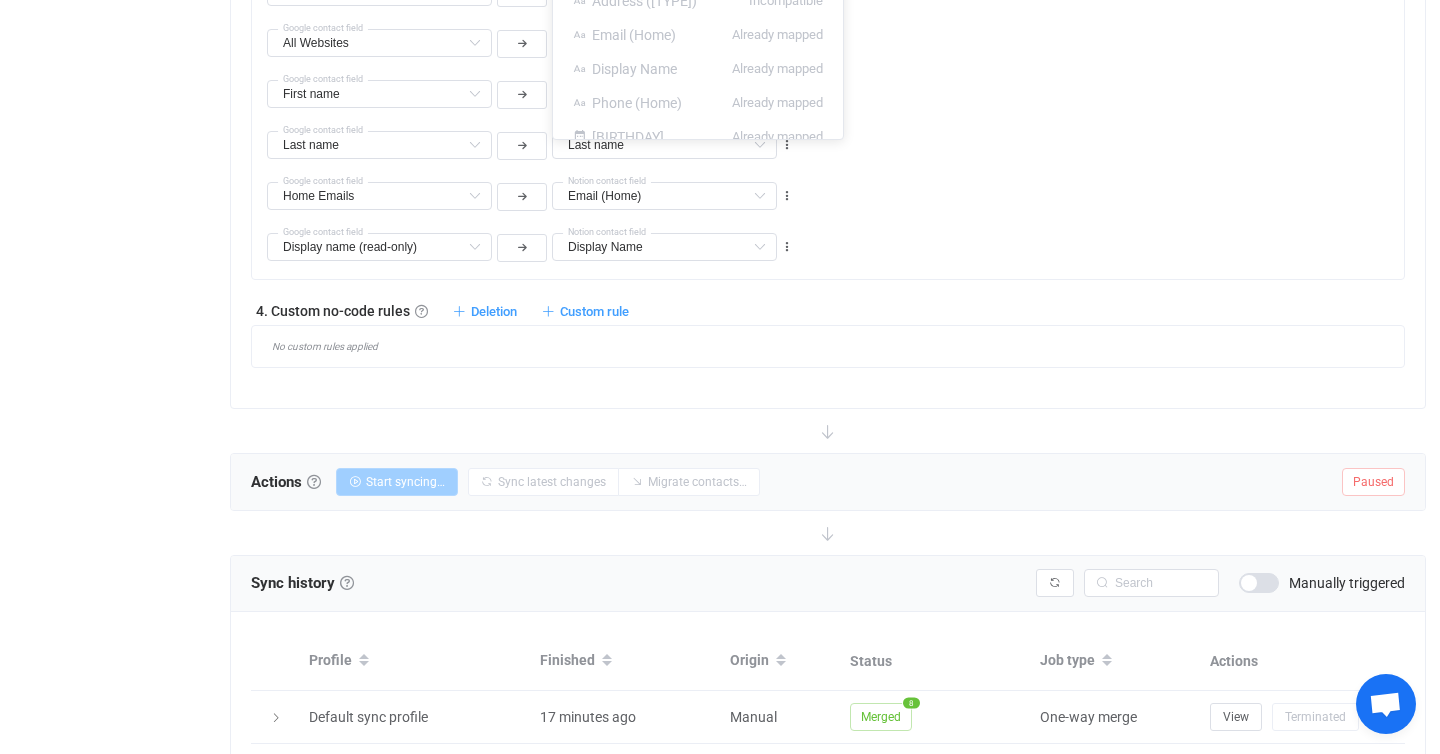 click on "First name First name Default field Middle name Default field Title Default field Suffix Default field Description Default field Company Default field Job title Default field Department Default field Work Emails Default field (filtered) Other Emails Default field (filtered) Mobile Phones Default field (filtered) Home fax Phones Default field (filtered) Work fax Phones Default field (filtered) Other fax Phones Default field (filtered) Work mobile Phones Default field (filtered) Other home Phones Default field (filtered) Other Phones Default field (filtered) All Addresses → Country Default field All Addresses → State/Region Default field All Addresses → City Default field All Addresses → Postal code Default field All Addresses → Street address Default field All Addresses → Street address 2 Default field All Addresses → Type Default field Home Addresses → Country Default field (filtered) Home Addresses → State/Region Default field (filtered) Home Addresses → City Default field (filtered)" at bounding box center (835, 85) 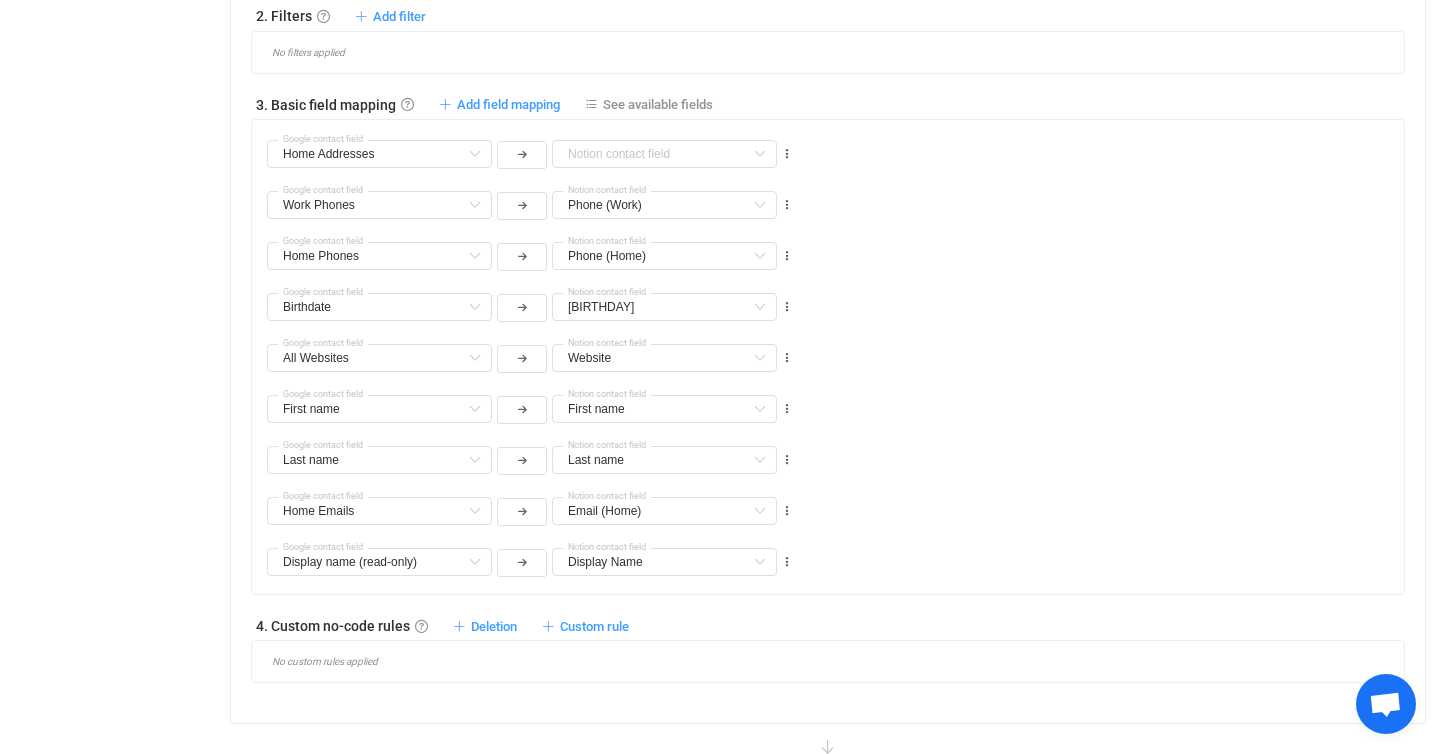 scroll, scrollTop: 648, scrollLeft: 0, axis: vertical 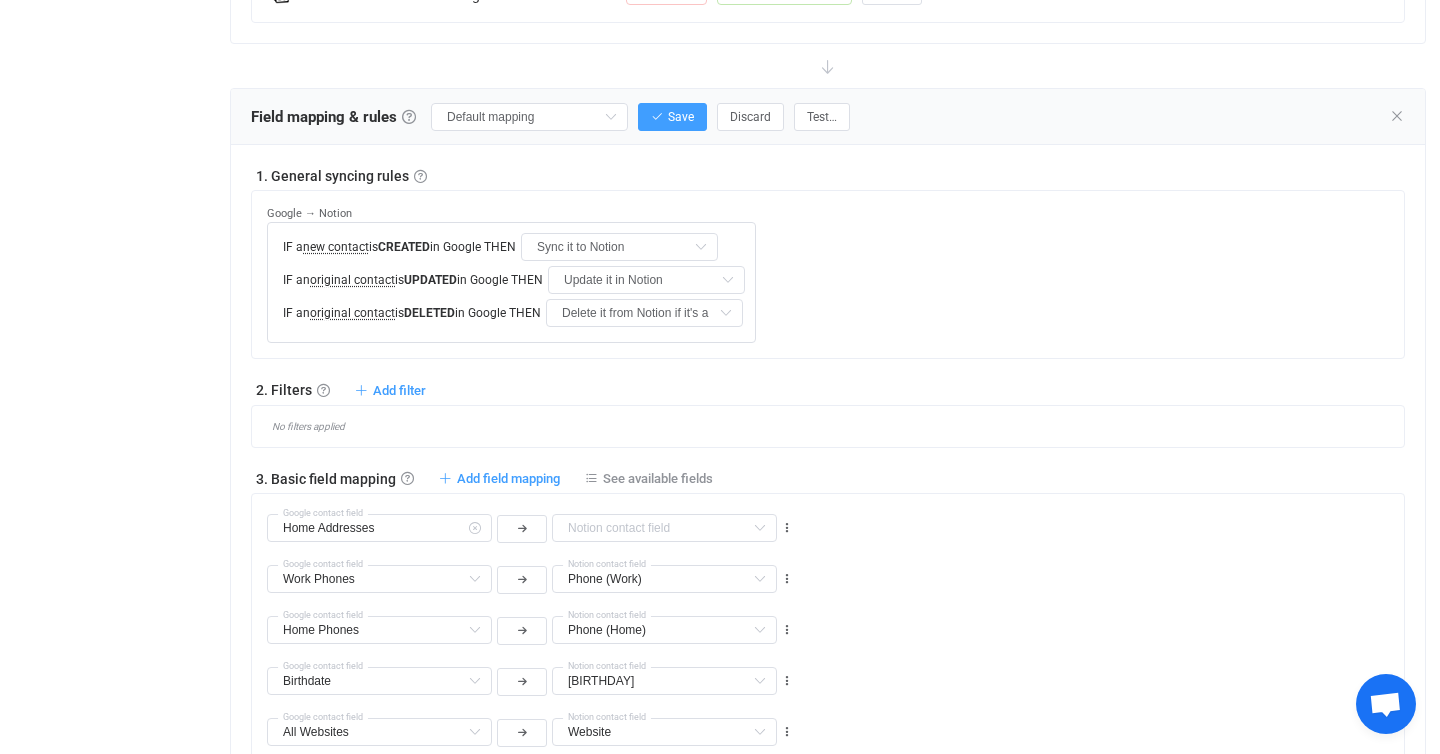 click at bounding box center (474, 528) 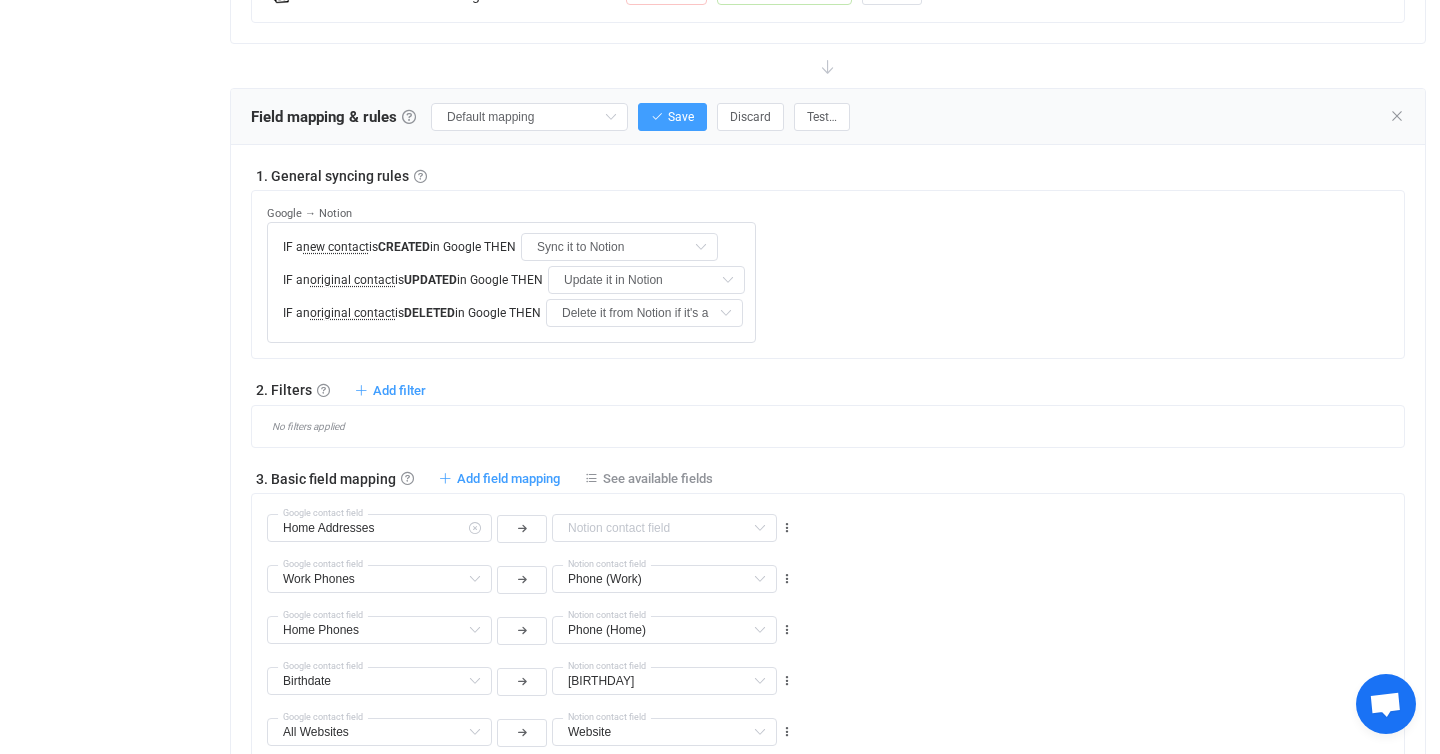 type 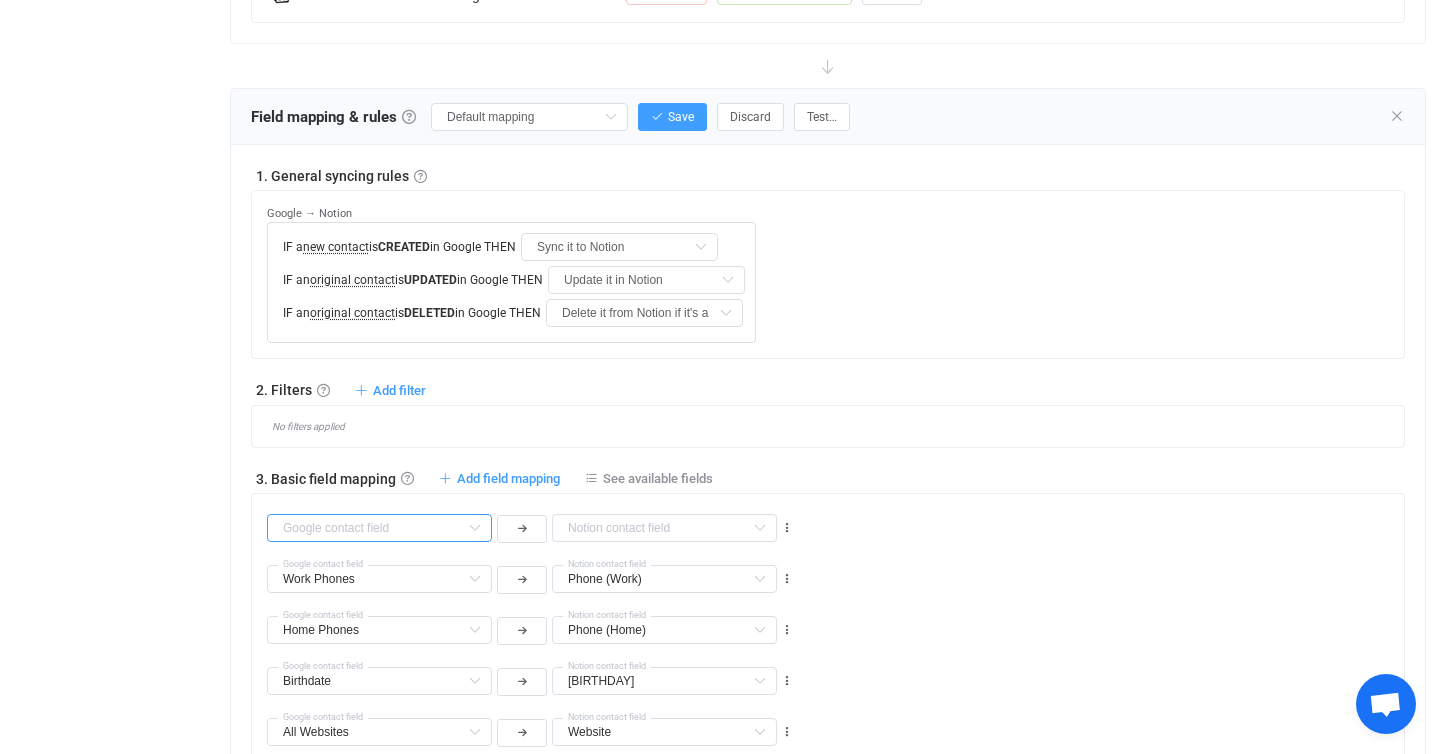 click at bounding box center [379, 528] 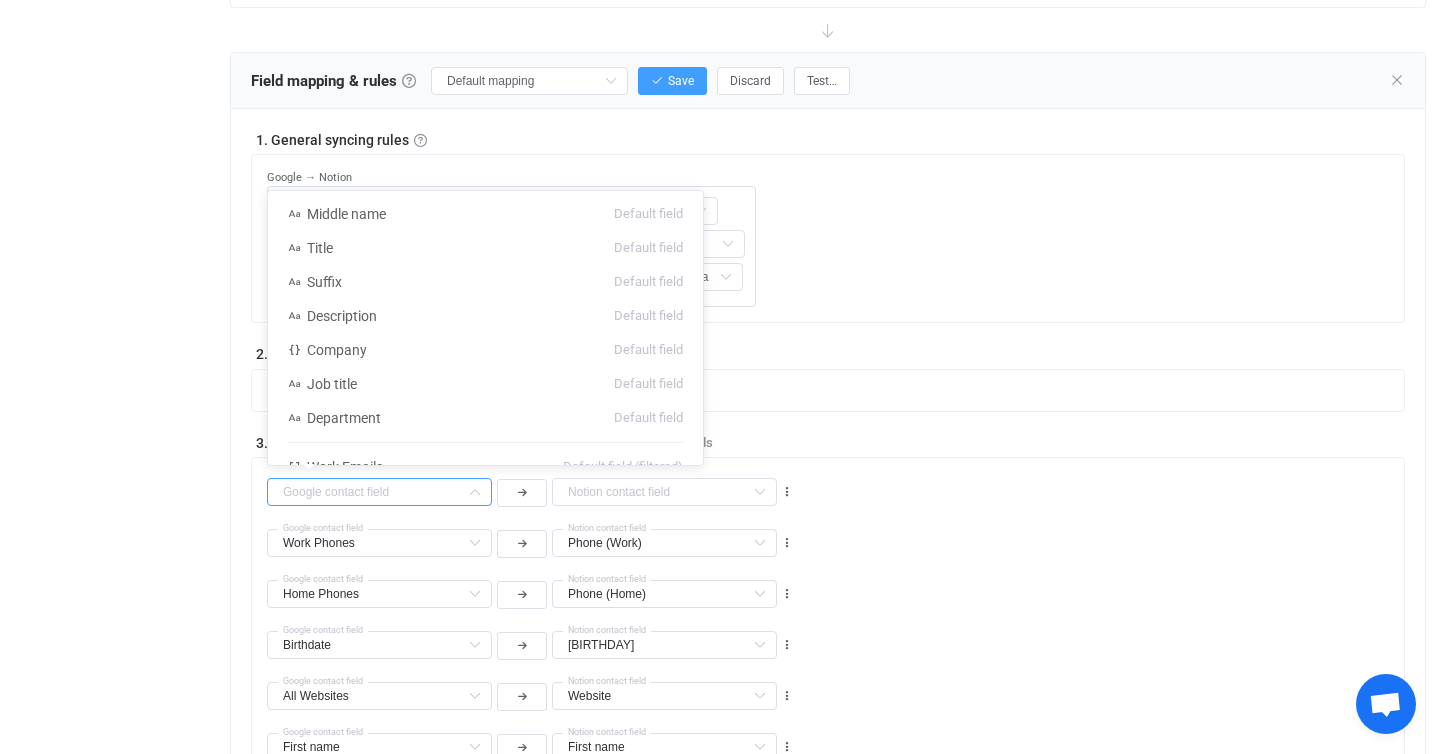 scroll, scrollTop: 685, scrollLeft: 0, axis: vertical 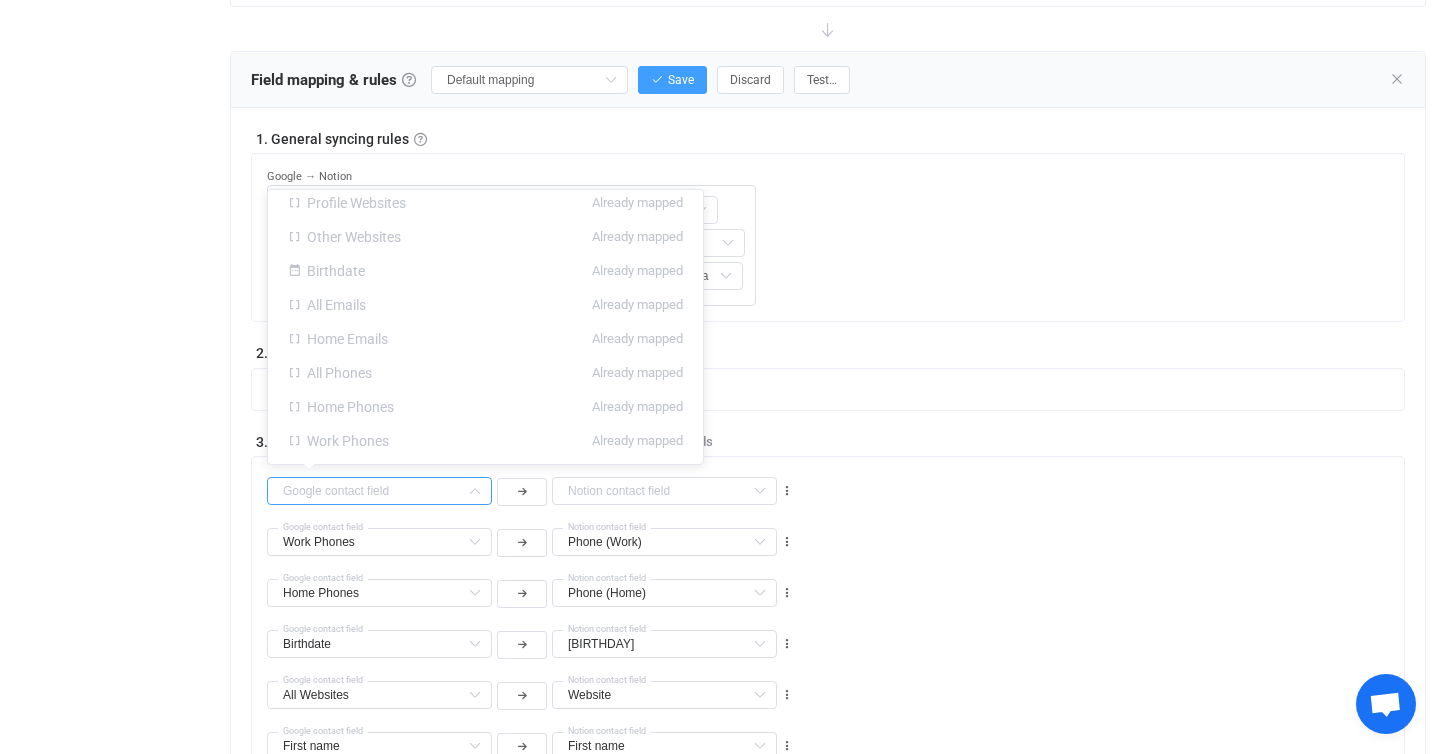 click on "No filters applied" at bounding box center [828, 389] 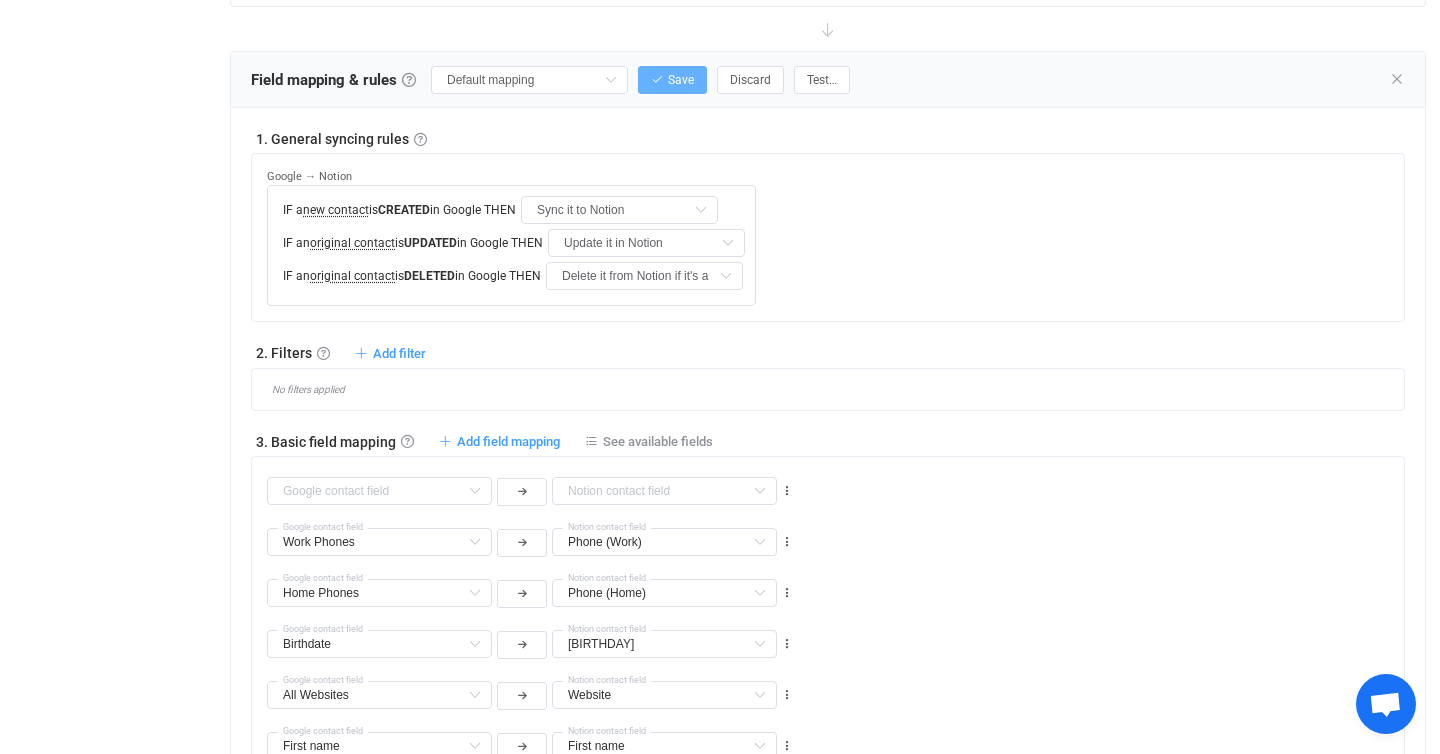 click on "Save" at bounding box center [672, 80] 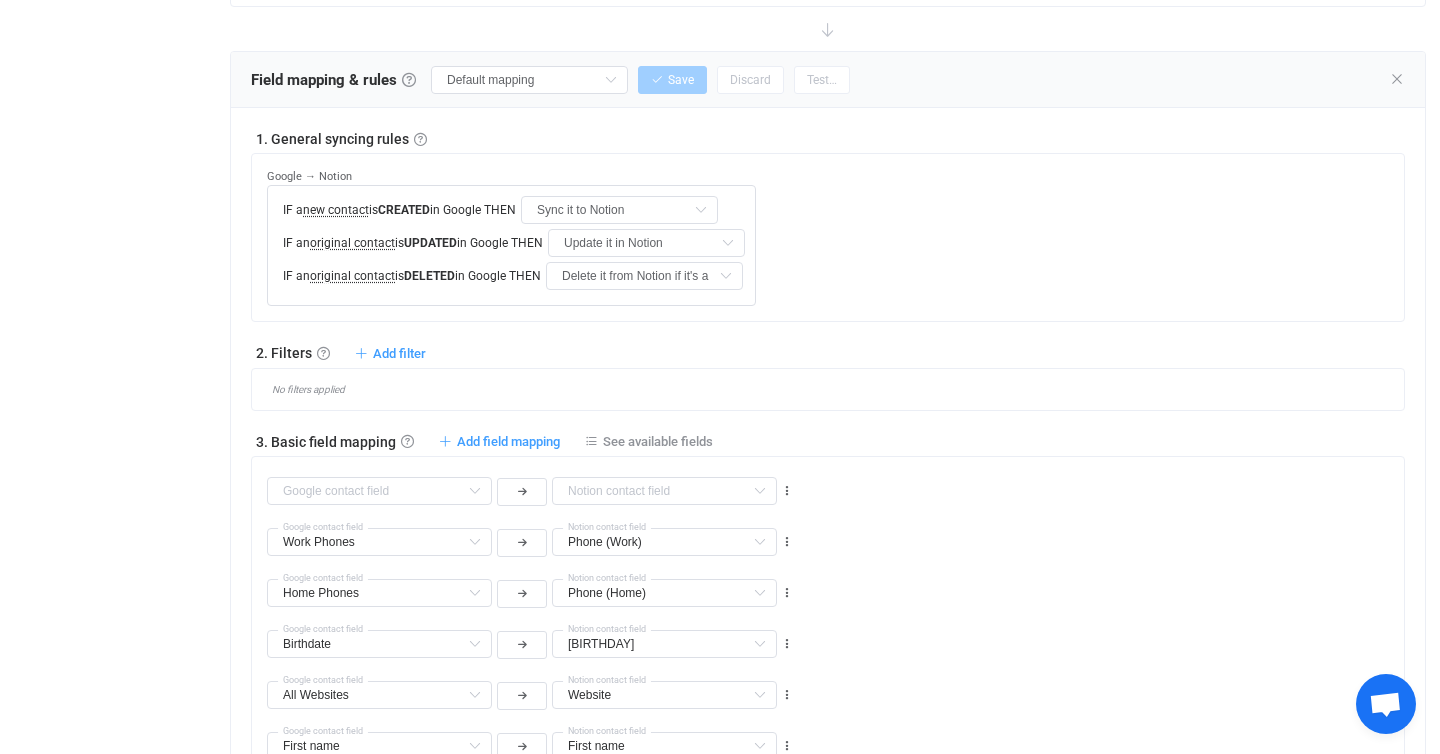 type on "My custom field mapping" 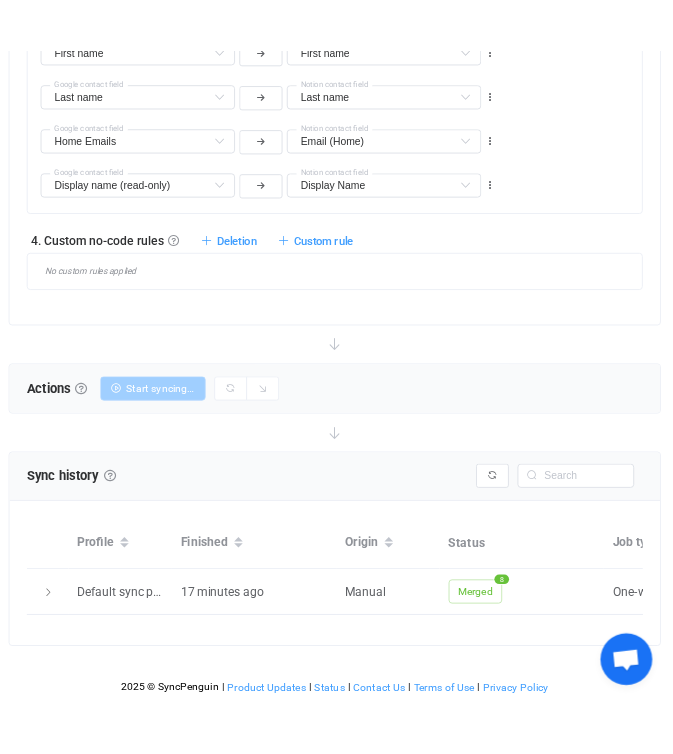 scroll, scrollTop: 1423, scrollLeft: 0, axis: vertical 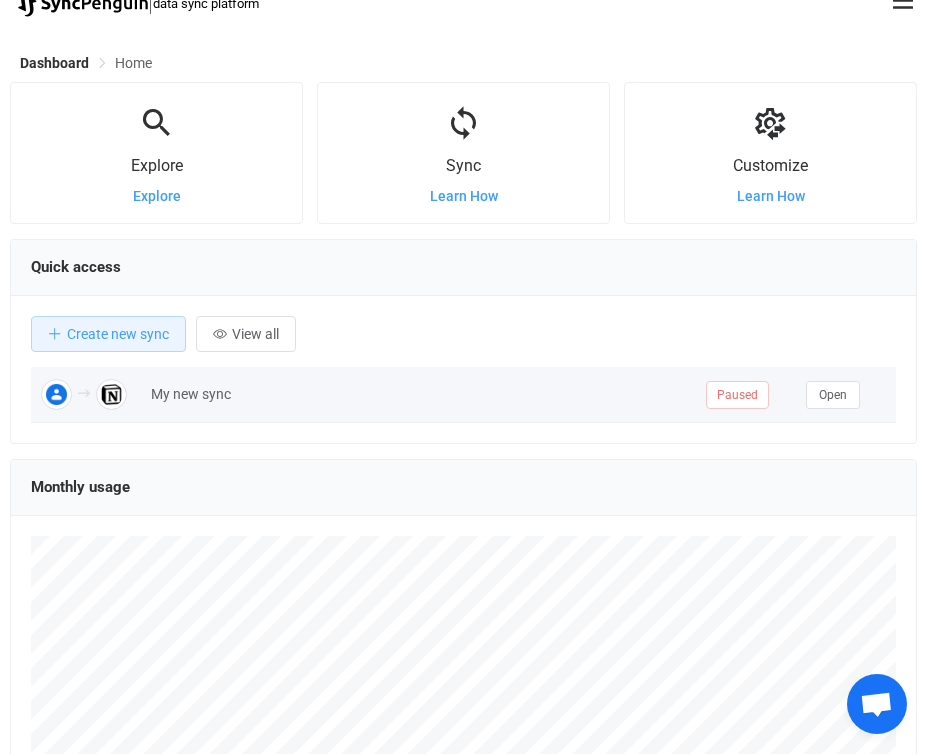 click on "Paused" at bounding box center (737, 395) 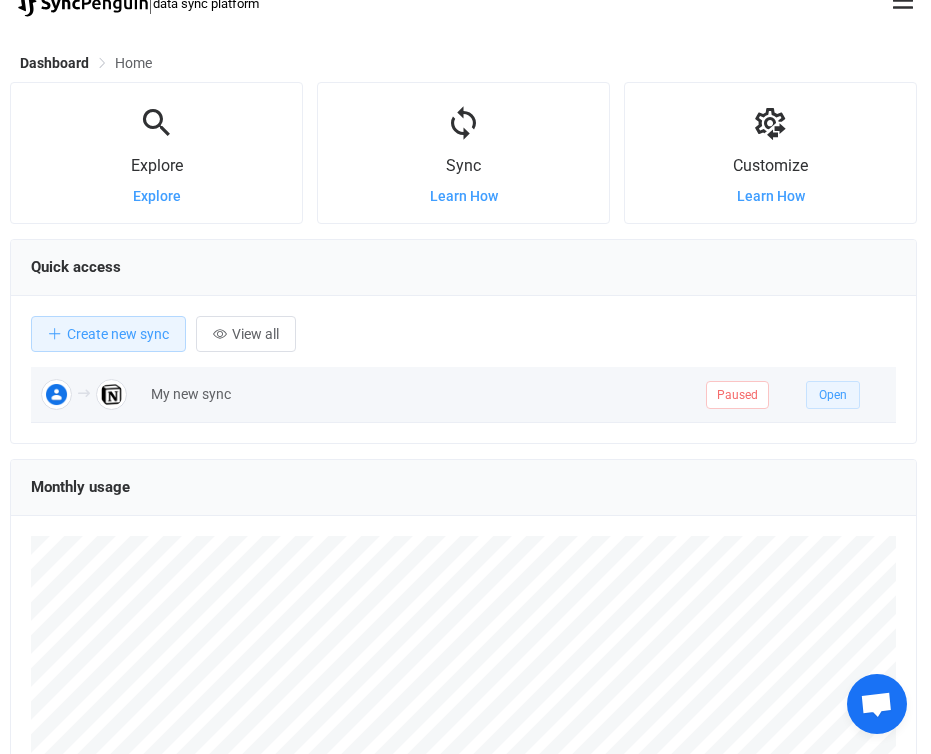 click on "Open" at bounding box center (833, 395) 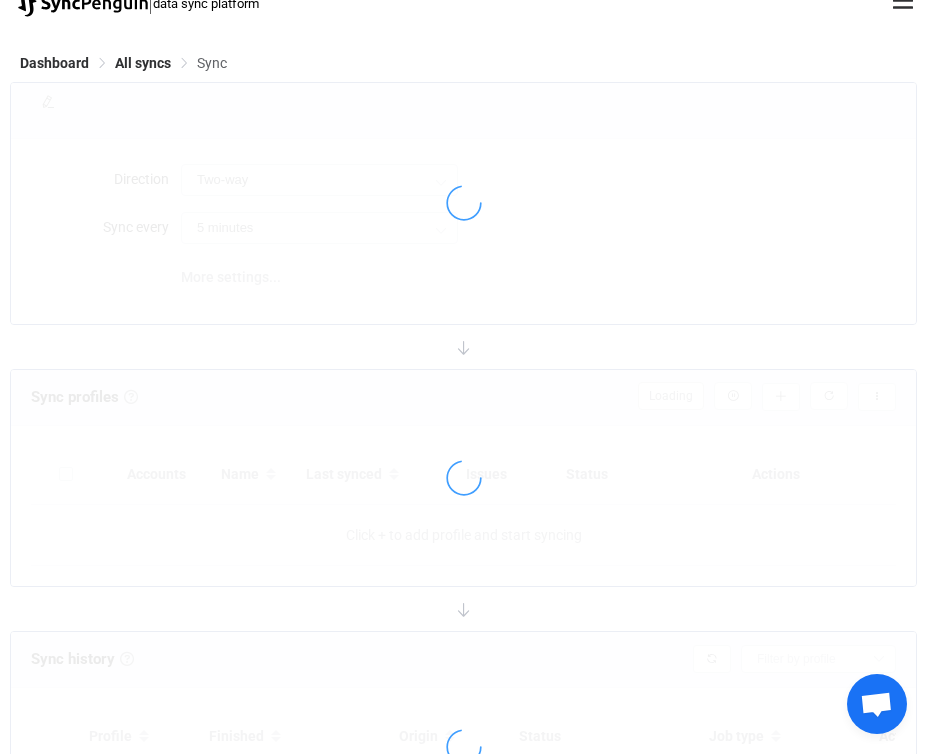 scroll, scrollTop: 0, scrollLeft: 0, axis: both 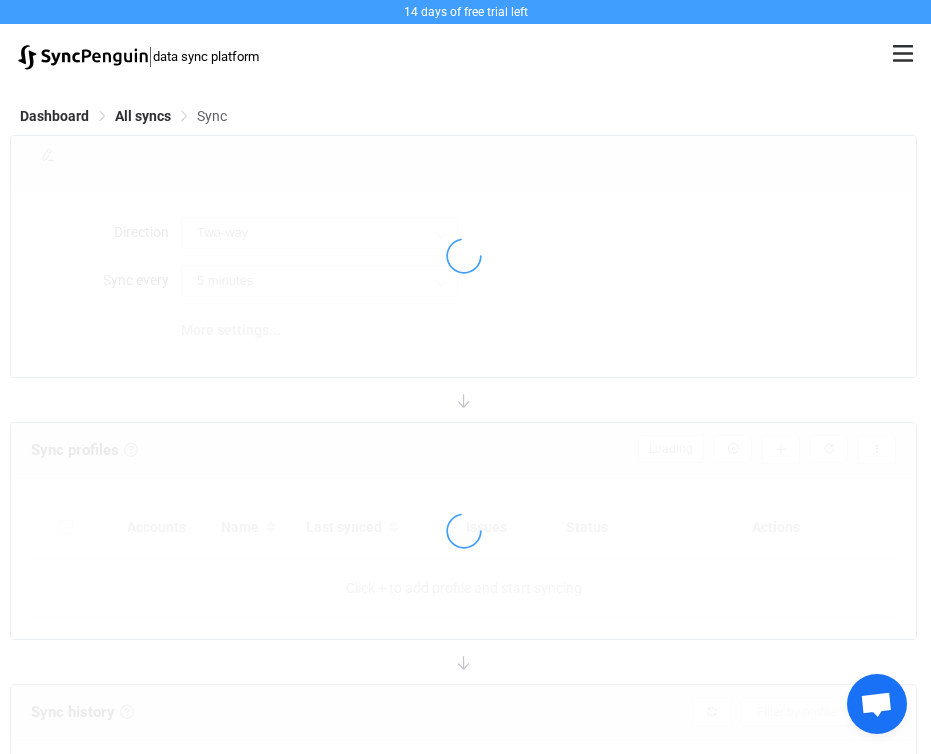 type on "Google → Notion" 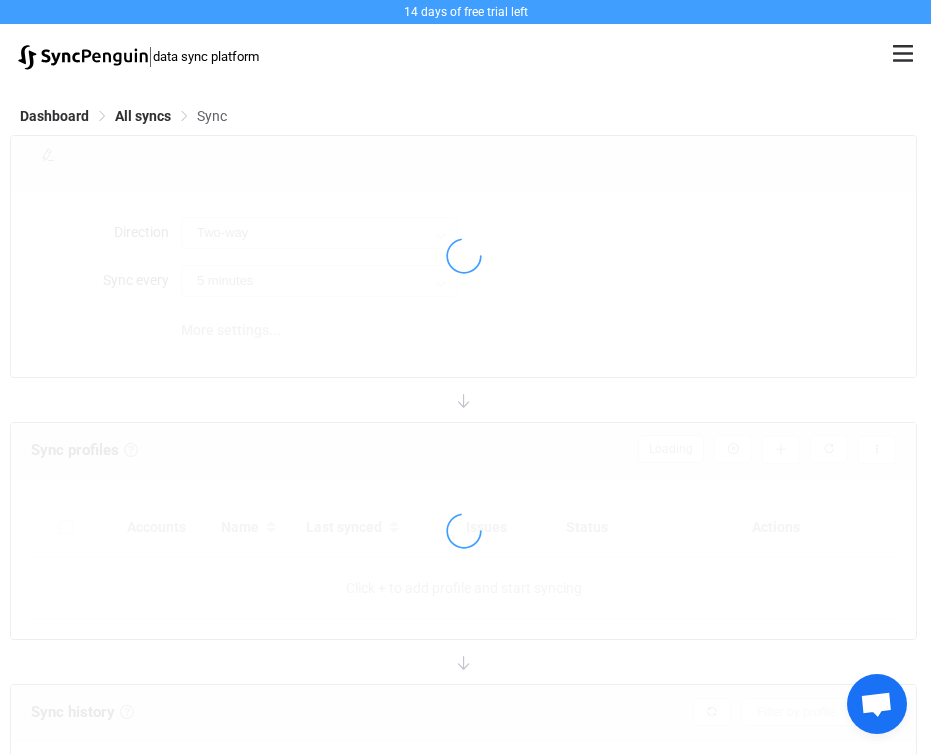 type on "1 hour" 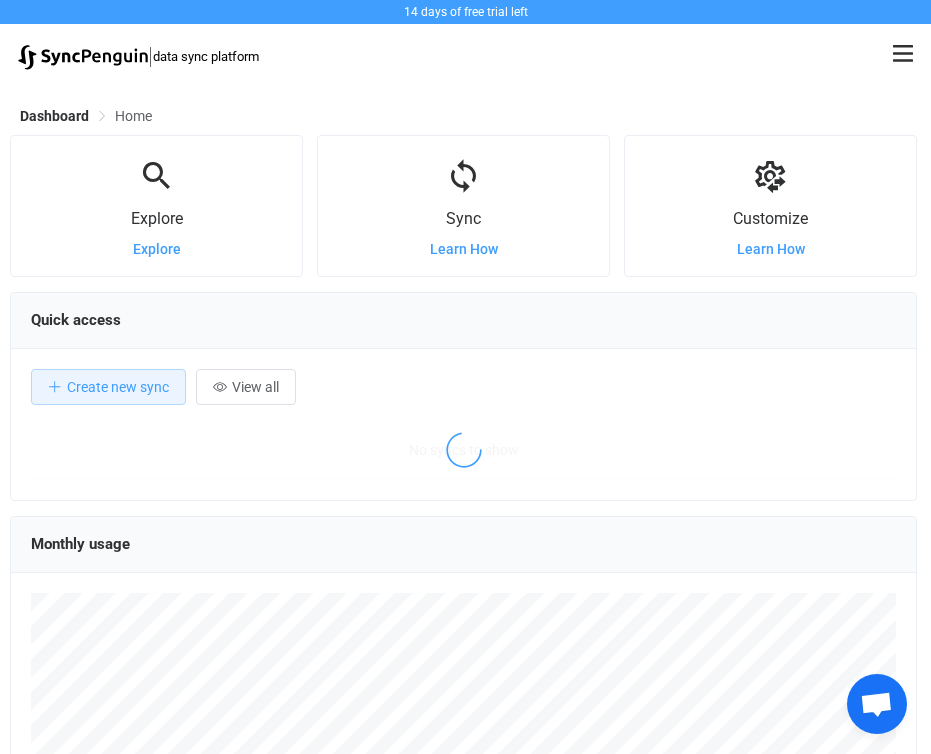 scroll, scrollTop: 53, scrollLeft: 0, axis: vertical 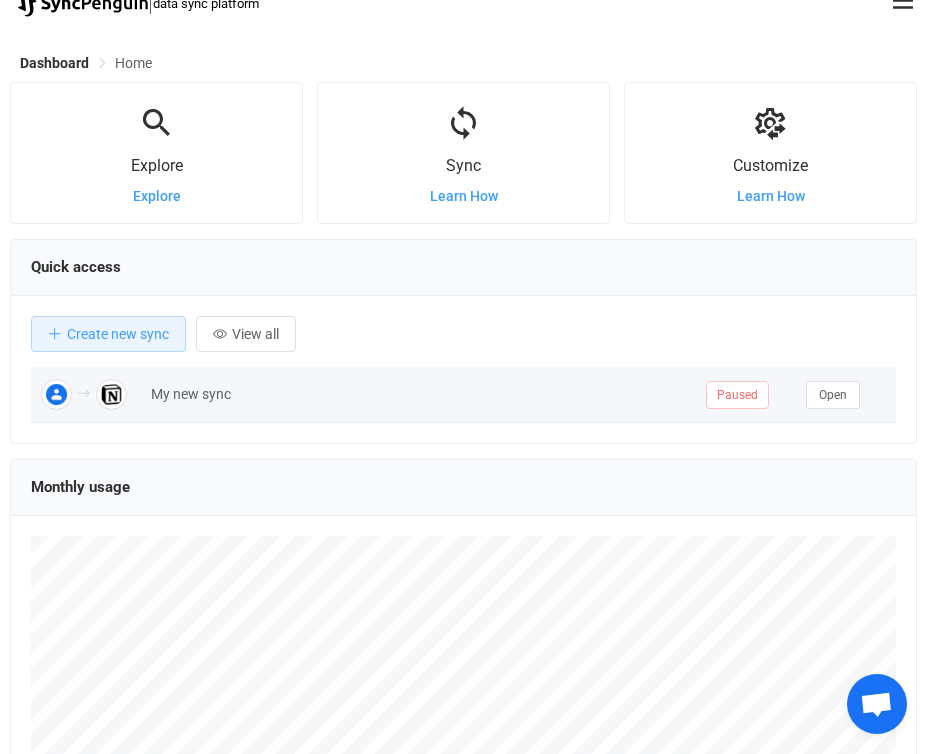 click on "My new sync" at bounding box center (418, 394) 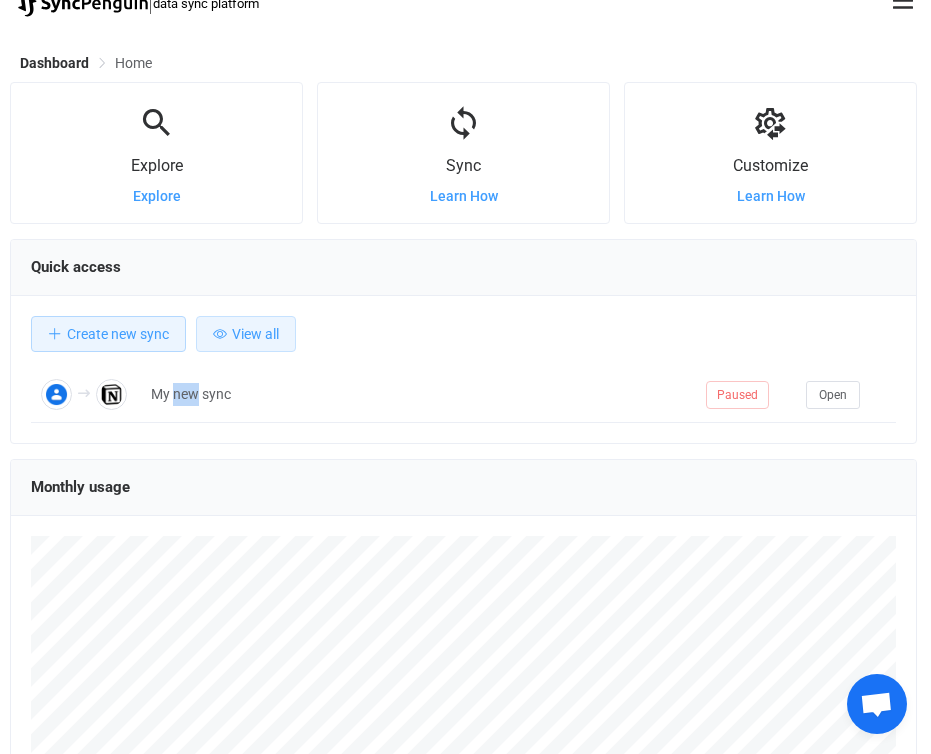 click on "View all" at bounding box center [255, 334] 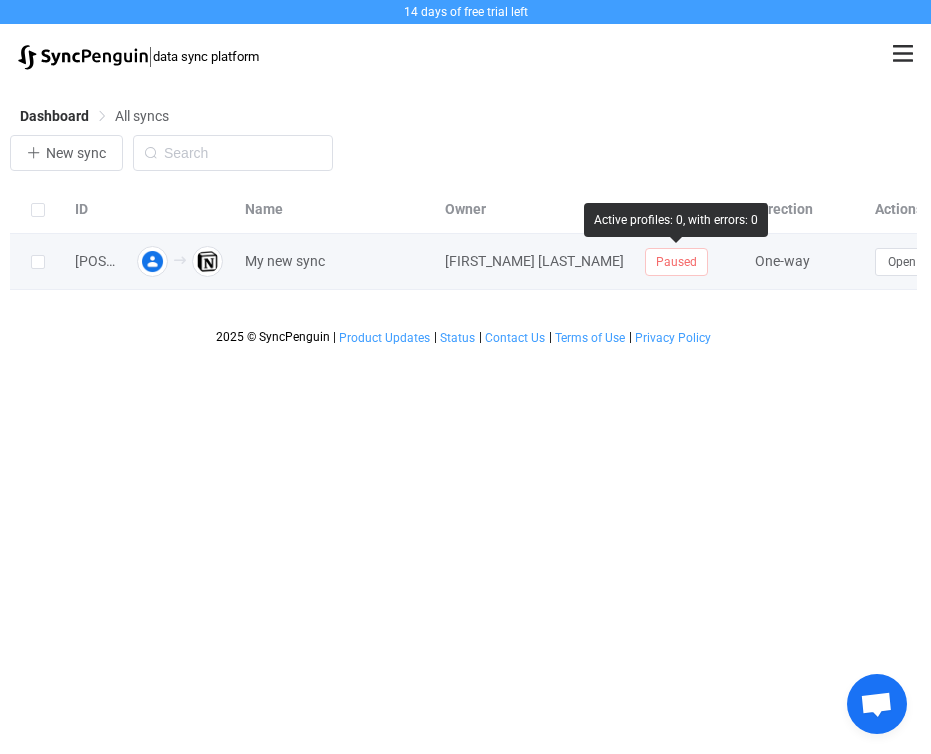 click on "Paused" at bounding box center (676, 262) 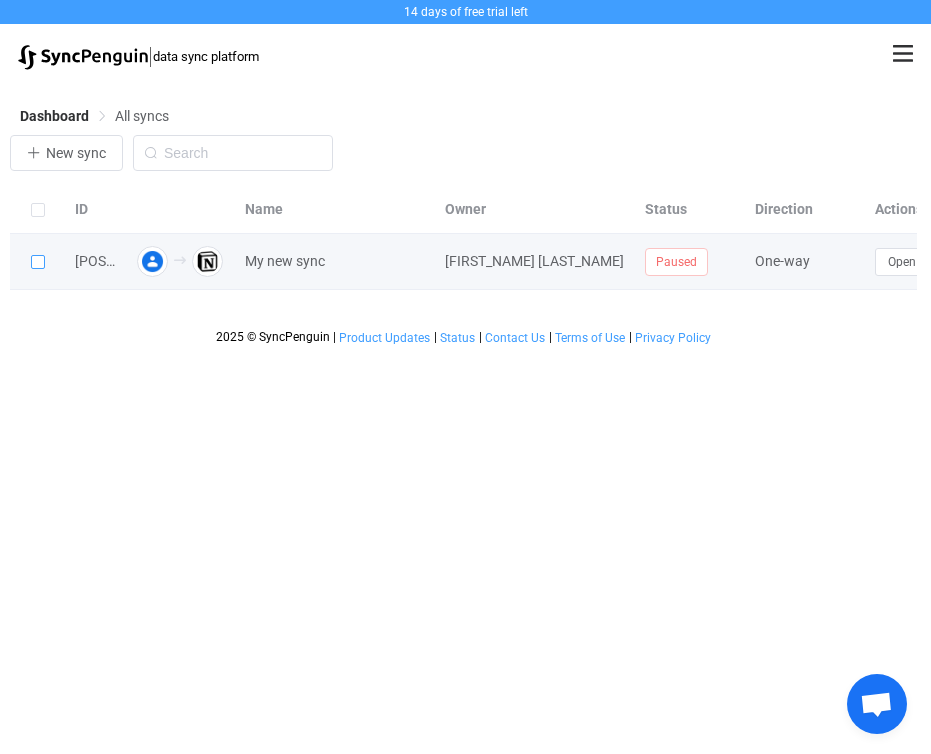 click at bounding box center [38, 262] 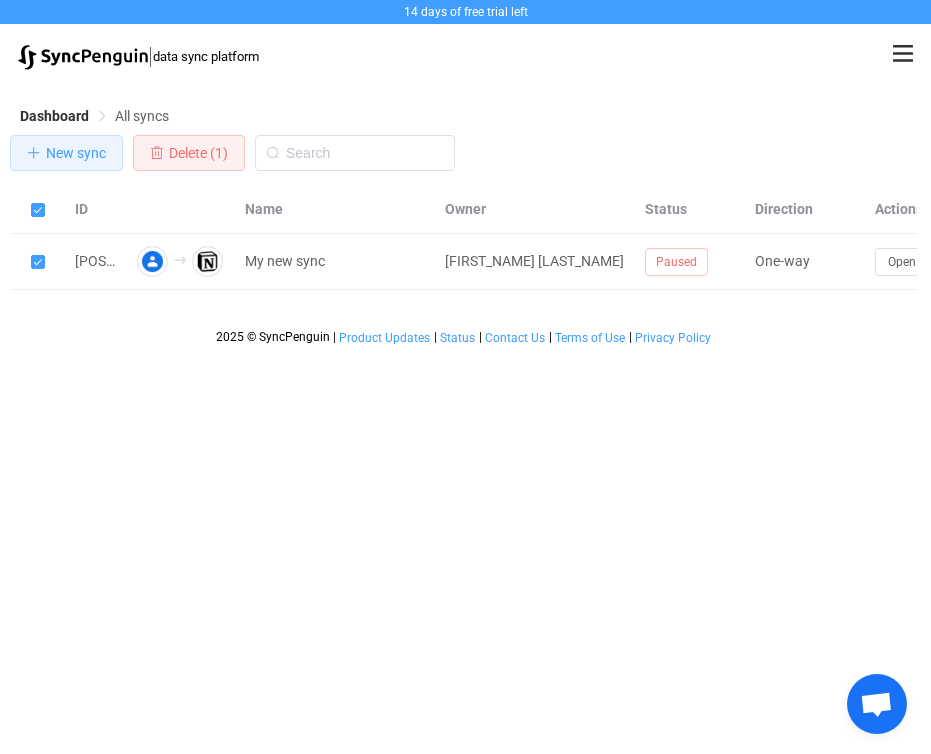 click on "New sync" at bounding box center [76, 153] 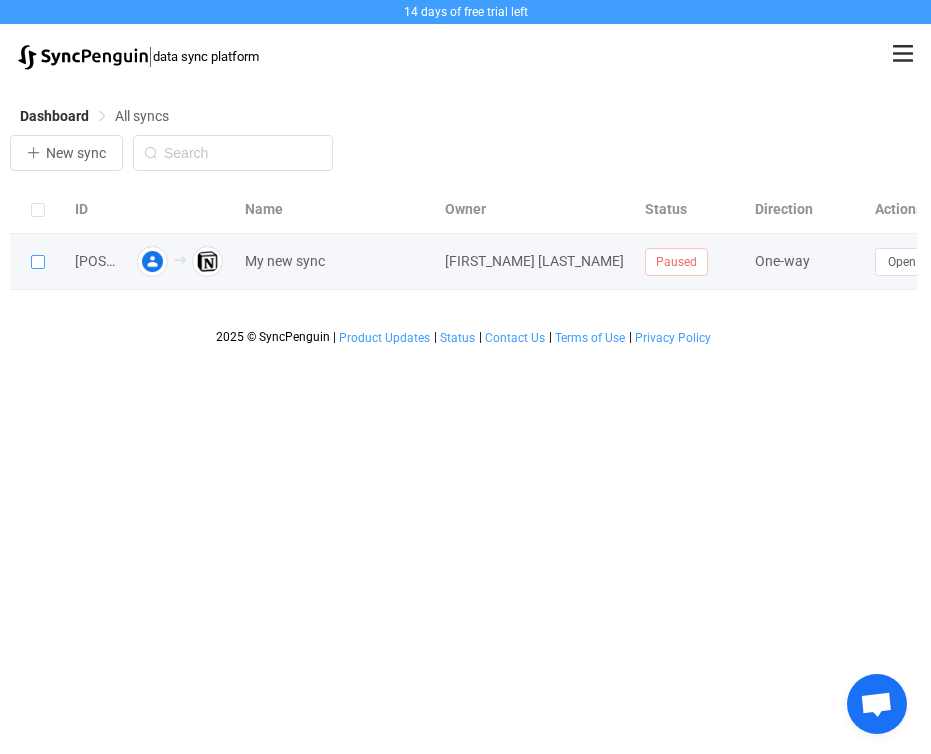 click at bounding box center (38, 262) 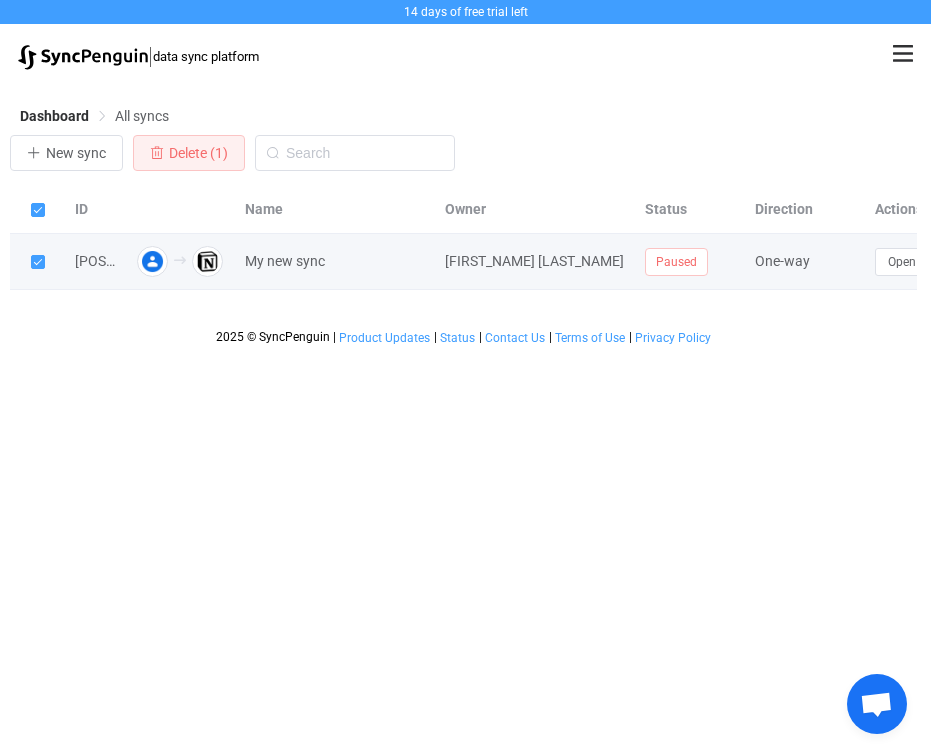 click on "Paused" at bounding box center [676, 262] 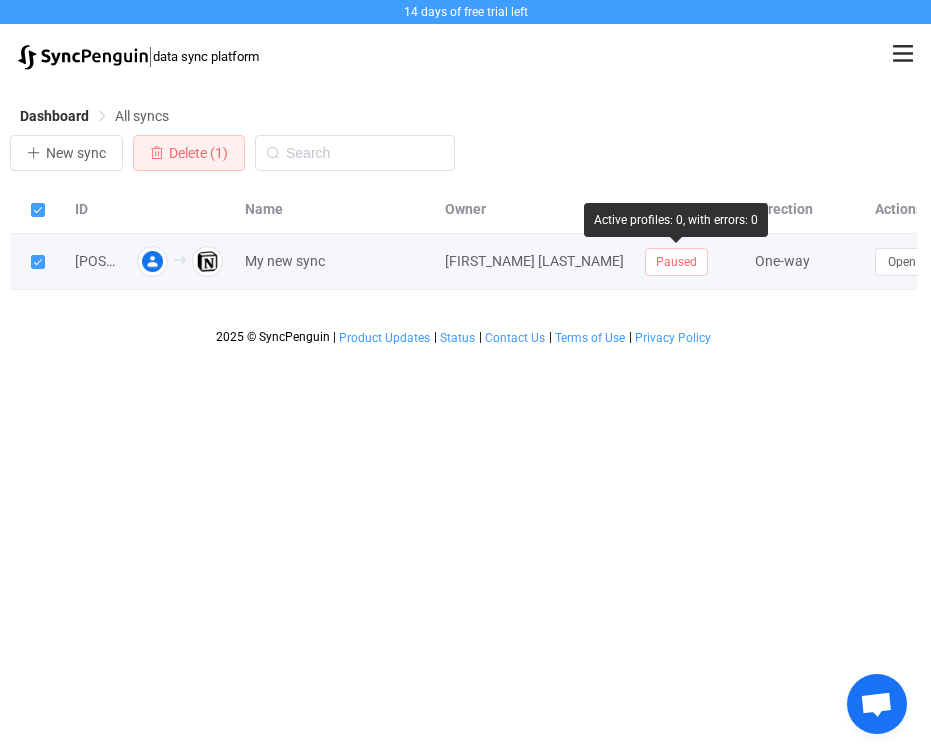 click on "Paused" at bounding box center [676, 262] 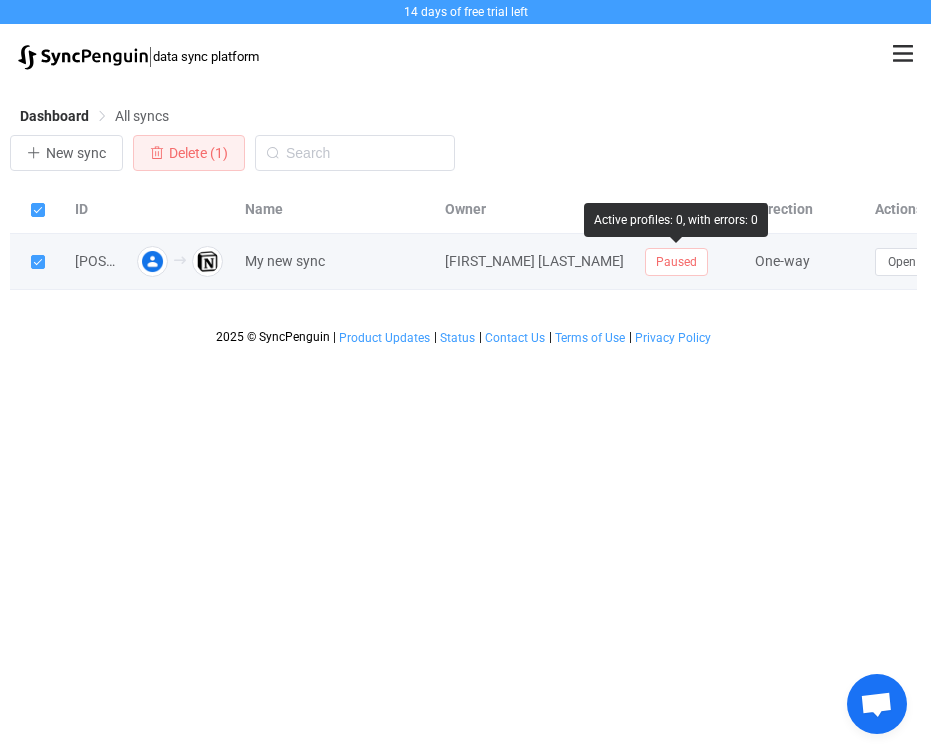 click on "[FIRST] [LAST]" at bounding box center [535, 261] 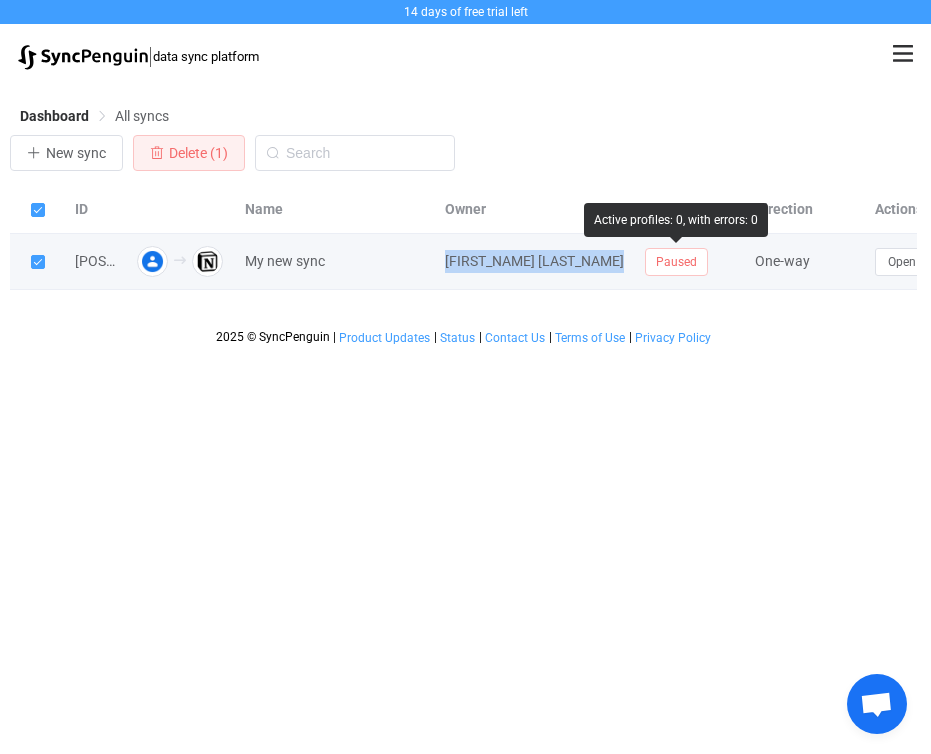click on "[FIRST] [LAST]" at bounding box center [535, 261] 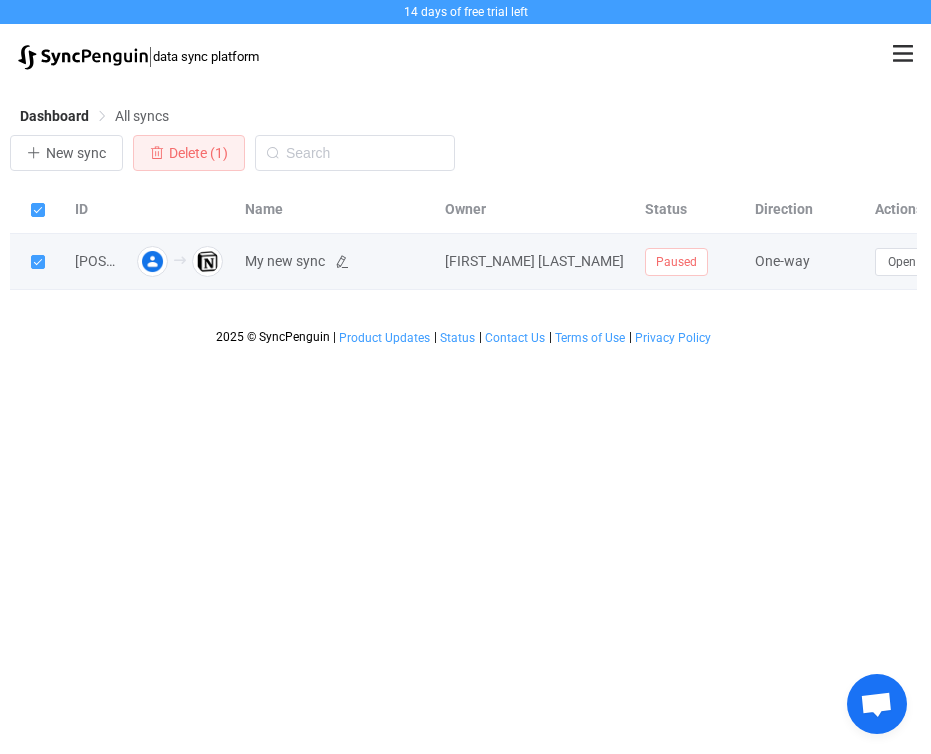 click on "My new sync" at bounding box center (285, 261) 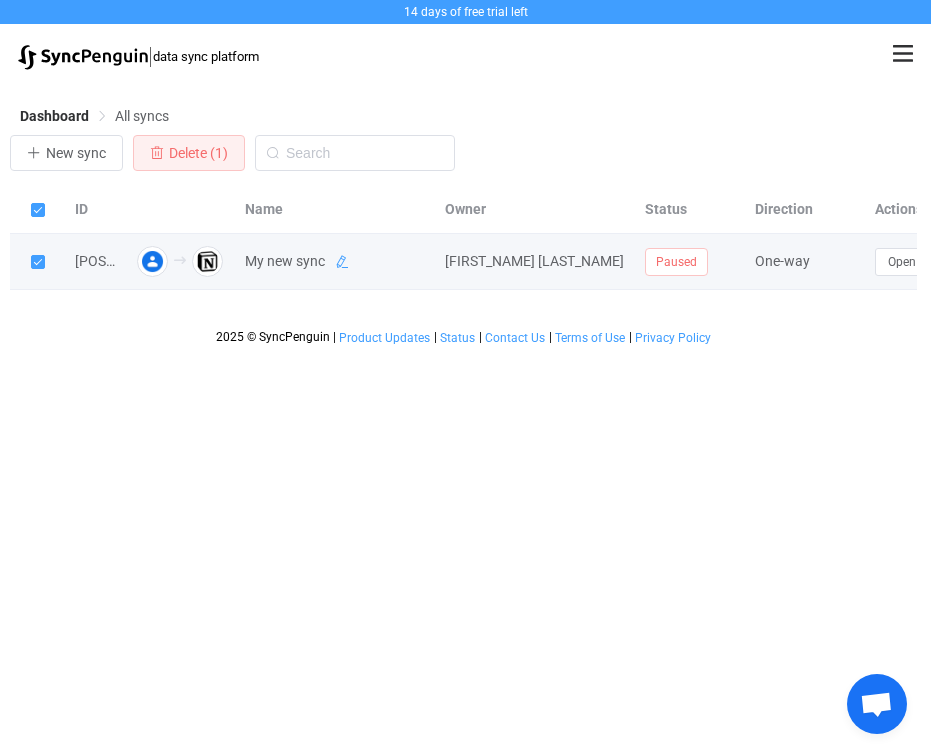 click at bounding box center (342, 262) 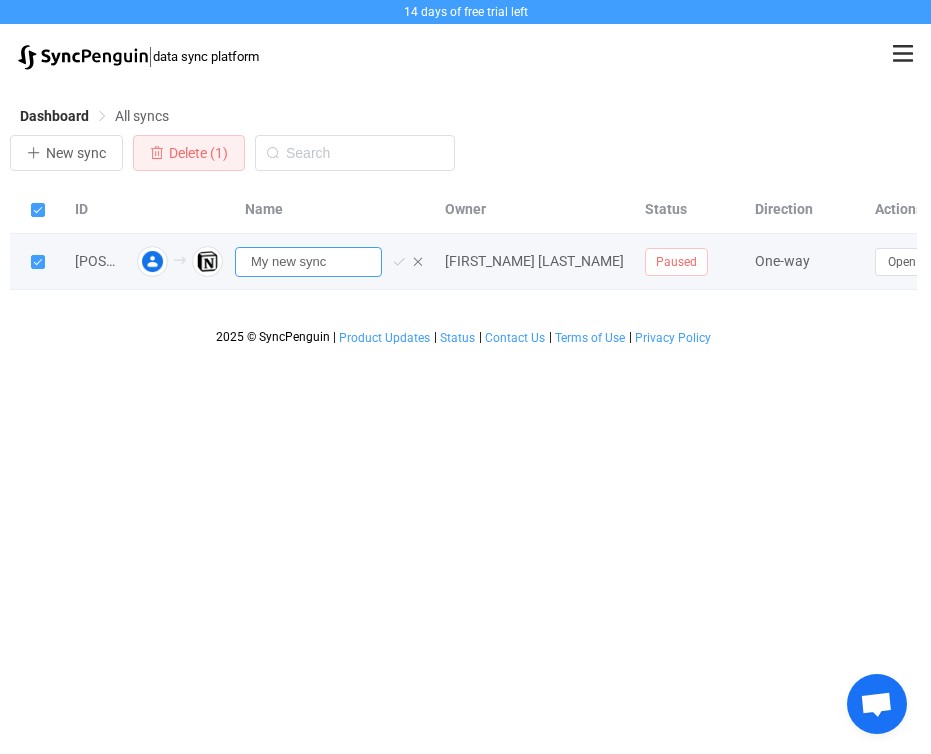 click on "My new sync" at bounding box center [308, 262] 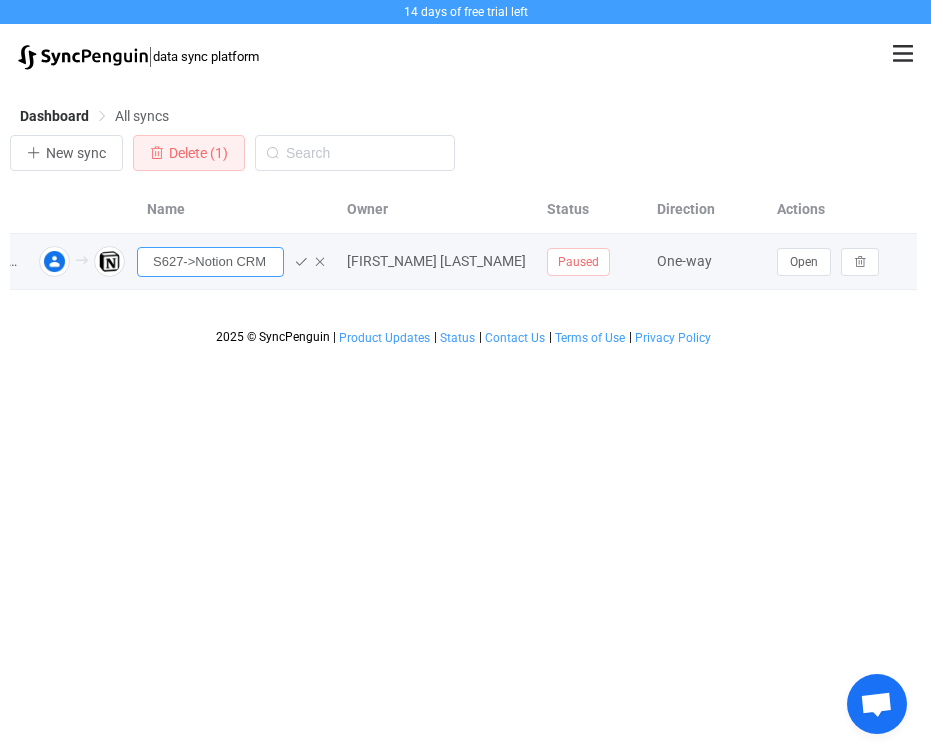 type on "S627->Notion CRM" 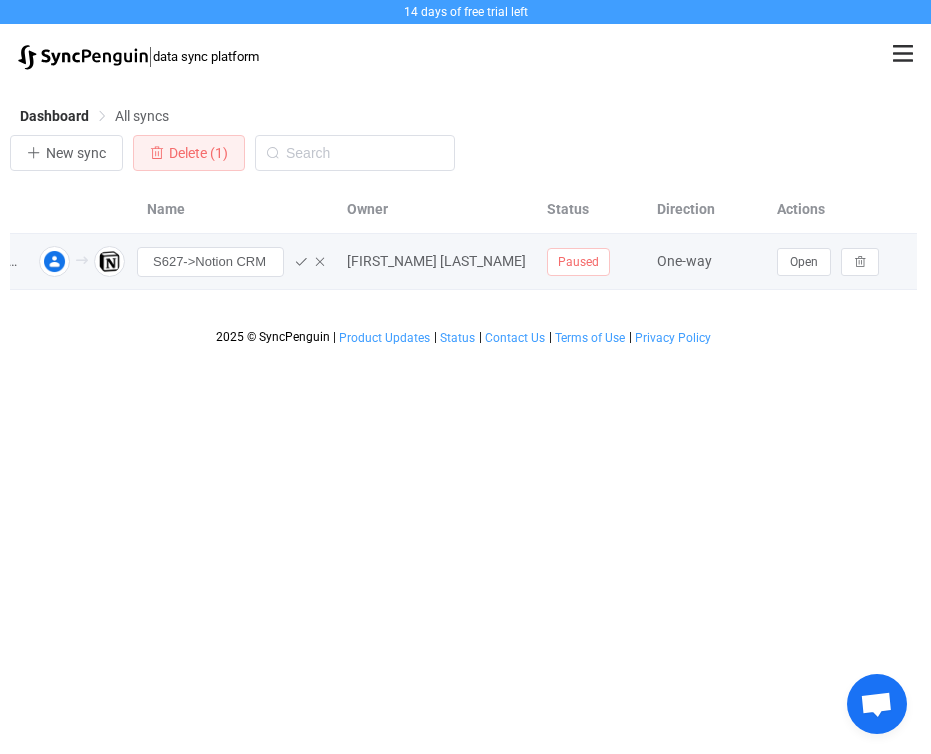 click on "[FIRST] [LAST]" at bounding box center (436, 261) 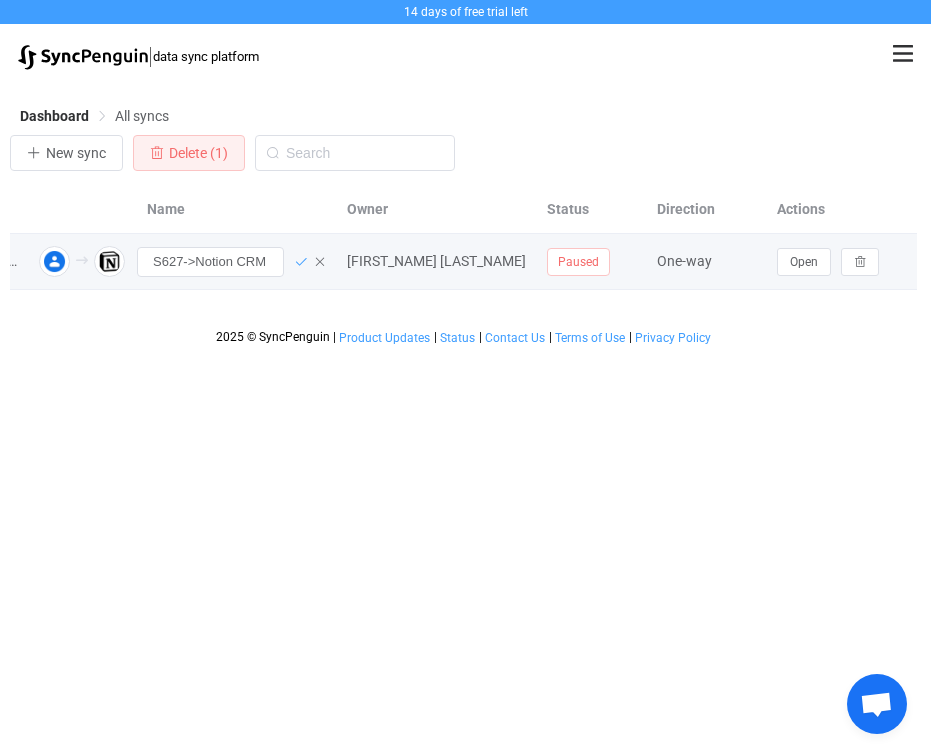 click at bounding box center [301, 262] 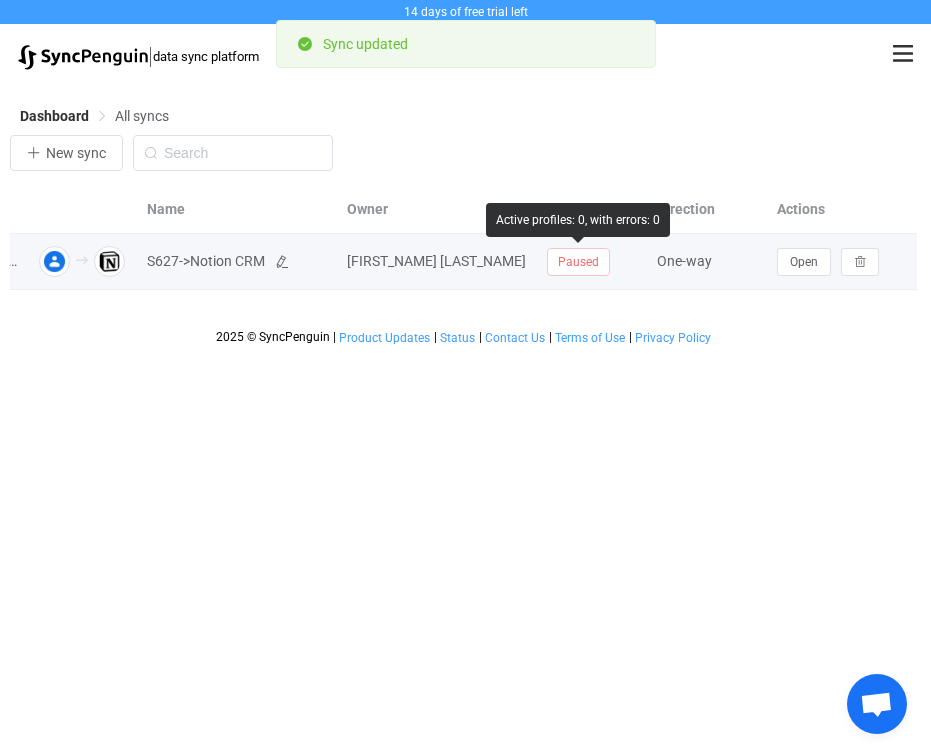 click on "Paused" at bounding box center (578, 262) 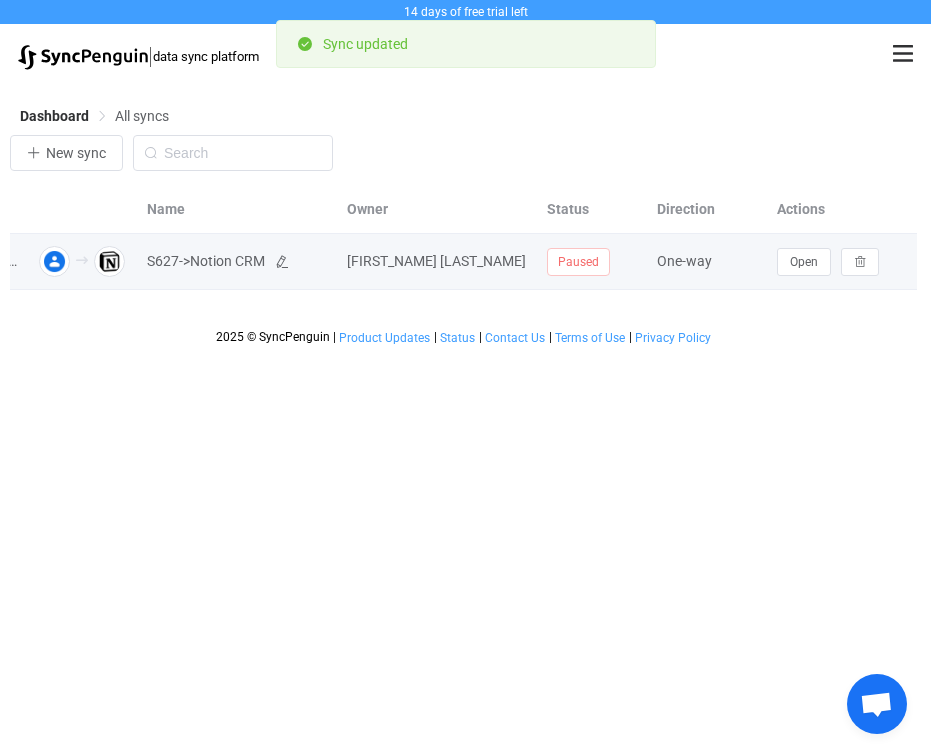 click on "One-way" at bounding box center [707, 261] 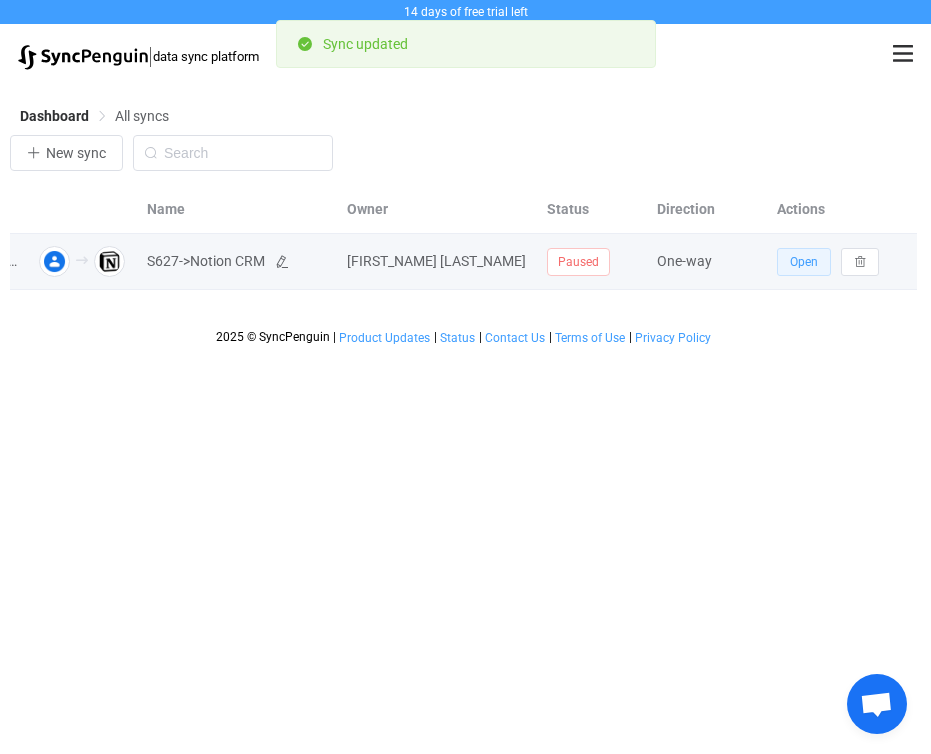 click on "Open" at bounding box center (804, 262) 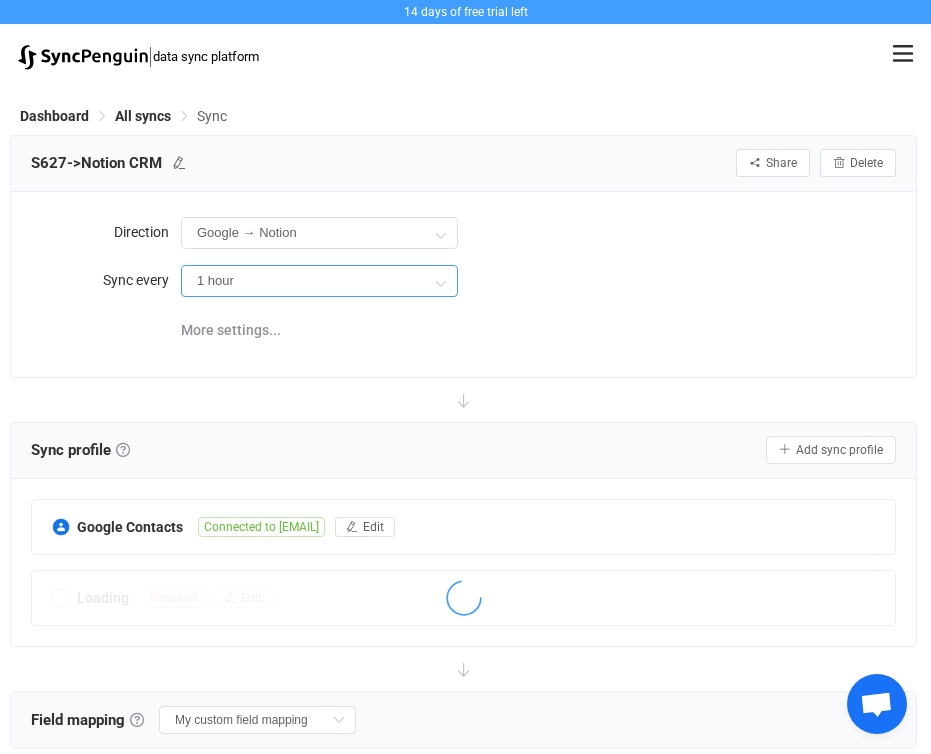 click on "1 hour" at bounding box center [319, 281] 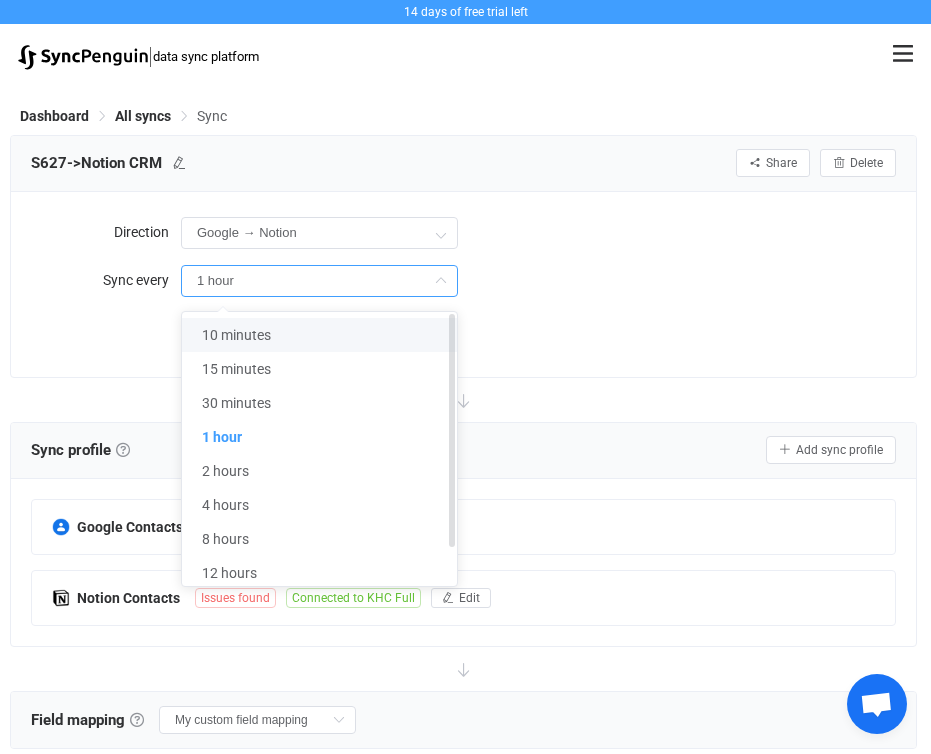 click on "10 minutes" at bounding box center (236, 335) 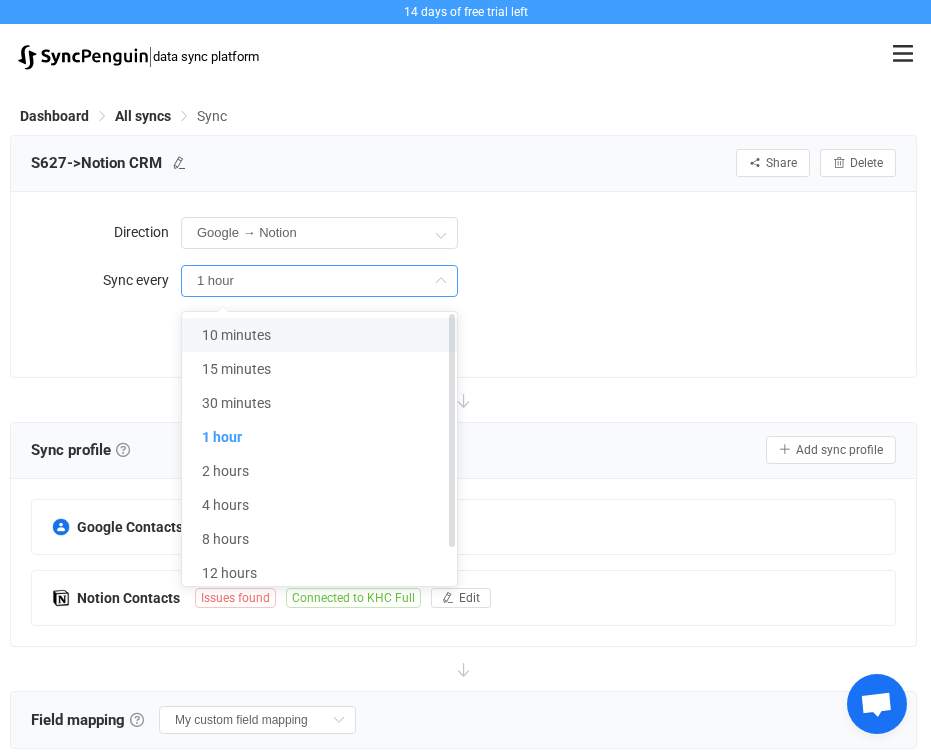 type on "10 minutes" 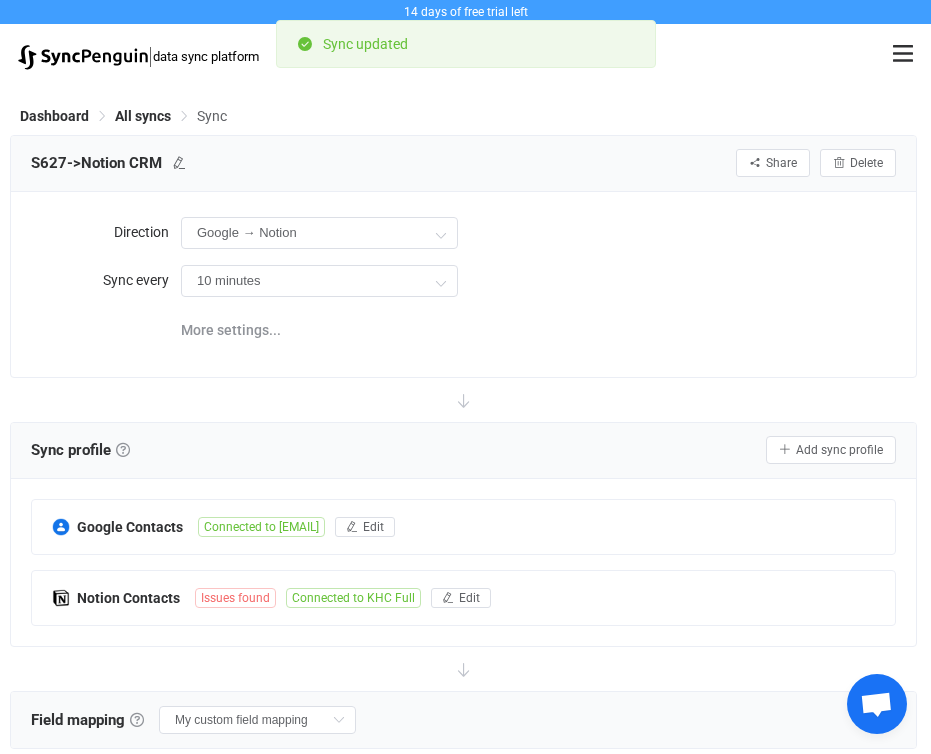 click on "Sync" at bounding box center [212, 116] 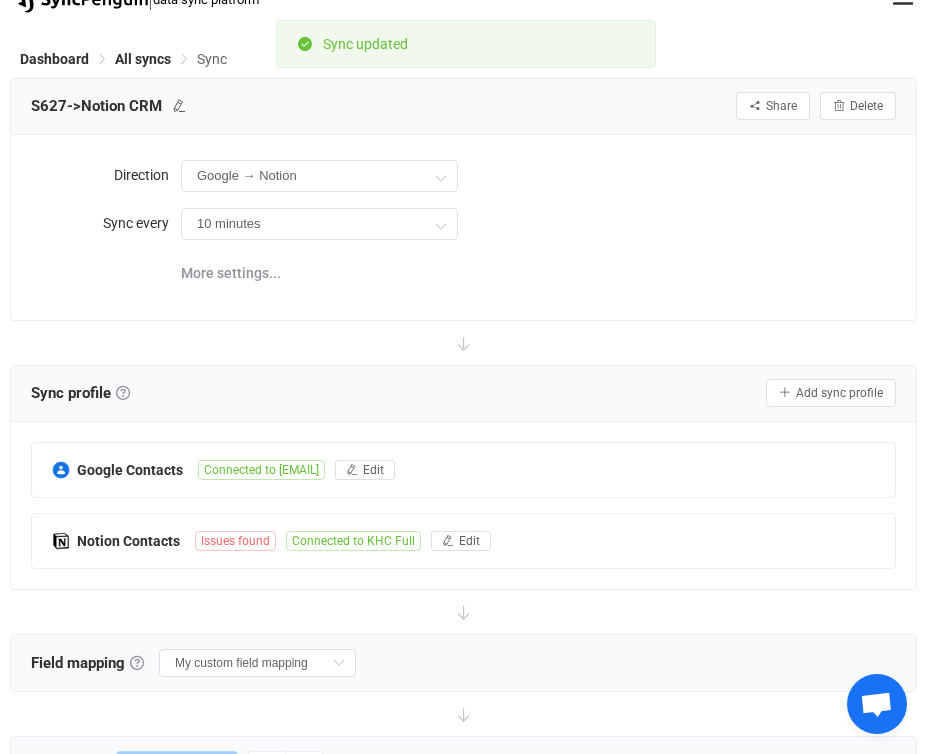 scroll, scrollTop: 61, scrollLeft: 0, axis: vertical 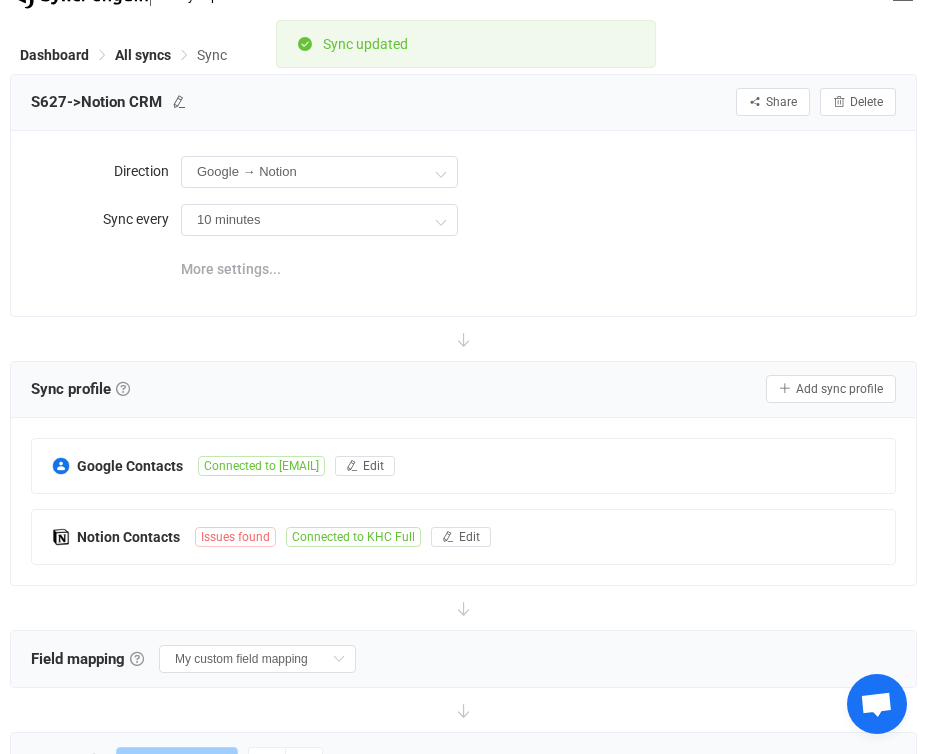 click on "More settings..." at bounding box center (231, 269) 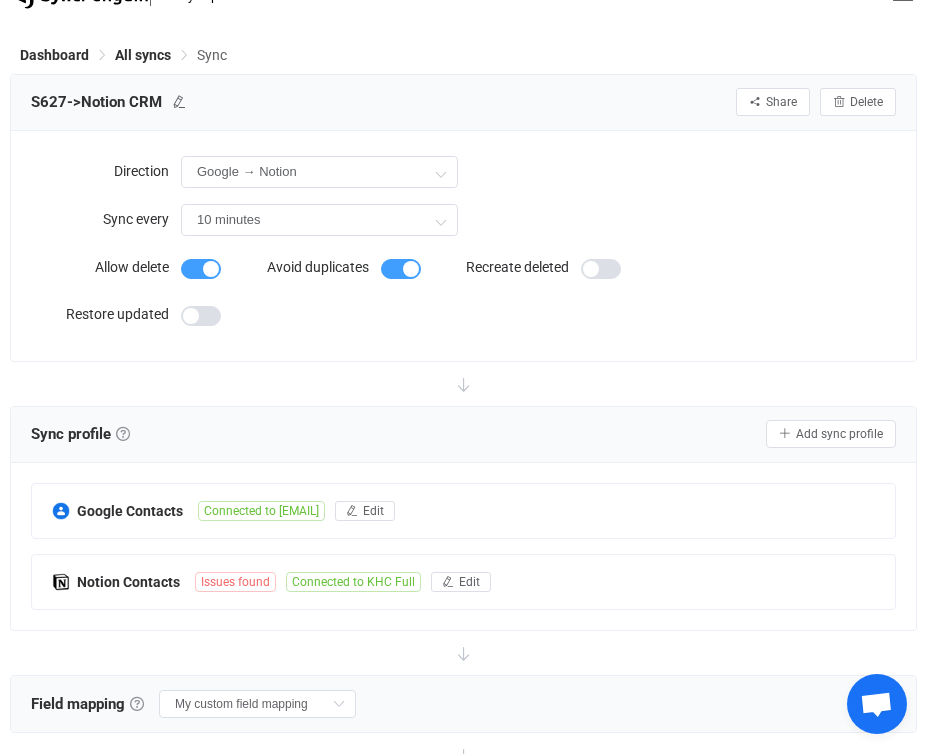 click at bounding box center [401, 269] 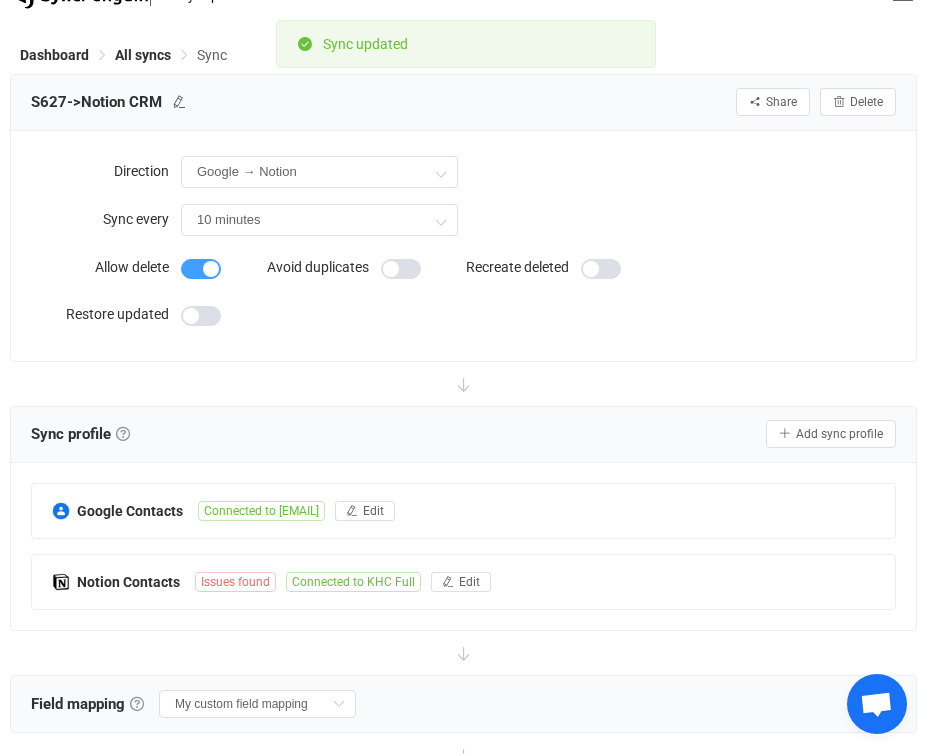 click at bounding box center [401, 269] 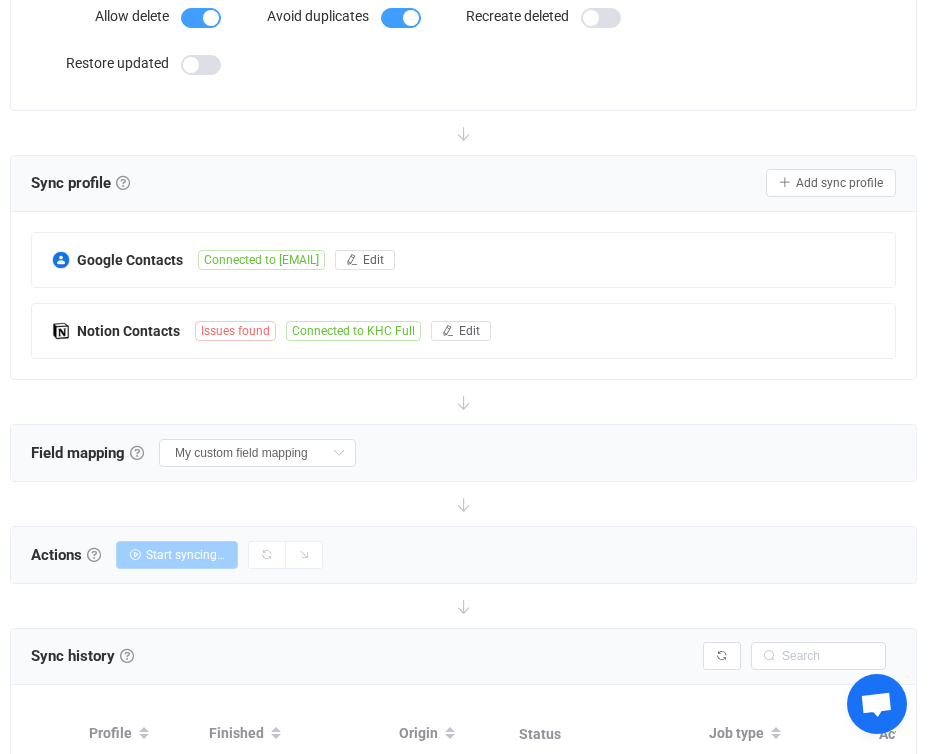 scroll, scrollTop: 319, scrollLeft: 0, axis: vertical 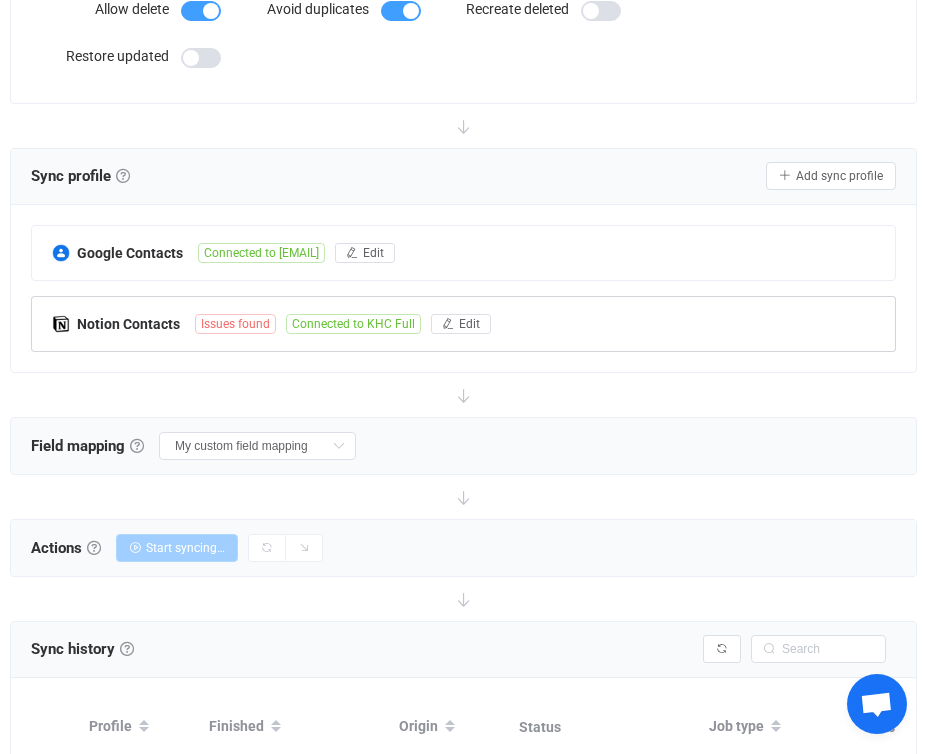 click on "Issues found" at bounding box center [235, 324] 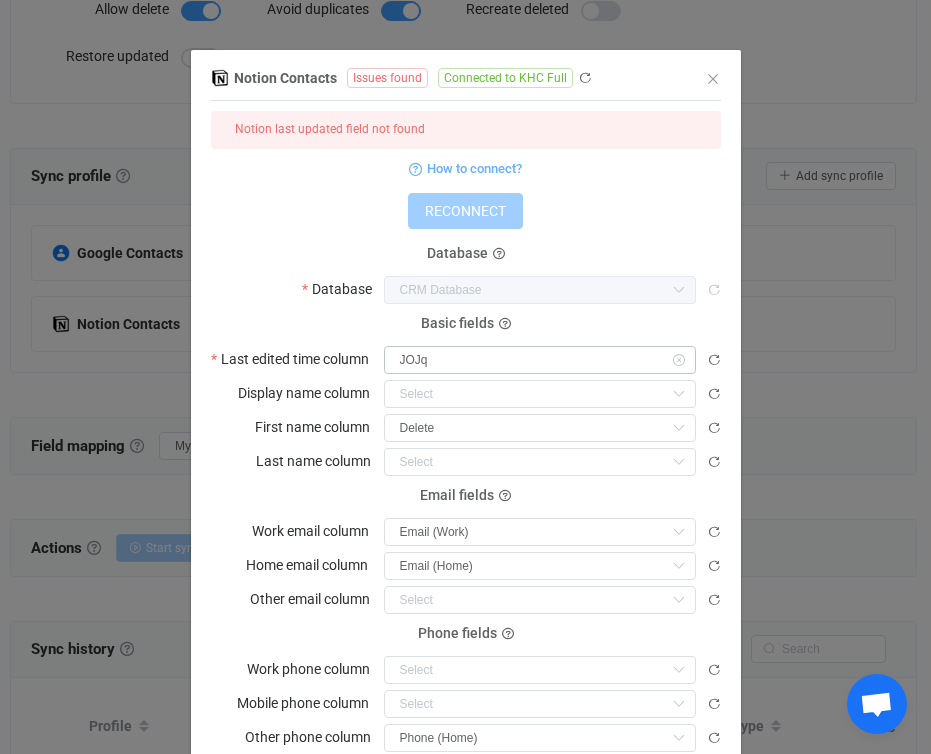 click at bounding box center [678, 360] 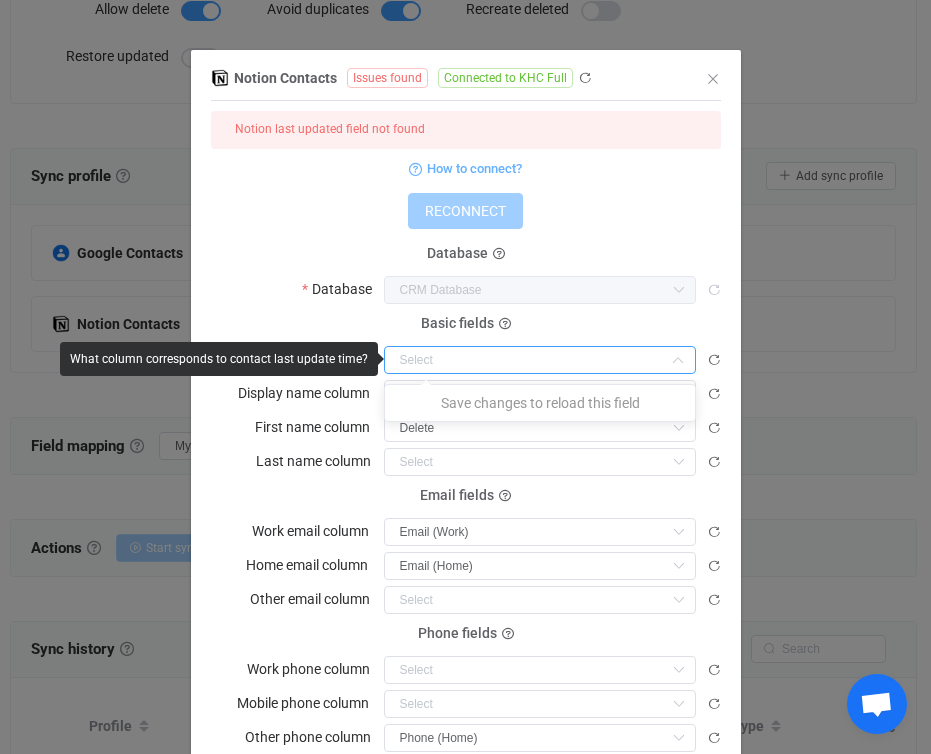 click at bounding box center [540, 360] 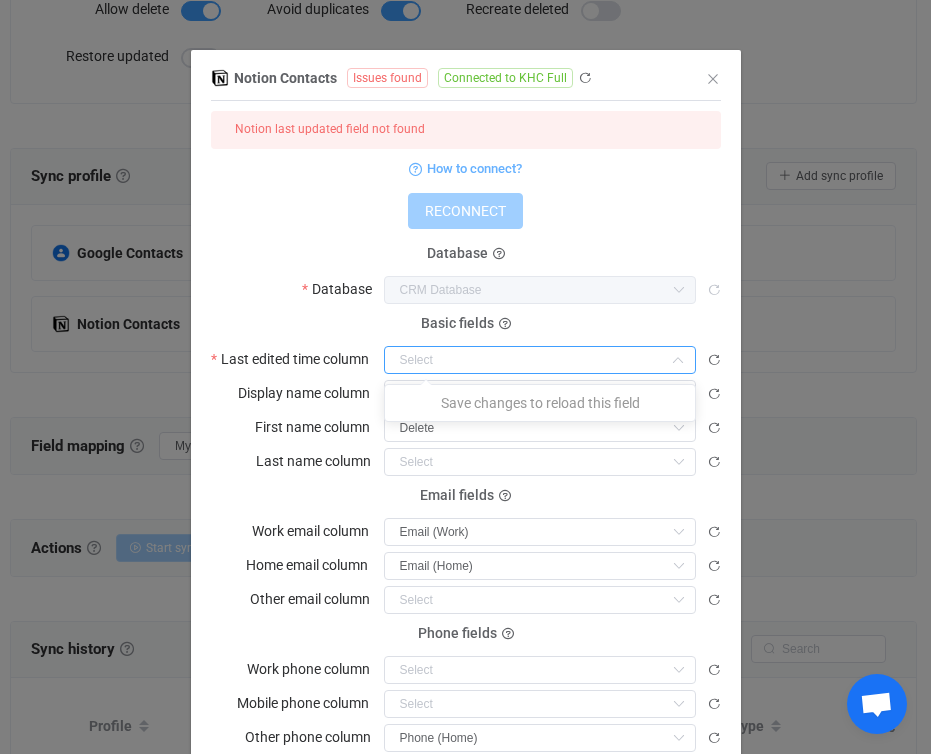 click on "Save changes to reload this field" at bounding box center [540, 403] 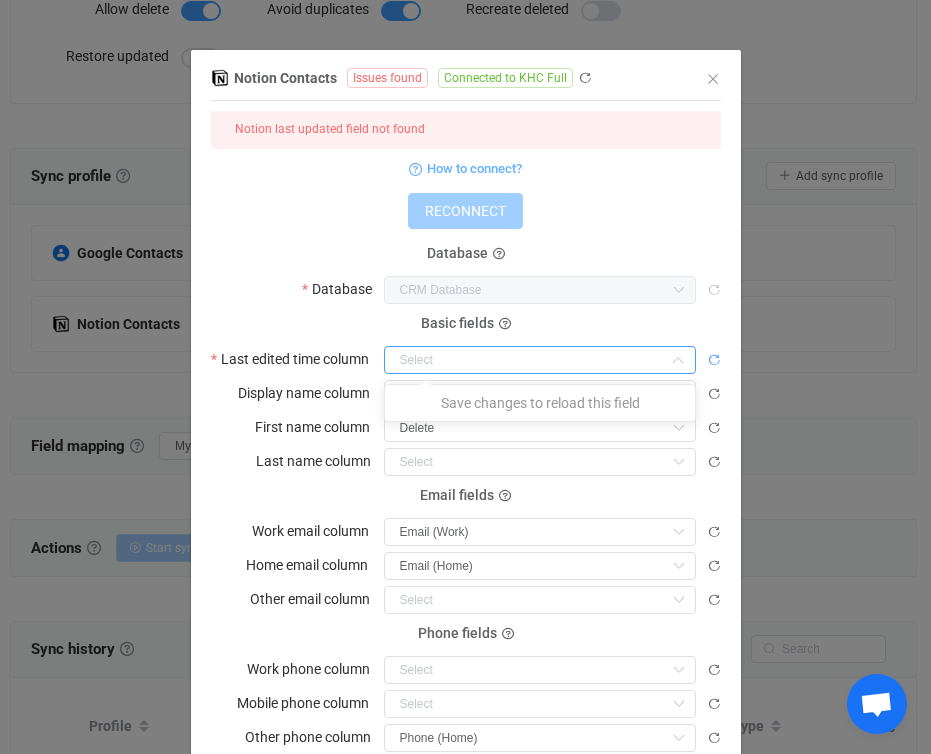 click at bounding box center (714, 360) 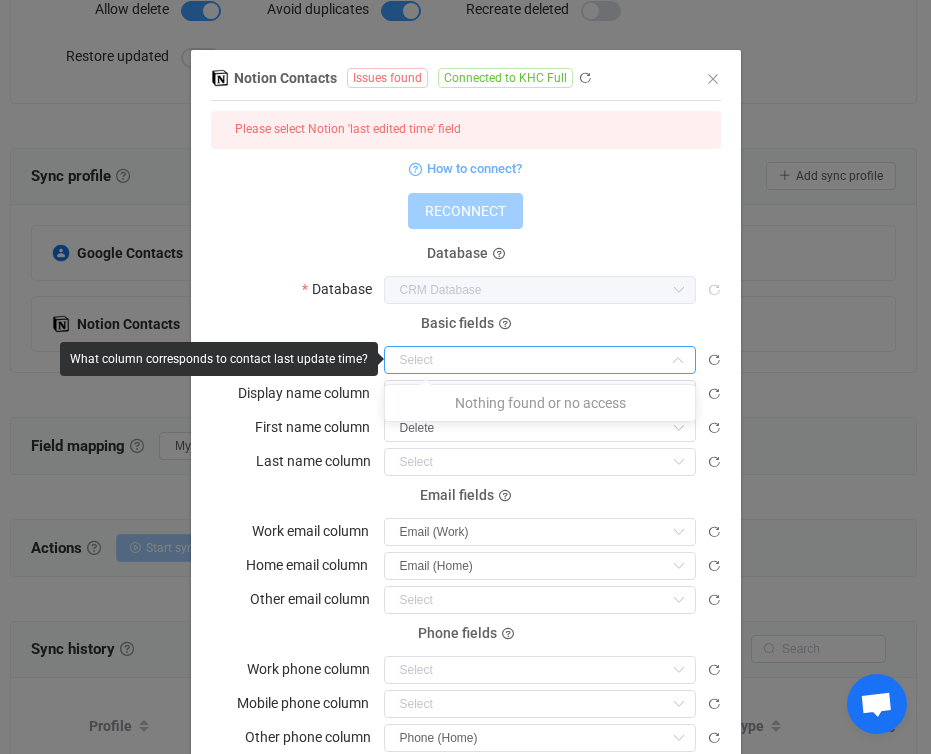 click at bounding box center (540, 360) 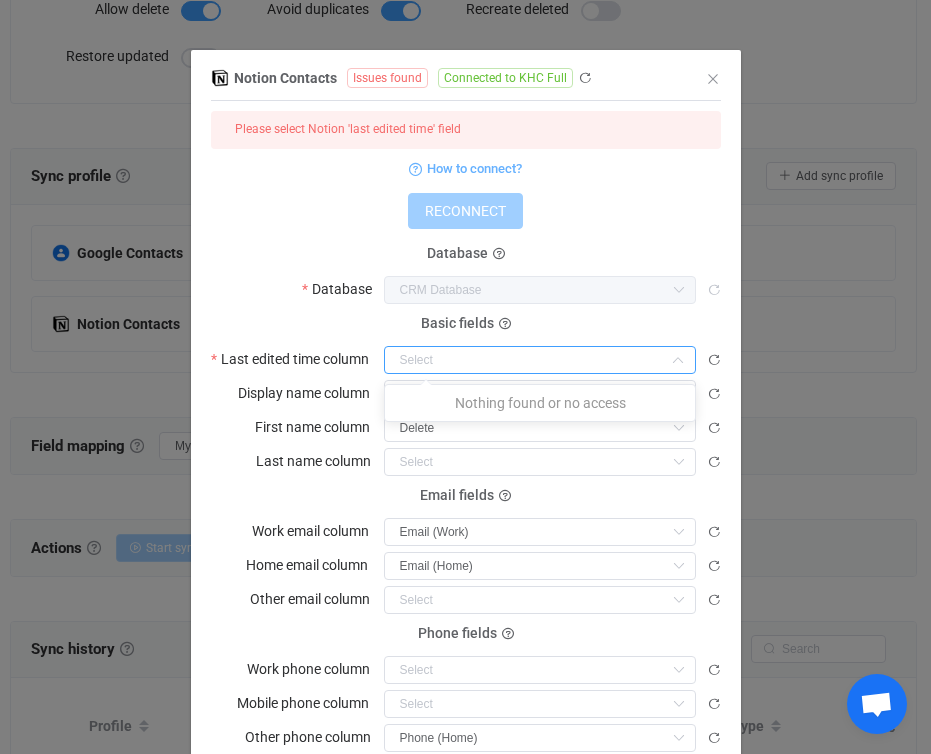 click on "Please select Notion 'last edited time' field
How to connect?
RECONNECT Database Database CRM Database CRM Database Basic fields Last edited time column Display name column Address (Home) Display Name Industry Last Modified Date Label Status Membership First Name Custom Field Address (Work) Company Completed Sorting Job Title Notes Delete First name column Delete Address (Home) Display Name Industry Last Modified Date Label Status Membership First Name Custom Field Address (Work) Company Completed Sorting Job Title Notes Delete Last name column Address (Home) Display Name Industry Last Modified Date Label Status Membership First Name Custom Field Address (Work) Company Completed Sorting Job Title Notes Delete Email fields Work email column Email (Work) Email (Home) Email (Work) Home email column Email (Home) Email (Home) Email (Work) Other email column Email (Home) Email (Work) Phone fields Work phone column Phone (Home) Phone (Work) Mobile phone column Phone (Home) Phone (Work)" at bounding box center [466, 431] 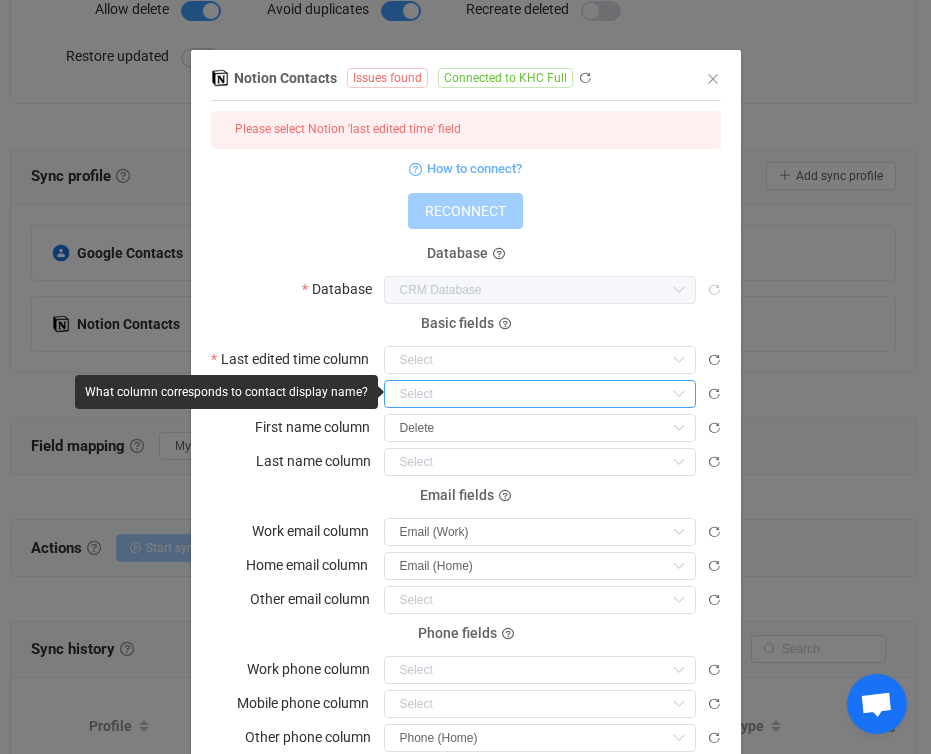 click at bounding box center [540, 394] 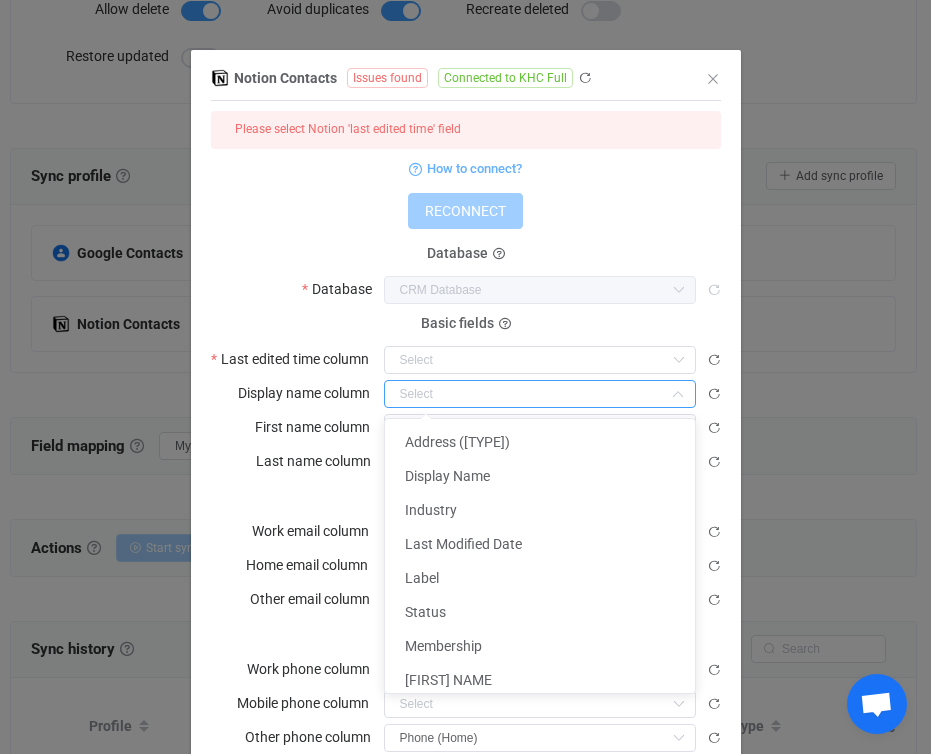 click on "Please select Notion 'last edited time' field
How to connect?
RECONNECT Database Database CRM Database CRM Database Basic fields Last edited time column Display name column First name column Delete Address (Home) Display Name Industry Last Modified Date Label Status Membership First Name Custom Field Address (Work) Company Completed Sorting Job Title Notes Delete Last name column Address (Home) Display Name Industry Last Modified Date Label Status Membership First Name Custom Field Address (Work) Company Completed Sorting Job Title Notes Delete Email fields Work email column Email (Work) Email (Home) Email (Work) Home email column Email (Home) Email (Home) Email (Work) Other email column Email (Home) Email (Work) Phone fields Work phone column Phone (Home) Phone (Work) Mobile phone column Phone (Home) Phone (Work) Other phone column Phone (Home) Phone (Home) Phone (Work)" at bounding box center (466, 431) 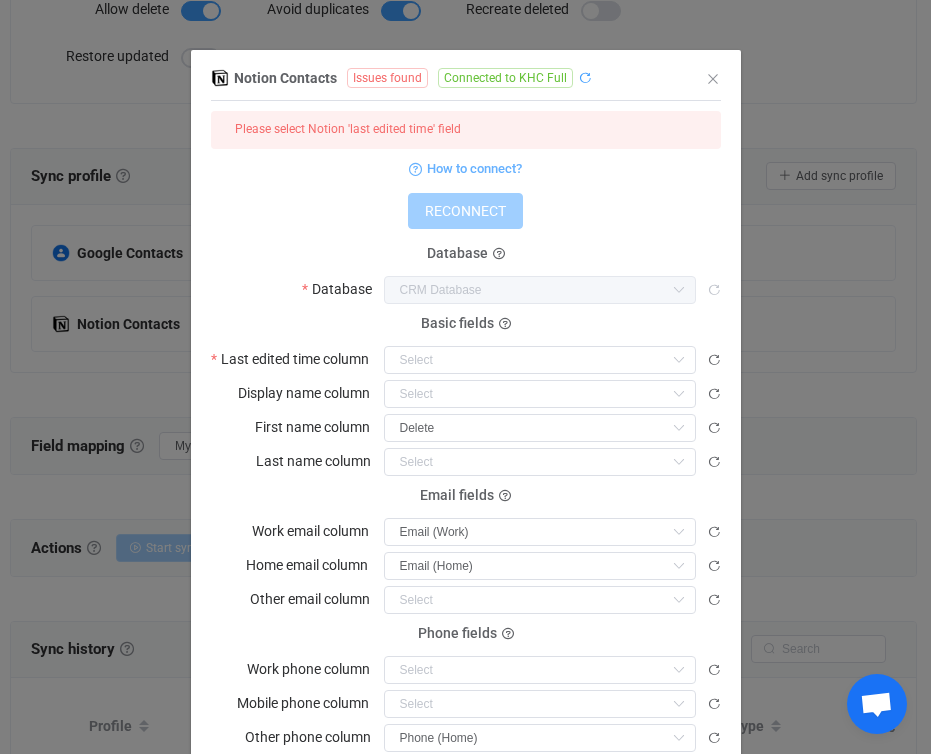 click at bounding box center (585, 78) 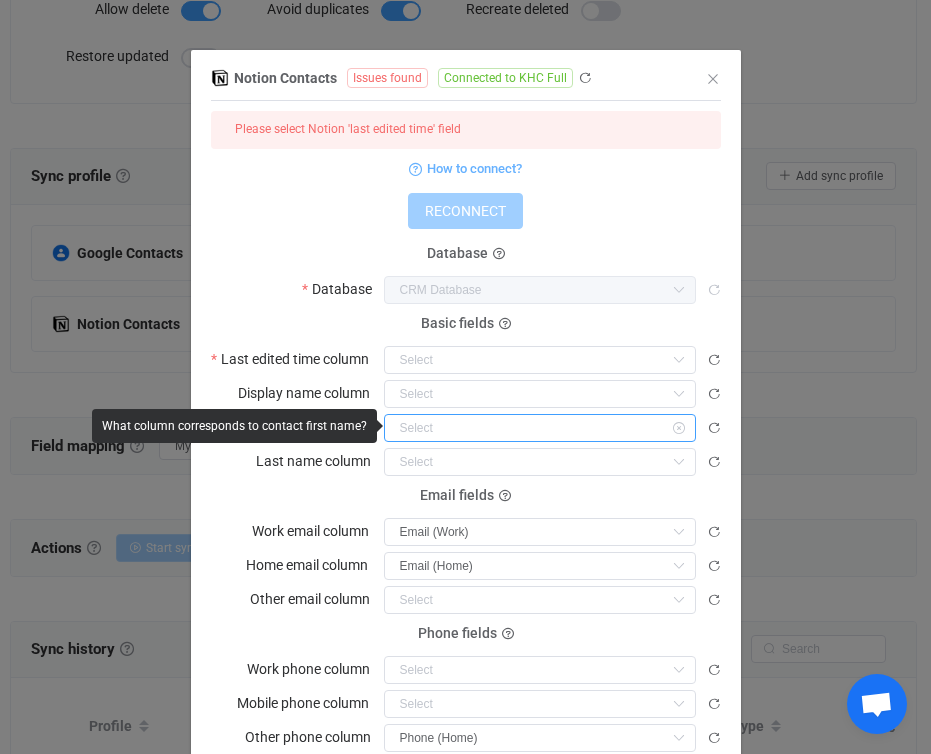 click at bounding box center [540, 428] 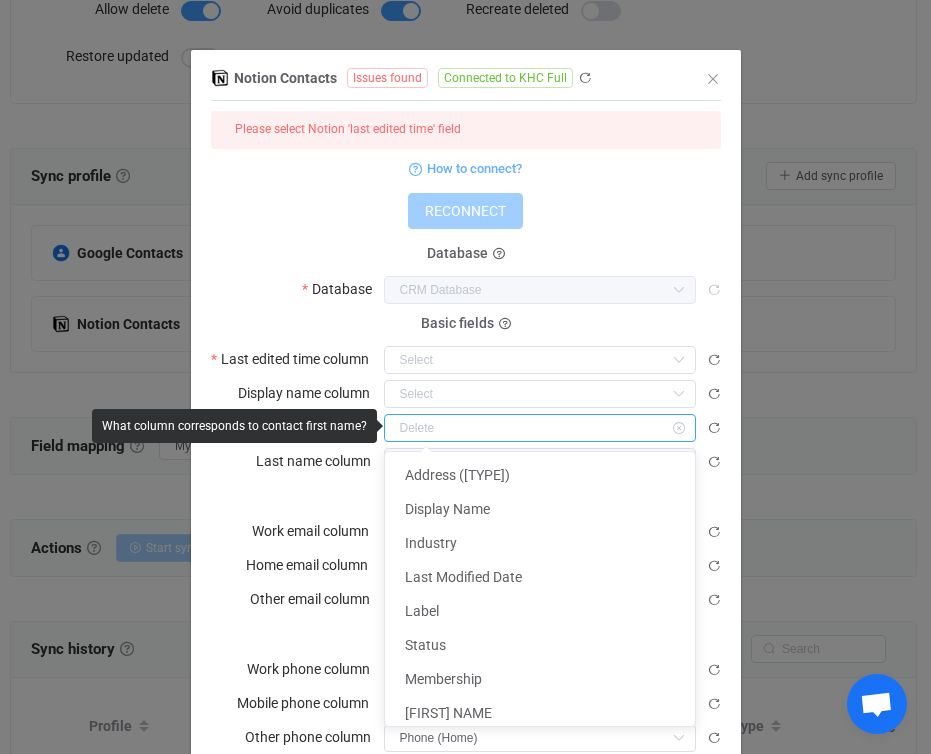 scroll, scrollTop: 242, scrollLeft: 0, axis: vertical 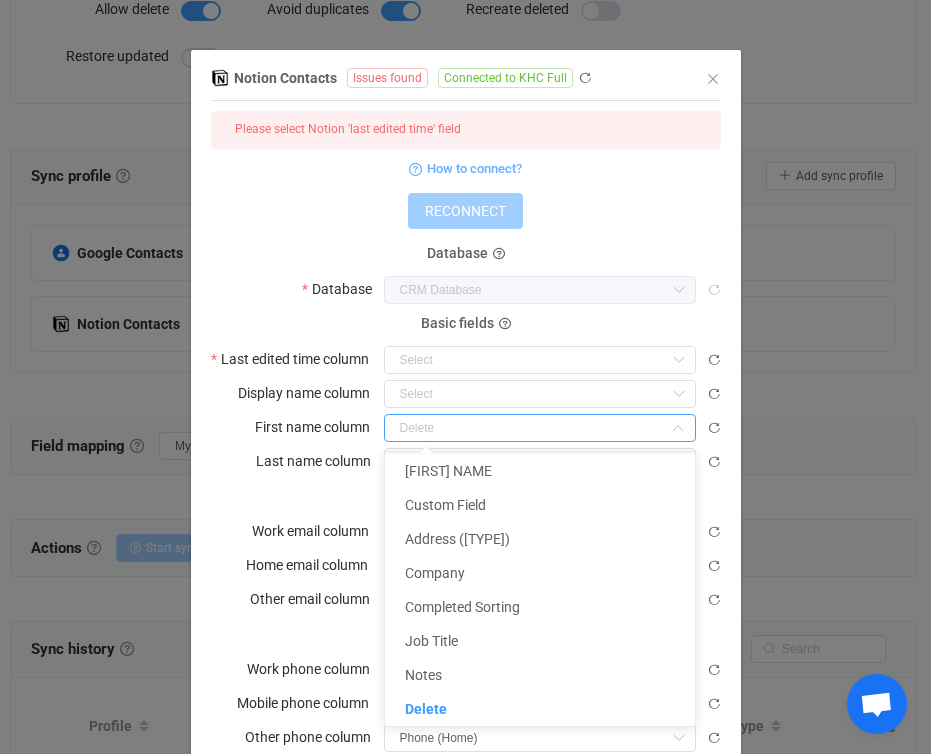 click on "Notion Contacts Issues found Connected  to KHC Full 1 { {
"accessToken": "***",
"workspaceId": "78940836-a9e9-812e-a147-000340bd788f",
"workspaceName": "KHC Full",
"dataBaseId": "24640836-a9e9-80d9-b59f-ff449f31ae27",
"lastUpdatedColumnId": null,
"nameColumnId": null,
"firstNameColumnId": "title",
"lastNameColumnId": null,
"emailColumnId": "jU_I", Standard output:
Output saved to the file Please select Notion 'last edited time' field
How to connect?
RECONNECT Database Database CRM Database CRM Database Basic fields Last edited time column Display name column First name column Last name column Address (Home) Display Name Industry Last Modified Date Label Status Membership First Name Custom Field Address (Work) Company Completed Sorting Job Title Notes Delete Email fields Work email column Email (Work) Email (Home) Email (Work) Home email column Email (Home) Email (Home) Email (Work) Other email column Email (Home) Email (Work) Phone fields Work phone column Phone (Home)" at bounding box center (466, 446) 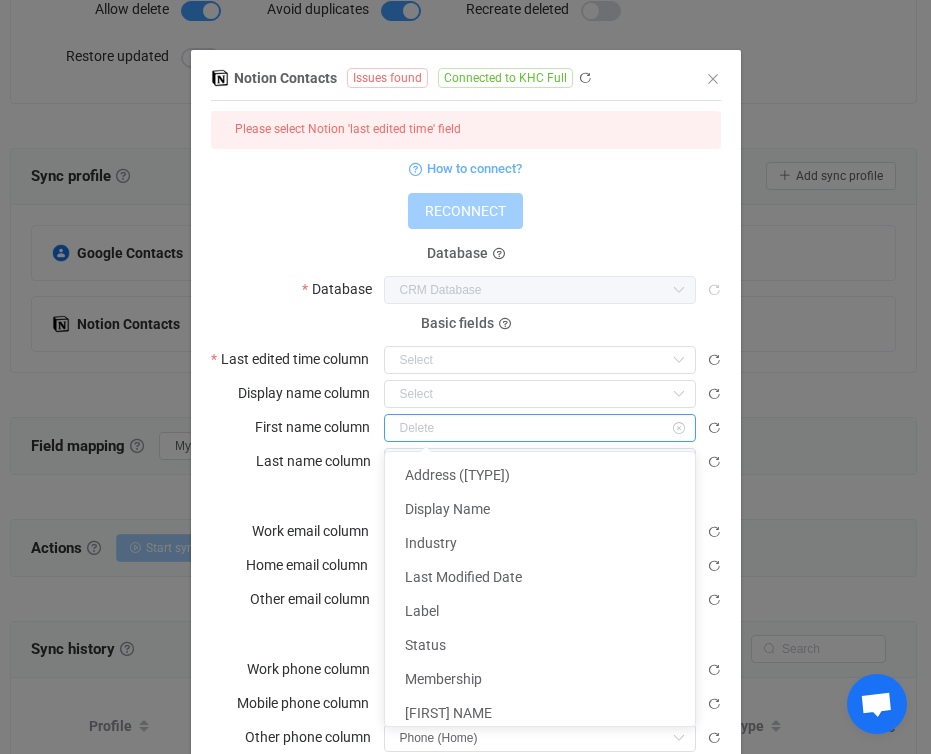 click at bounding box center (540, 428) 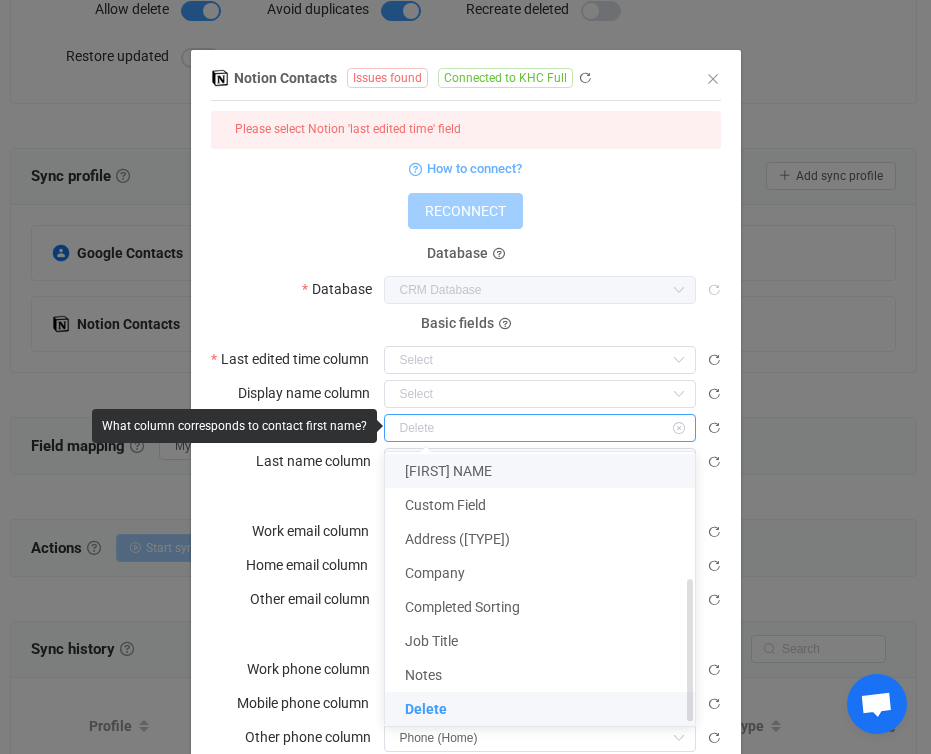 click on "First Name" at bounding box center (540, 471) 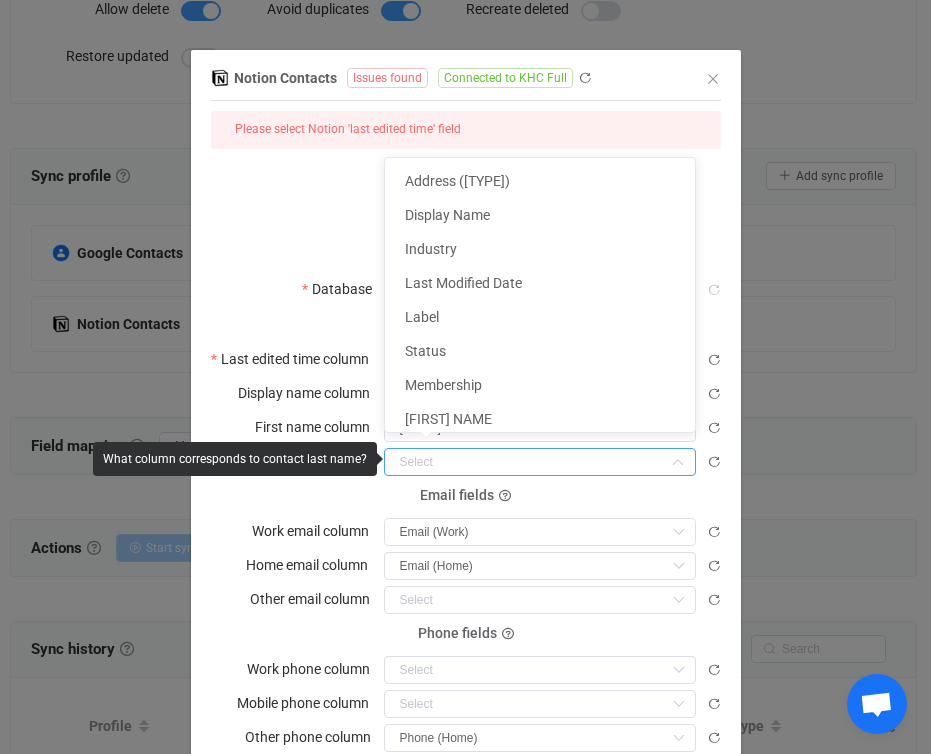 click at bounding box center (540, 462) 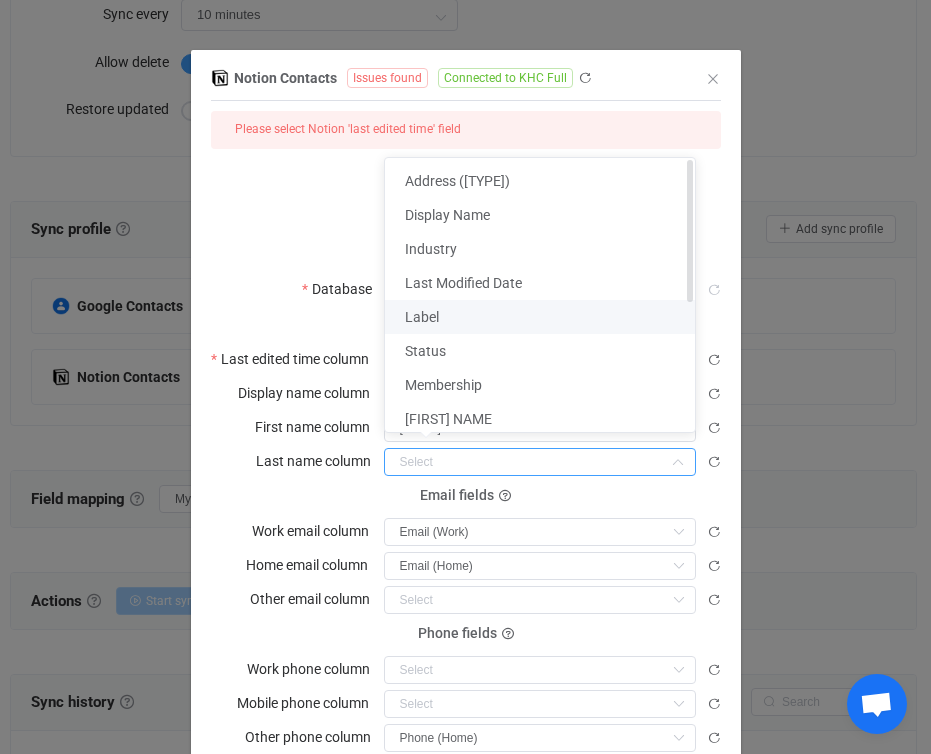 scroll, scrollTop: 263, scrollLeft: 0, axis: vertical 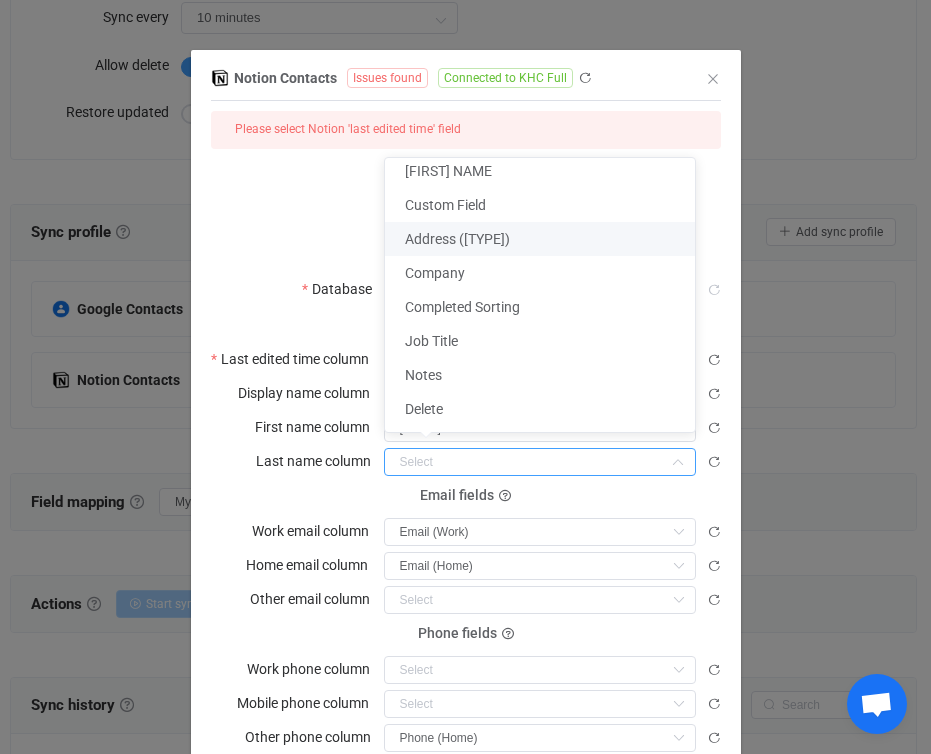 click on "Notion Contacts Issues found Connected  to KHC Full 1 { {
"accessToken": "***",
"workspaceId": "78940836-a9e9-812e-a147-000340bd788f",
"workspaceName": "KHC Full",
"dataBaseId": "24640836-a9e9-80d9-b59f-ff449f31ae27",
"lastUpdatedColumnId": null,
"nameColumnId": null,
"firstNameColumnId": "jOlE",
"lastNameColumnId": null,
"emailColumnId": "jU_I", Standard output:
Output saved to the file Please select Notion 'last edited time' field
How to connect?
RECONNECT Database Database CRM Database CRM Database Basic fields Last edited time column Display name column First name column First Name Last name column Email fields Work email column Email (Work) Email (Home) Email (Work) Home email column Email (Home) Email (Home) Email (Work) Other email column Email (Home) Email (Work) Phone fields Work phone column Phone (Home) Phone (Work) Mobile phone column Phone (Home) Phone (Work) Other phone column Phone (Home) Phone (Home) Phone (Work) Save changes Discard" at bounding box center [466, 446] 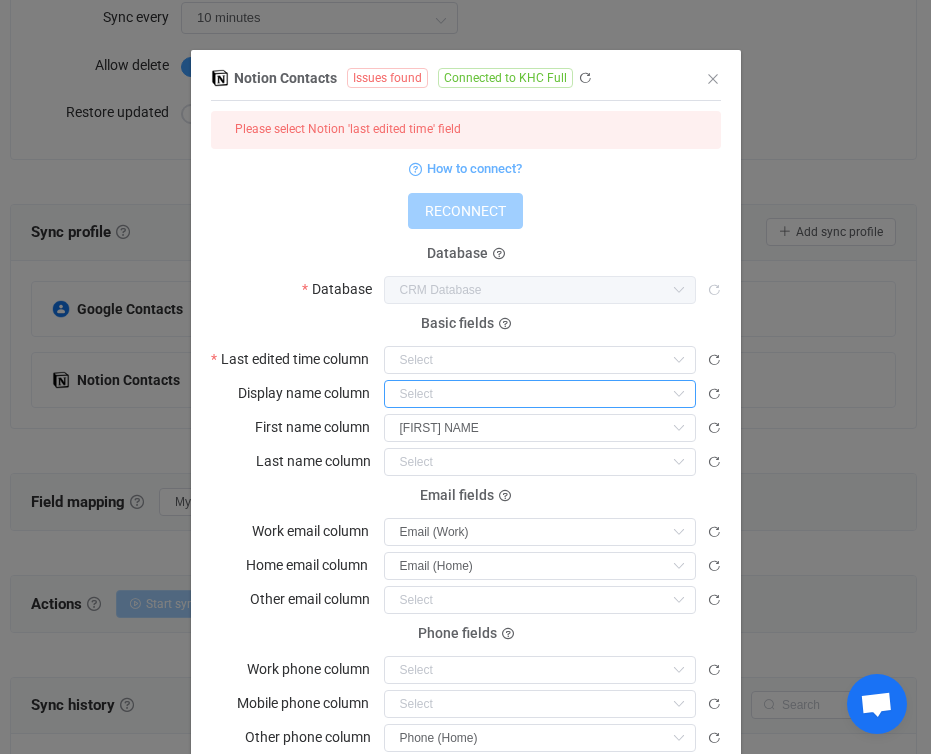 click at bounding box center [540, 394] 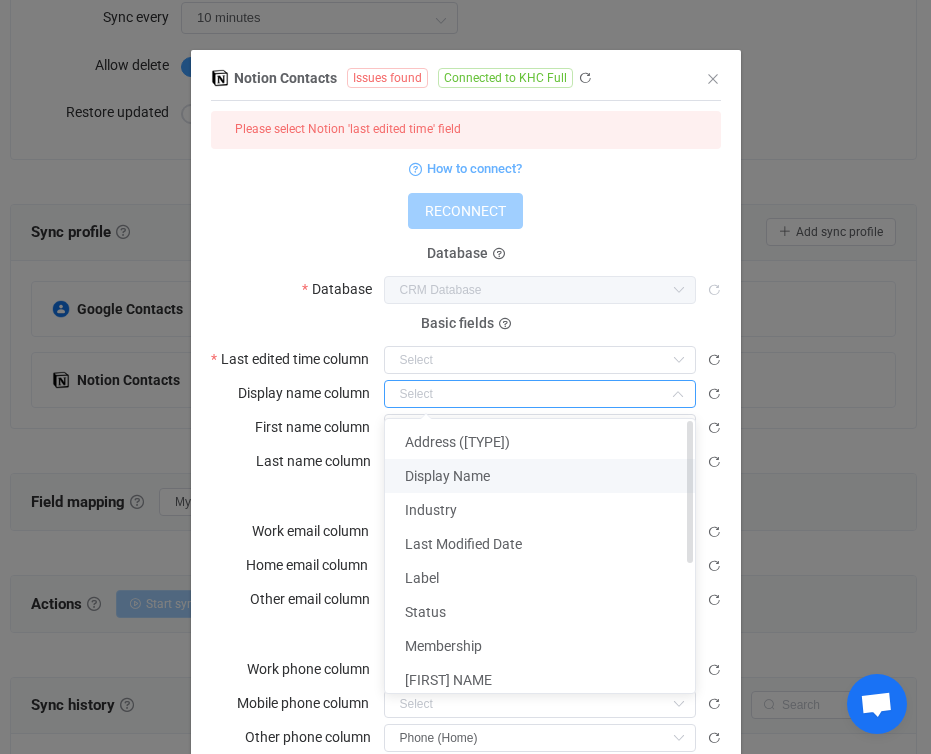 click on "Display Name" at bounding box center (447, 476) 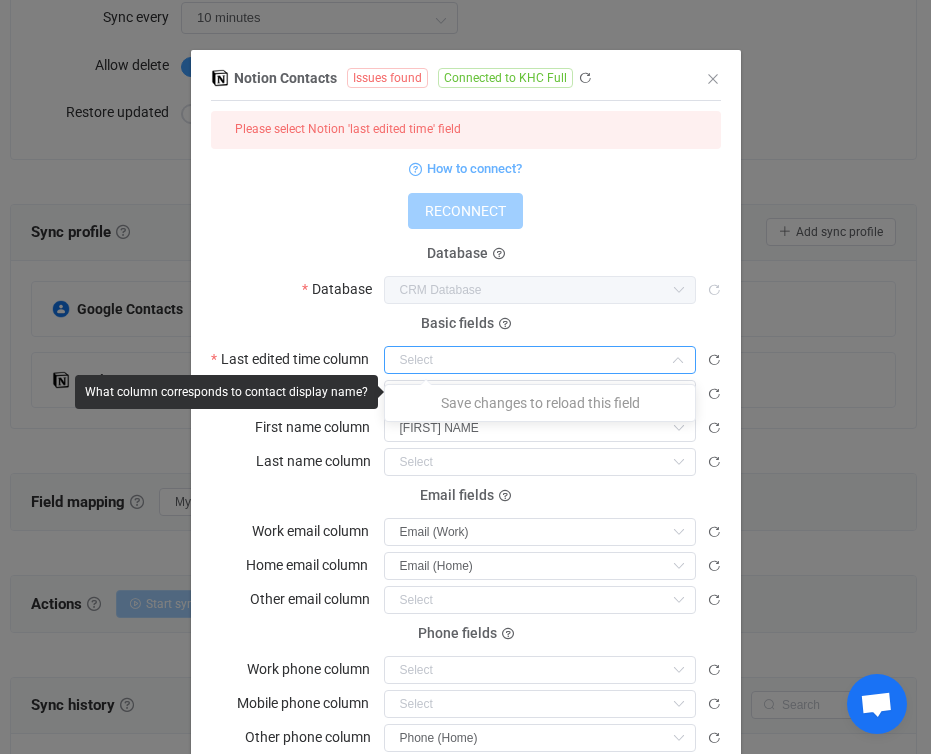 click at bounding box center (540, 360) 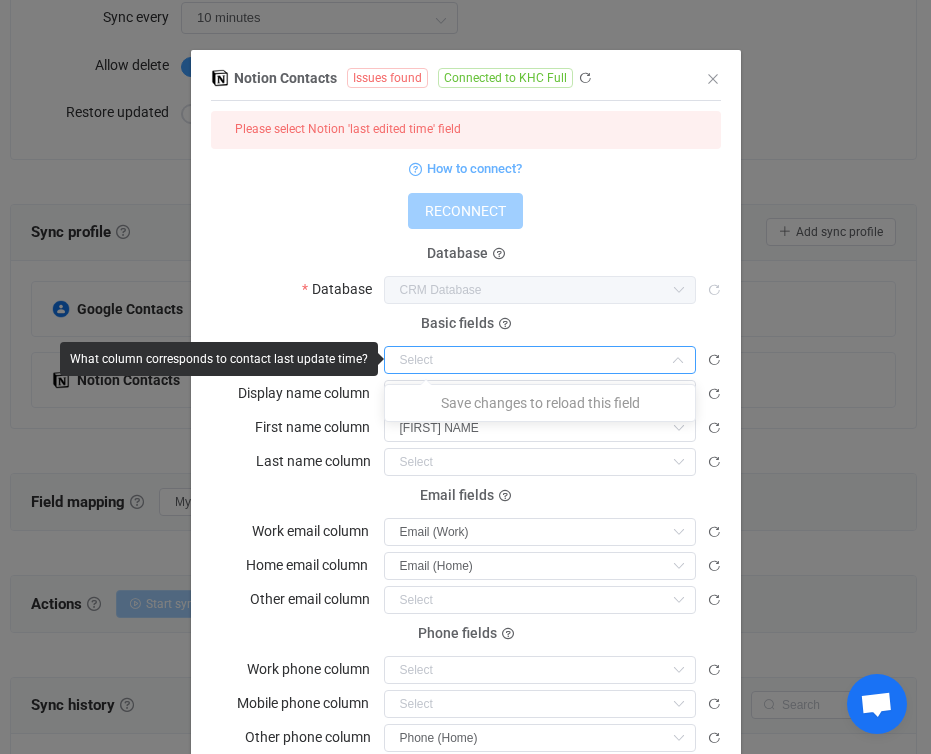 click on "Save changes to reload this field" at bounding box center (540, 403) 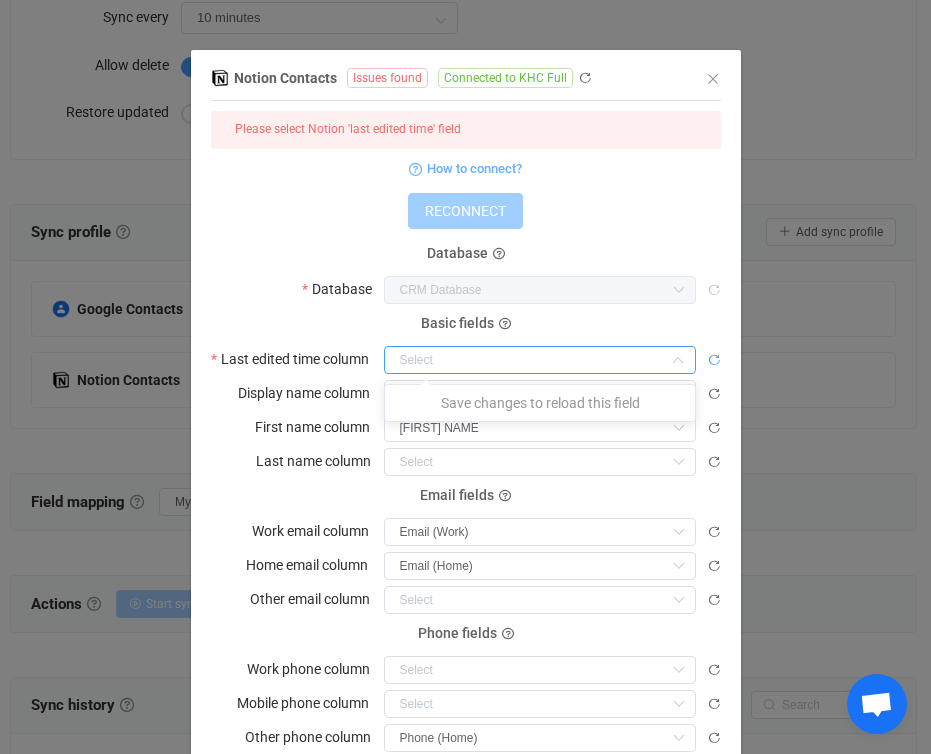 click at bounding box center [714, 360] 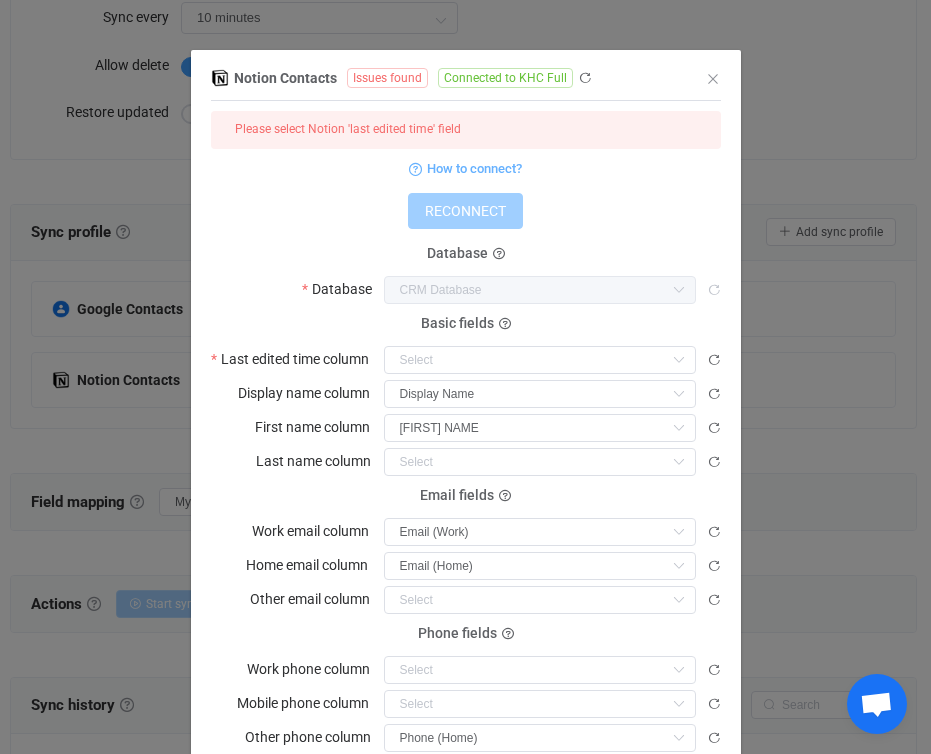 scroll, scrollTop: 119, scrollLeft: 0, axis: vertical 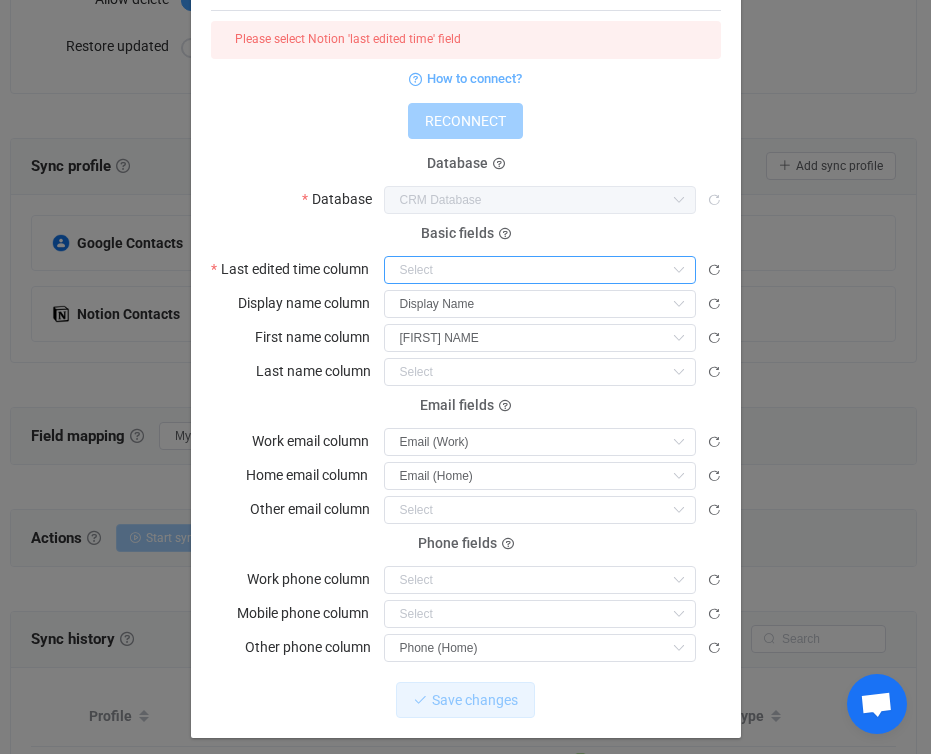 click at bounding box center [540, 270] 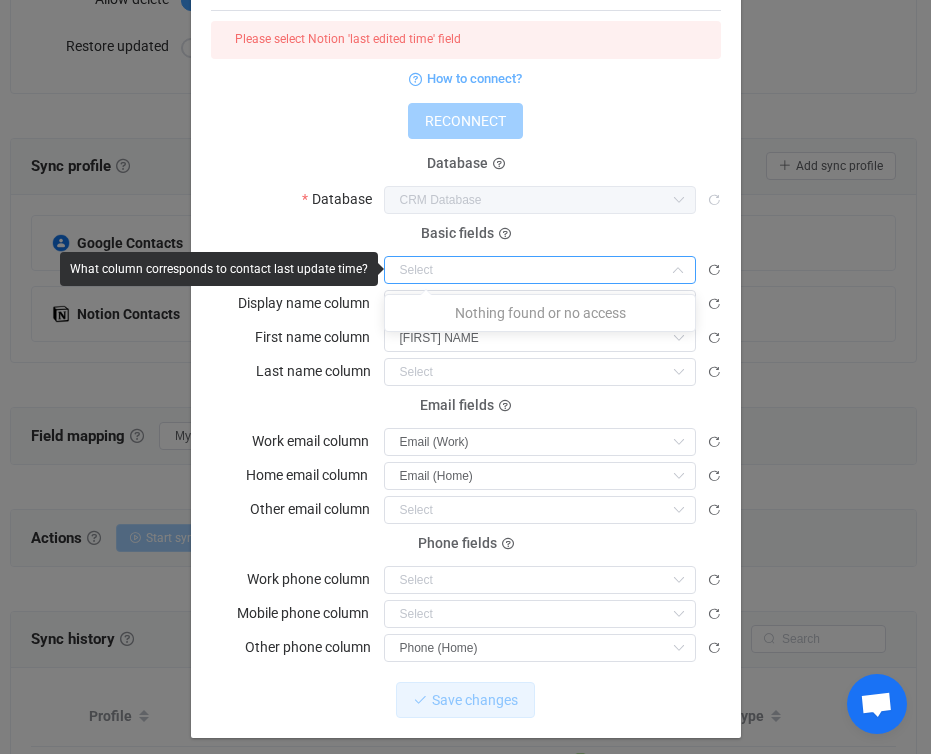 click on "Nothing found or no access" at bounding box center (540, 313) 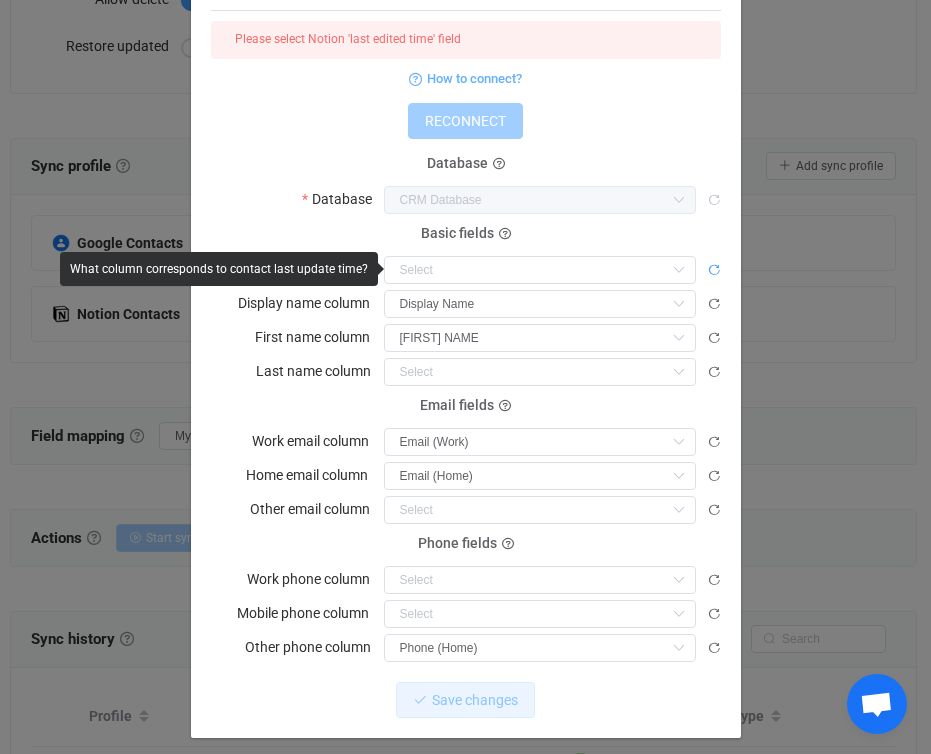 click at bounding box center (714, 270) 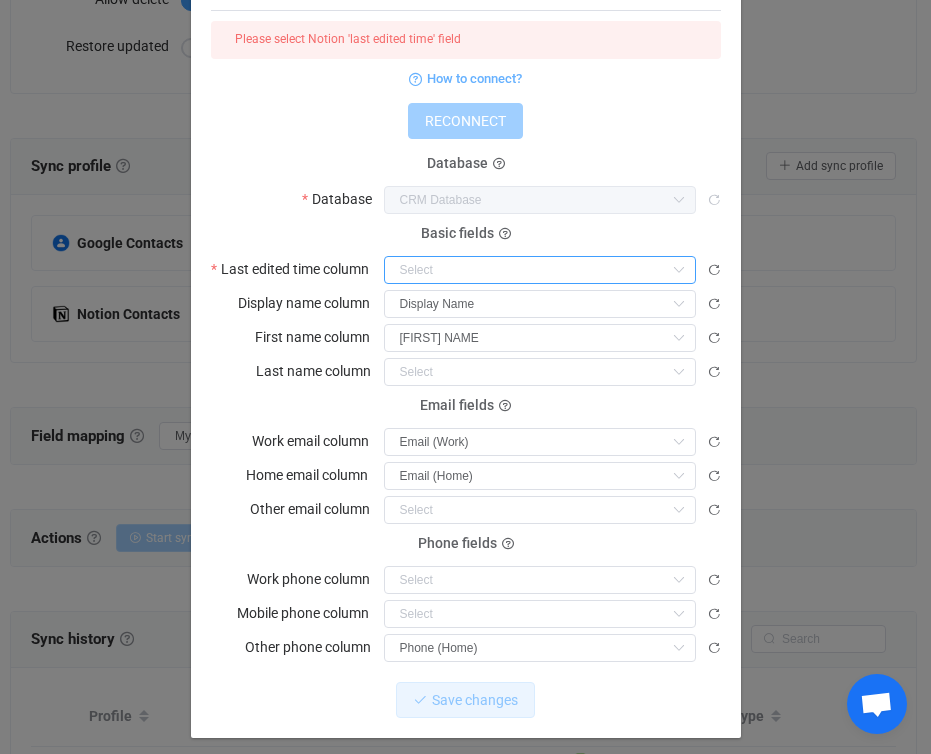 click at bounding box center (540, 270) 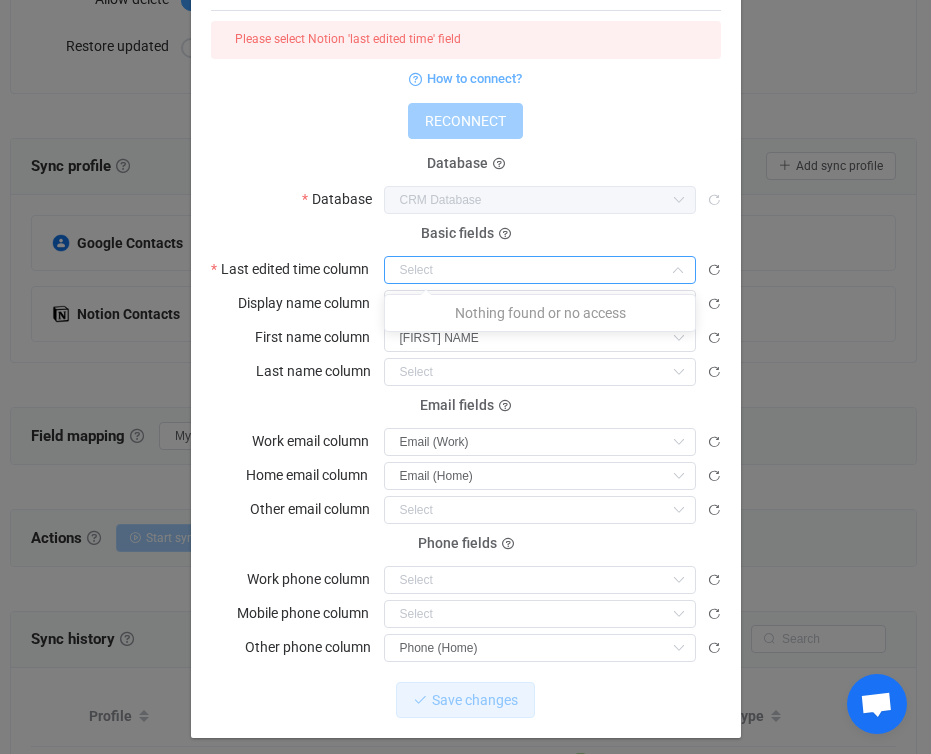 click on "Nothing found or no access" at bounding box center (540, 313) 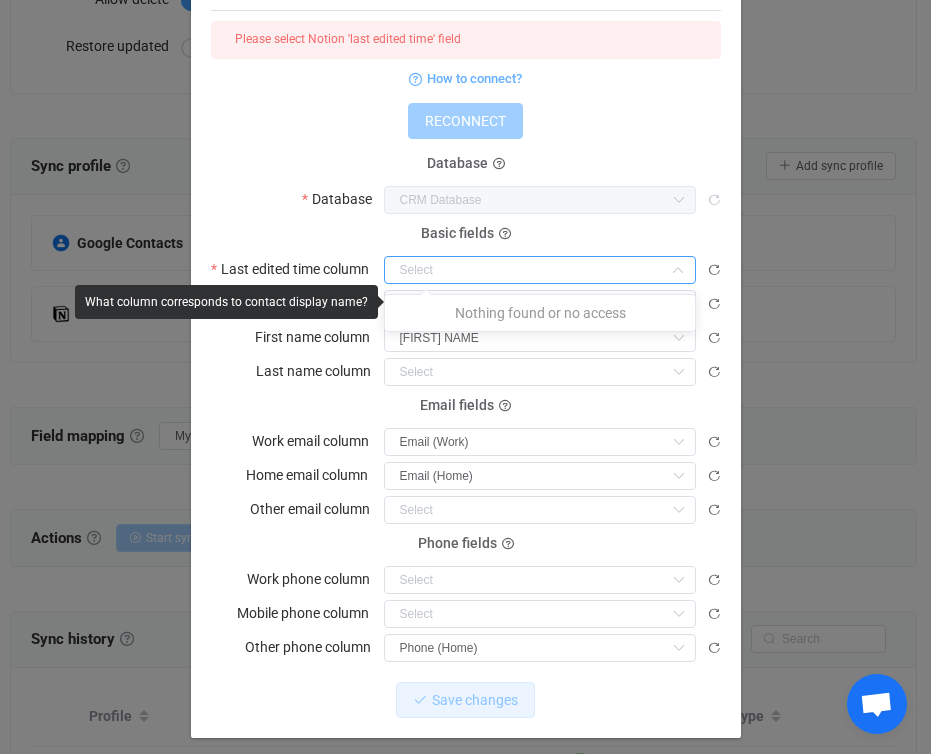 click at bounding box center (540, 270) 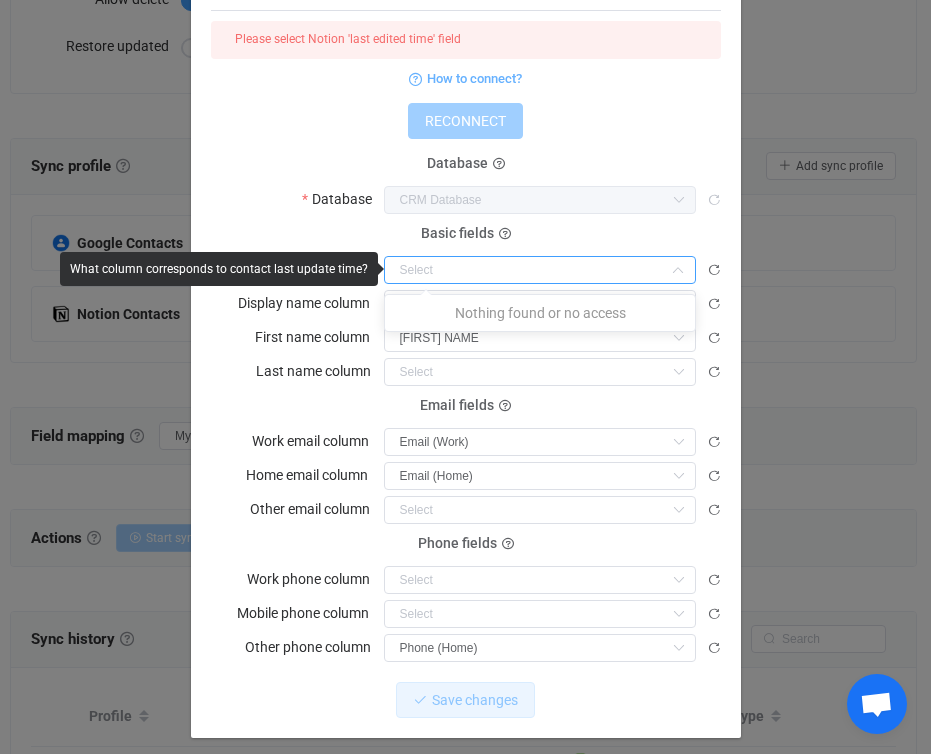 click on "Nothing found or no access" at bounding box center (540, 313) 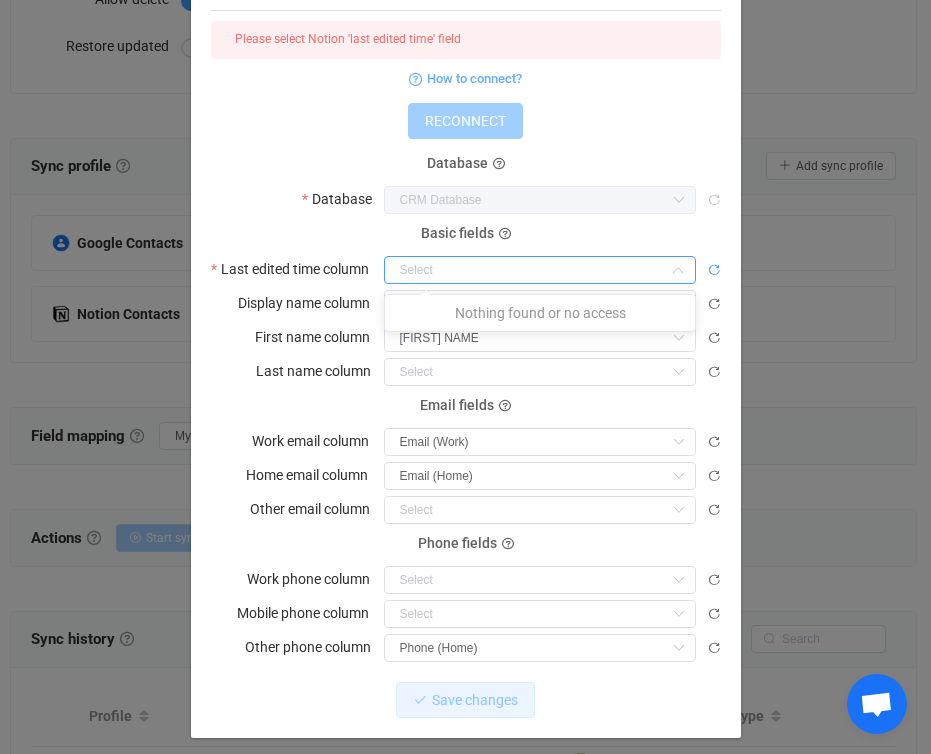 click at bounding box center (714, 270) 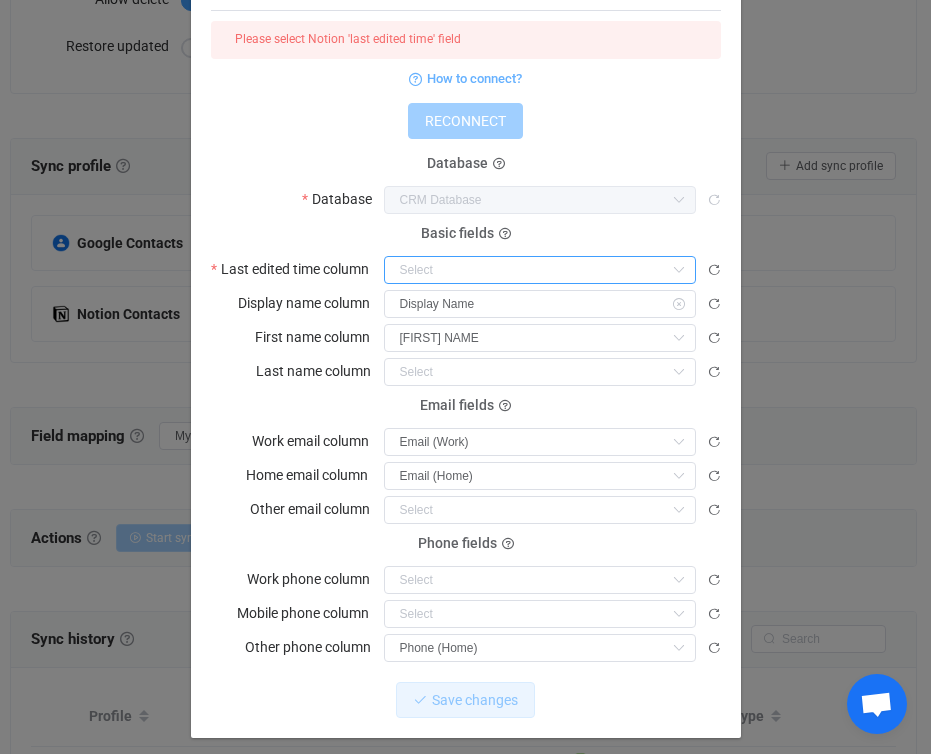 click at bounding box center [540, 270] 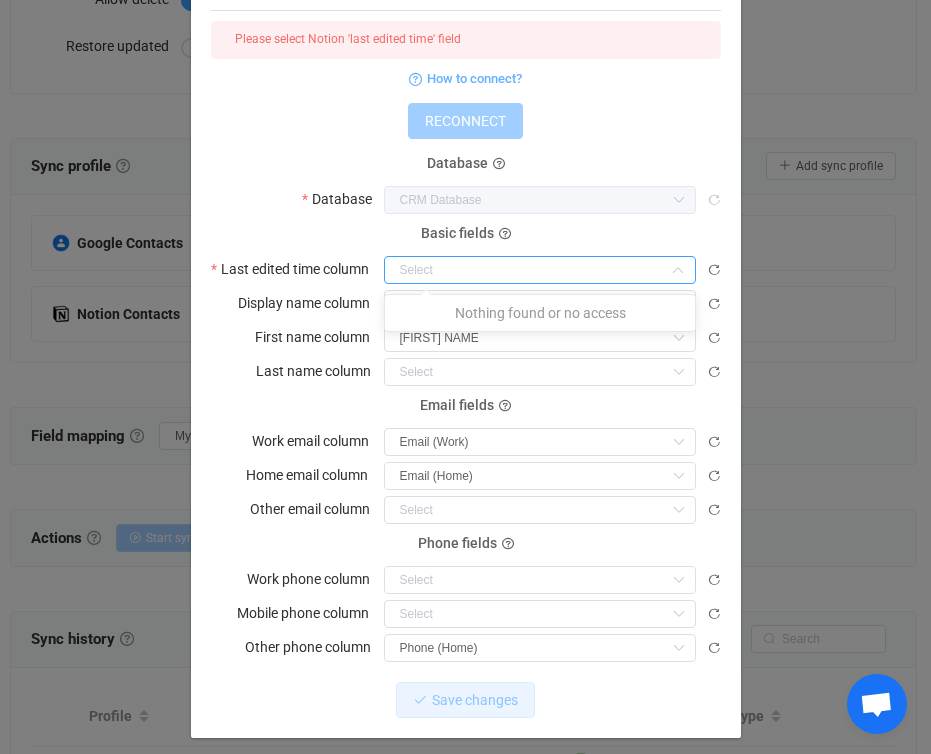 click on "Nothing found or no access" at bounding box center [540, 313] 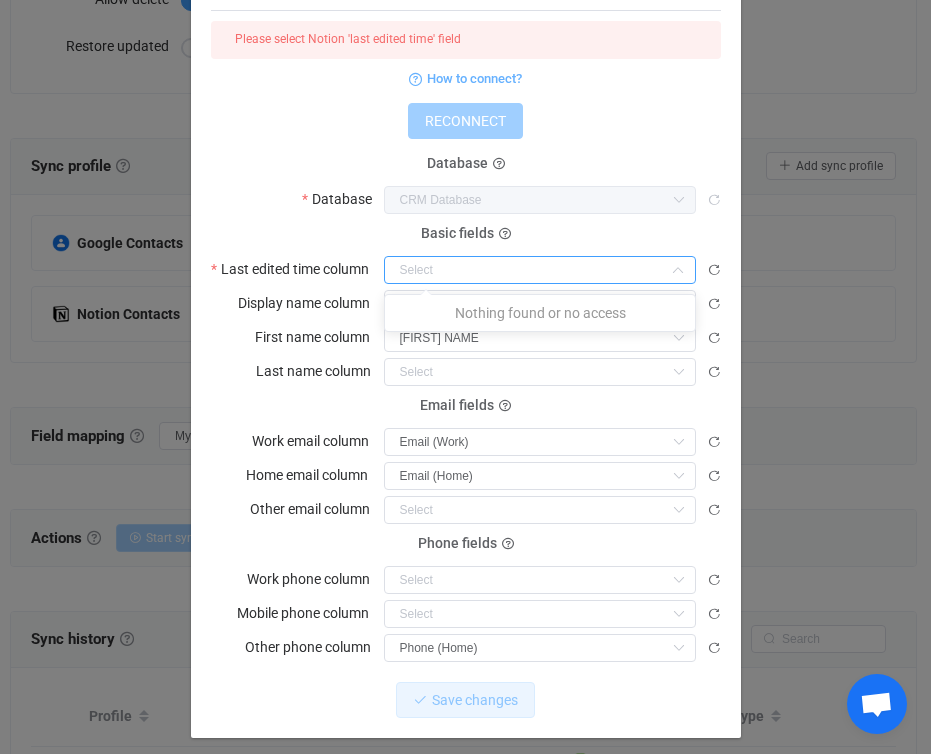 click on "Notion Contacts Issues found Connected  to KHC Full 1 { {
"accessToken": "***",
"workspaceId": "78940836-a9e9-812e-a147-000340bd788f",
"workspaceName": "KHC Full",
"dataBaseId": "24640836-a9e9-80d9-b59f-ff449f31ae27",
"lastUpdatedColumnId": null,
"nameColumnId": "EeDq",
"firstNameColumnId": "jOlE",
"lastNameColumnId": null,
"emailColumnId": "jU_I", Standard output:
Output saved to the file Please select Notion 'last edited time' field
How to connect?
RECONNECT Database Database CRM Database CRM Database Basic fields Last edited time column Display name column Display Name First name column First Name Last name column Email fields Work email column Email (Work) Email (Home) Email (Work) Home email column Email (Home) Email (Home) Email (Work) Other email column Email (Home) Email (Work) Phone fields Work phone column Phone (Home) Phone (Work) Mobile phone column Phone (Home) Phone (Work) Other phone column Phone (Home) Phone (Home) Phone (Work) Save changes Done" at bounding box center (465, 377) 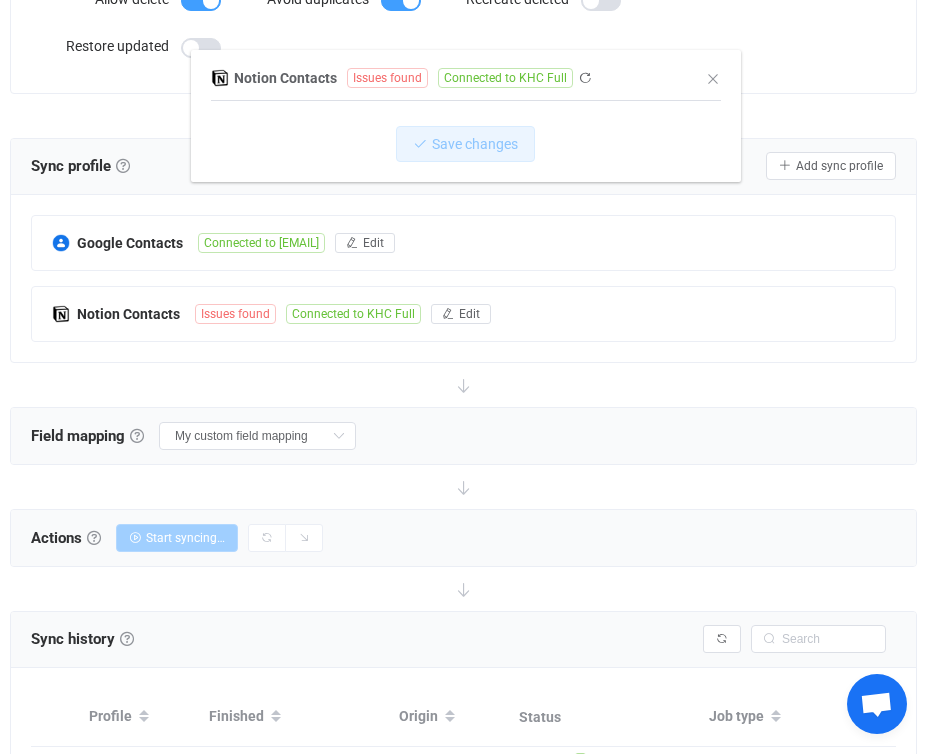 scroll, scrollTop: 0, scrollLeft: 0, axis: both 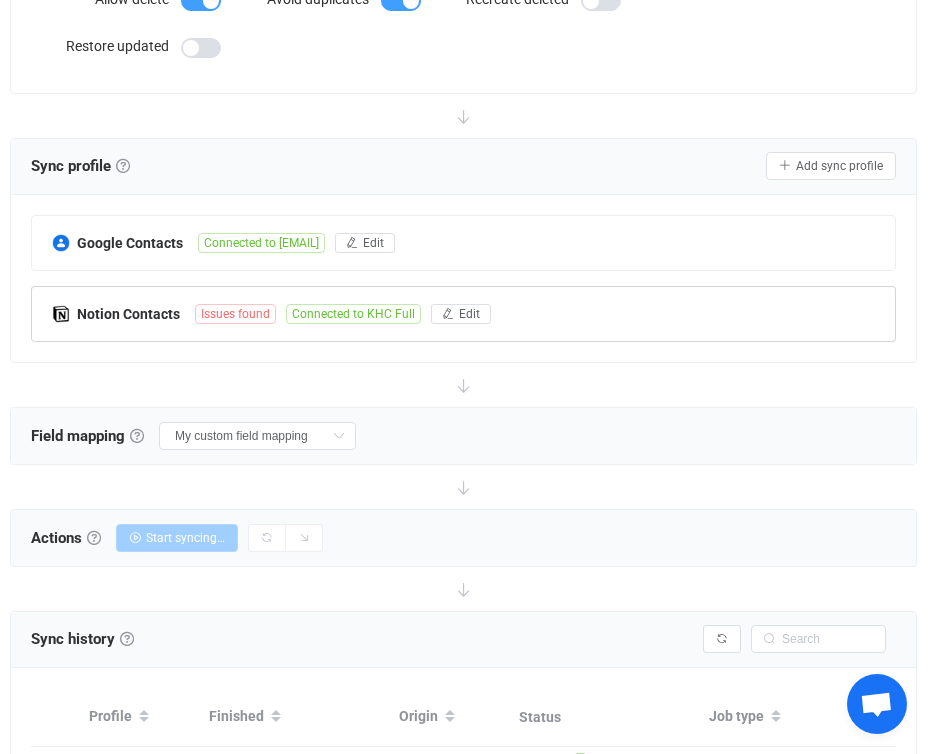 click on "Issues found" at bounding box center (235, 314) 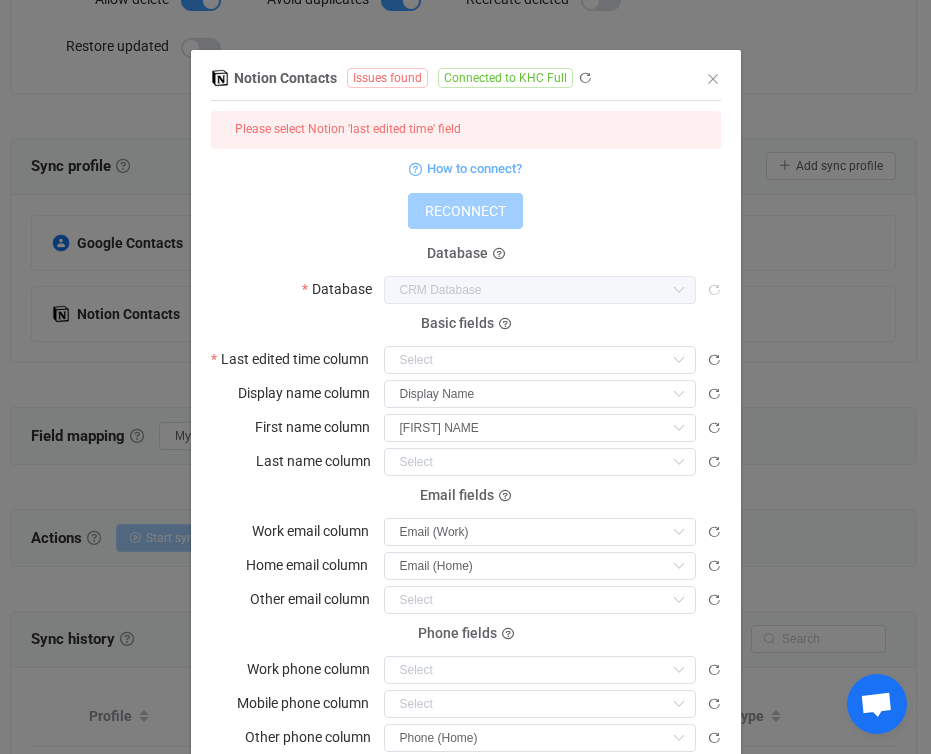 click on "Notion Contacts Issues found Connected  to KHC Full 1 { {
"accessToken": "***",
"workspaceId": "78940836-a9e9-812e-a147-000340bd788f",
"workspaceName": "KHC Full",
"dataBaseId": "24640836-a9e9-80d9-b59f-ff449f31ae27",
"lastUpdatedColumnId": null,
"nameColumnId": "EeDq",
"firstNameColumnId": "jOlE",
"lastNameColumnId": null,
"emailColumnId": "jU_I", Standard output:
Output saved to the file Please select Notion 'last edited time' field
How to connect?
RECONNECT Database Database CRM Database CRM Database Basic fields Last edited time column
Nothing found or no access
Display name column Display Name Address (Home) Display Name Industry Label Status Membership First Name Custom Field Address (Work) Company Completed Sorting Job Title Notes Delete First name column First Name Address (Home) Display Name Industry Label Status Membership First Name Custom Field Address (Work) Company Completed Sorting Job Title Notes Delete Last name column Address (Home)" at bounding box center [465, 377] 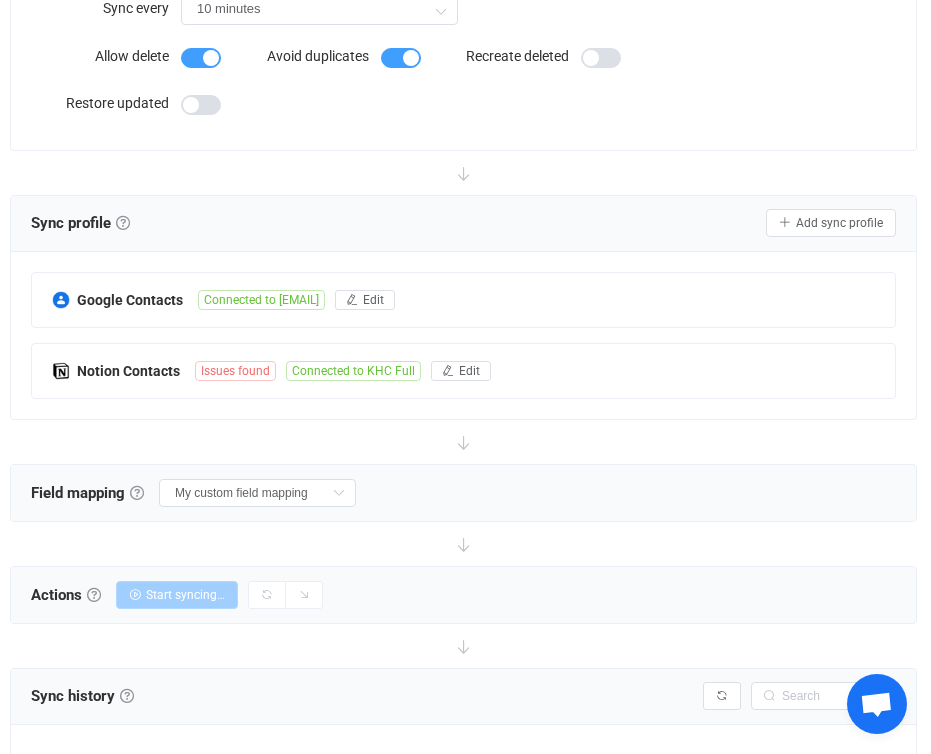 scroll, scrollTop: 474, scrollLeft: 0, axis: vertical 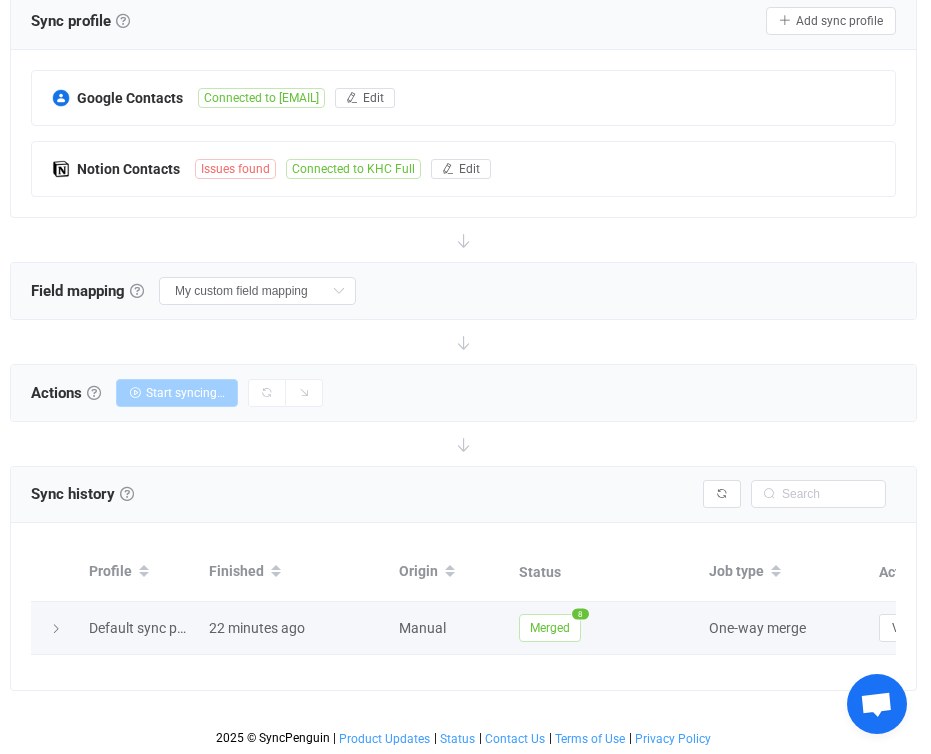 click on "Merged" at bounding box center (550, 628) 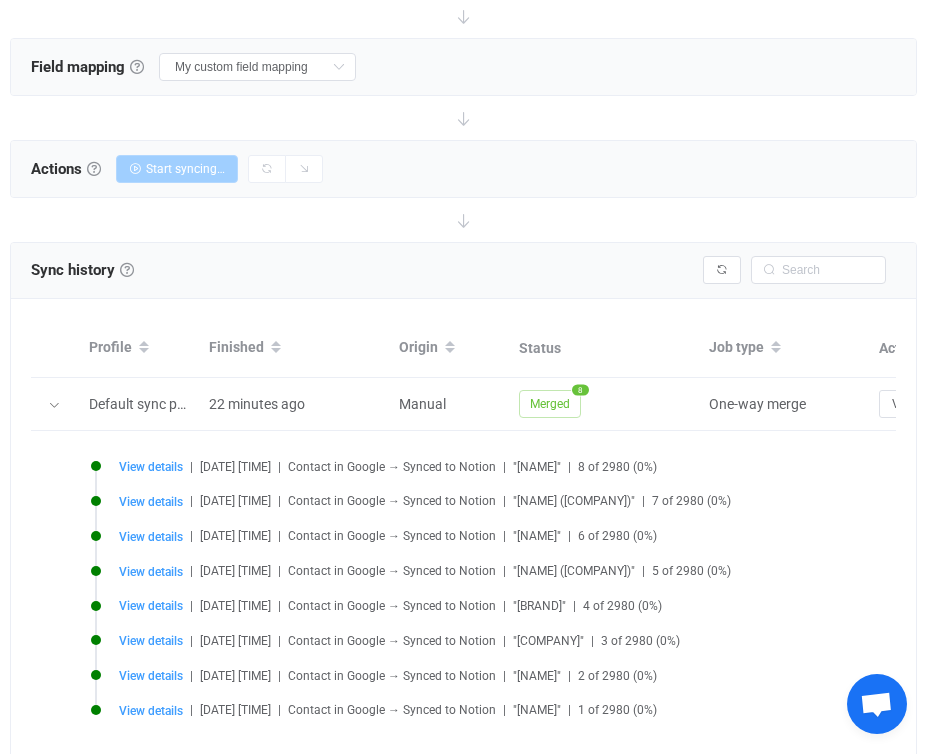 scroll, scrollTop: 804, scrollLeft: 0, axis: vertical 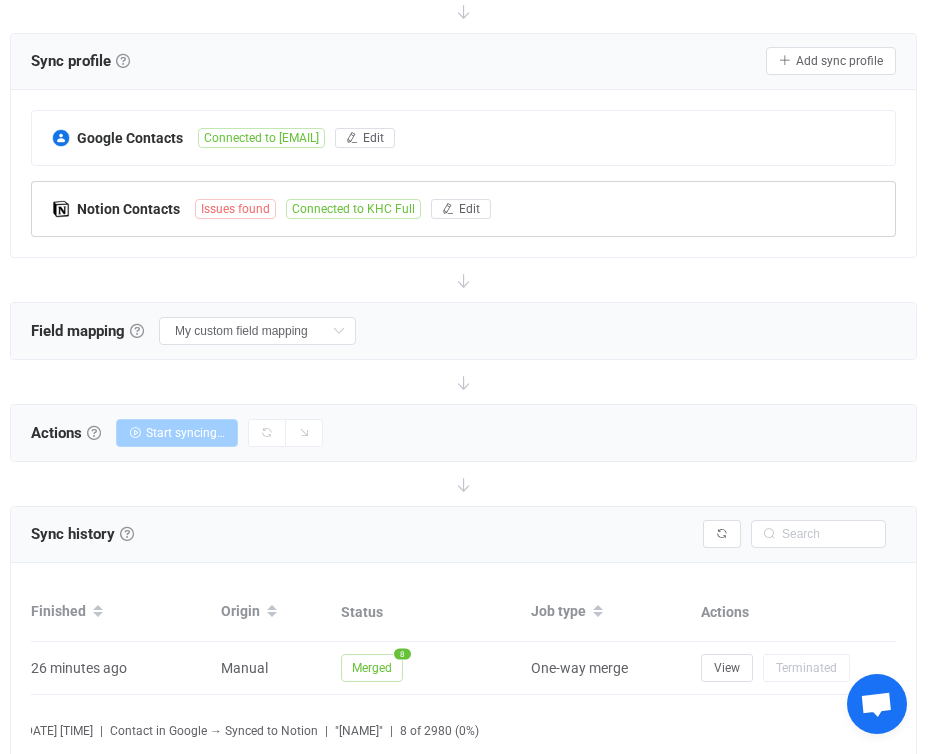 click on "Issues found" at bounding box center [235, 209] 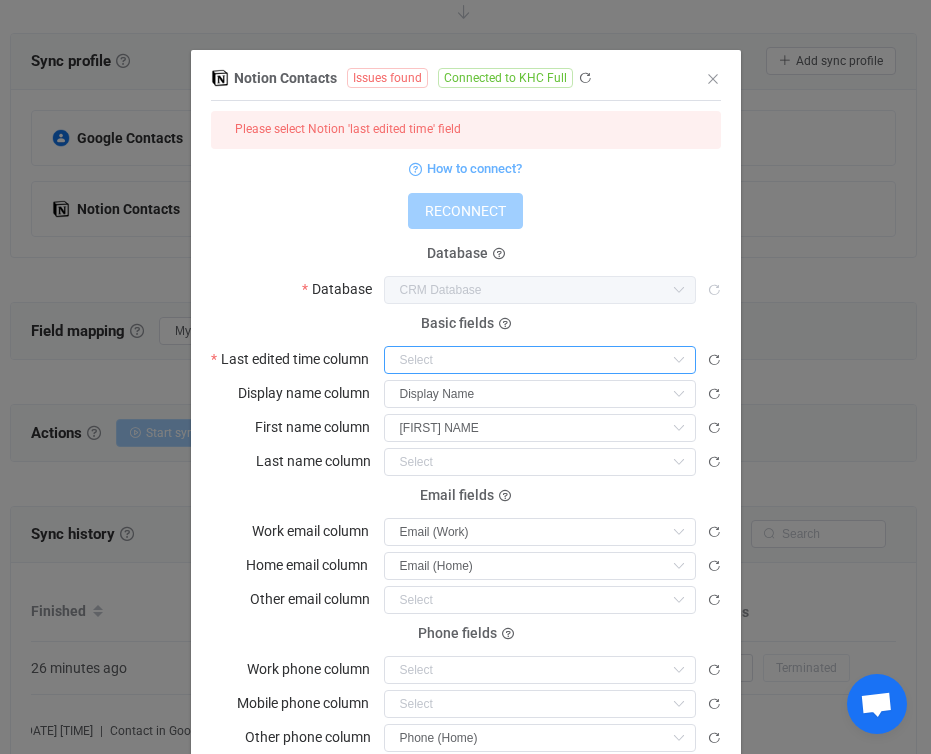 click at bounding box center (540, 360) 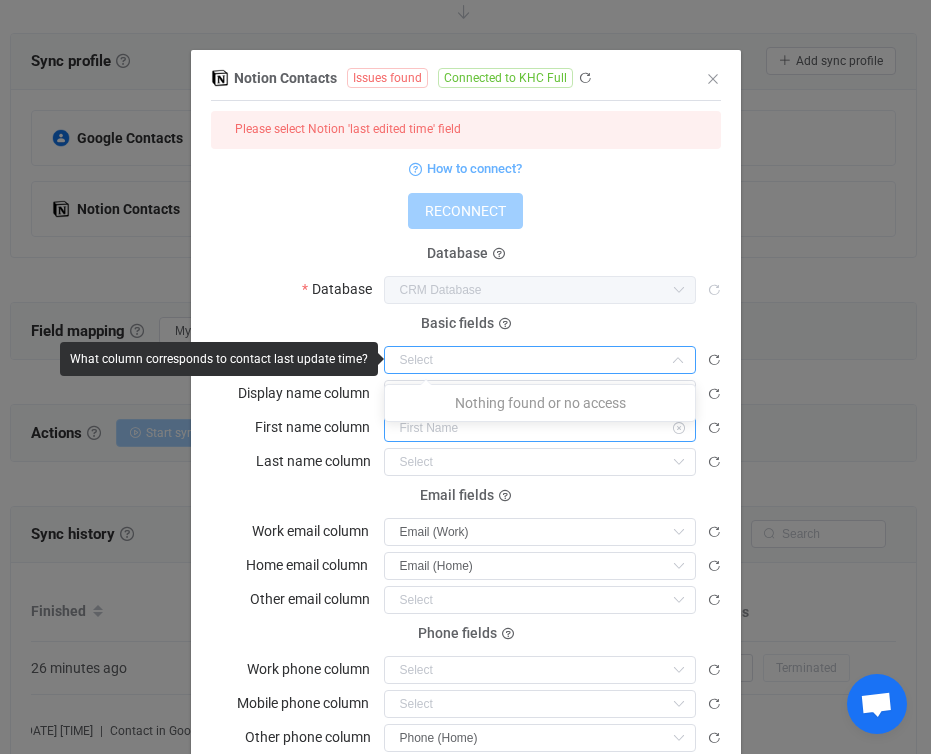click at bounding box center [540, 428] 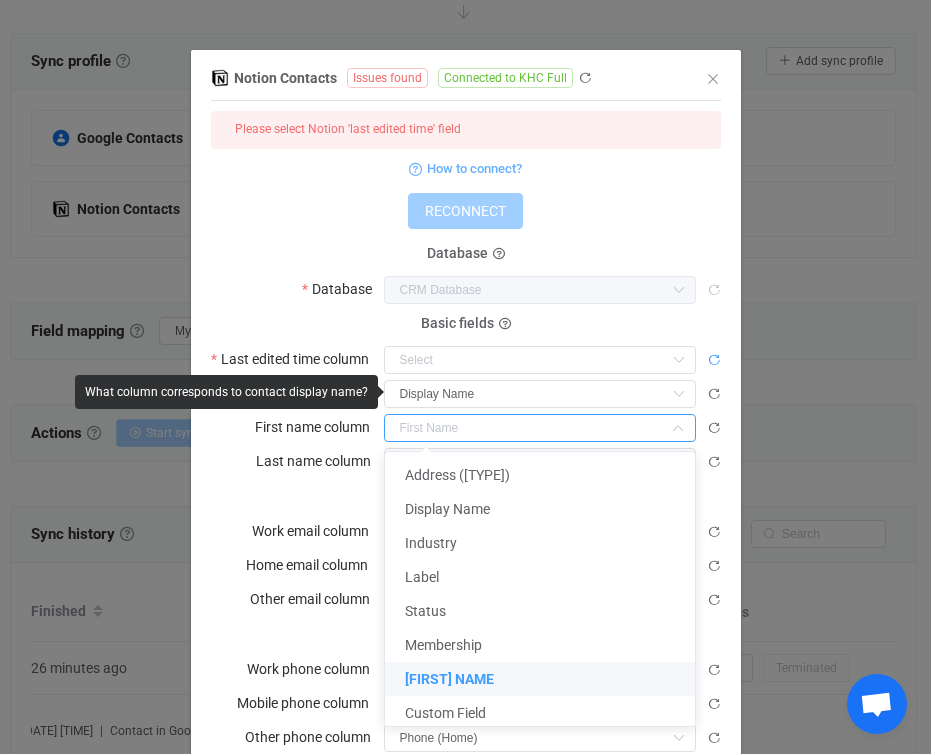 click at bounding box center [714, 360] 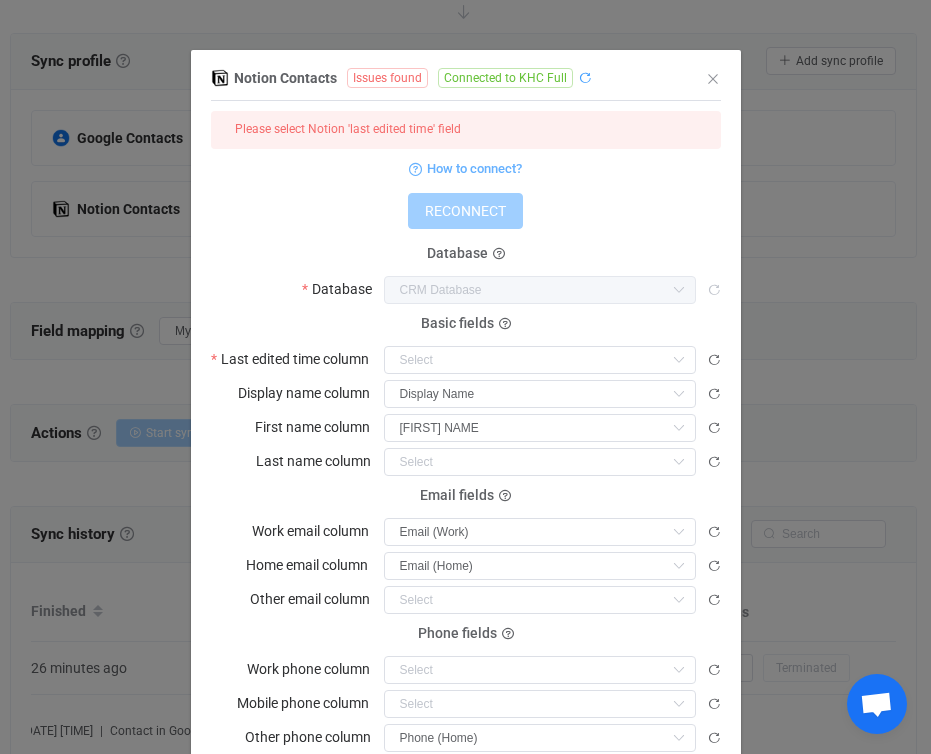 click at bounding box center (585, 78) 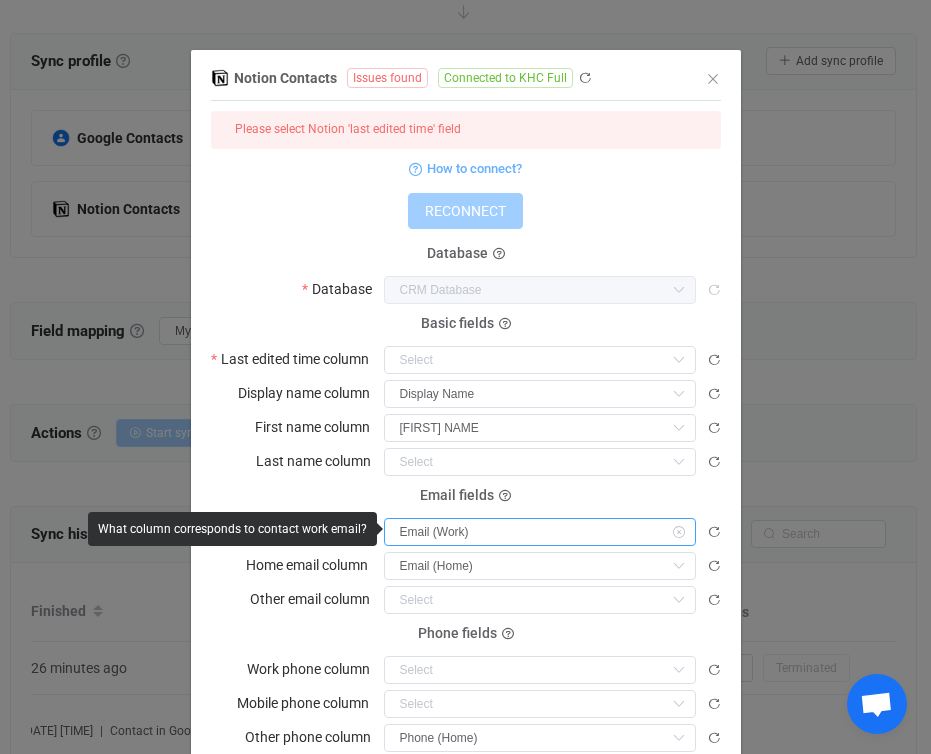 type 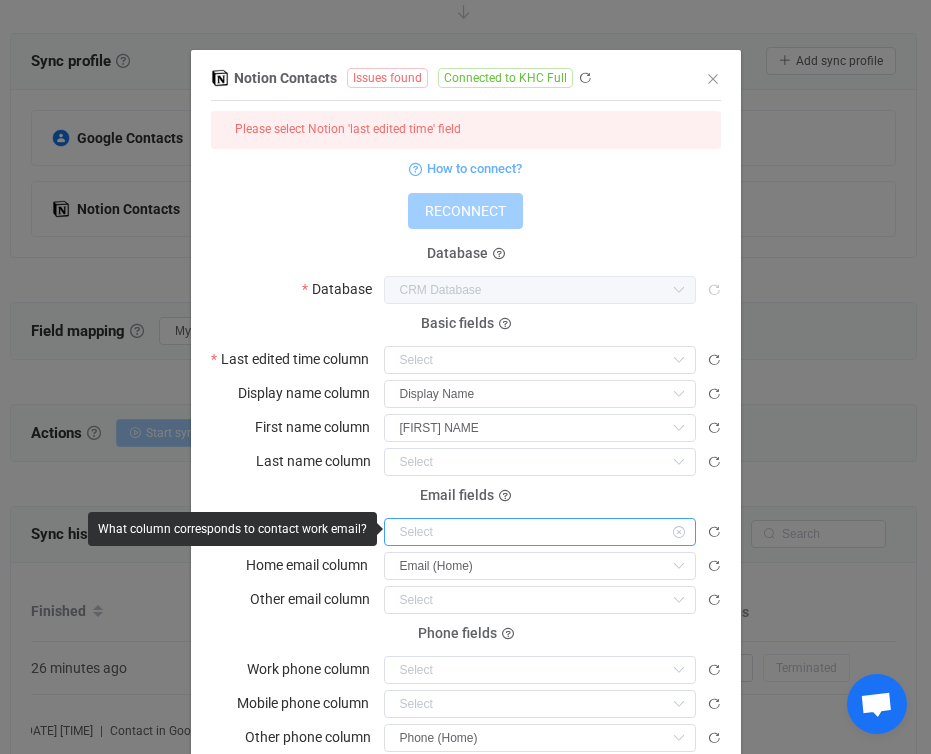 click at bounding box center [540, 532] 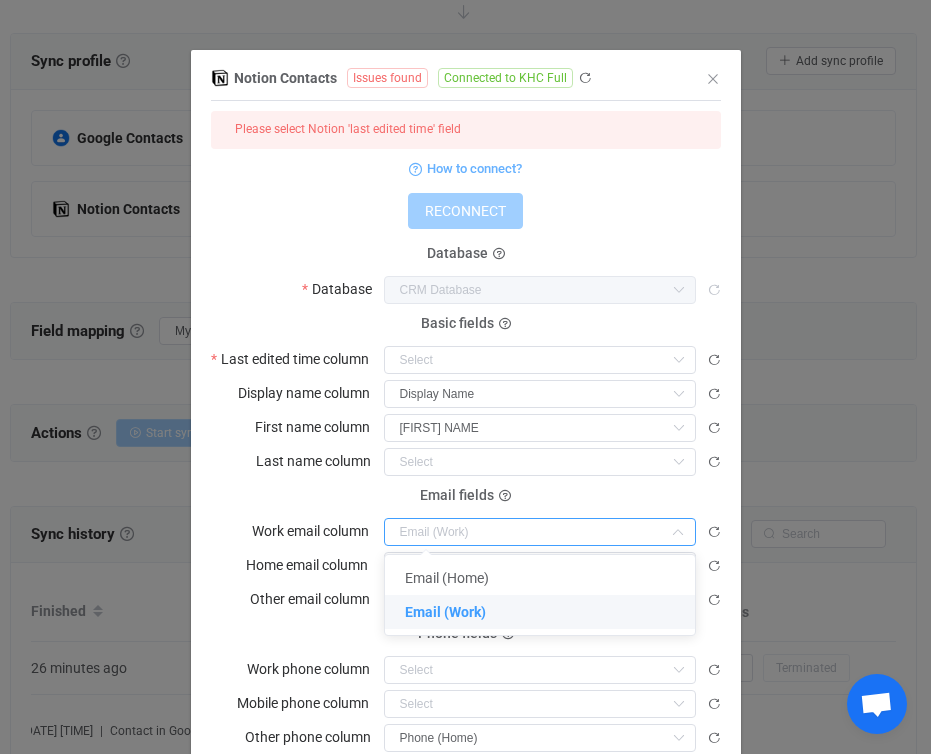 click on "Notion Contacts Issues found Connected  to KHC Full 1 { {
"accessToken": "***",
"workspaceId": "78940836-a9e9-812e-a147-000340bd788f",
"workspaceName": "KHC Full",
"dataBaseId": "24640836-a9e9-80d9-b59f-ff449f31ae27",
"lastUpdatedColumnId": null,
"nameColumnId": "EeDq",
"firstNameColumnId": "jOlE",
"lastNameColumnId": null,
"emailColumnId": "jU_I", Standard output:
Output saved to the file Please select Notion 'last edited time' field
How to connect?
RECONNECT Database Database CRM Database CRM Database Basic fields Last edited time column Display name column Display Name Address (Home) Display Name Industry Label Status Membership First Name Custom Field Address (Work) Company Completed Sorting Job Title Notes Delete First name column First Name Last name column Address (Home) Display Name Industry Label Status Membership First Name Custom Field Address (Work) Company Completed Sorting Job Title Notes Delete Email fields Work email column Home email column Email (Home)" at bounding box center (465, 377) 